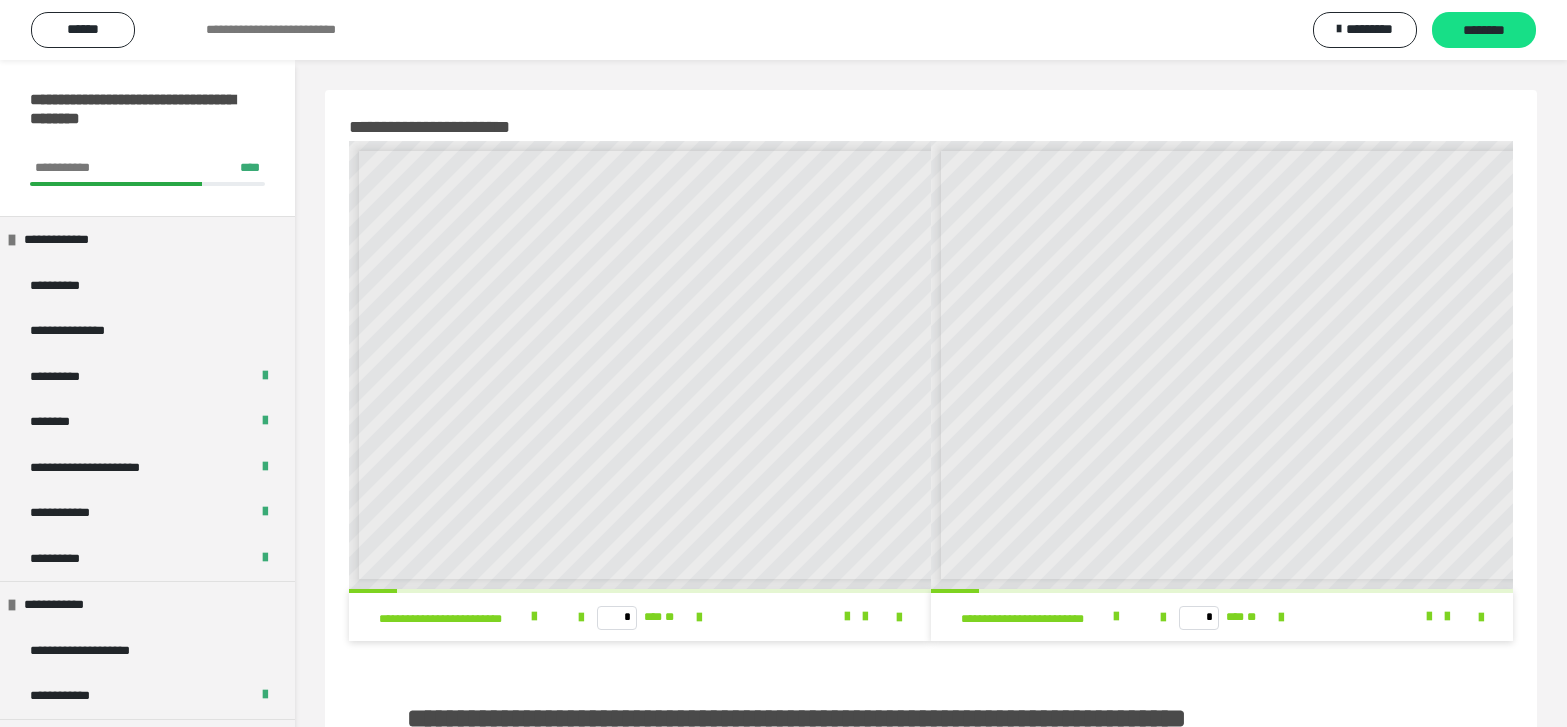 scroll, scrollTop: 700, scrollLeft: 0, axis: vertical 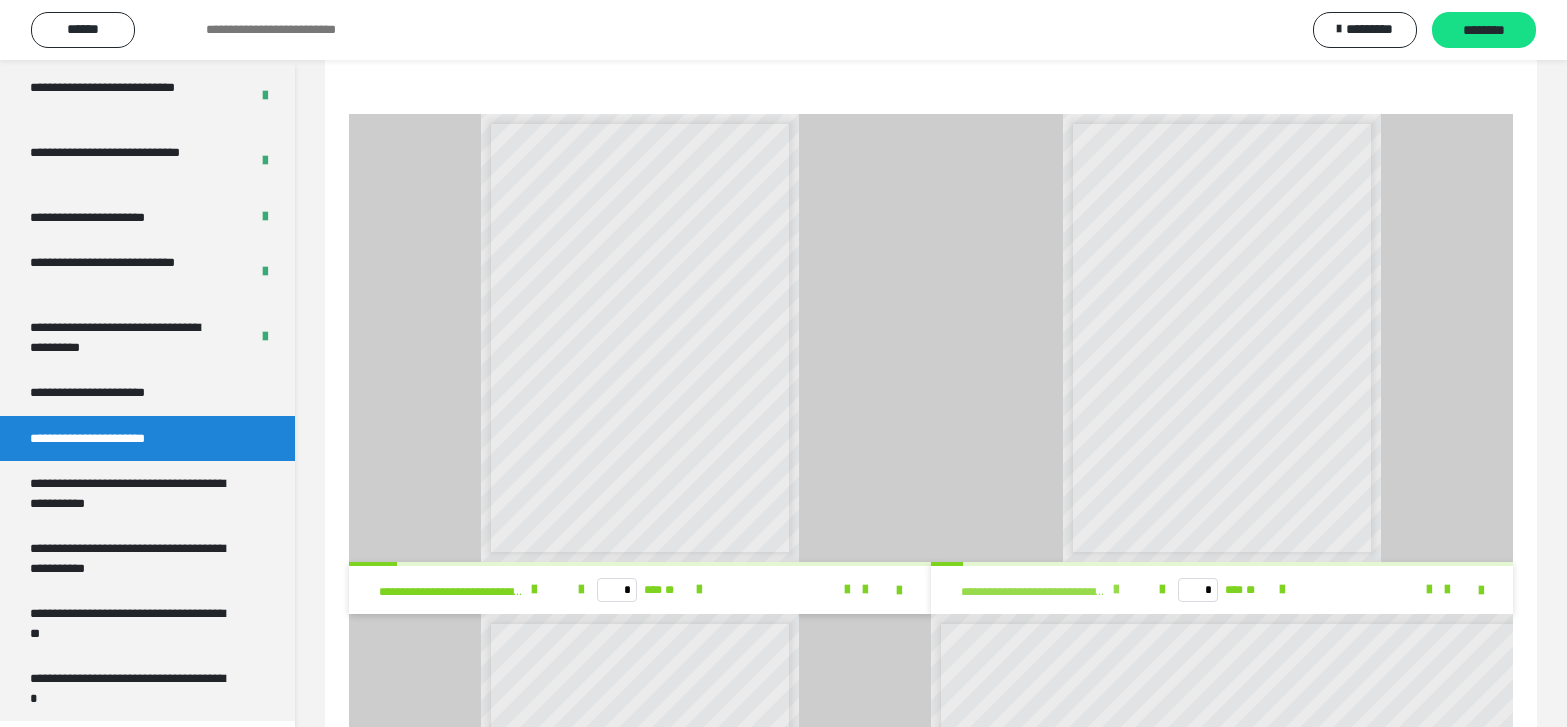 click at bounding box center [1116, 590] 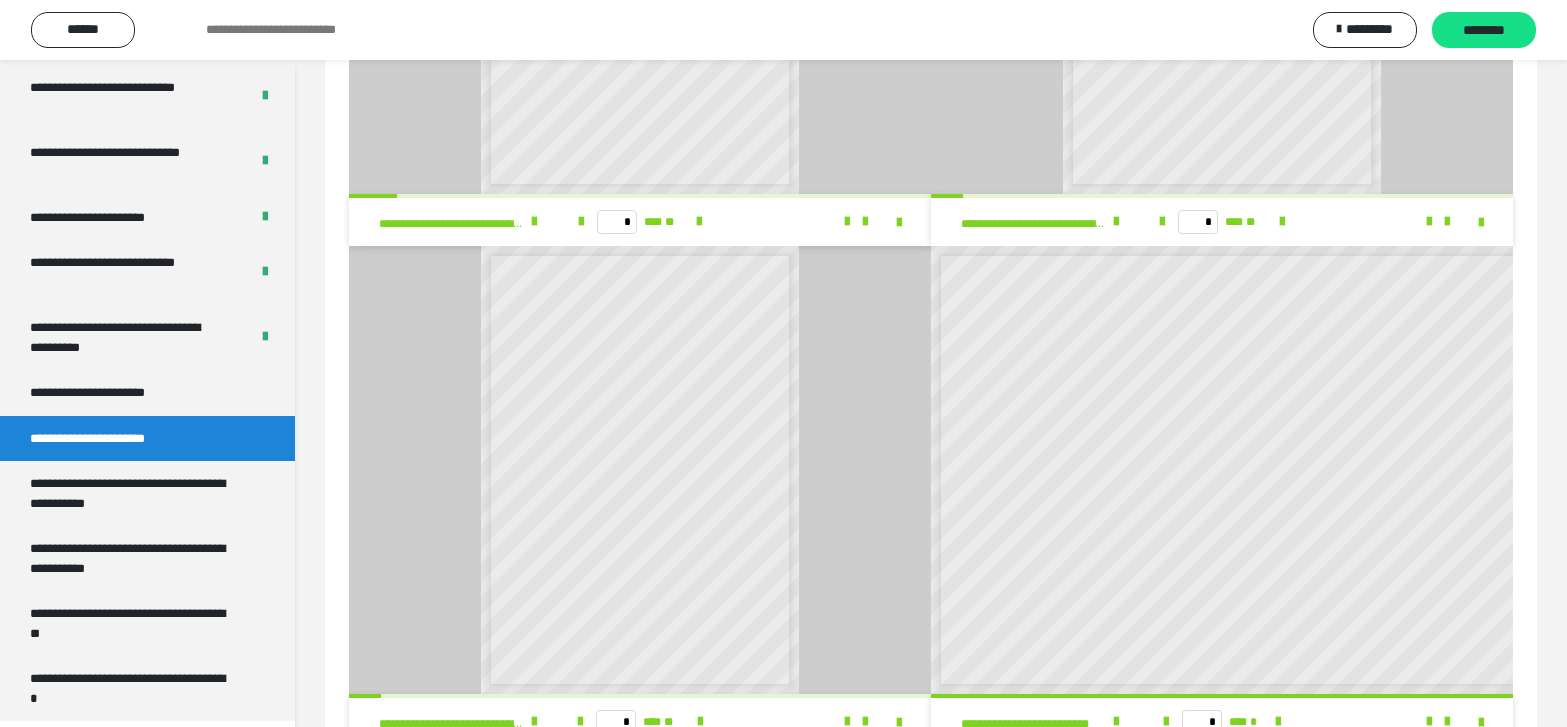 scroll, scrollTop: 1200, scrollLeft: 0, axis: vertical 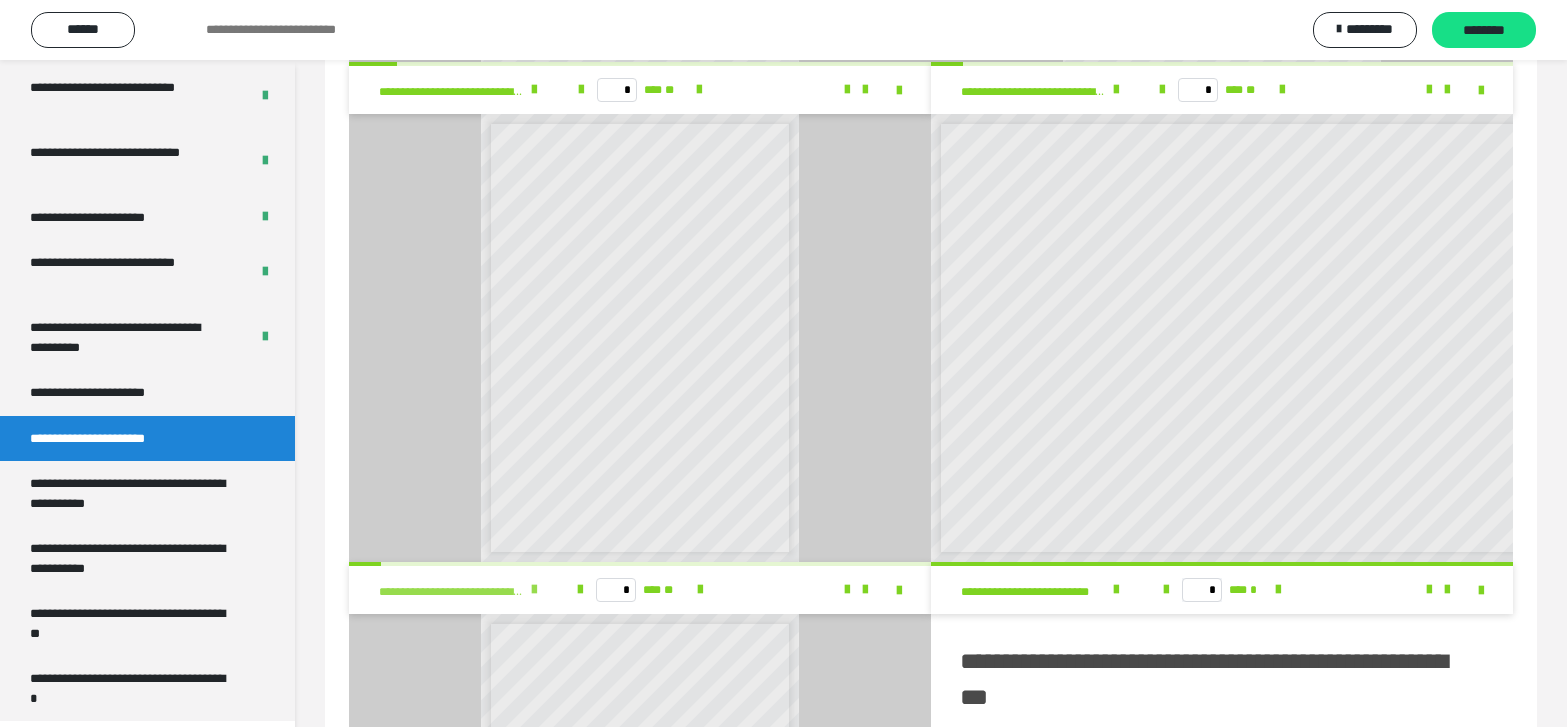click at bounding box center (534, 590) 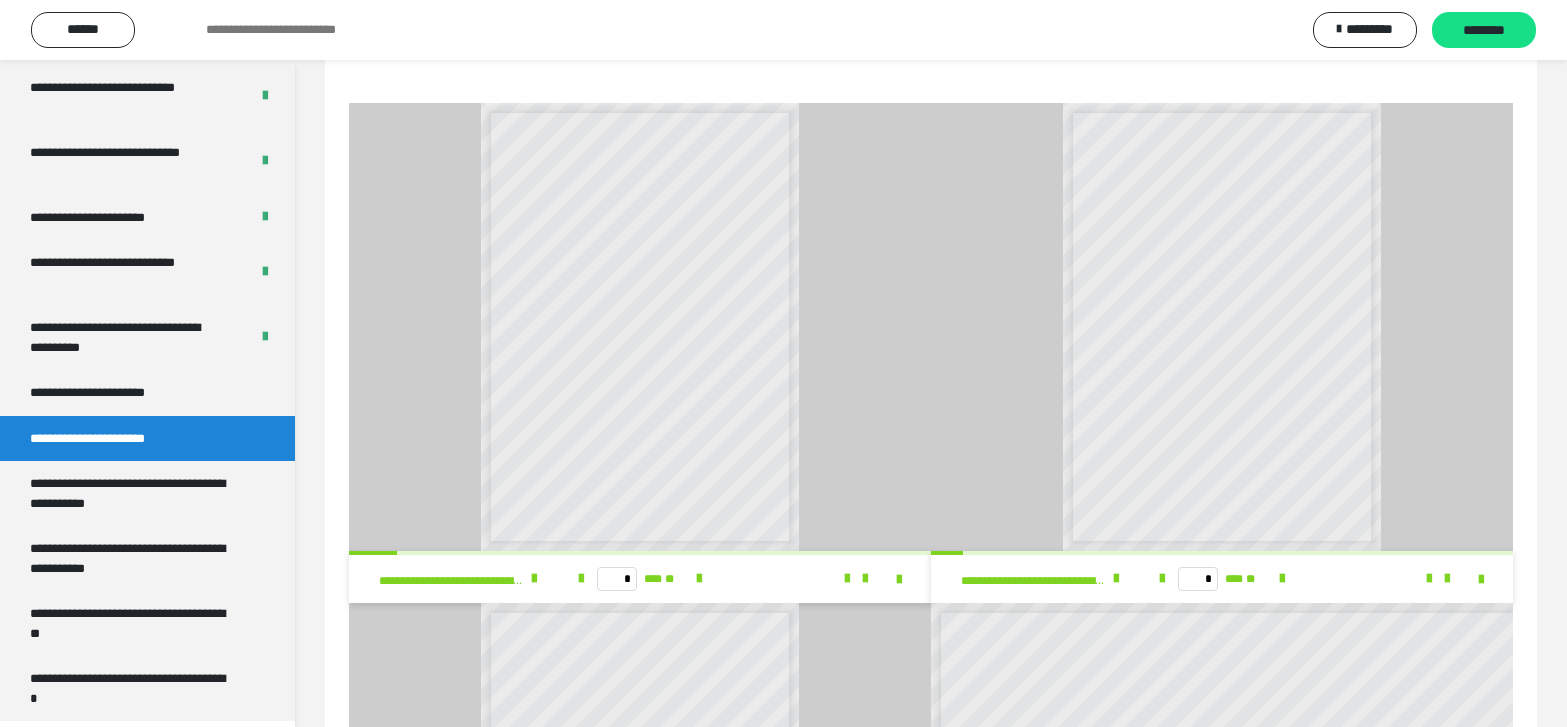 scroll, scrollTop: 641, scrollLeft: 0, axis: vertical 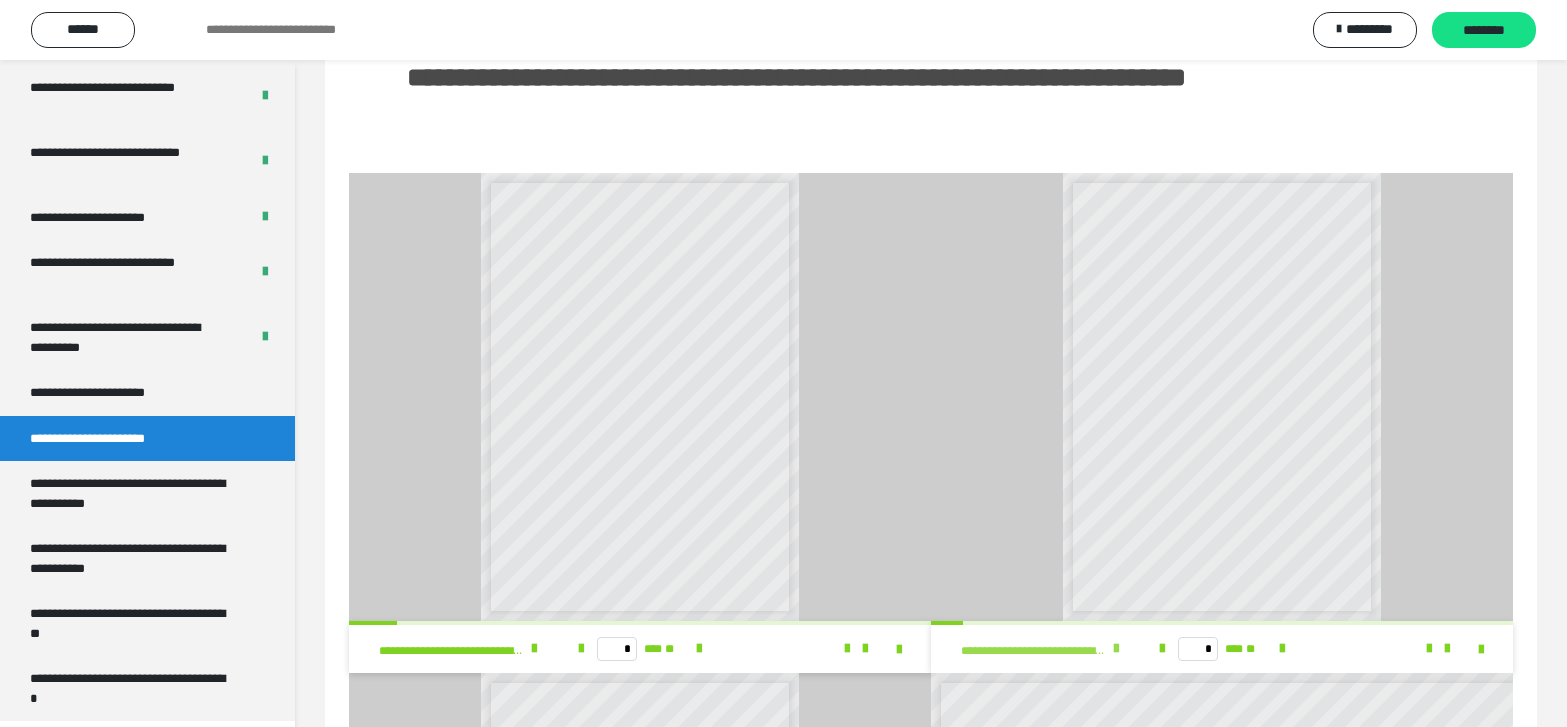 click at bounding box center [1116, 649] 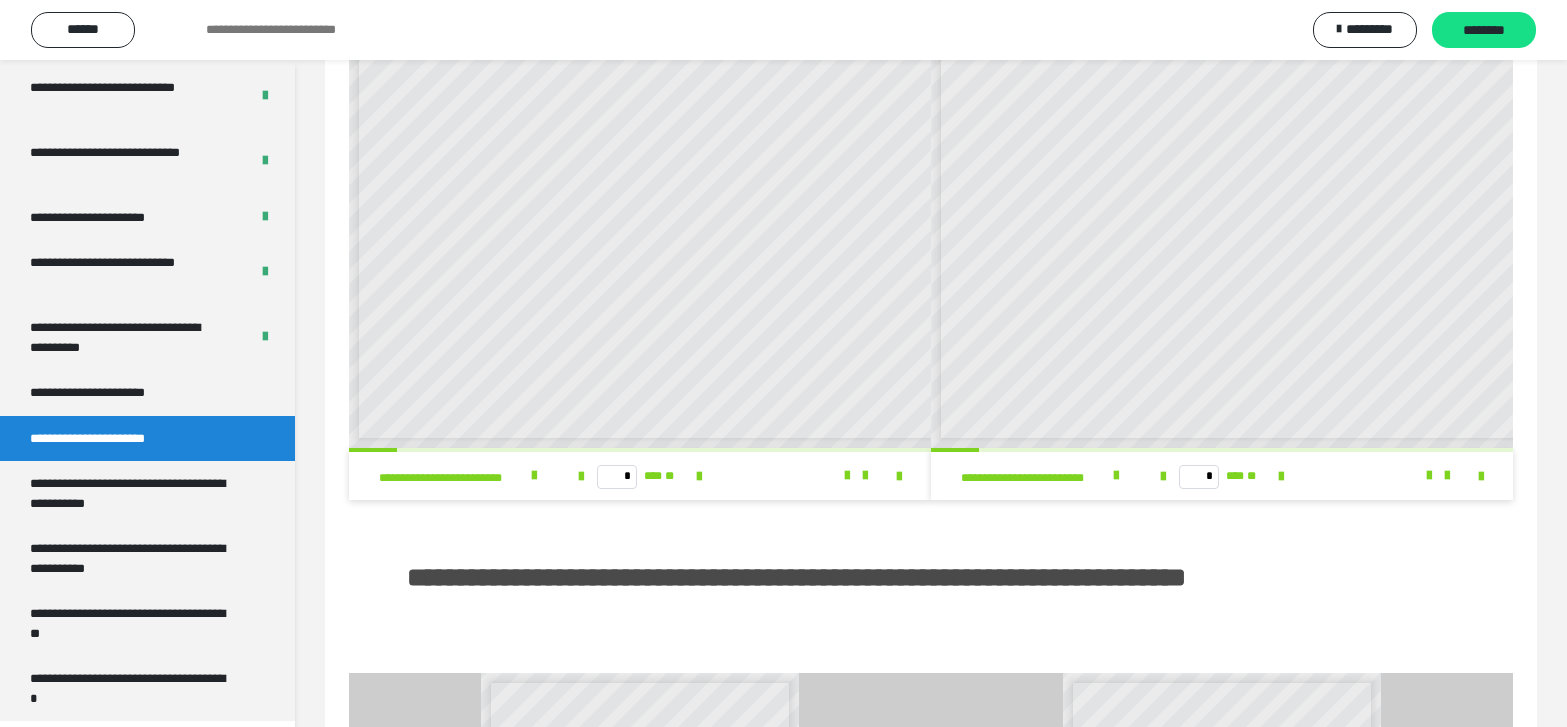scroll, scrollTop: 0, scrollLeft: 0, axis: both 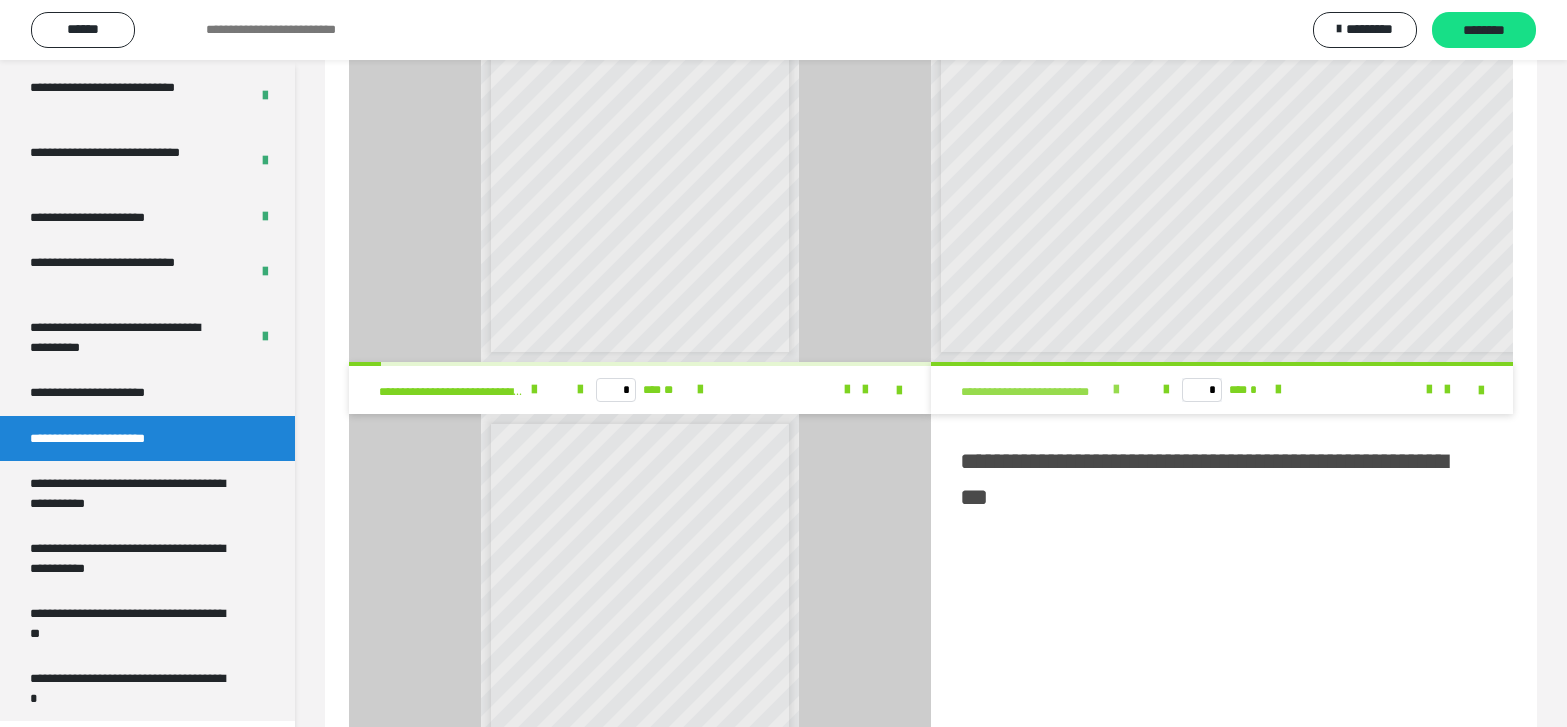 click at bounding box center [1116, 390] 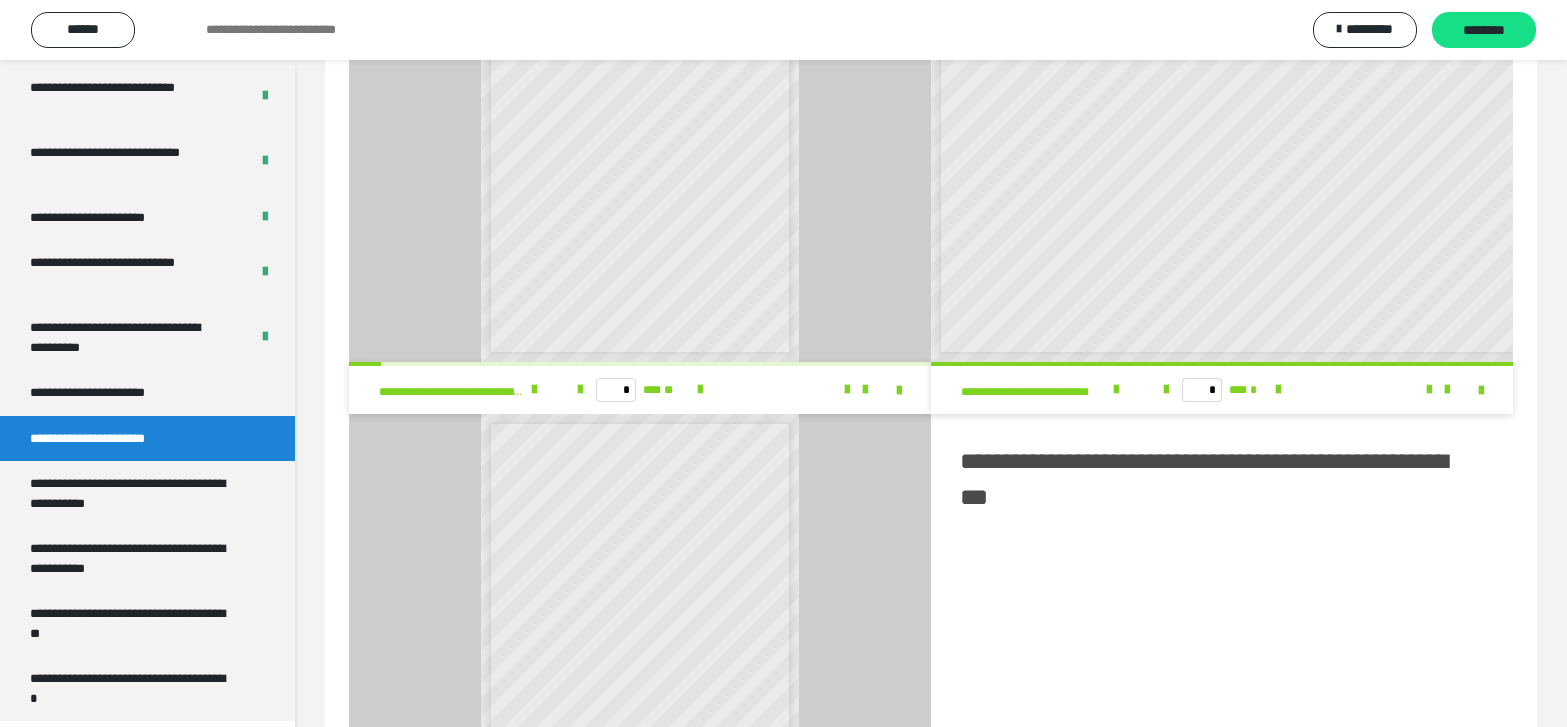 scroll, scrollTop: 7, scrollLeft: 0, axis: vertical 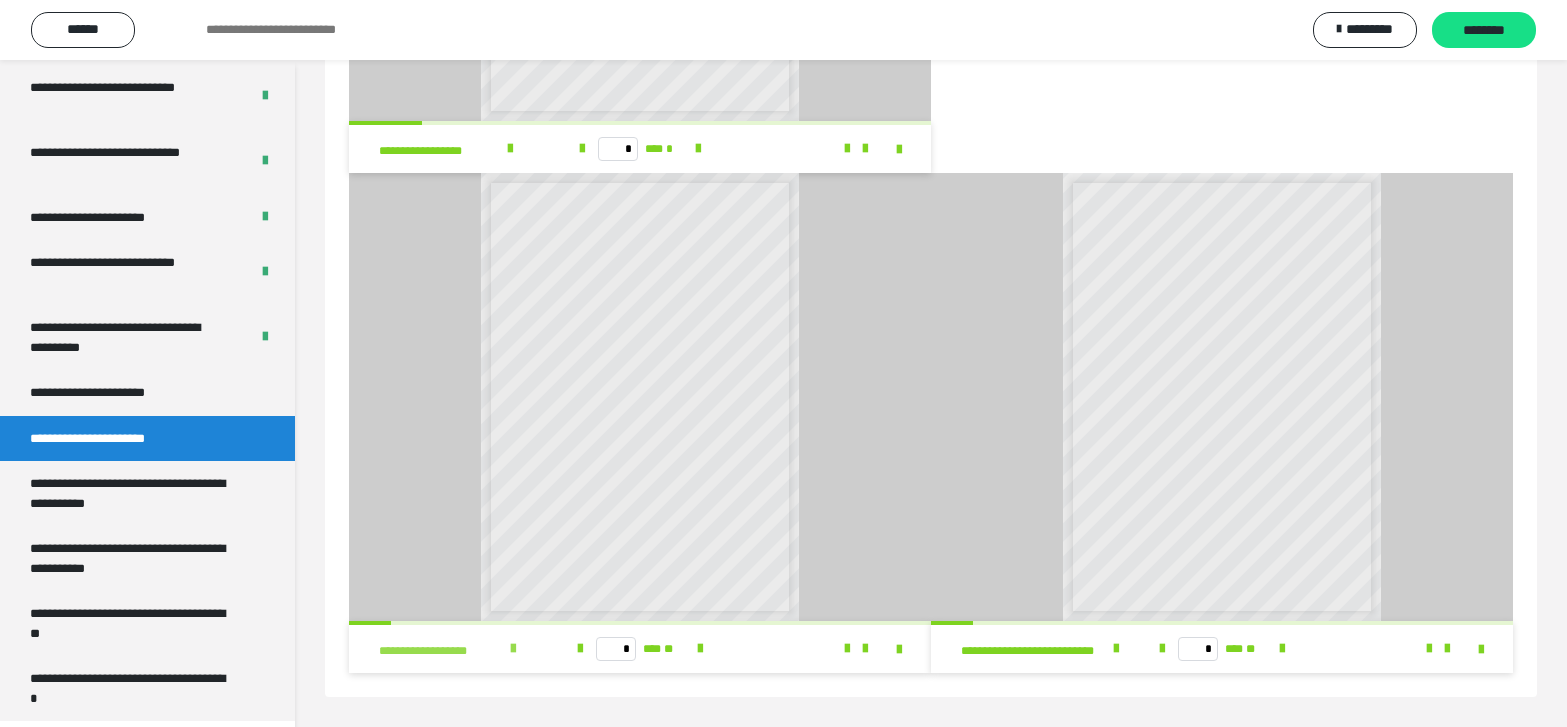 click on "**********" at bounding box center (463, 649) 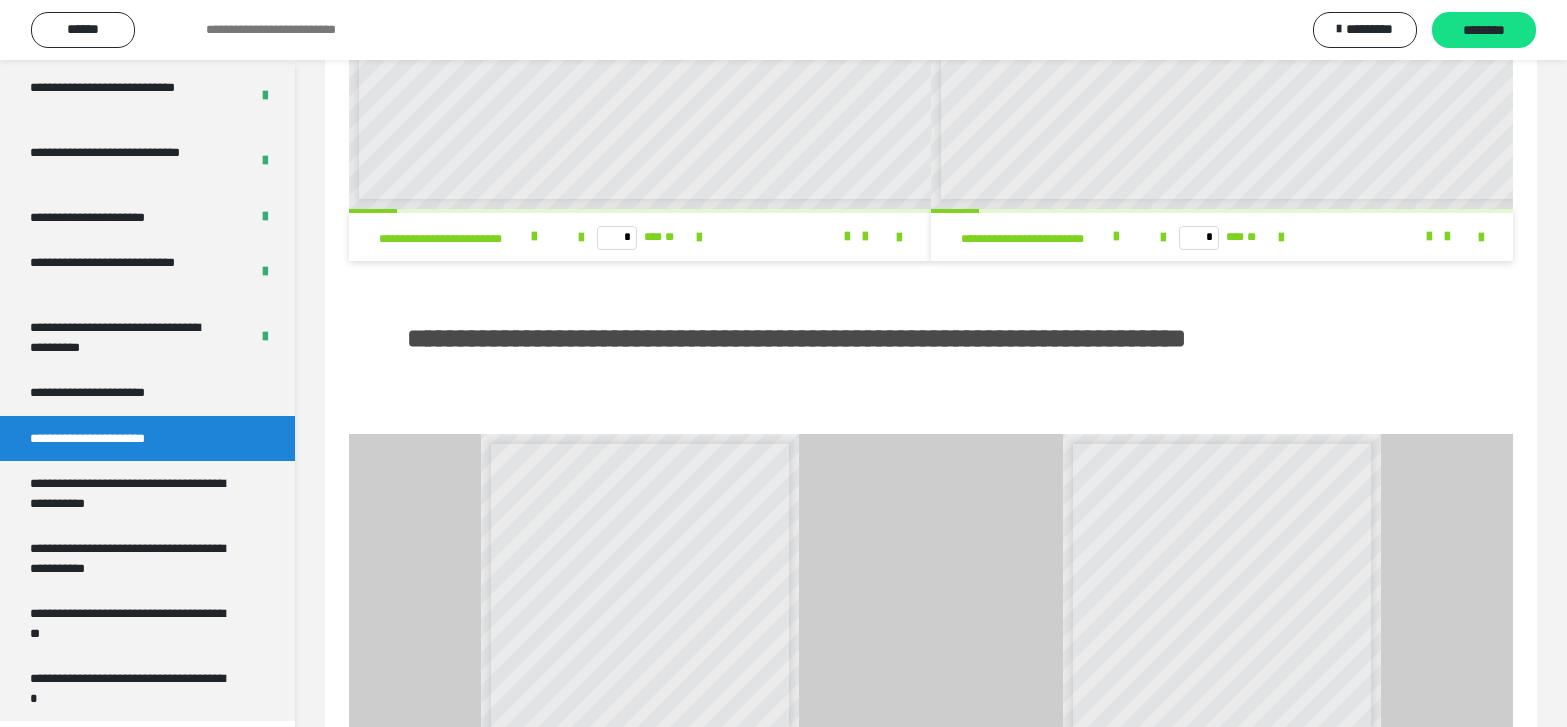 scroll, scrollTop: 141, scrollLeft: 0, axis: vertical 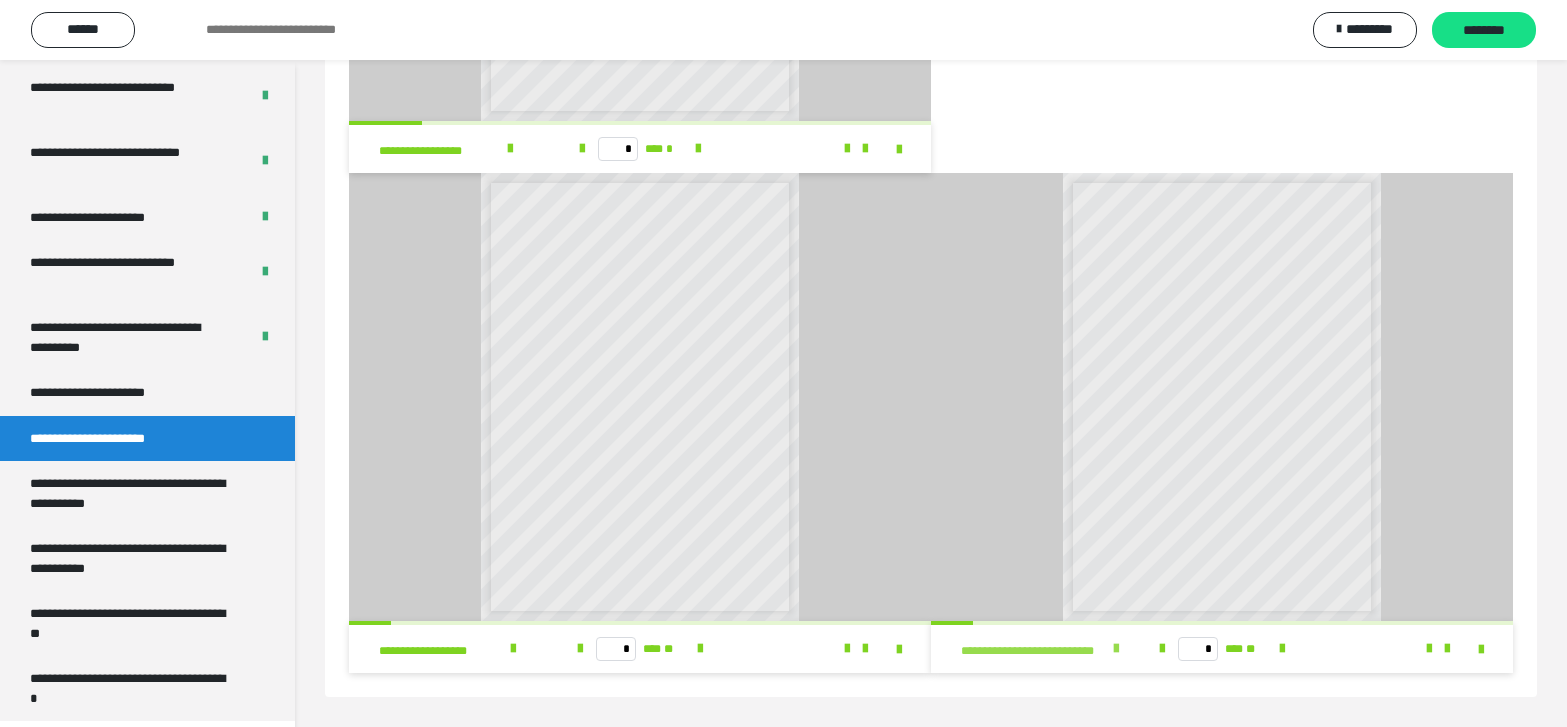 click at bounding box center [1116, 649] 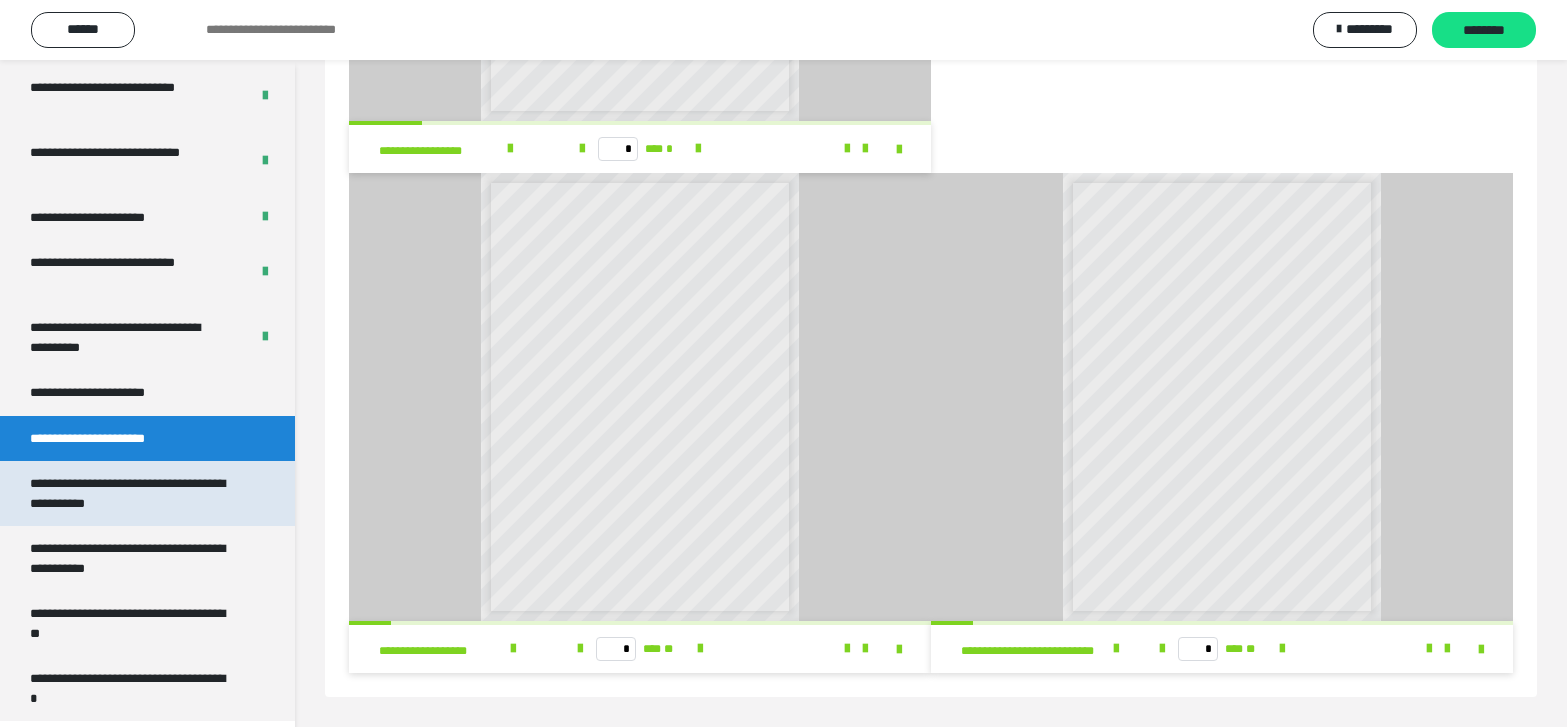 click on "**********" at bounding box center [132, 493] 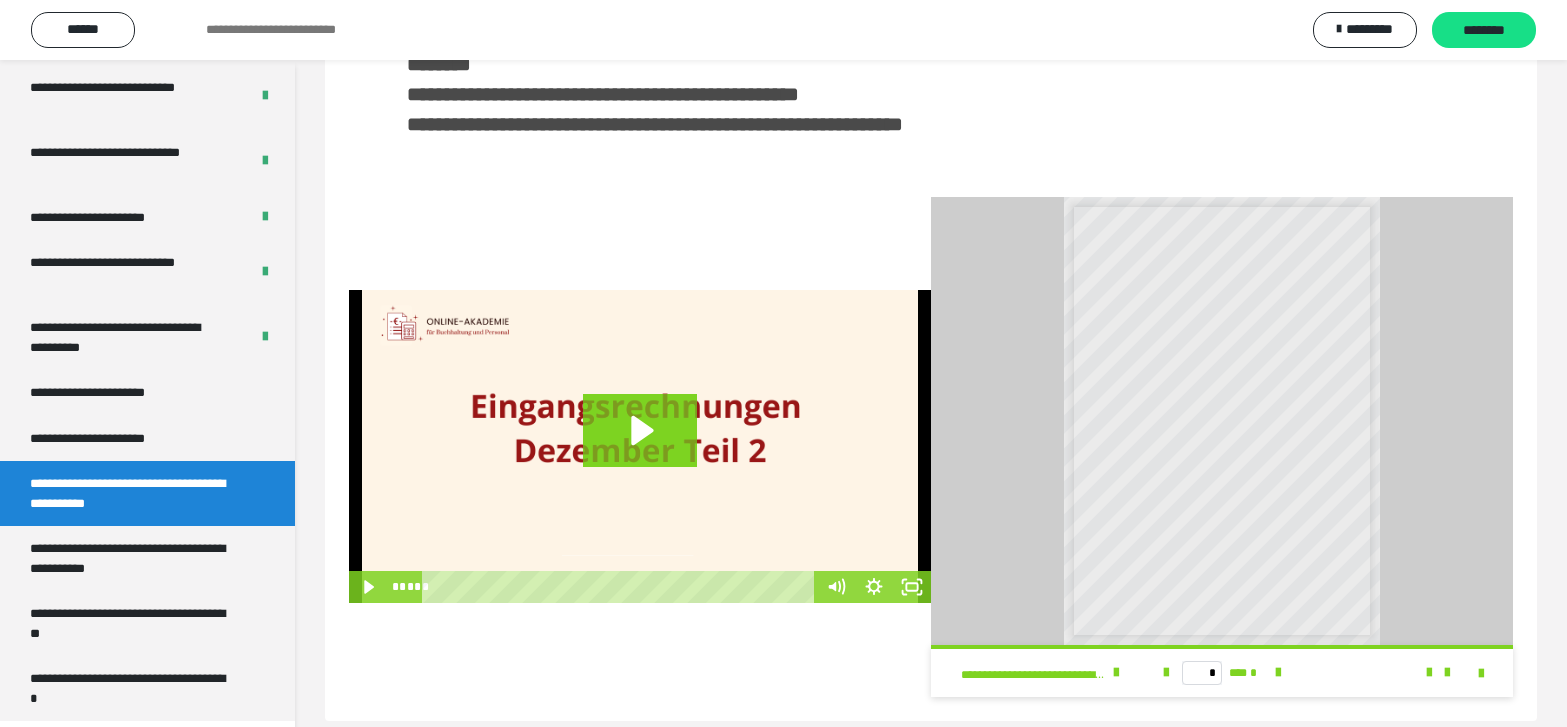 scroll, scrollTop: 502, scrollLeft: 0, axis: vertical 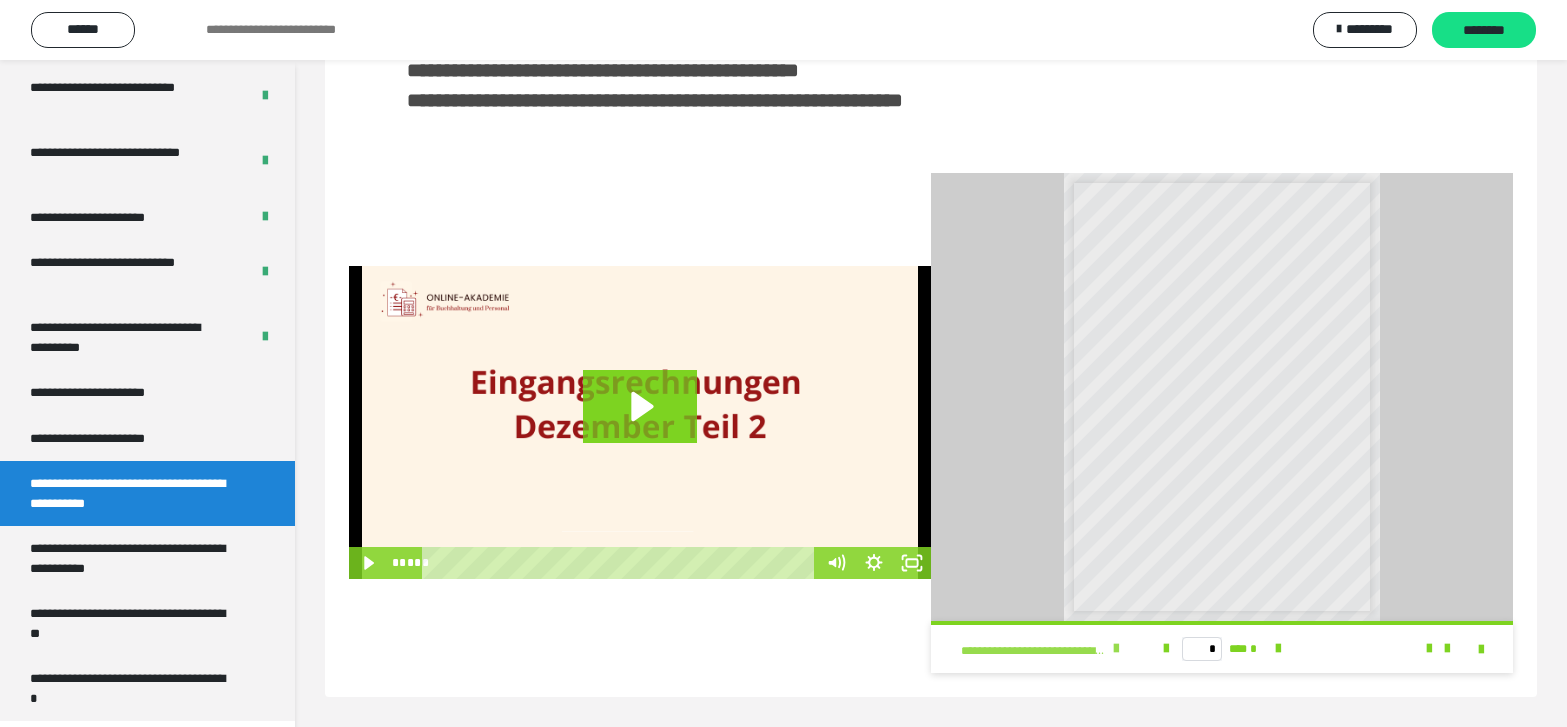 click at bounding box center [1116, 649] 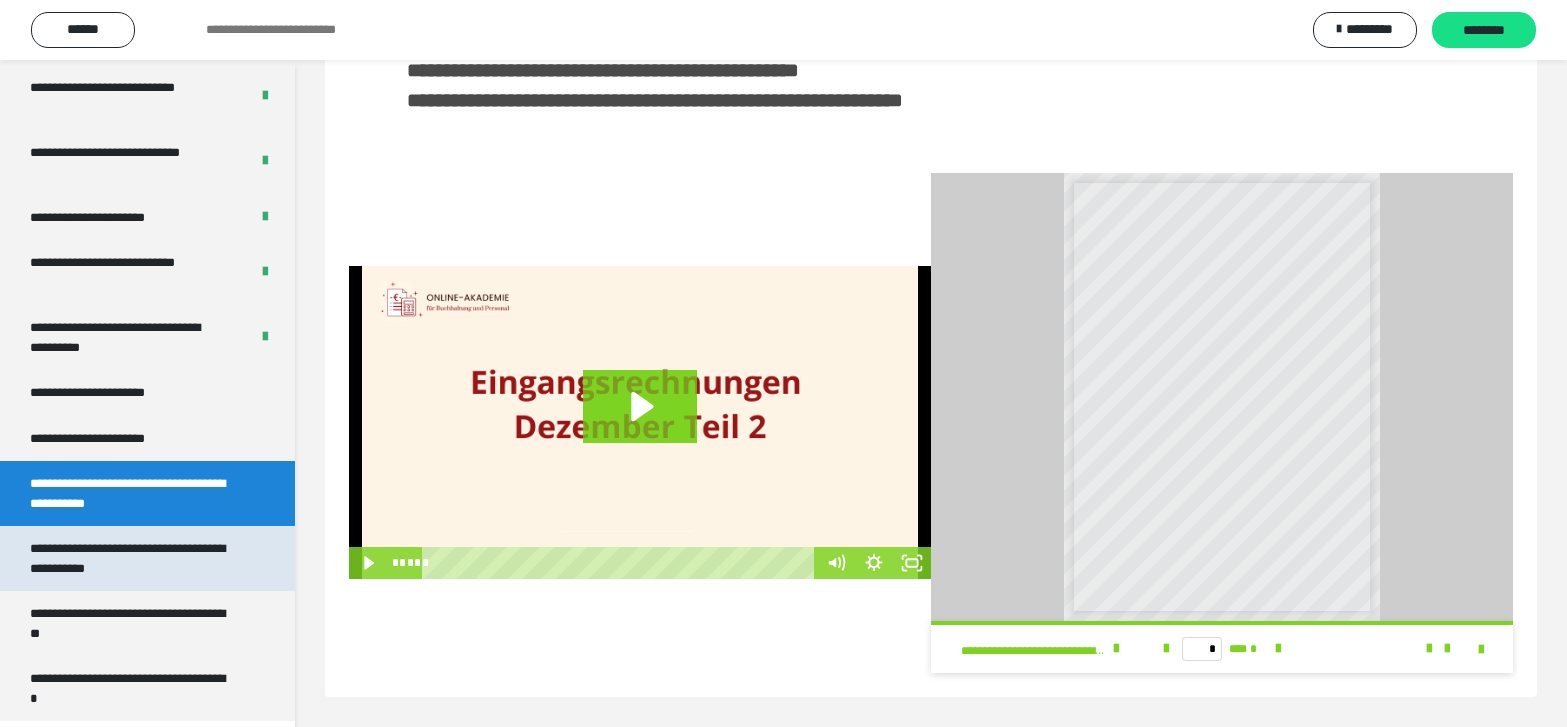 click on "**********" at bounding box center [132, 558] 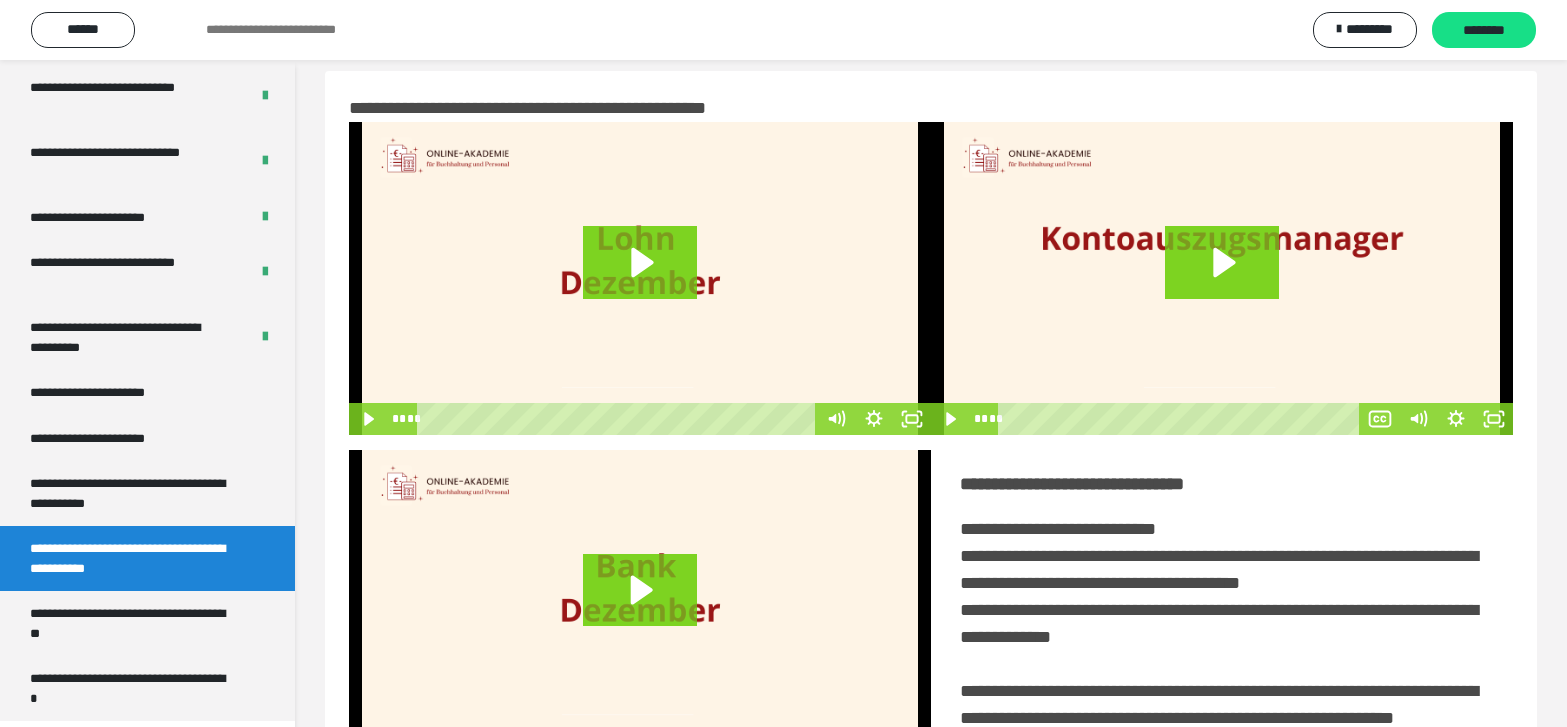 scroll, scrollTop: 0, scrollLeft: 0, axis: both 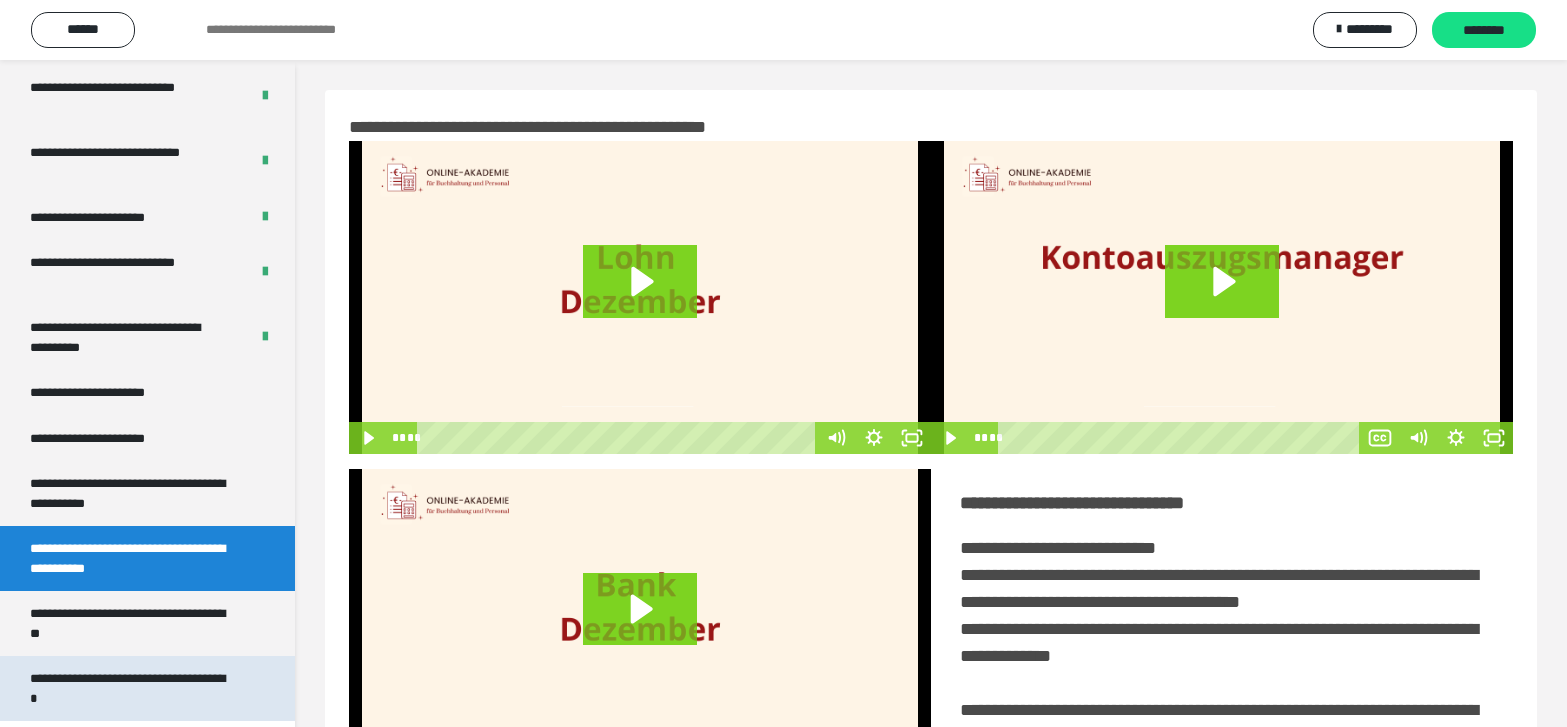 click on "**********" at bounding box center (132, 688) 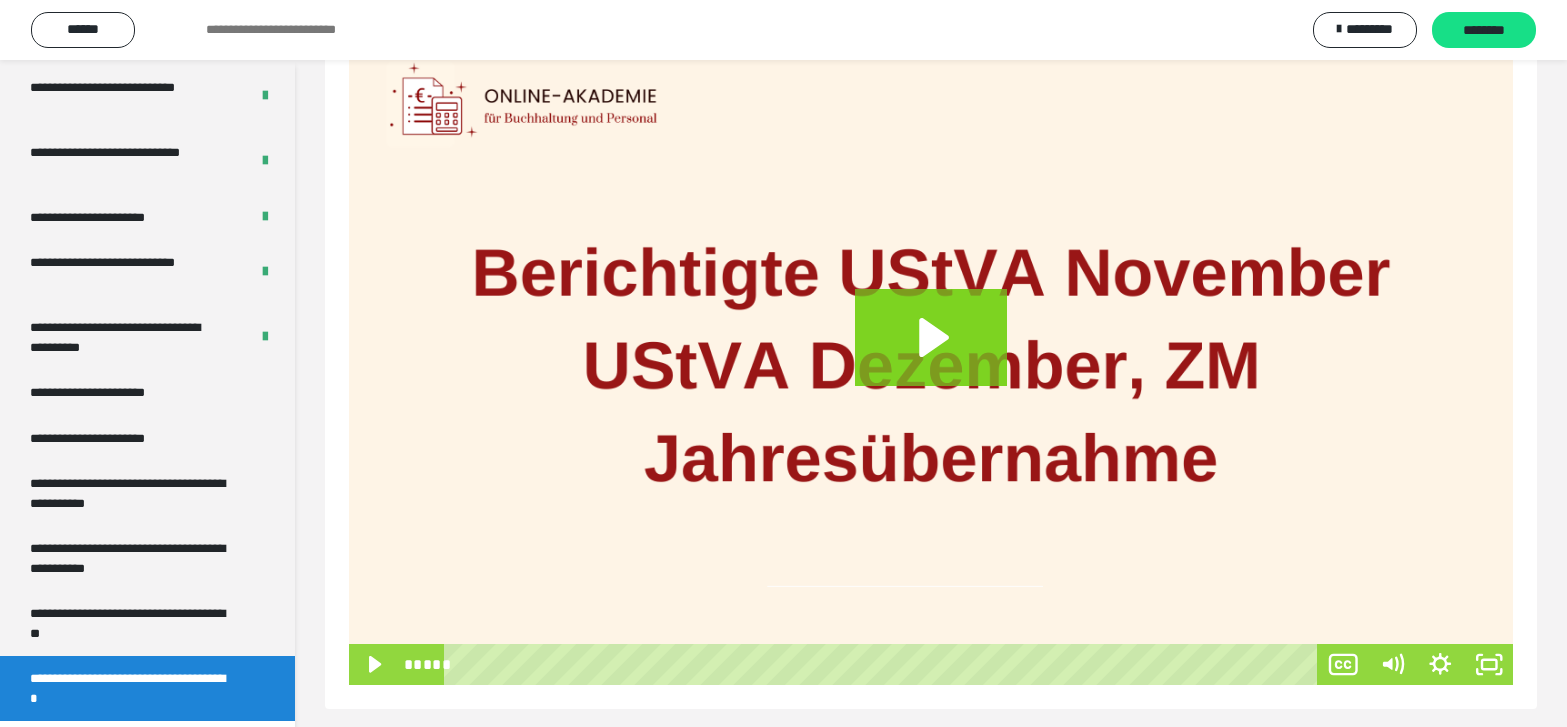 scroll, scrollTop: 345, scrollLeft: 0, axis: vertical 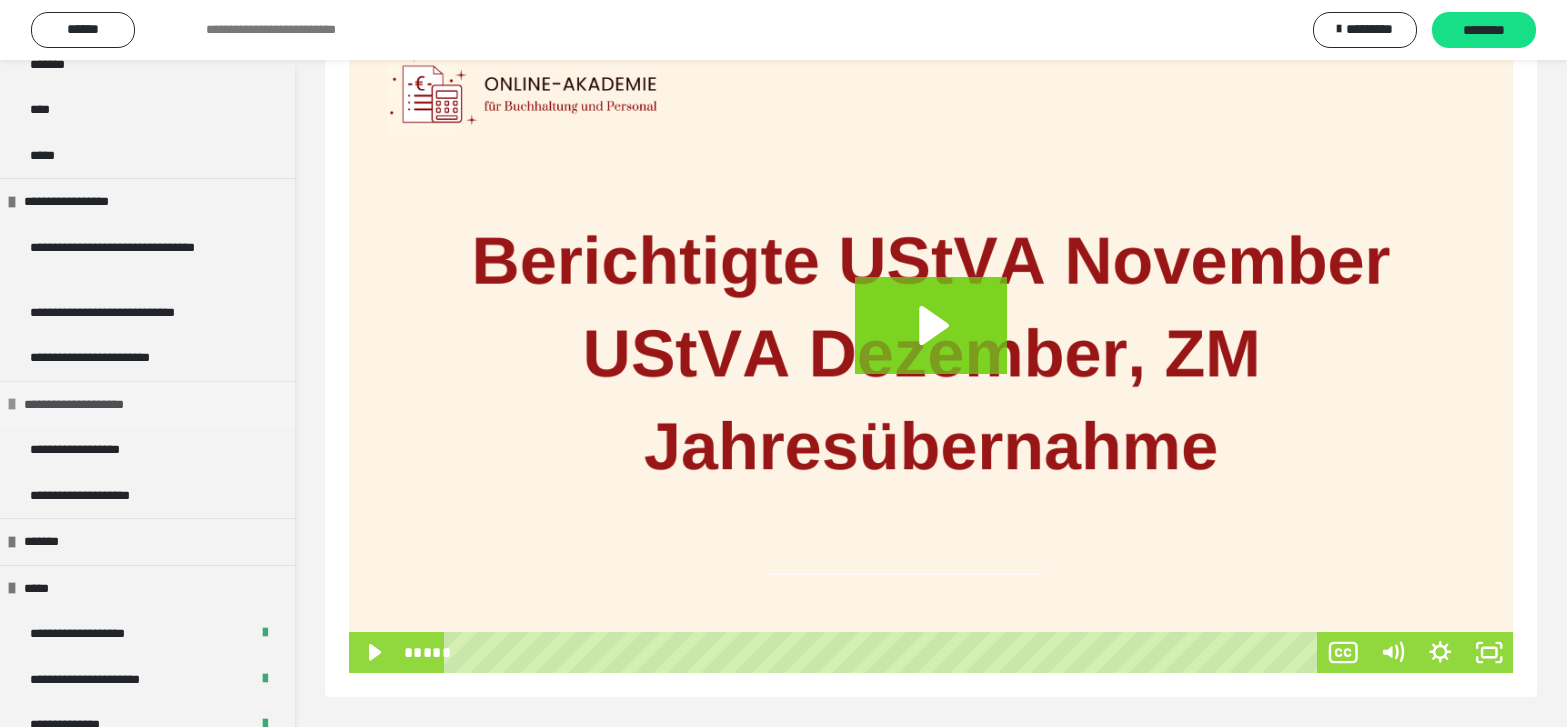 click on "**********" at bounding box center (92, 405) 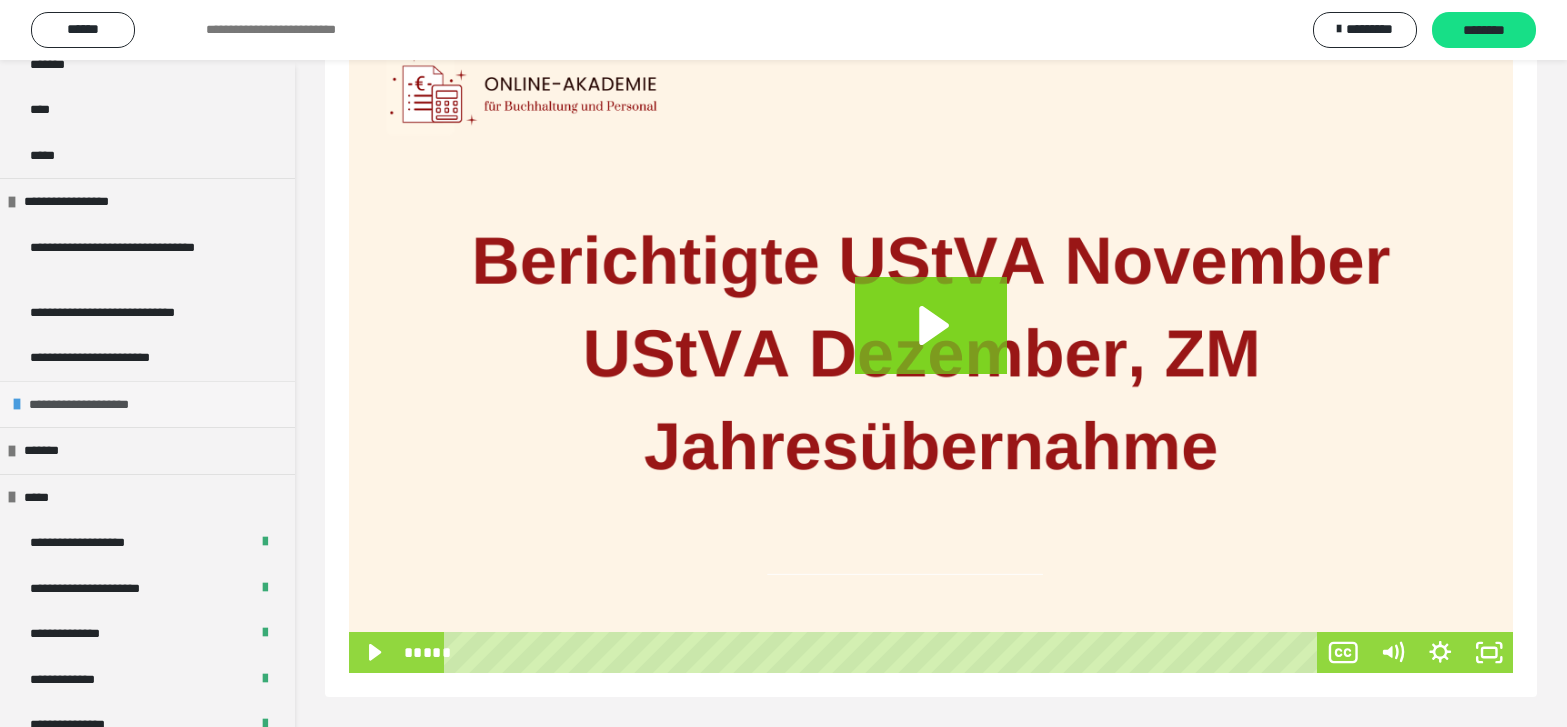 click at bounding box center (17, 404) 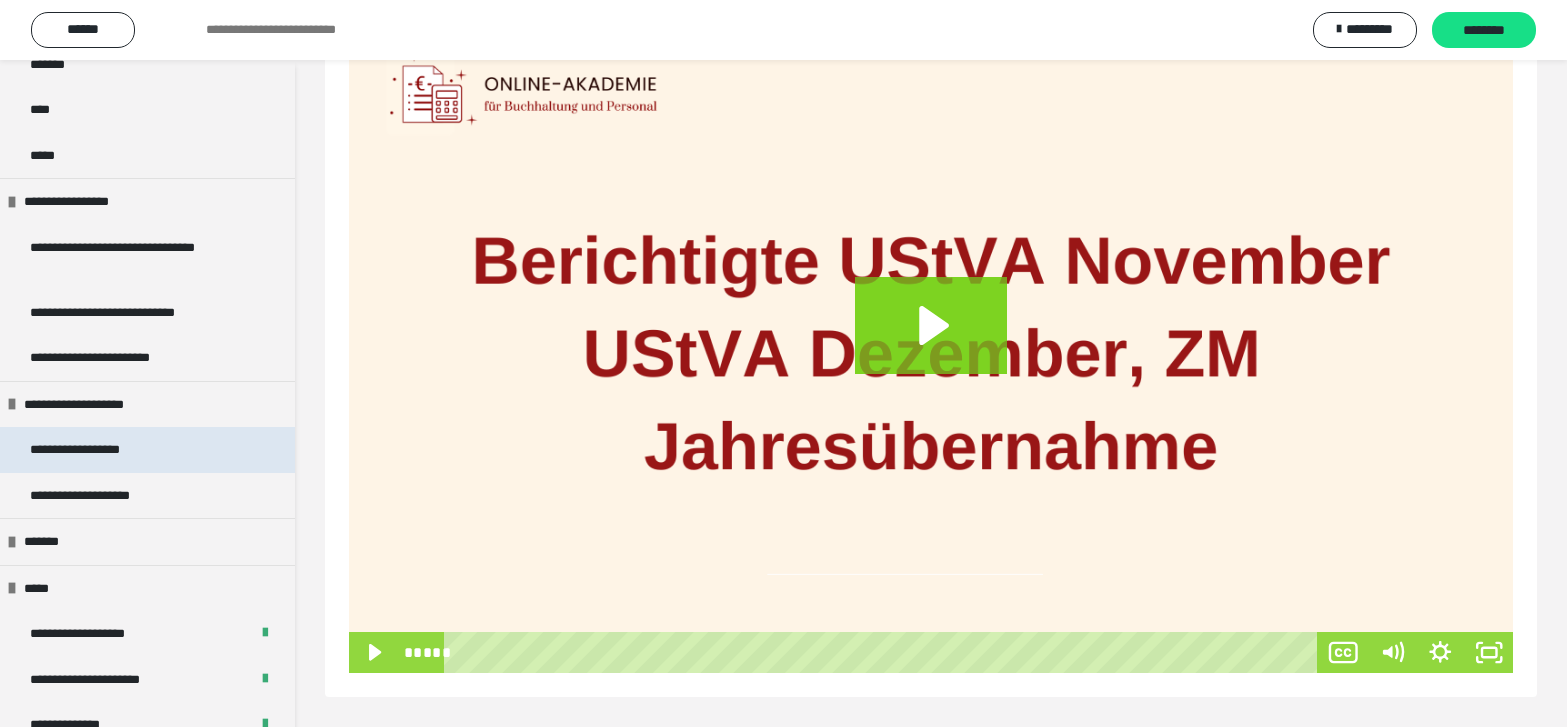 click on "**********" at bounding box center [98, 450] 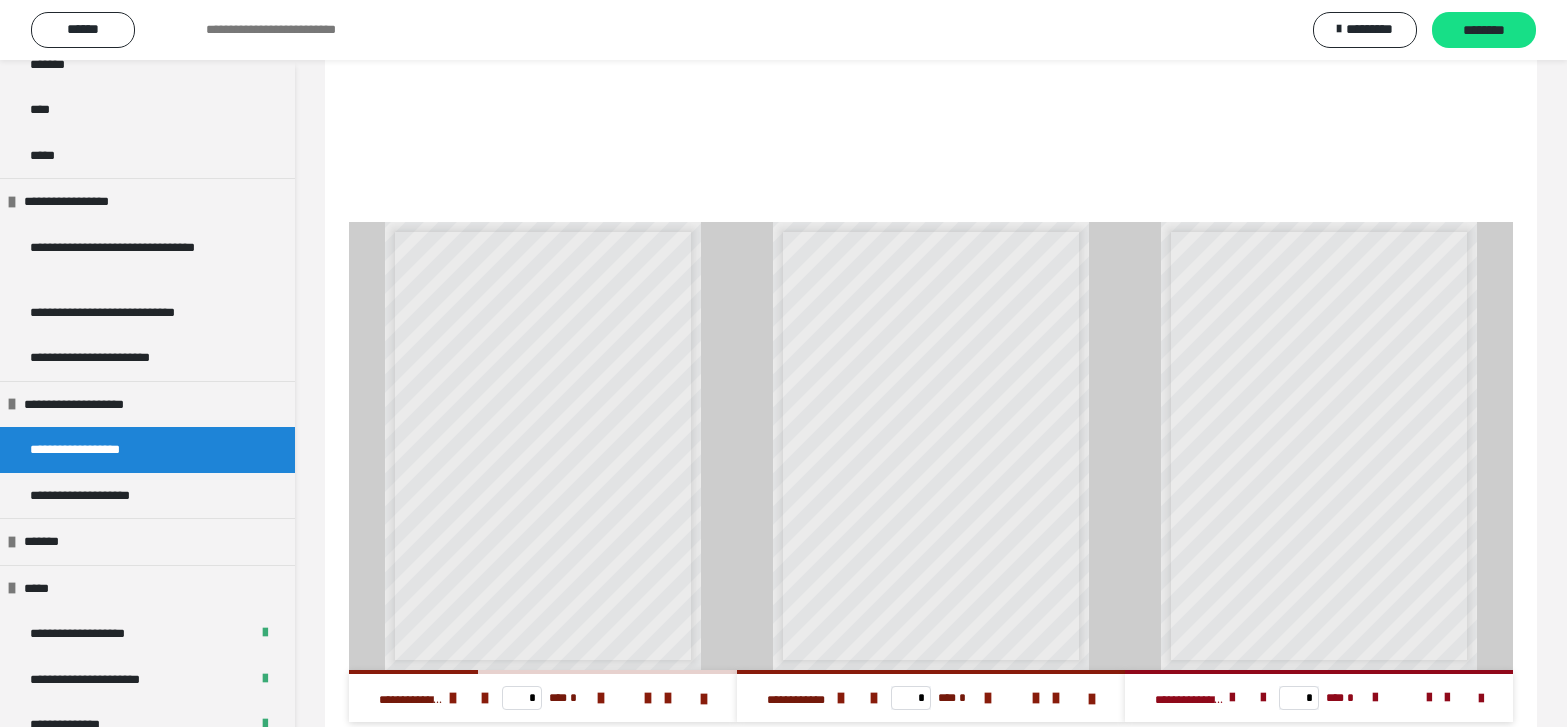 scroll, scrollTop: 454, scrollLeft: 0, axis: vertical 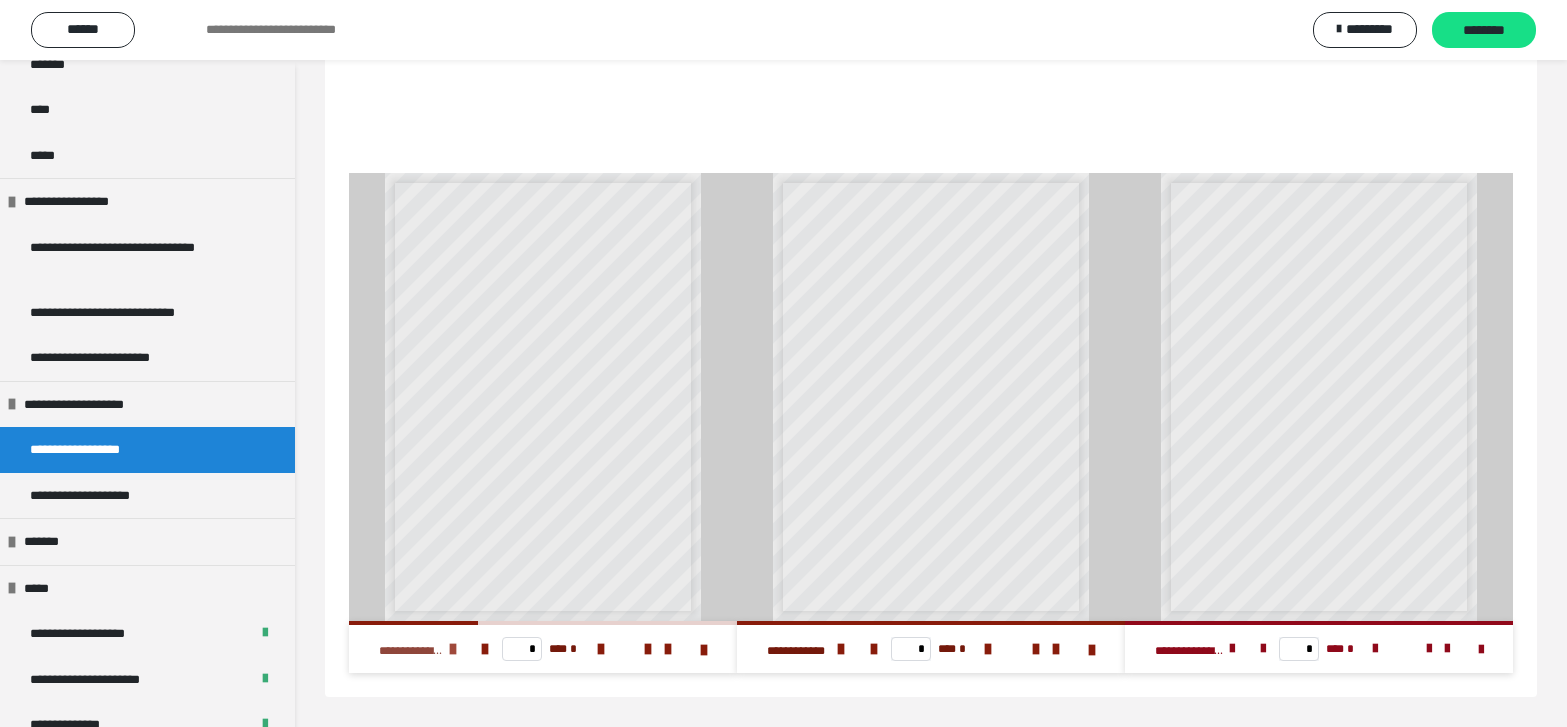 click at bounding box center [453, 649] 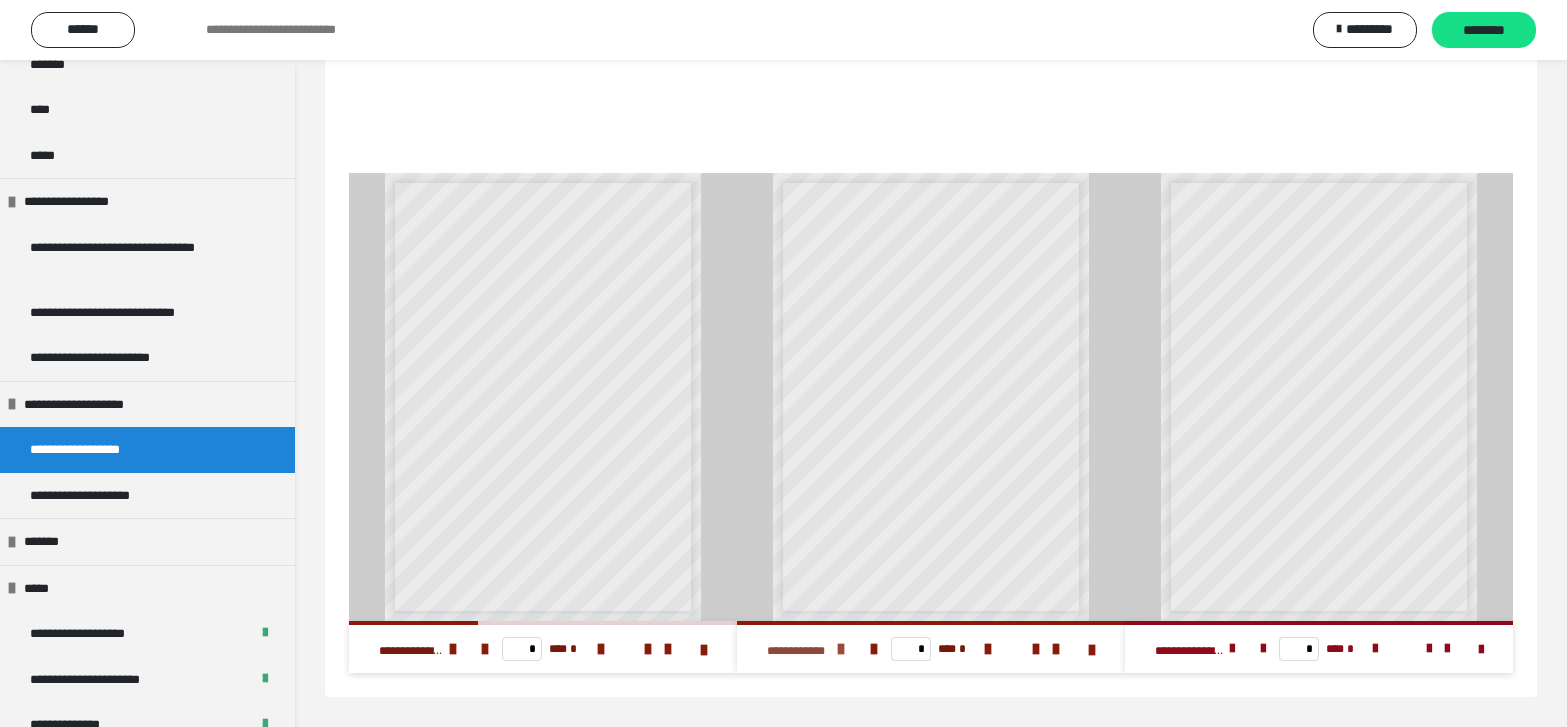 click at bounding box center [841, 649] 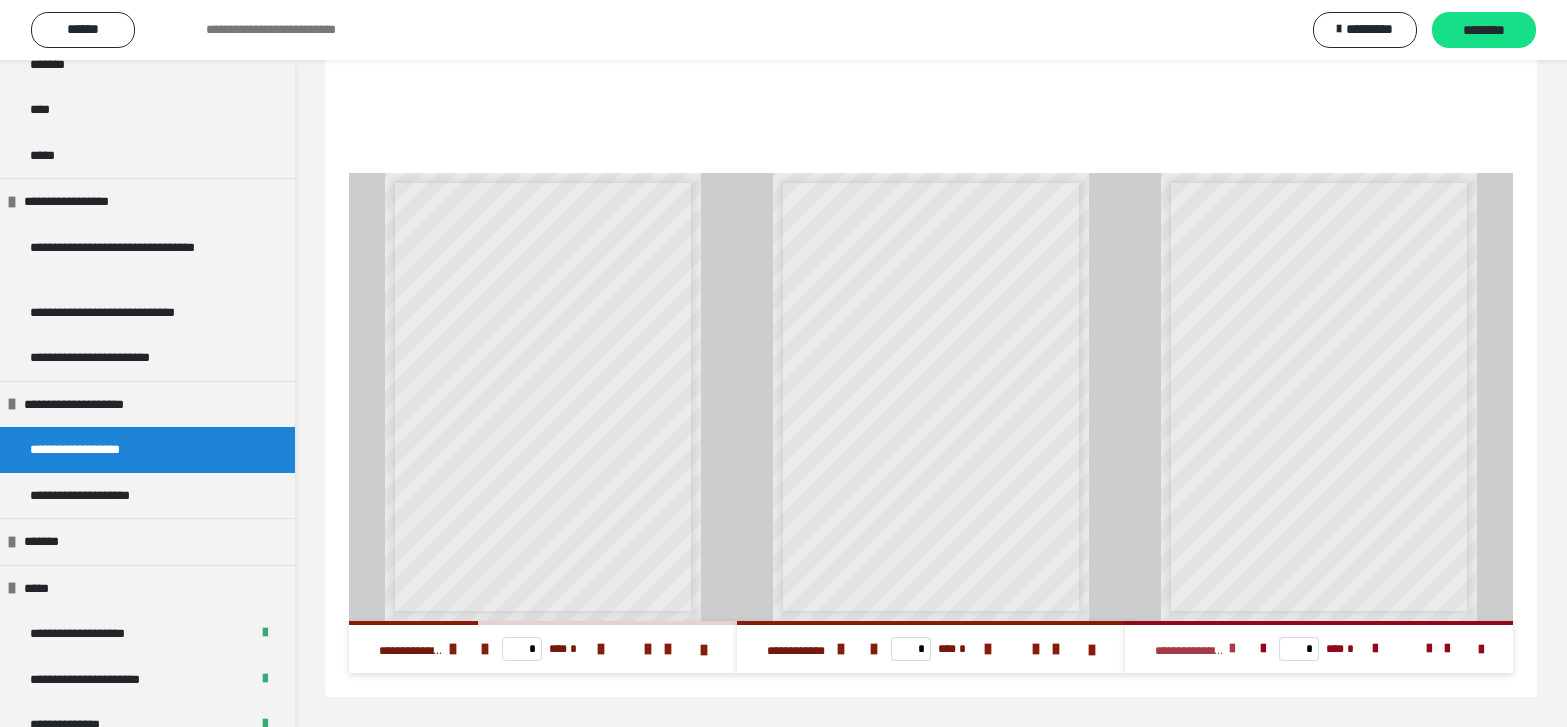 click at bounding box center (1232, 649) 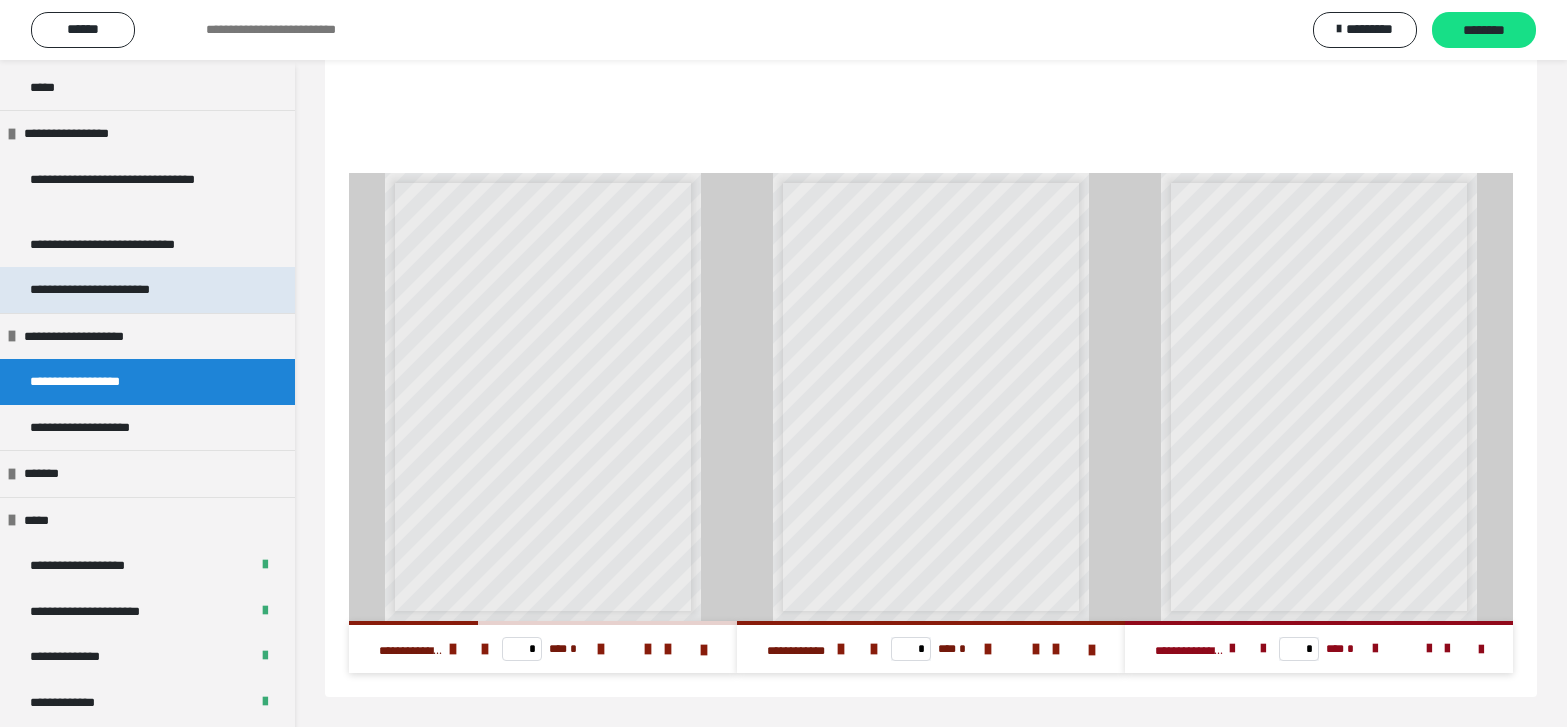 scroll, scrollTop: 1963, scrollLeft: 0, axis: vertical 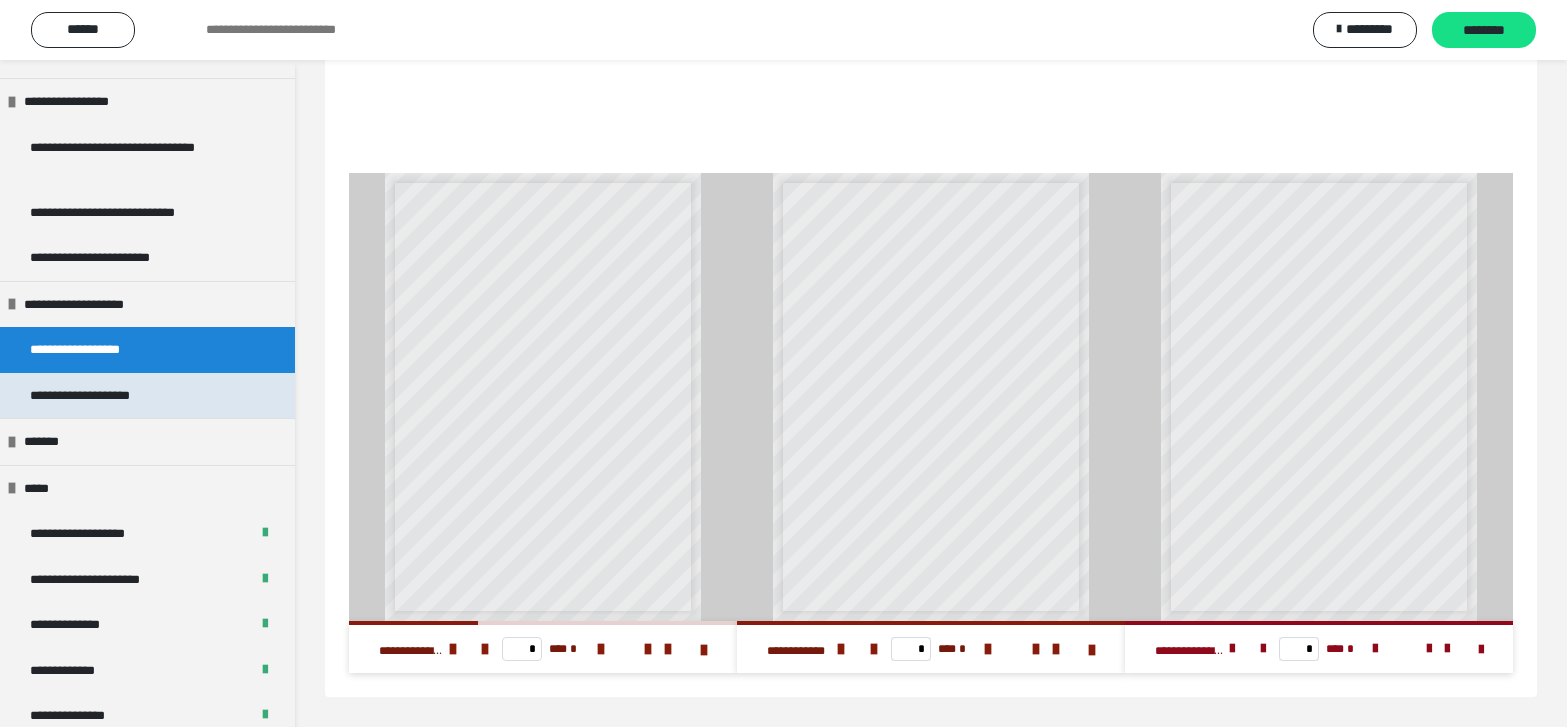 click on "**********" at bounding box center (147, 396) 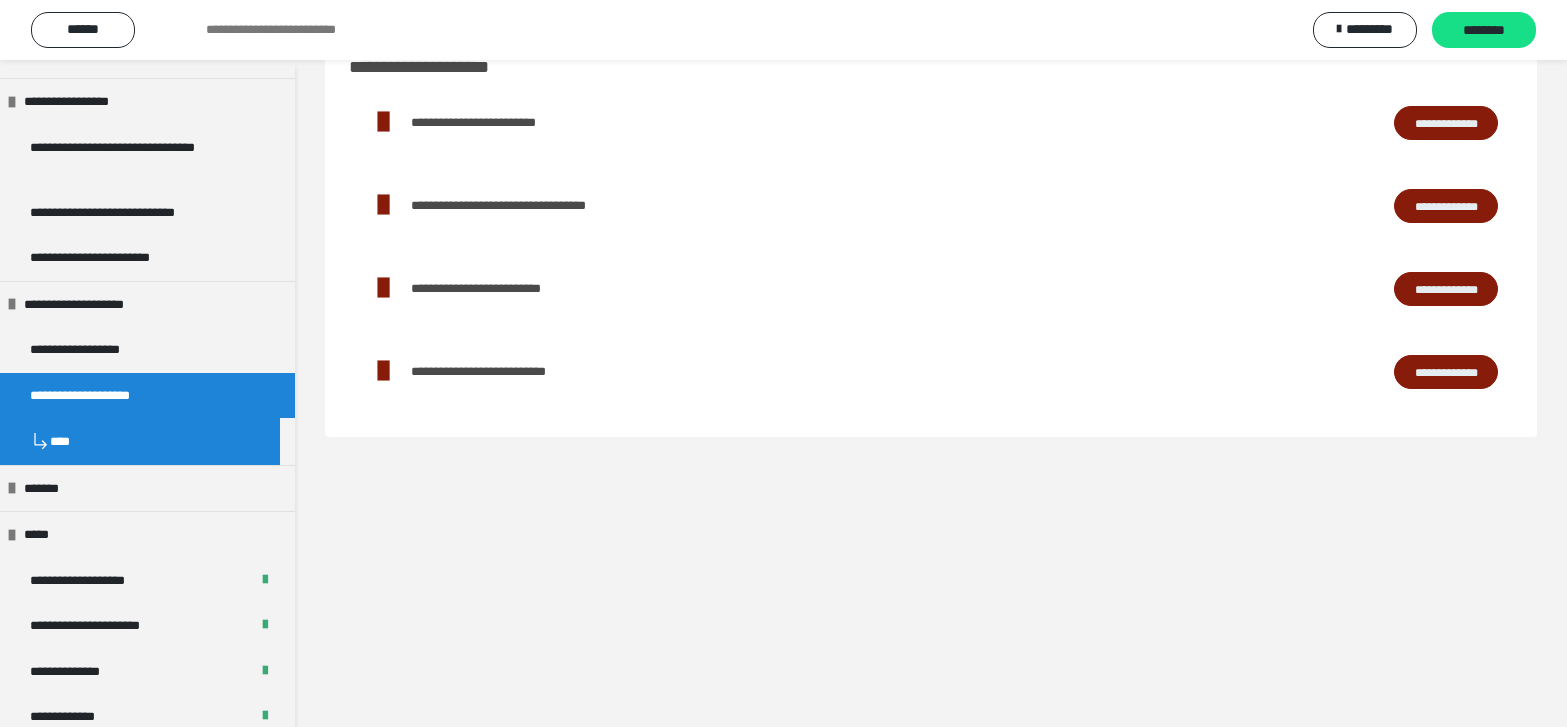 scroll, scrollTop: 0, scrollLeft: 0, axis: both 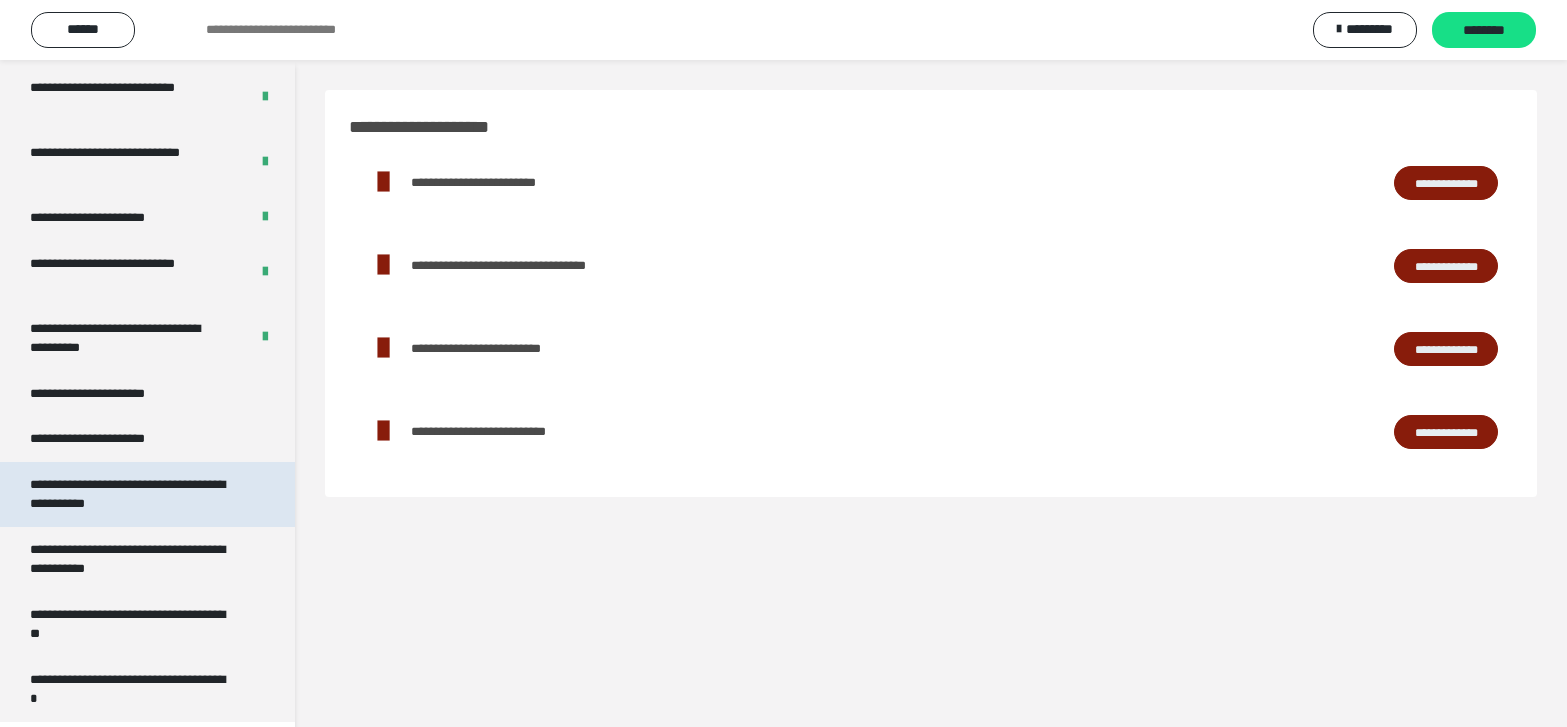 click on "**********" at bounding box center [132, 494] 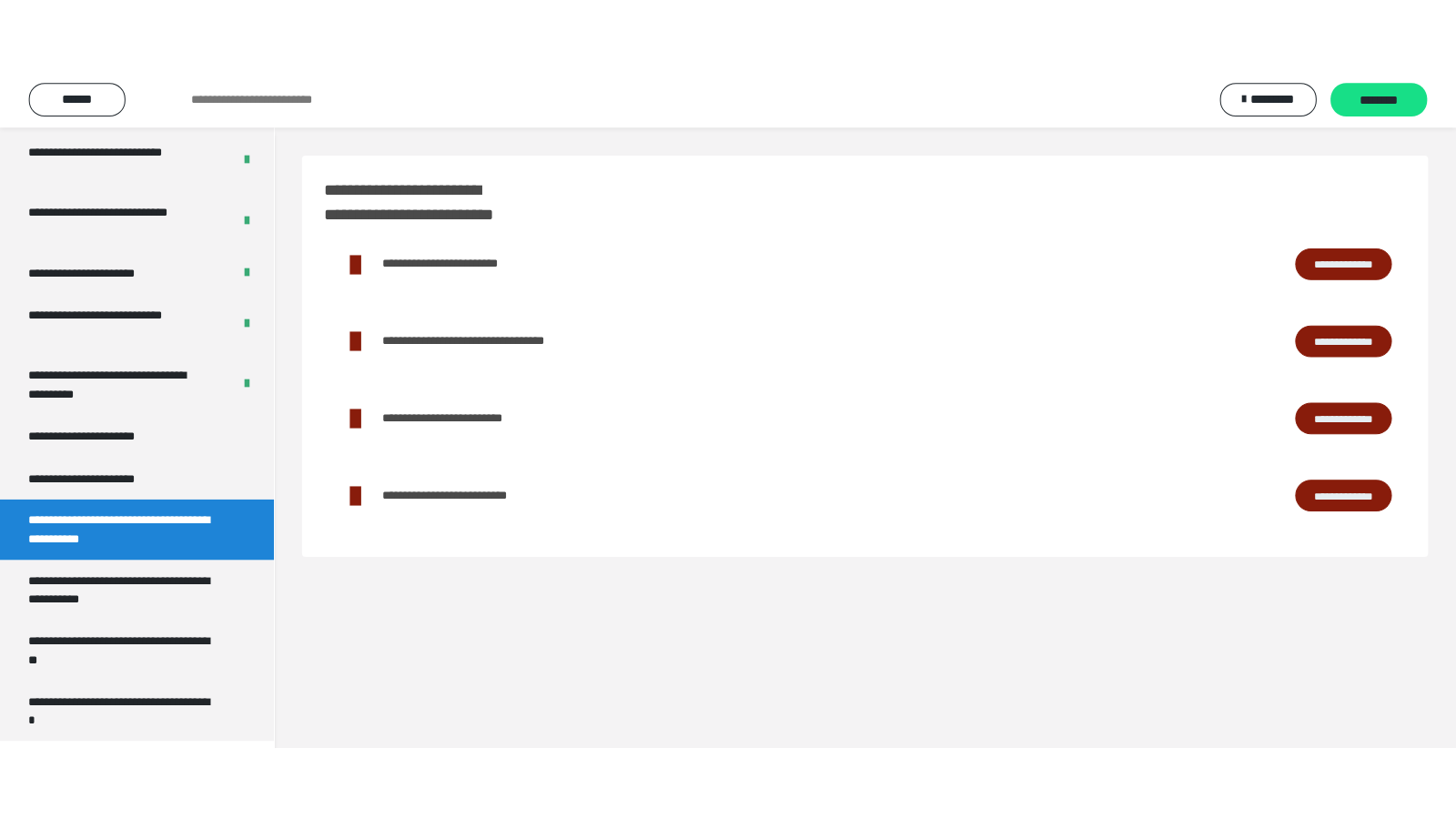 scroll, scrollTop: 3605, scrollLeft: 0, axis: vertical 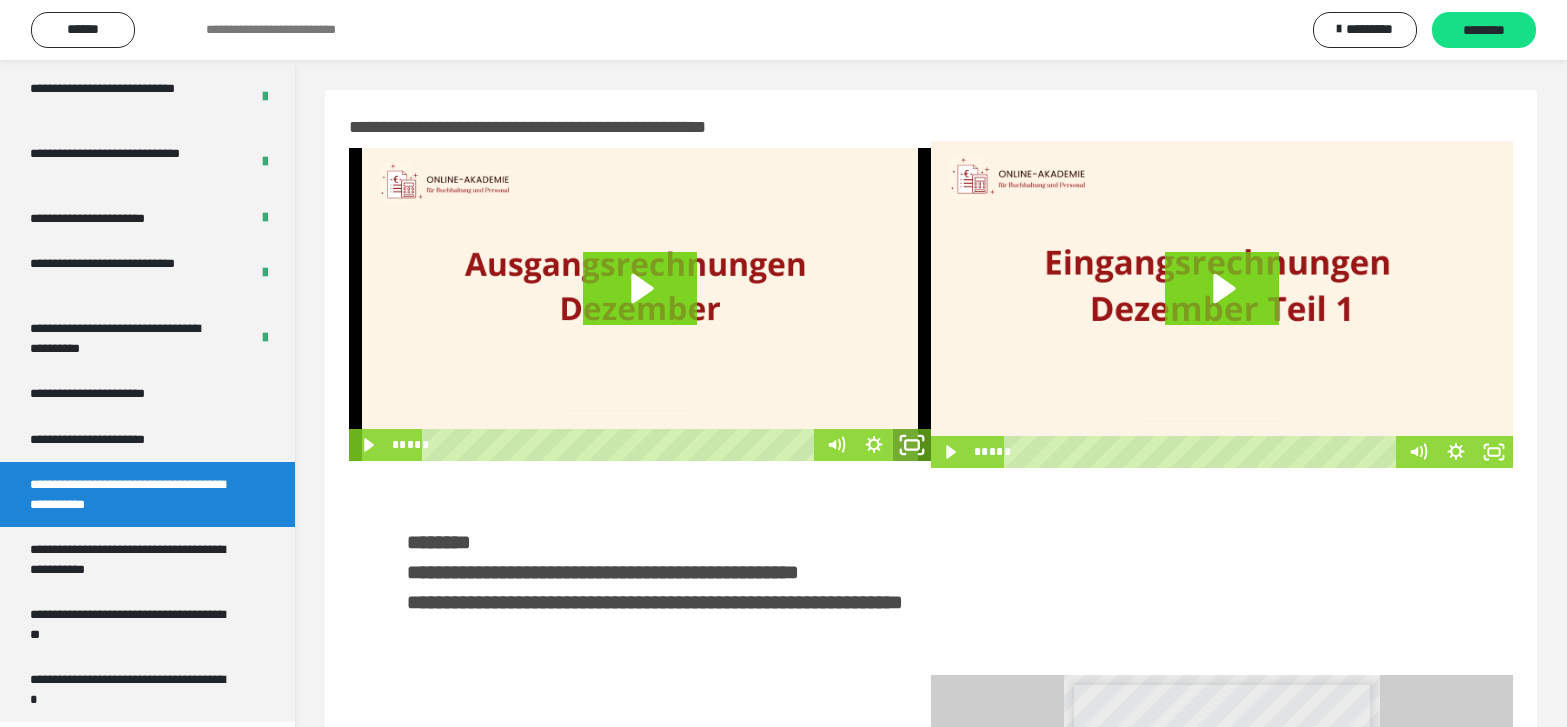 click 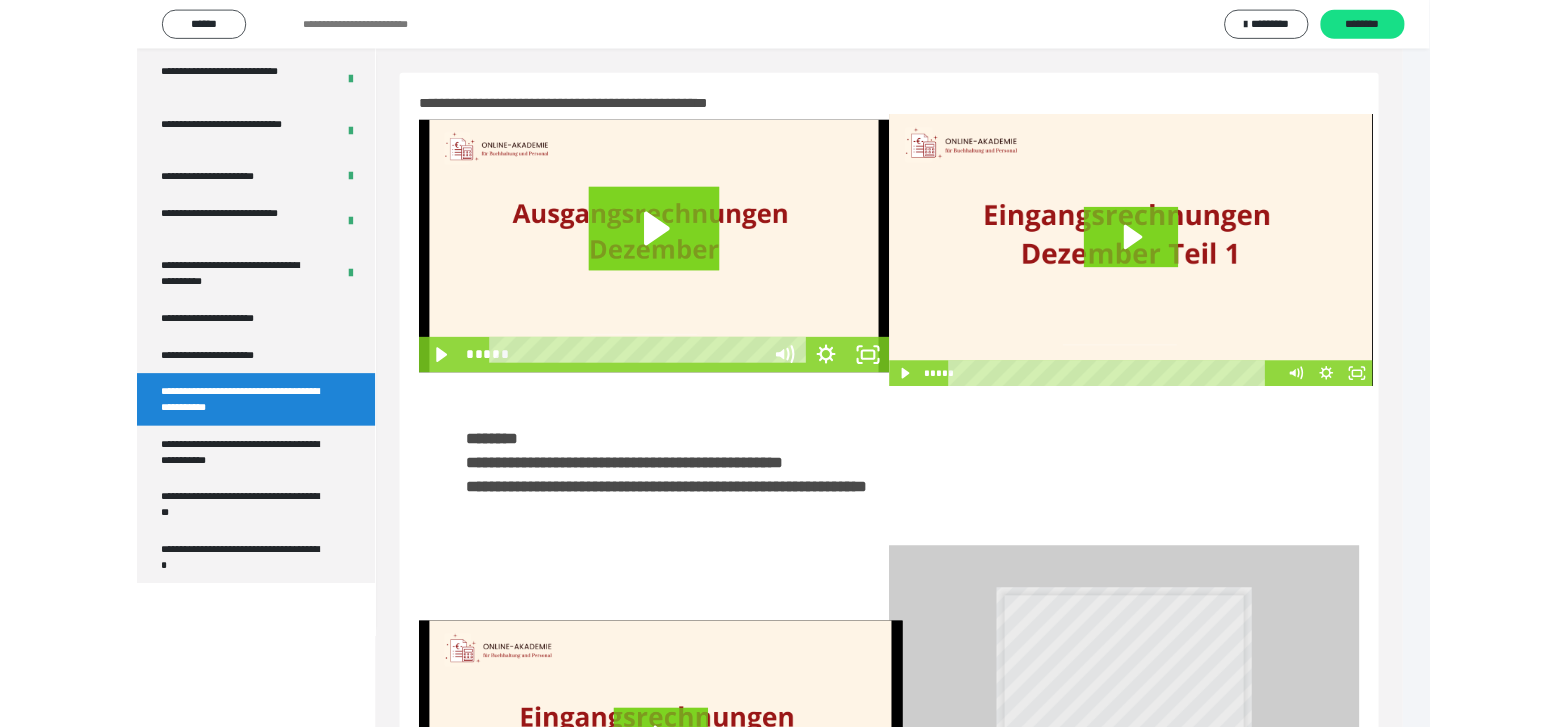 scroll, scrollTop: 3790, scrollLeft: 0, axis: vertical 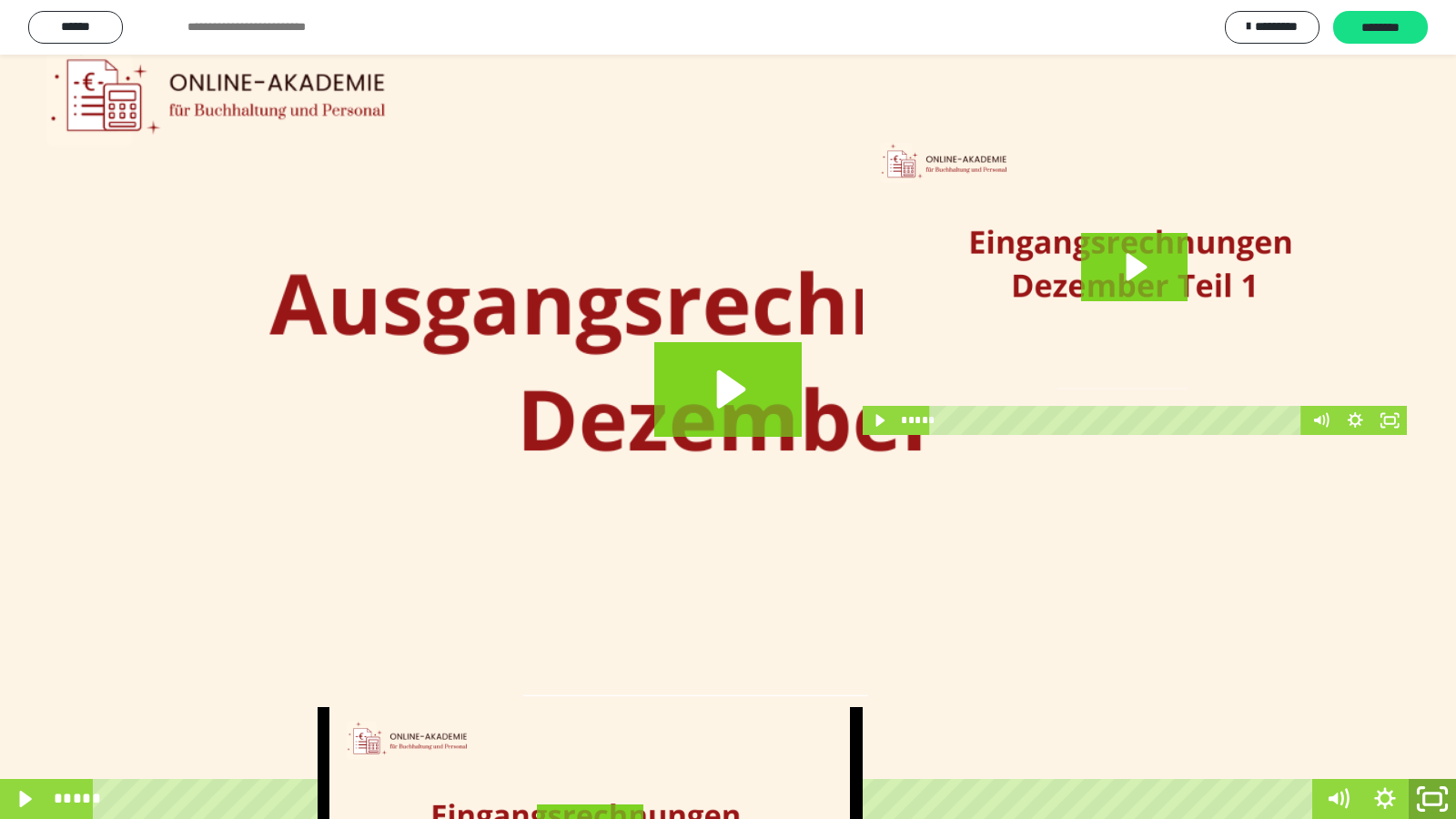 click 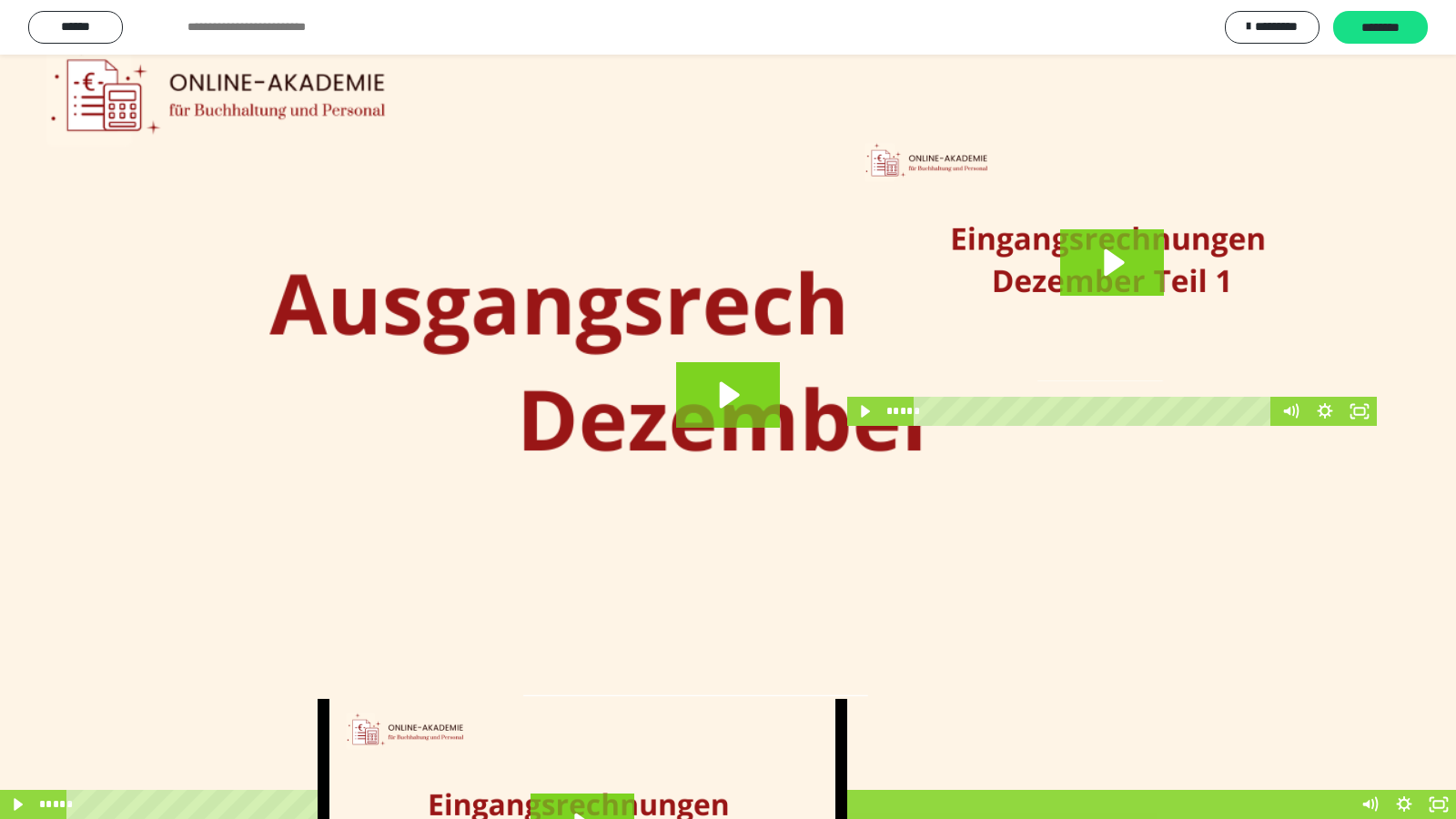scroll, scrollTop: 3605, scrollLeft: 0, axis: vertical 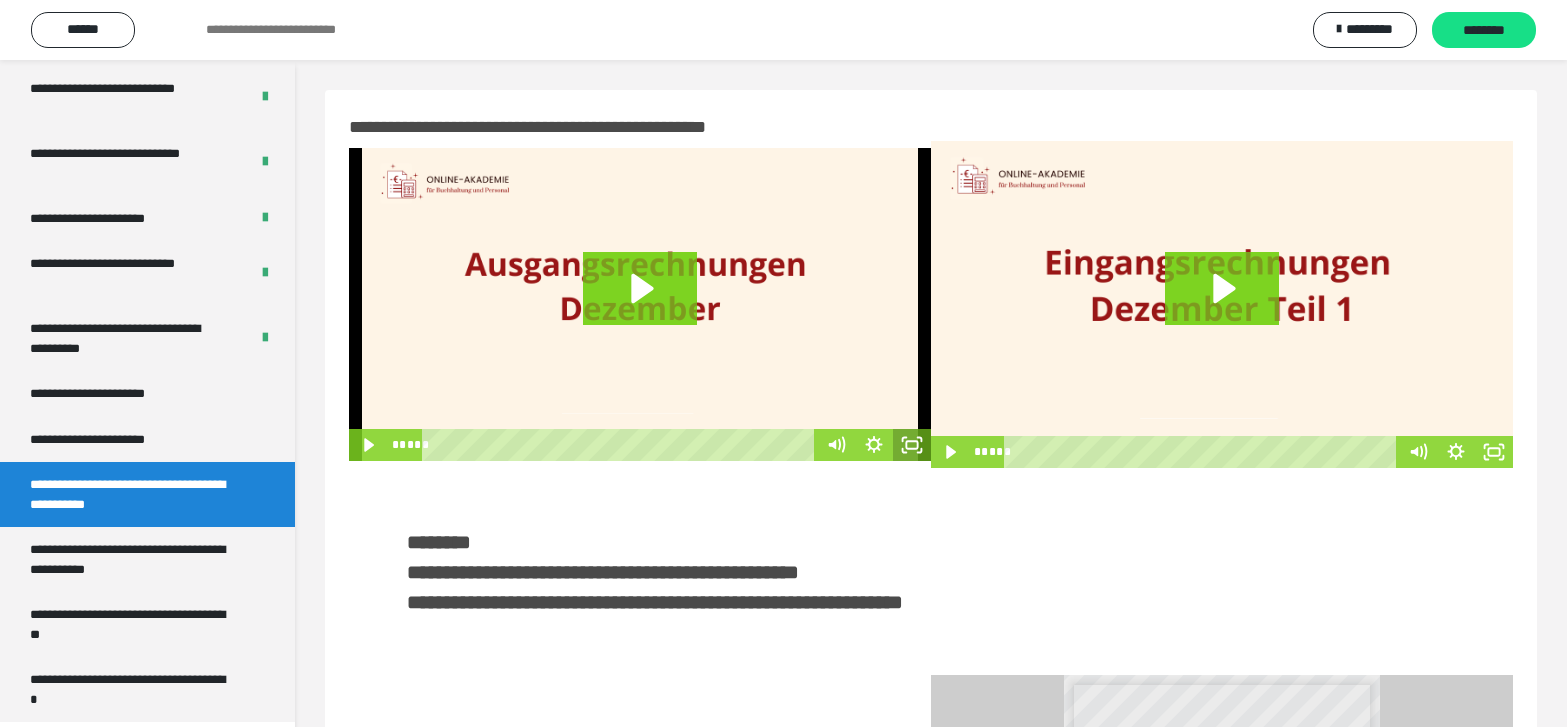 click 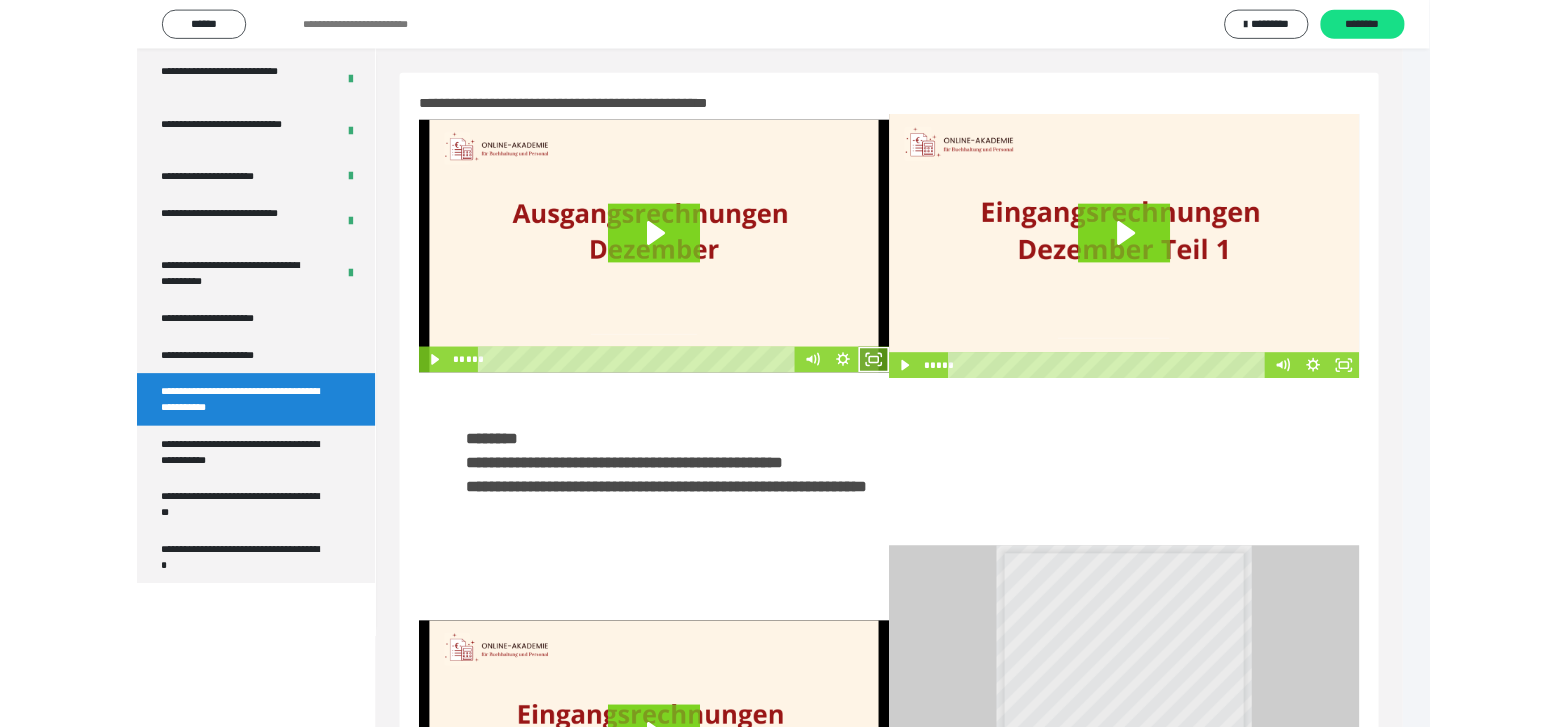 scroll, scrollTop: 3790, scrollLeft: 0, axis: vertical 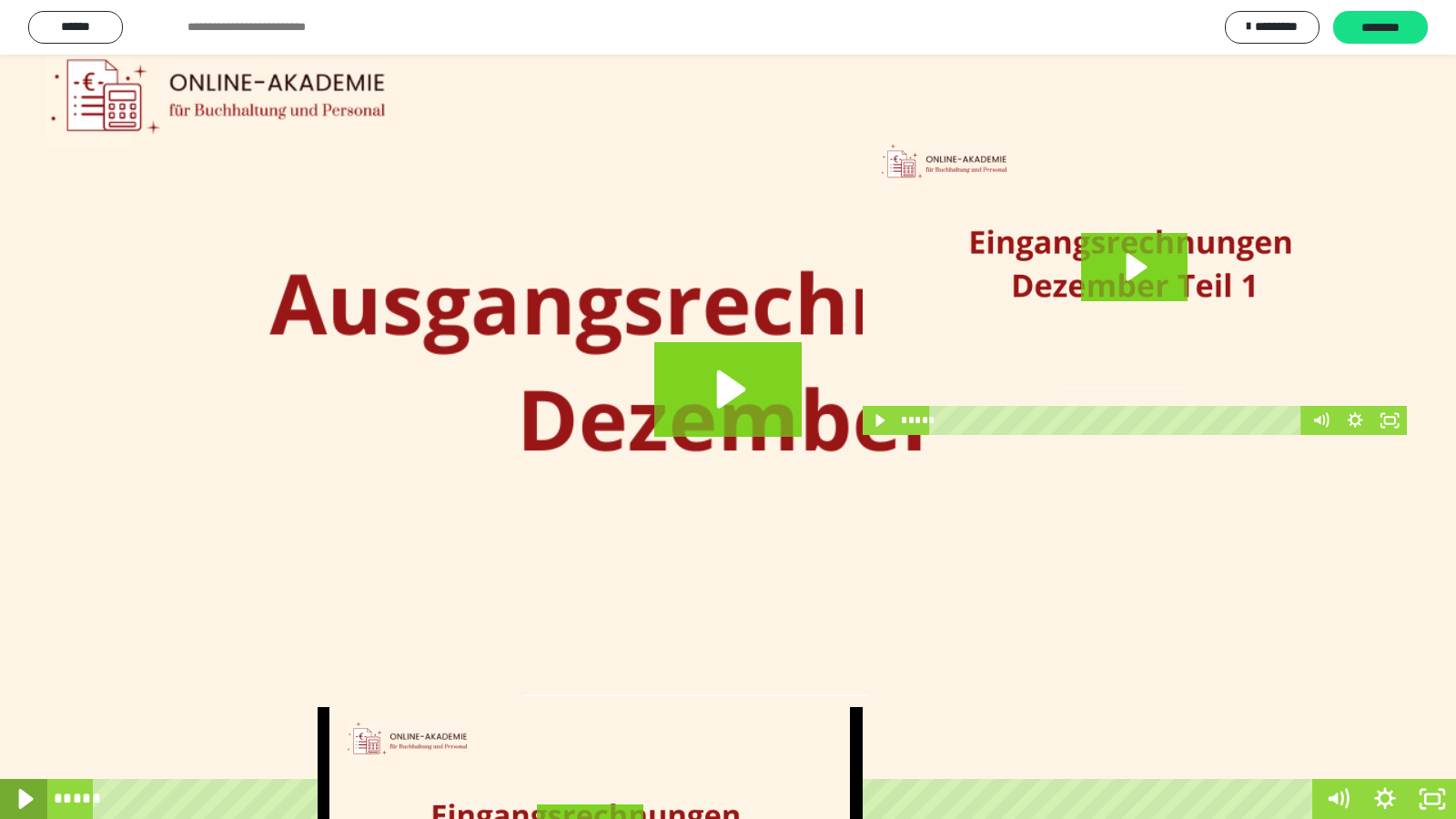 click 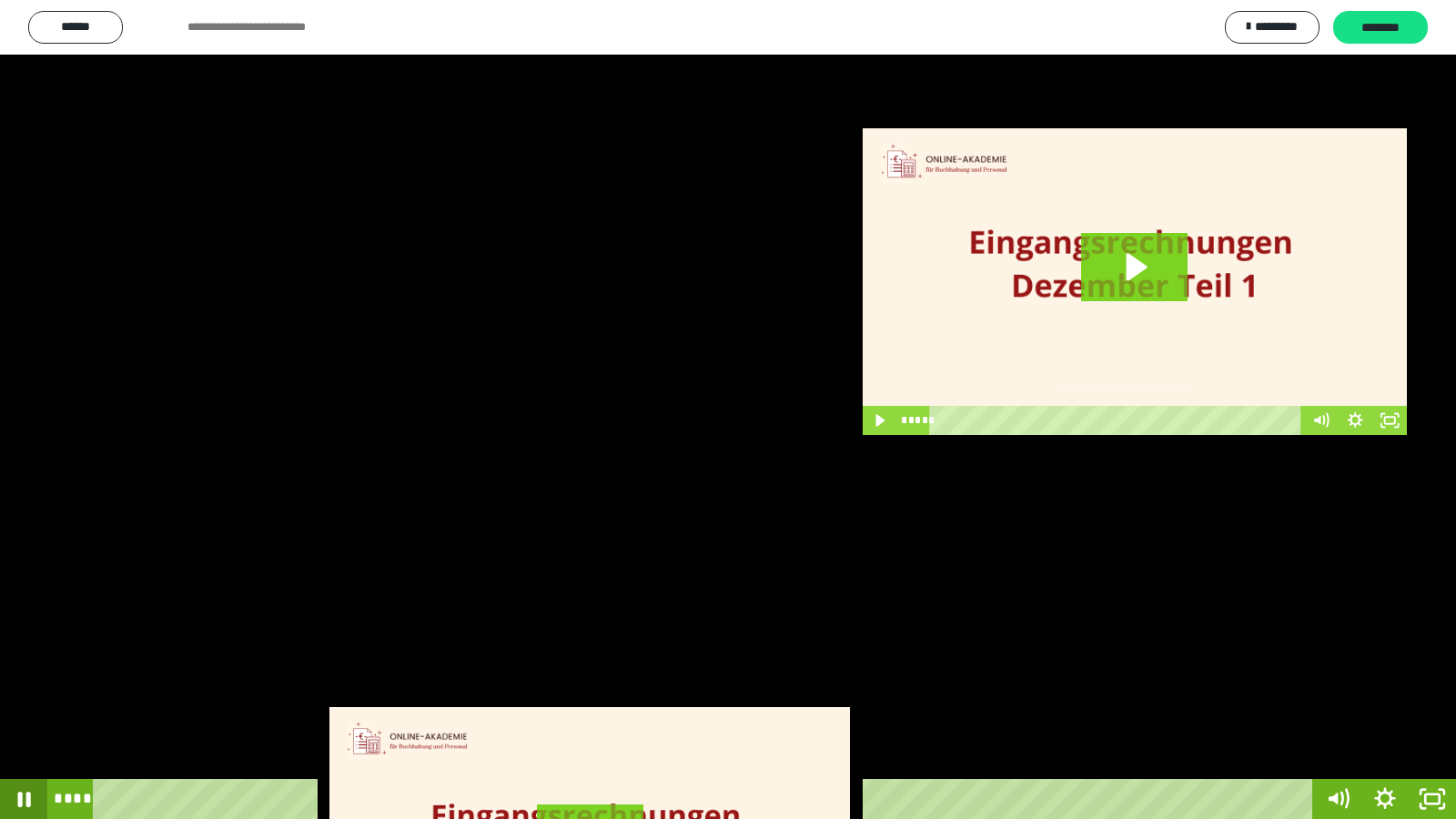 click 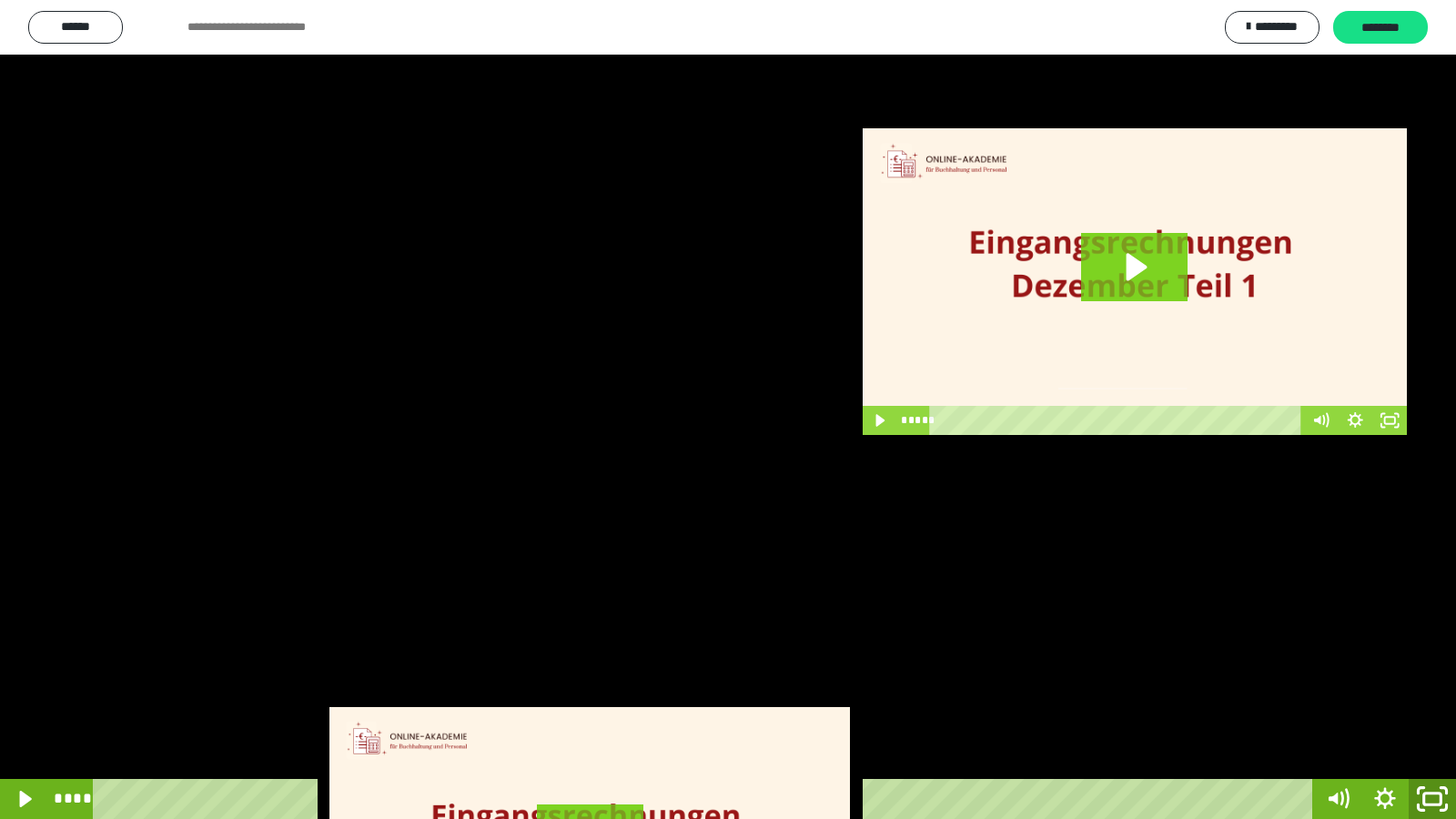 click 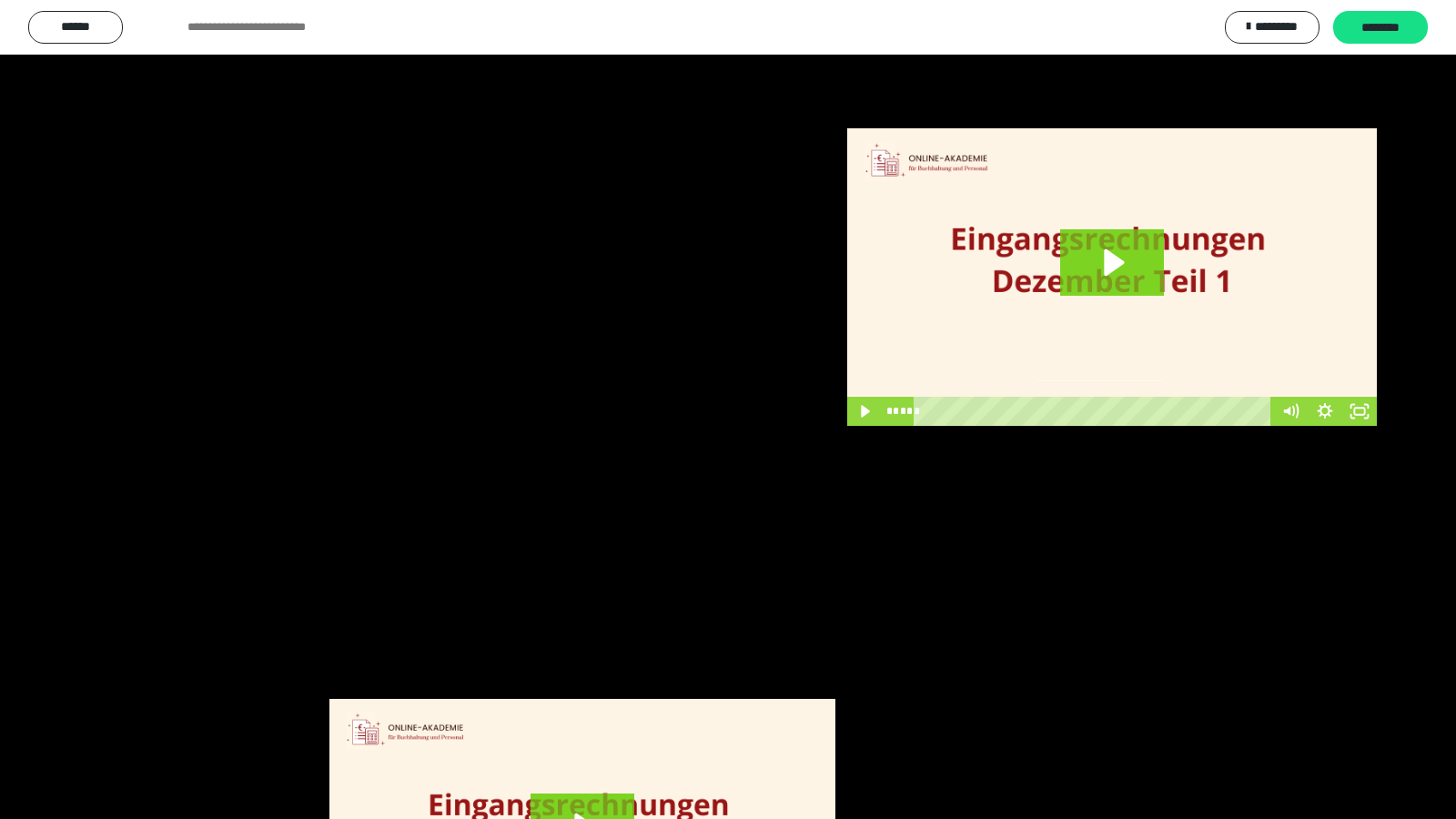 scroll, scrollTop: 3605, scrollLeft: 0, axis: vertical 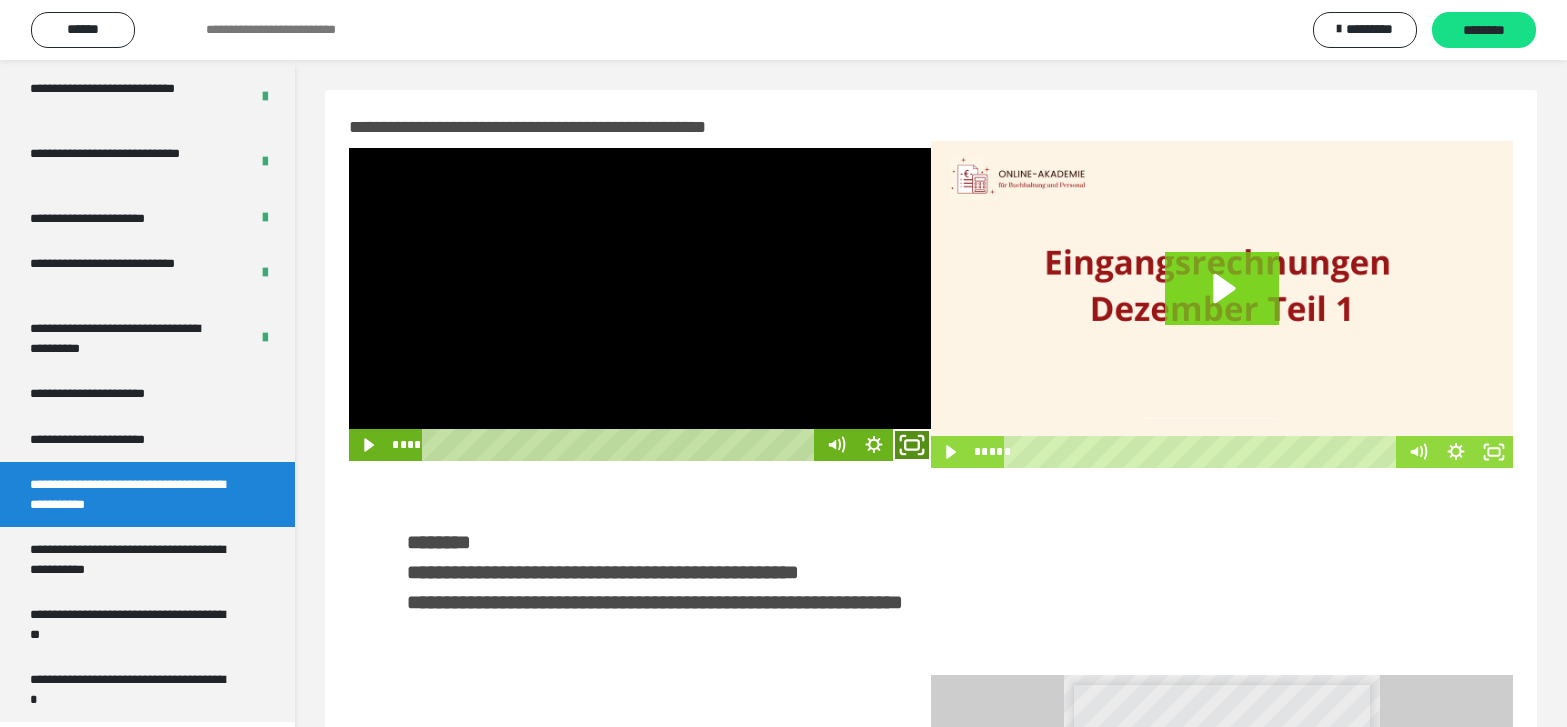 click 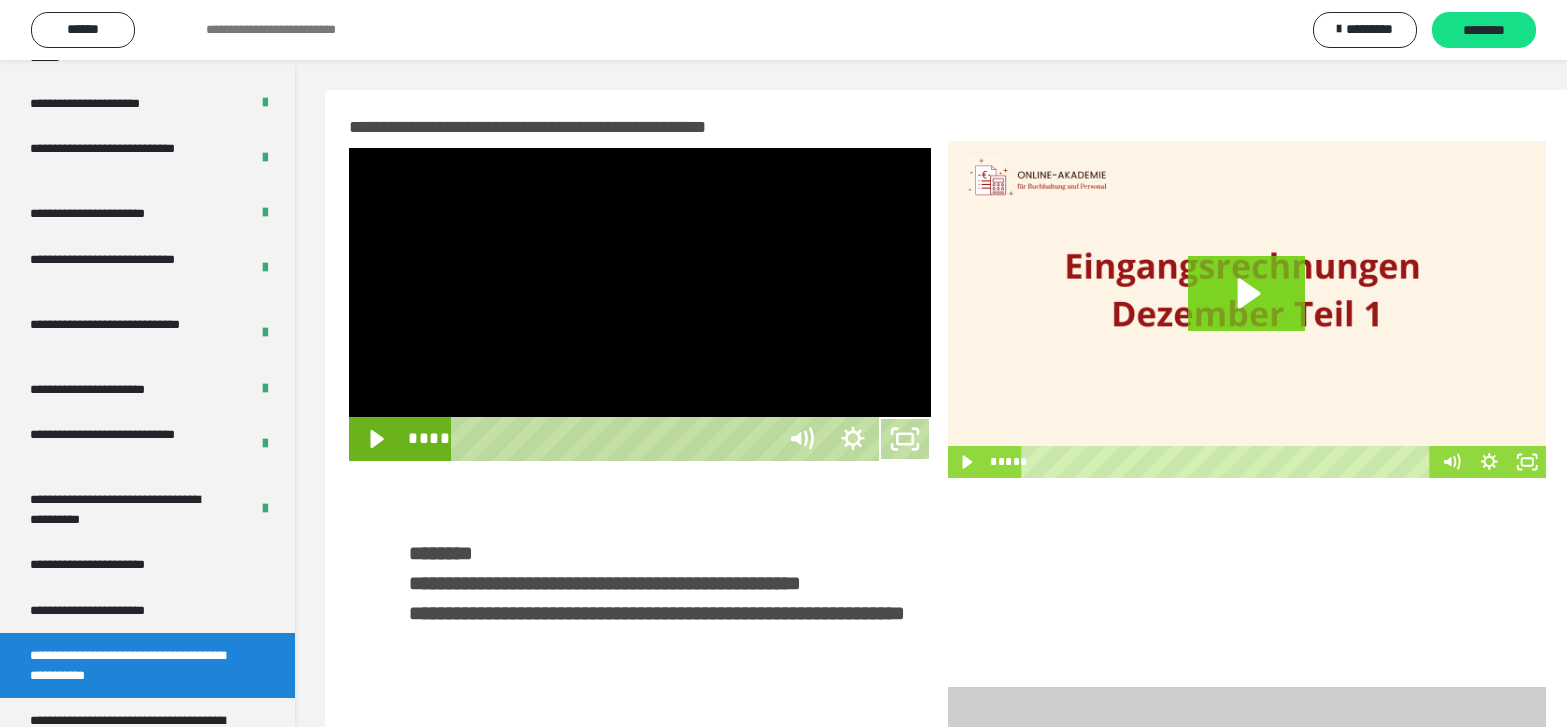 scroll, scrollTop: 3790, scrollLeft: 0, axis: vertical 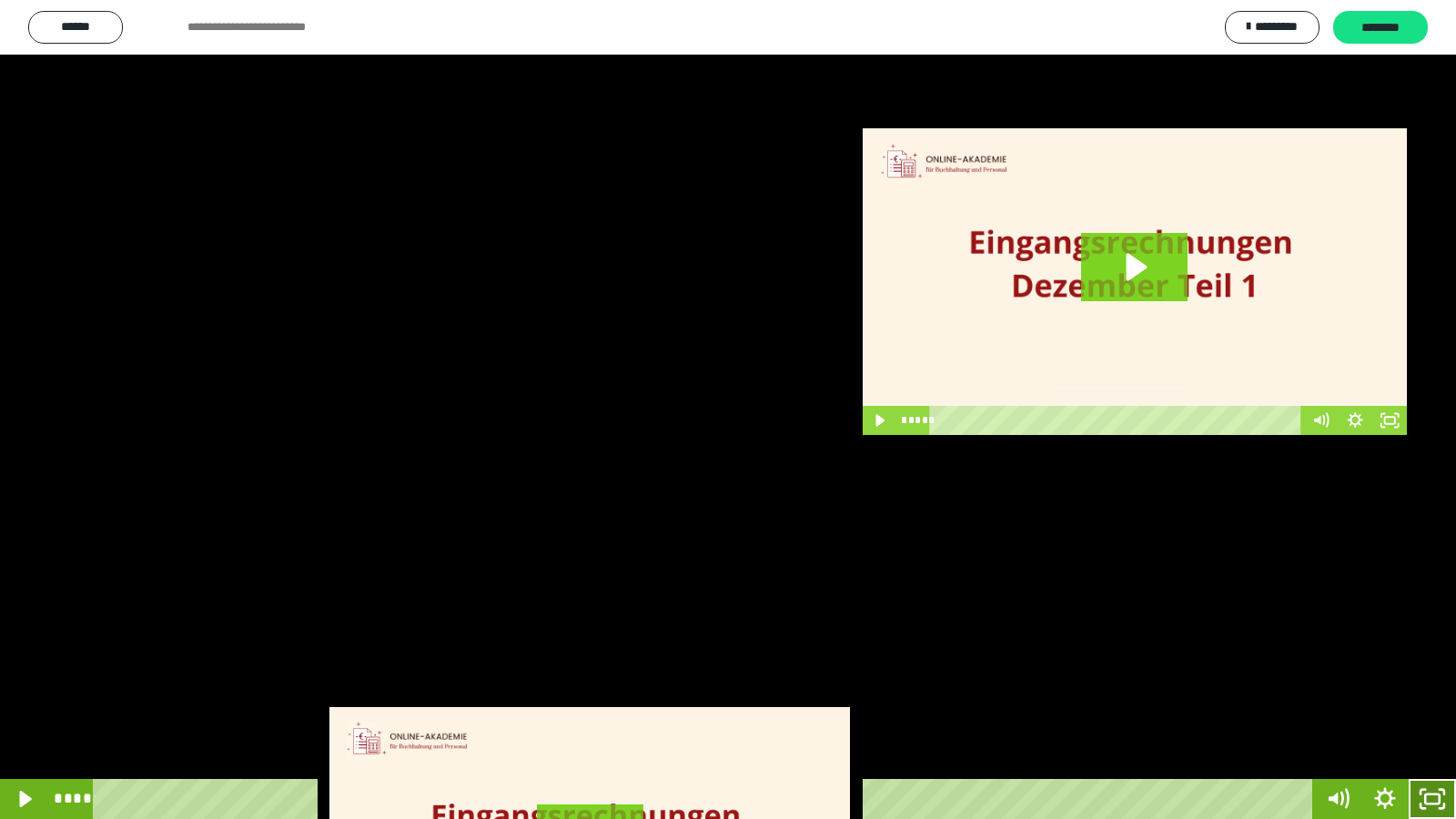 click 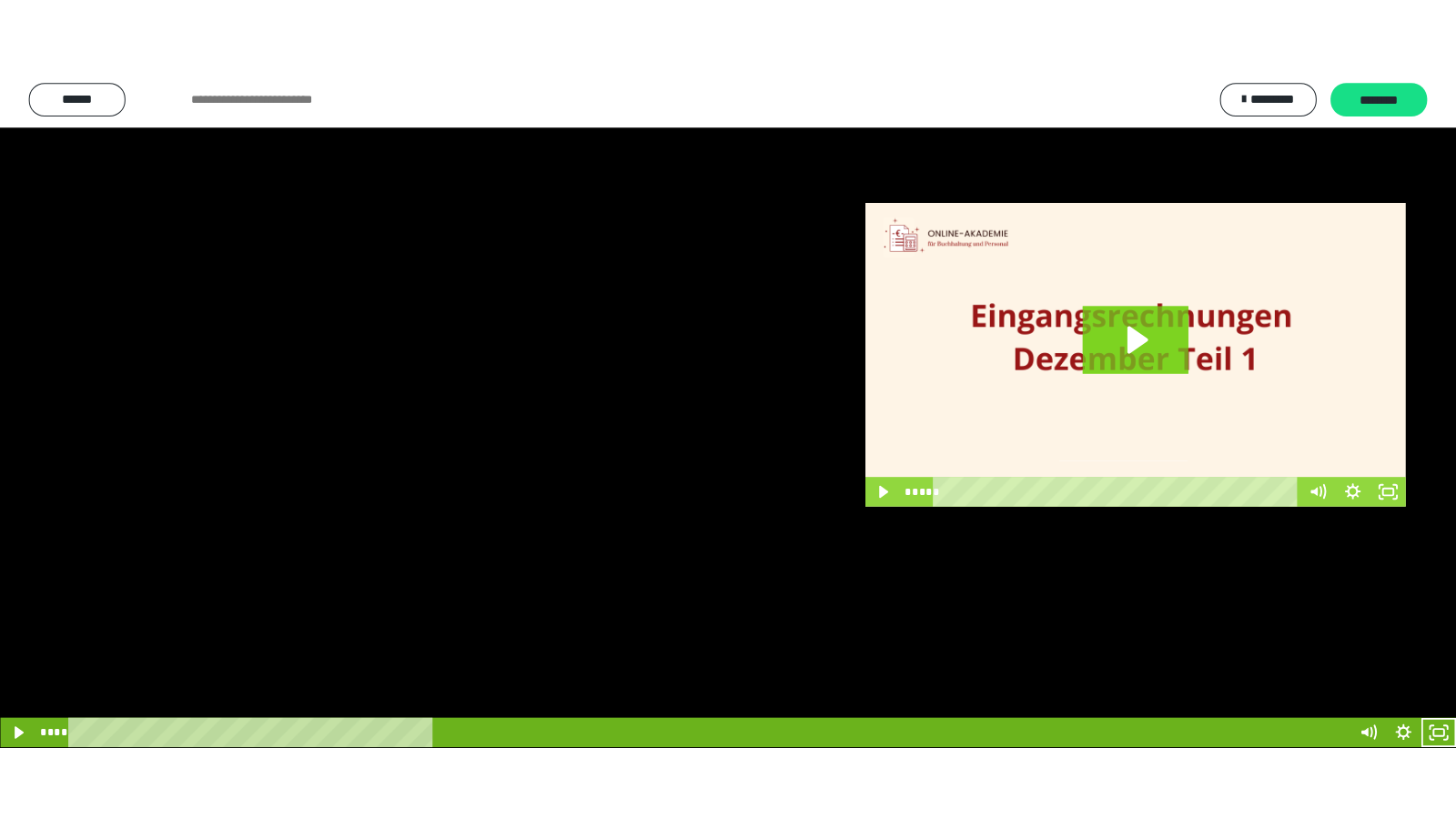 scroll, scrollTop: 3605, scrollLeft: 0, axis: vertical 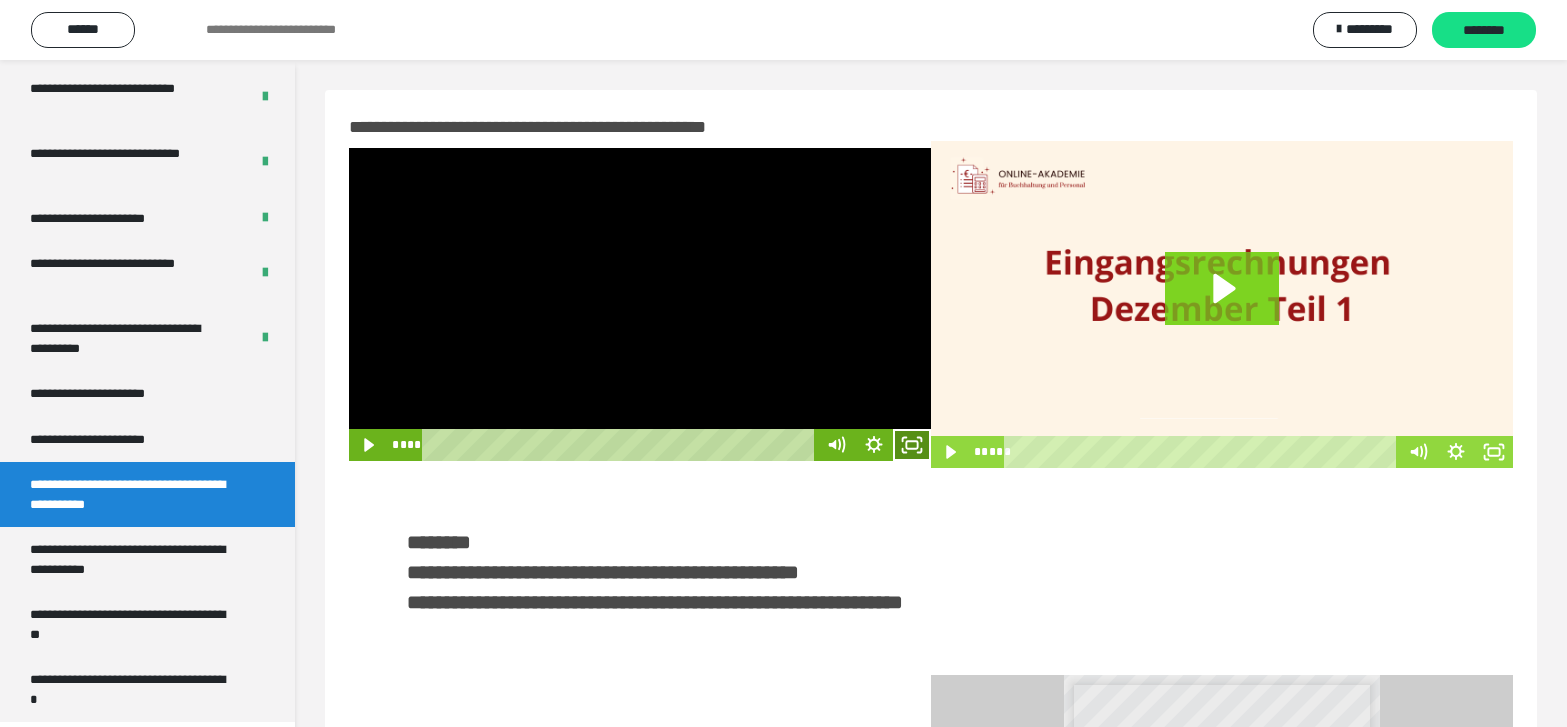 click 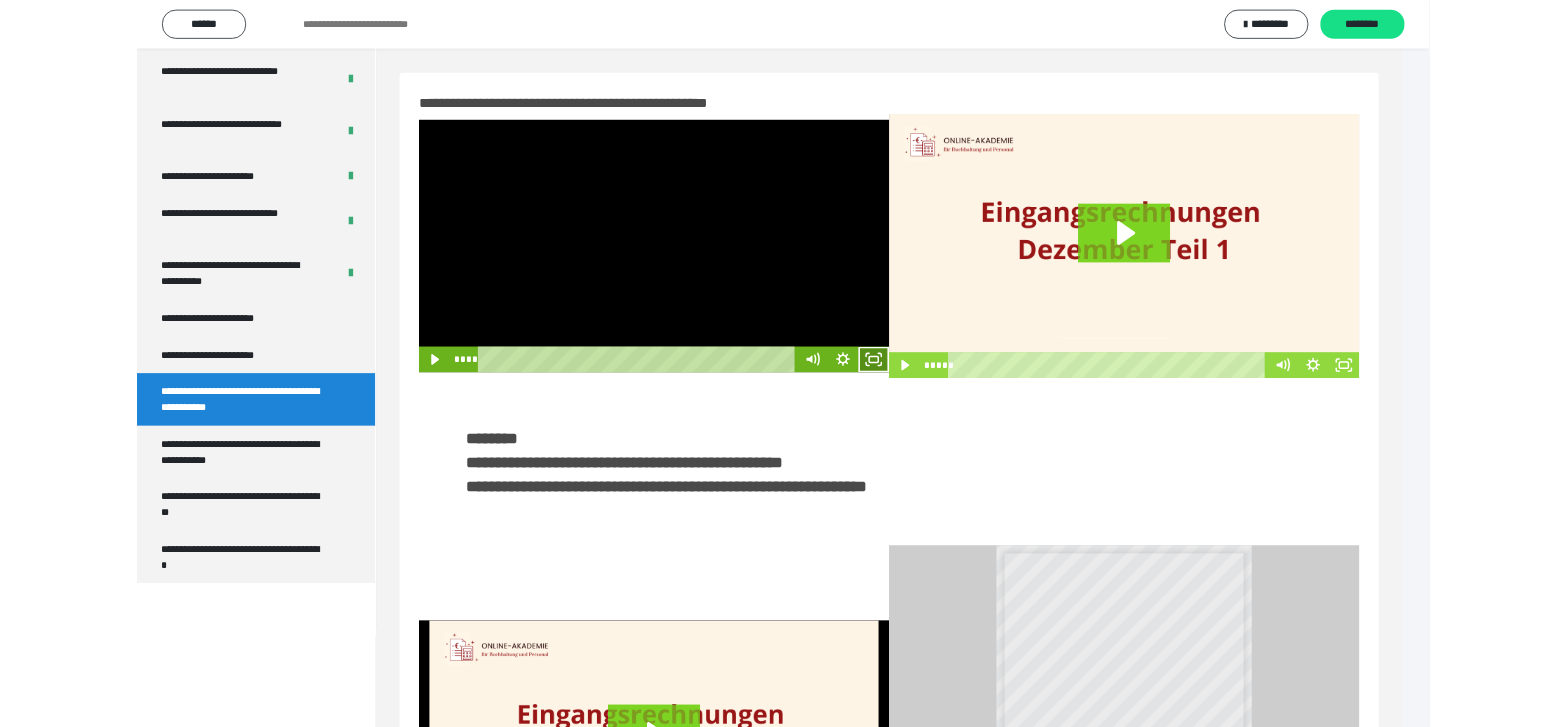 scroll, scrollTop: 3790, scrollLeft: 0, axis: vertical 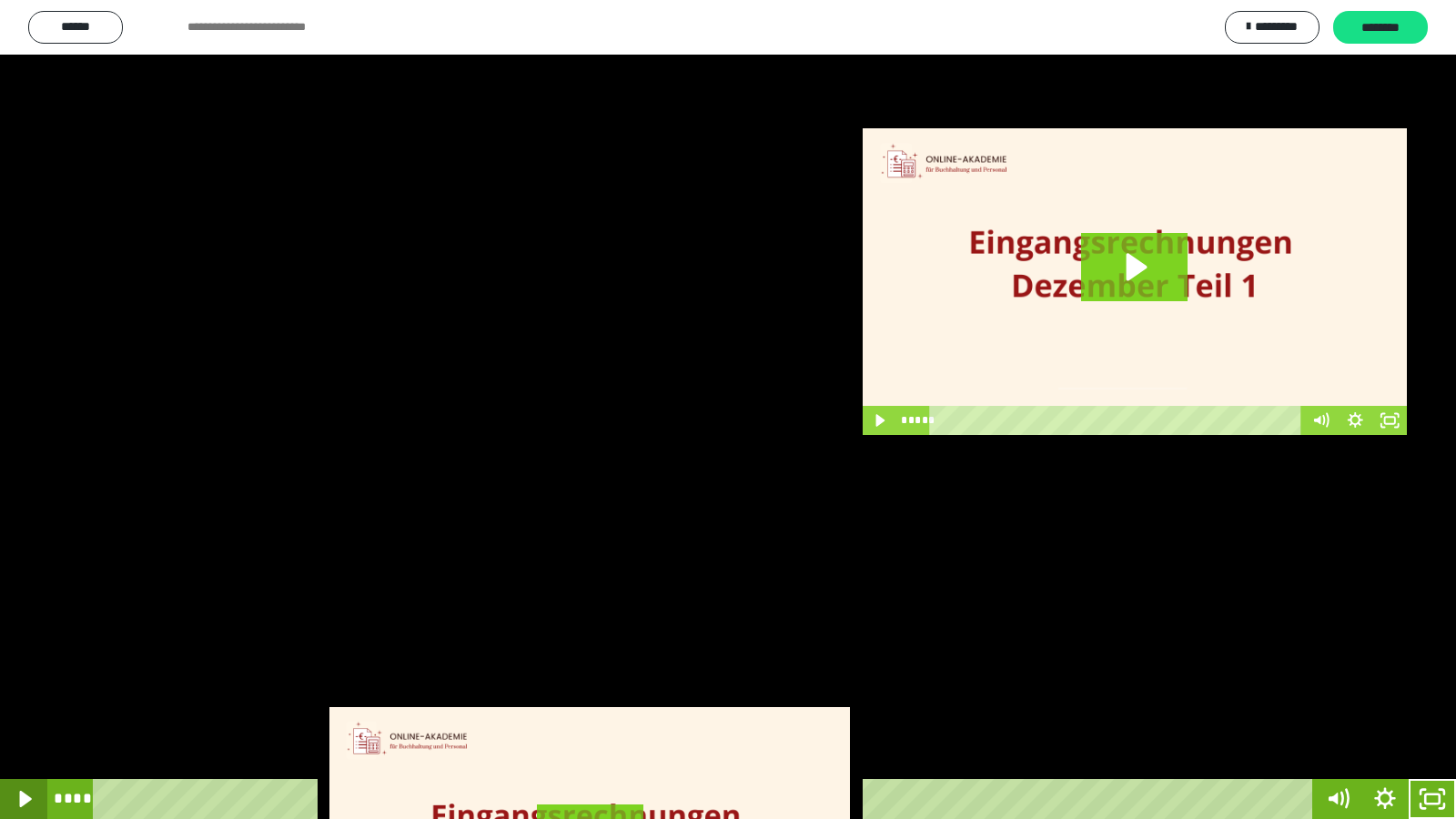 click 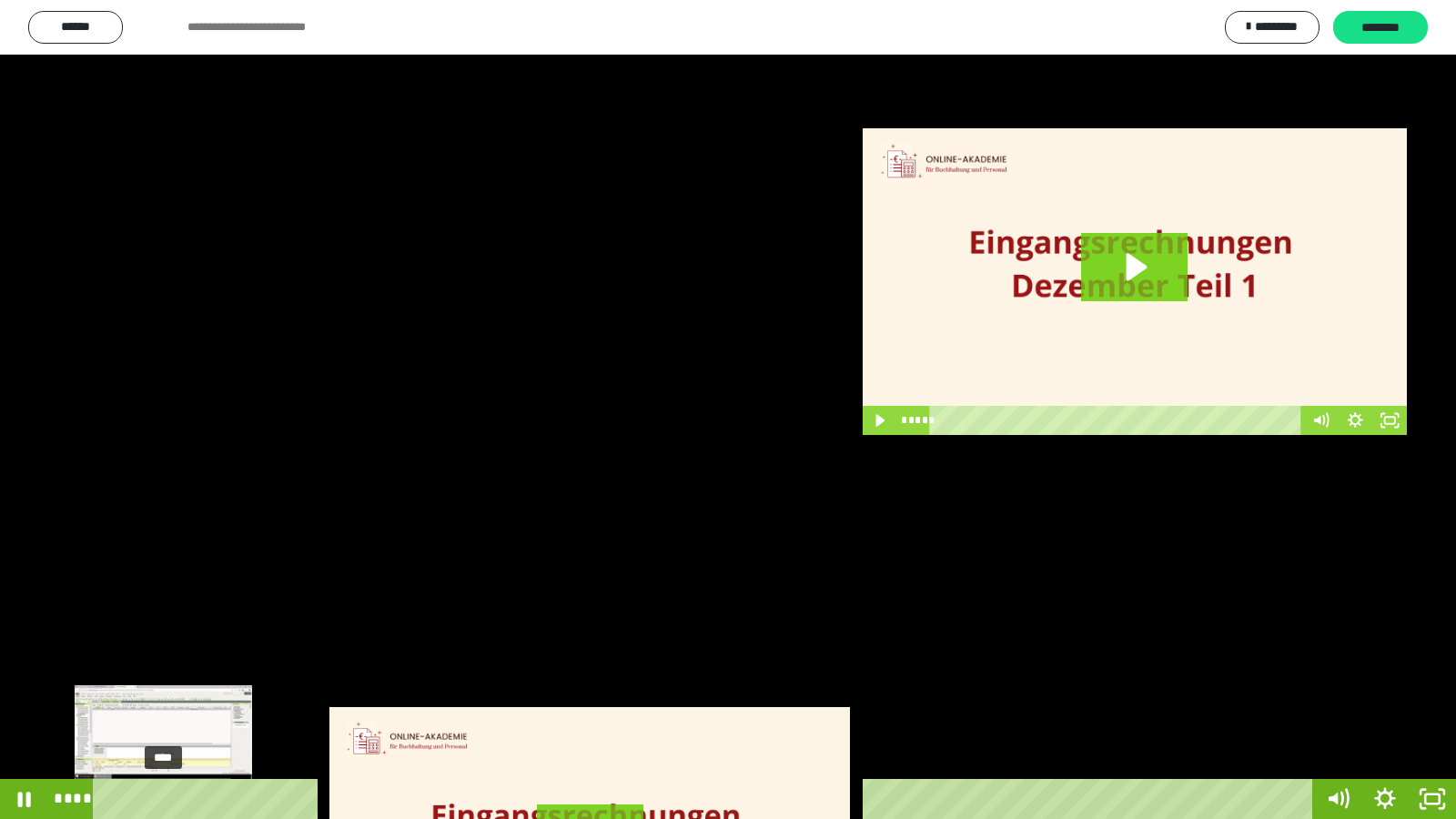 click on "****" at bounding box center (706, 799) 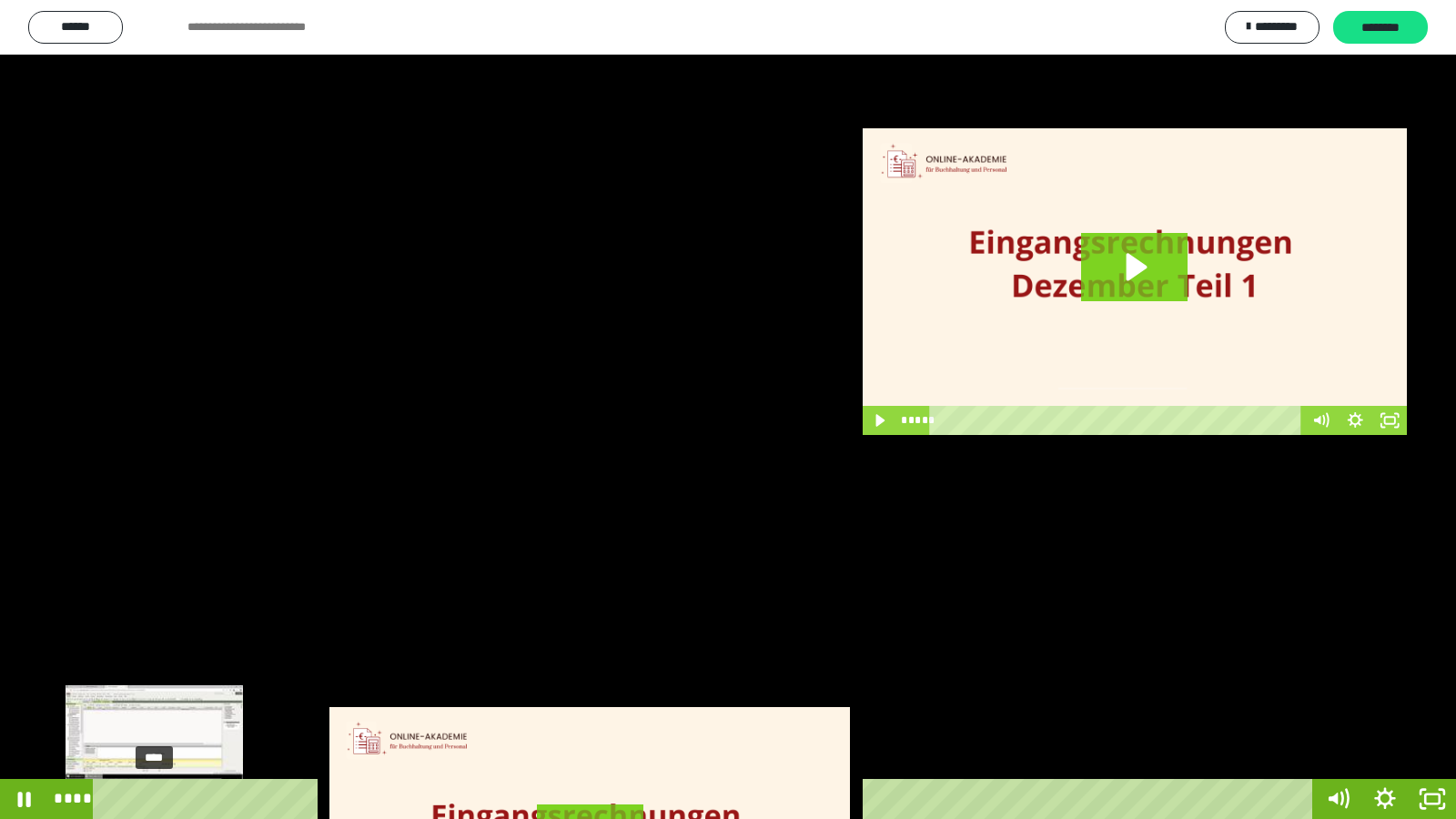 click on "****" at bounding box center (706, 799) 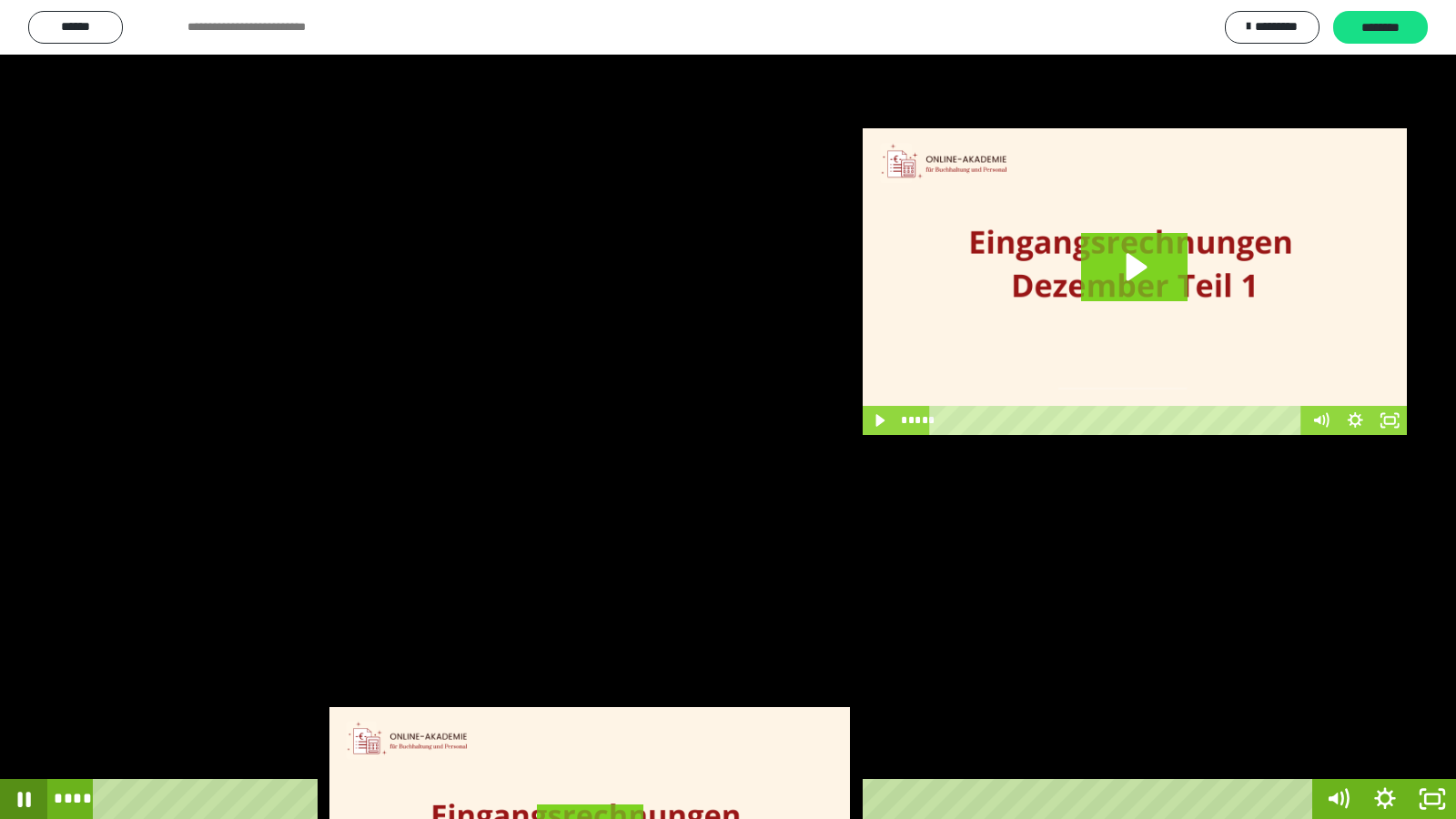 click 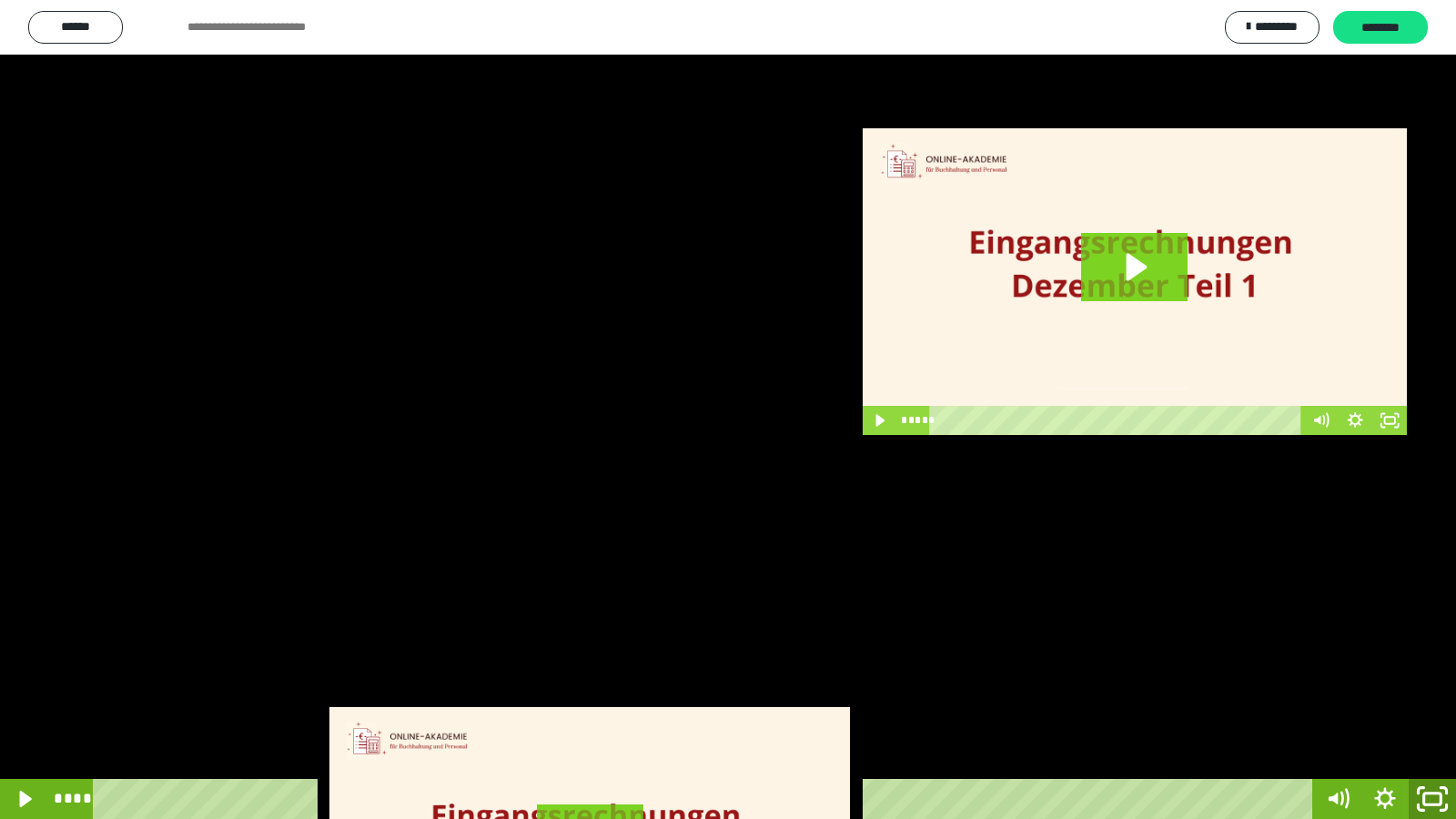 click 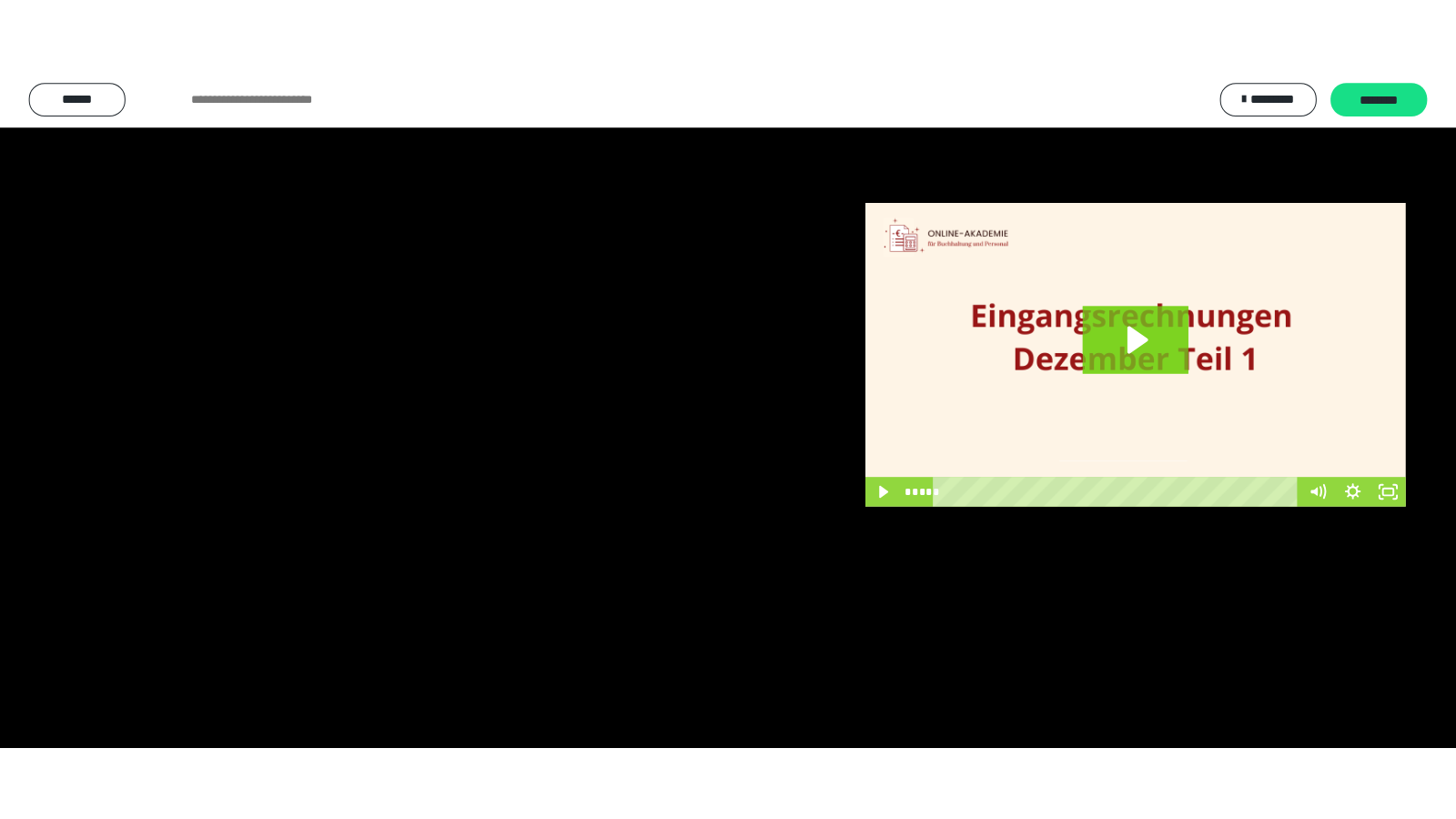 scroll, scrollTop: 3605, scrollLeft: 0, axis: vertical 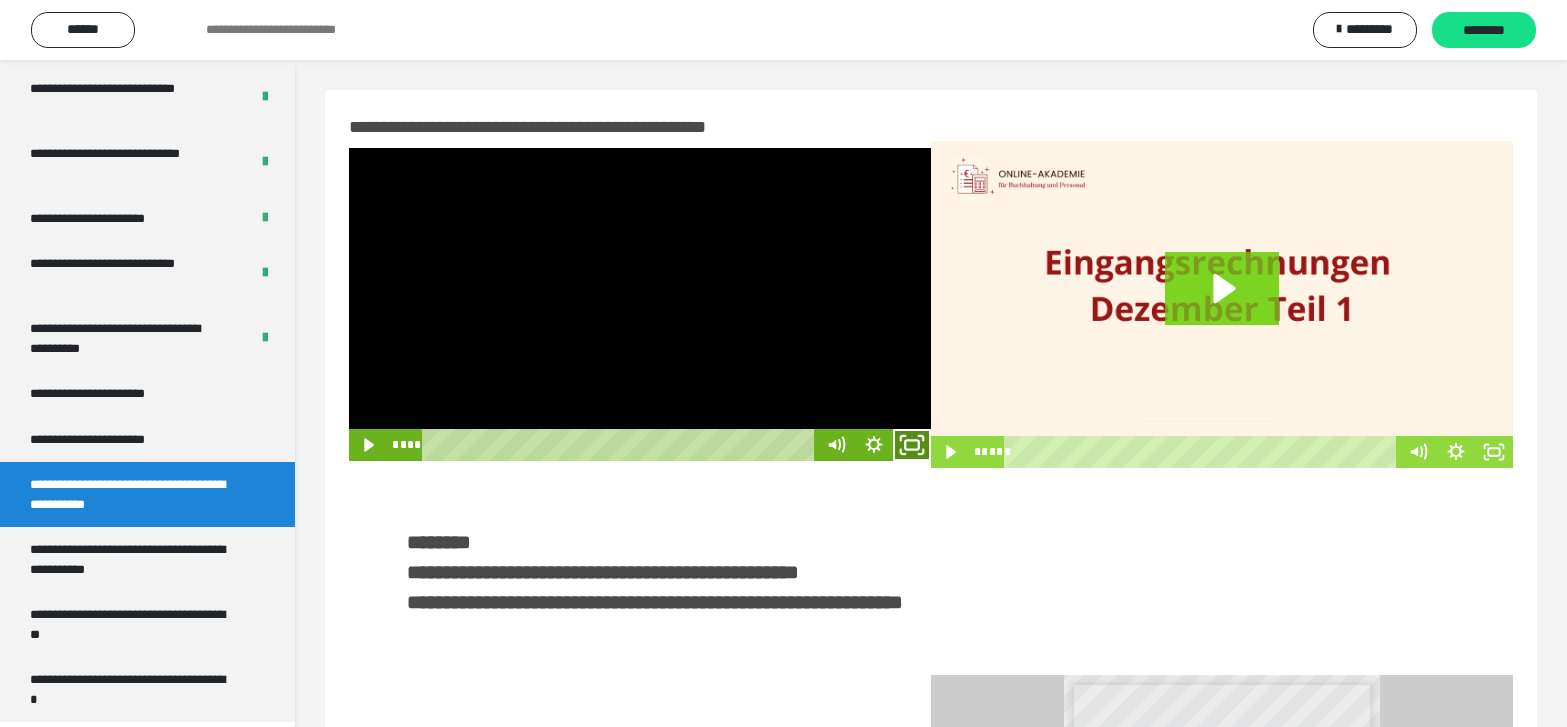 click 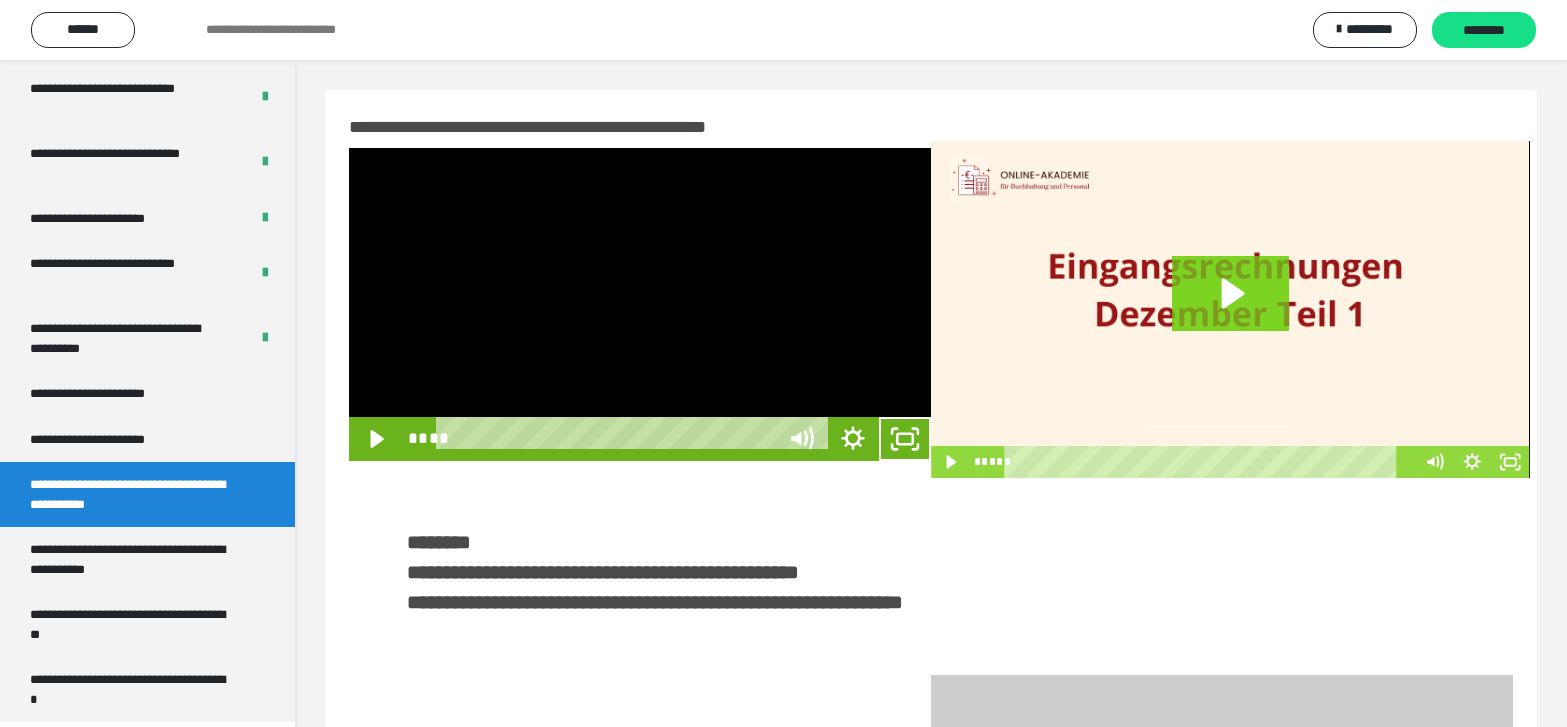scroll, scrollTop: 3790, scrollLeft: 0, axis: vertical 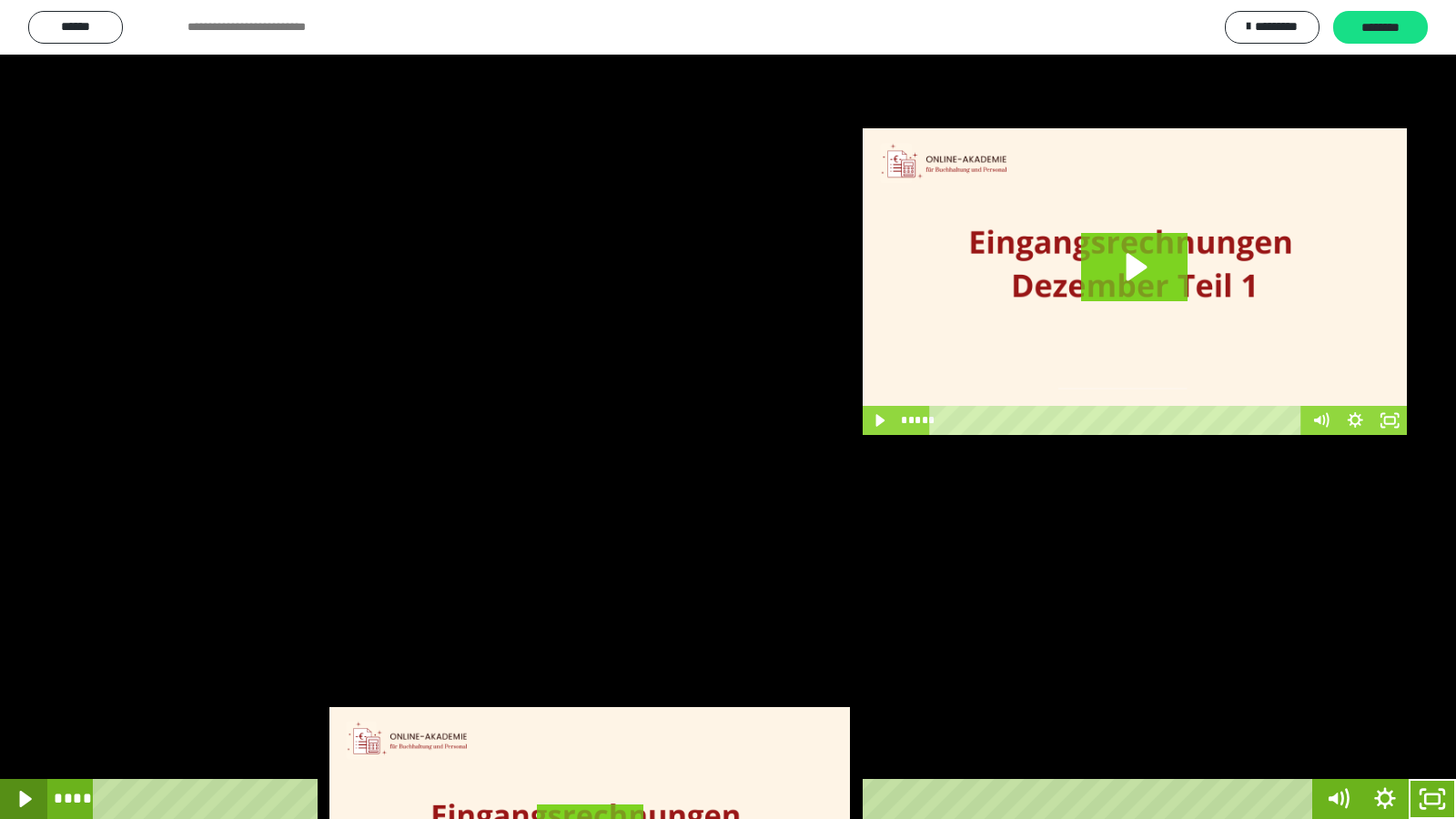 click 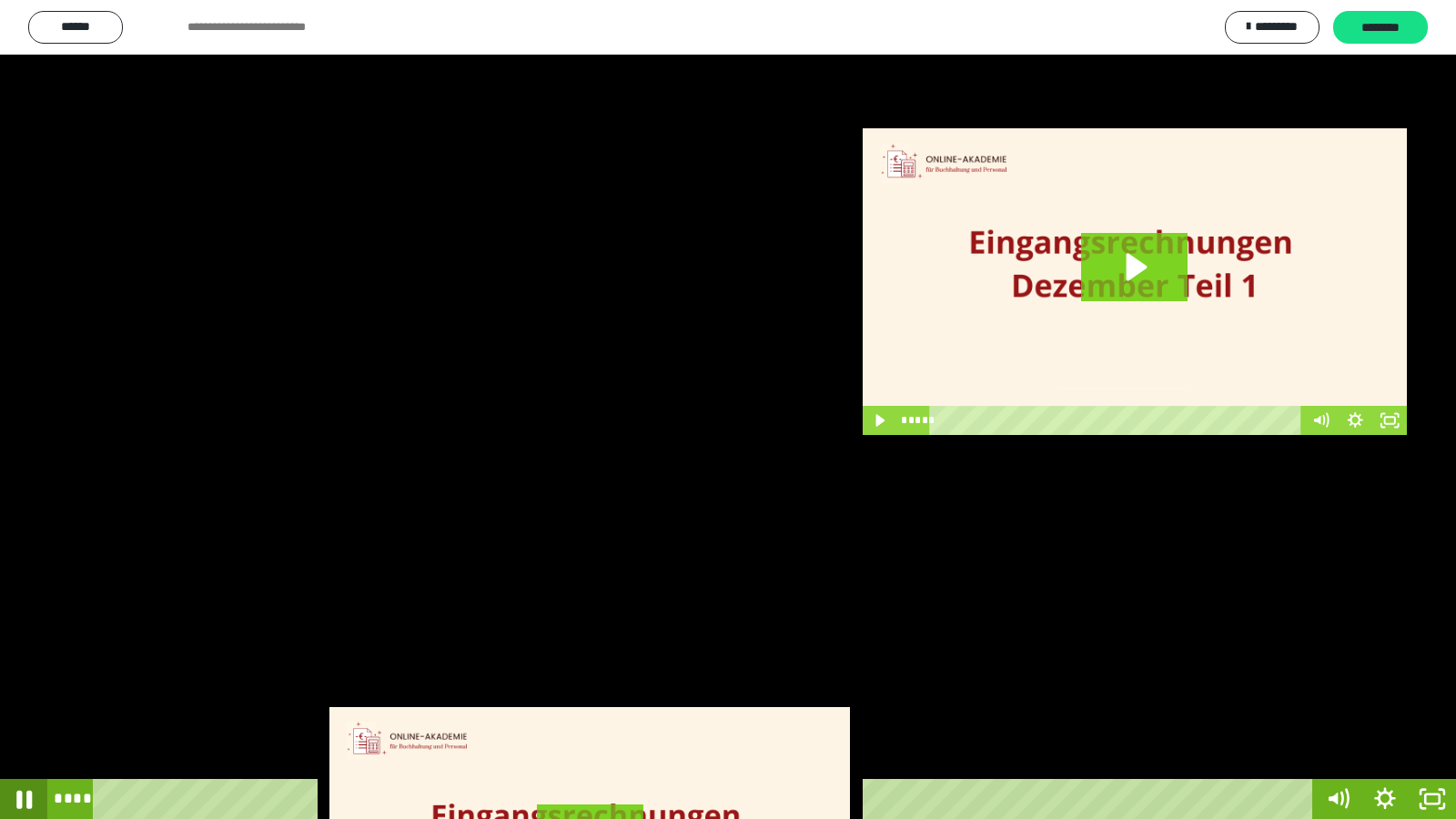 click 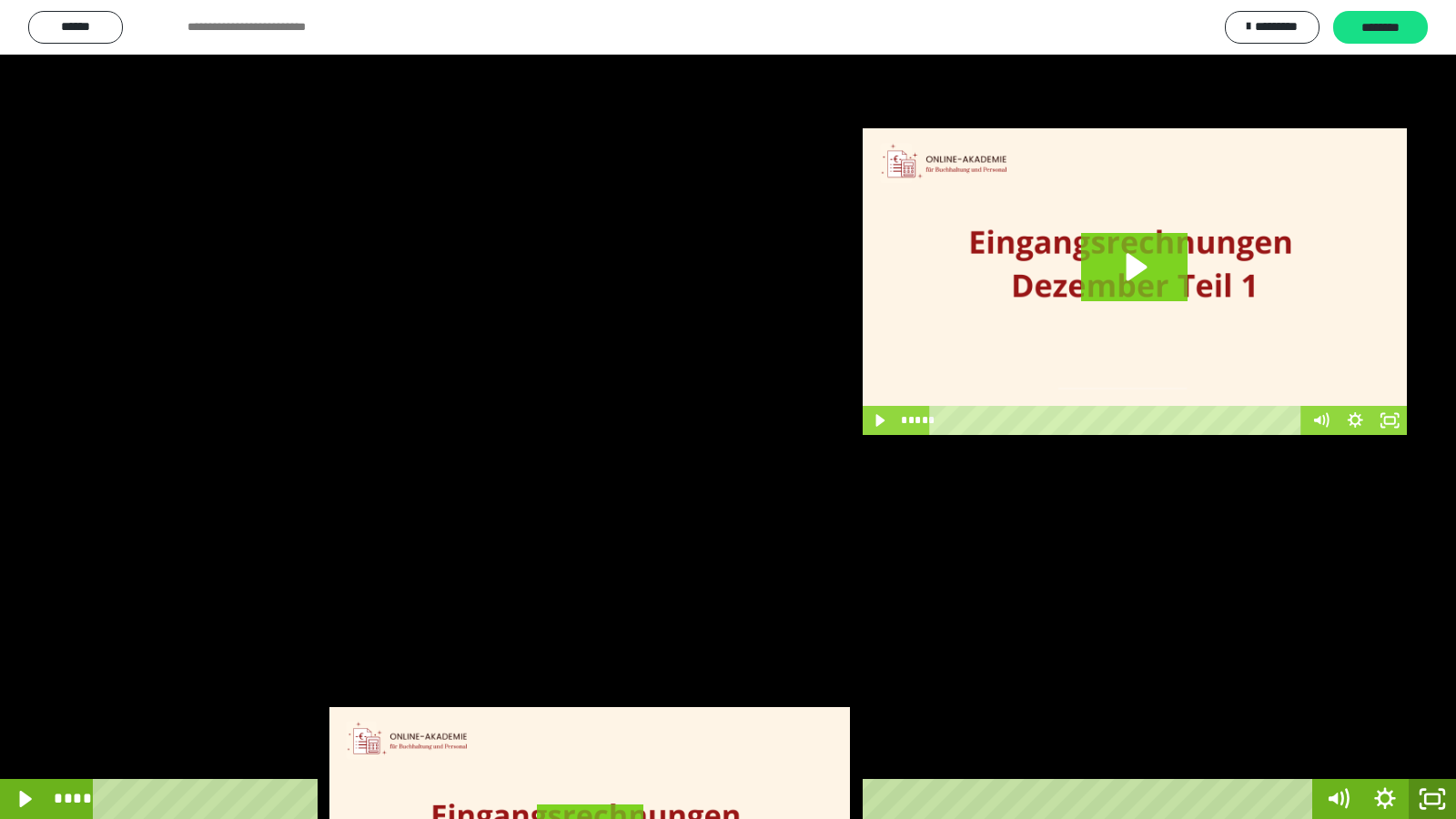 drag, startPoint x: 1431, startPoint y: 800, endPoint x: 1177, endPoint y: 5, distance: 834.5903 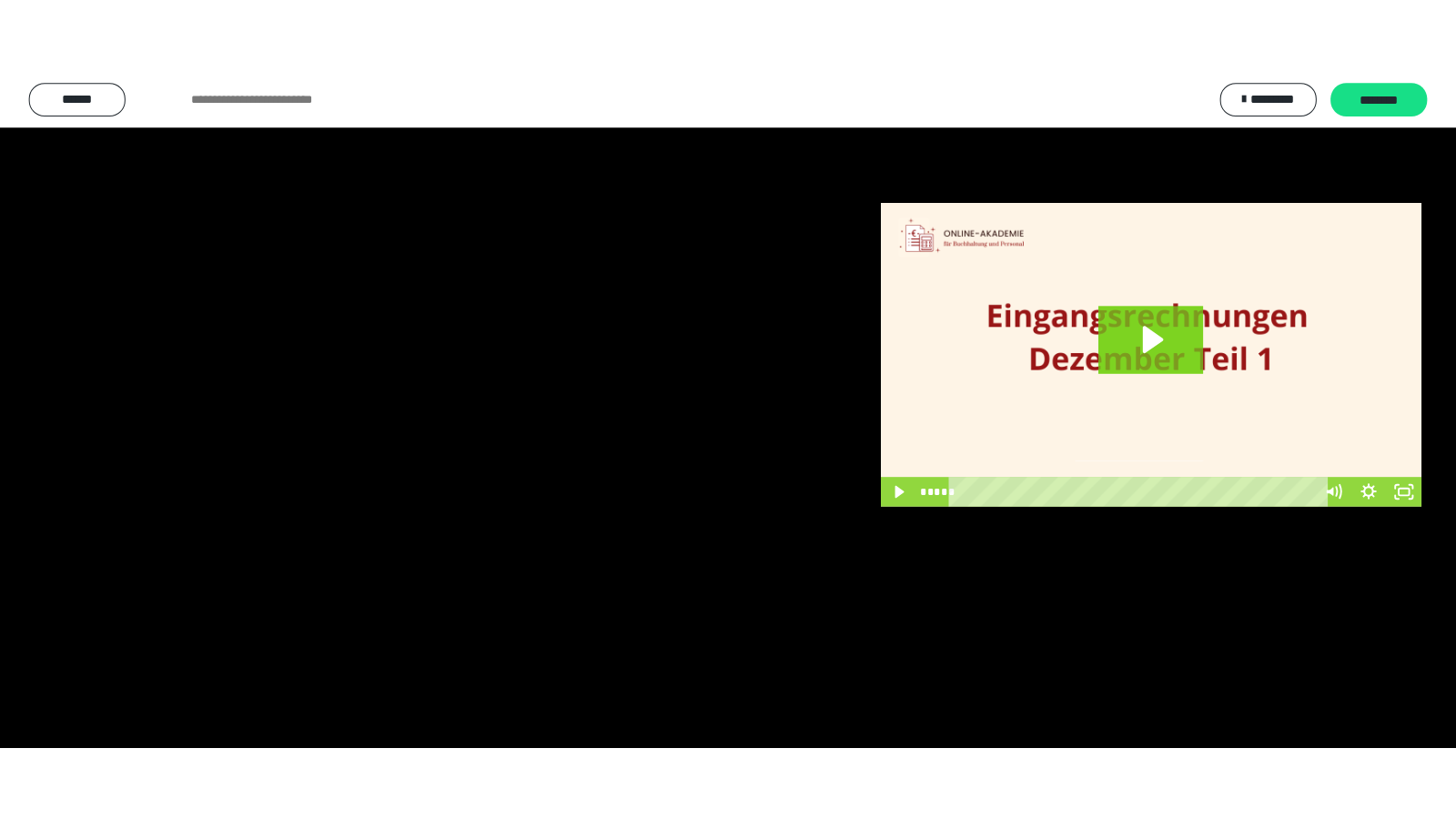 scroll, scrollTop: 3605, scrollLeft: 0, axis: vertical 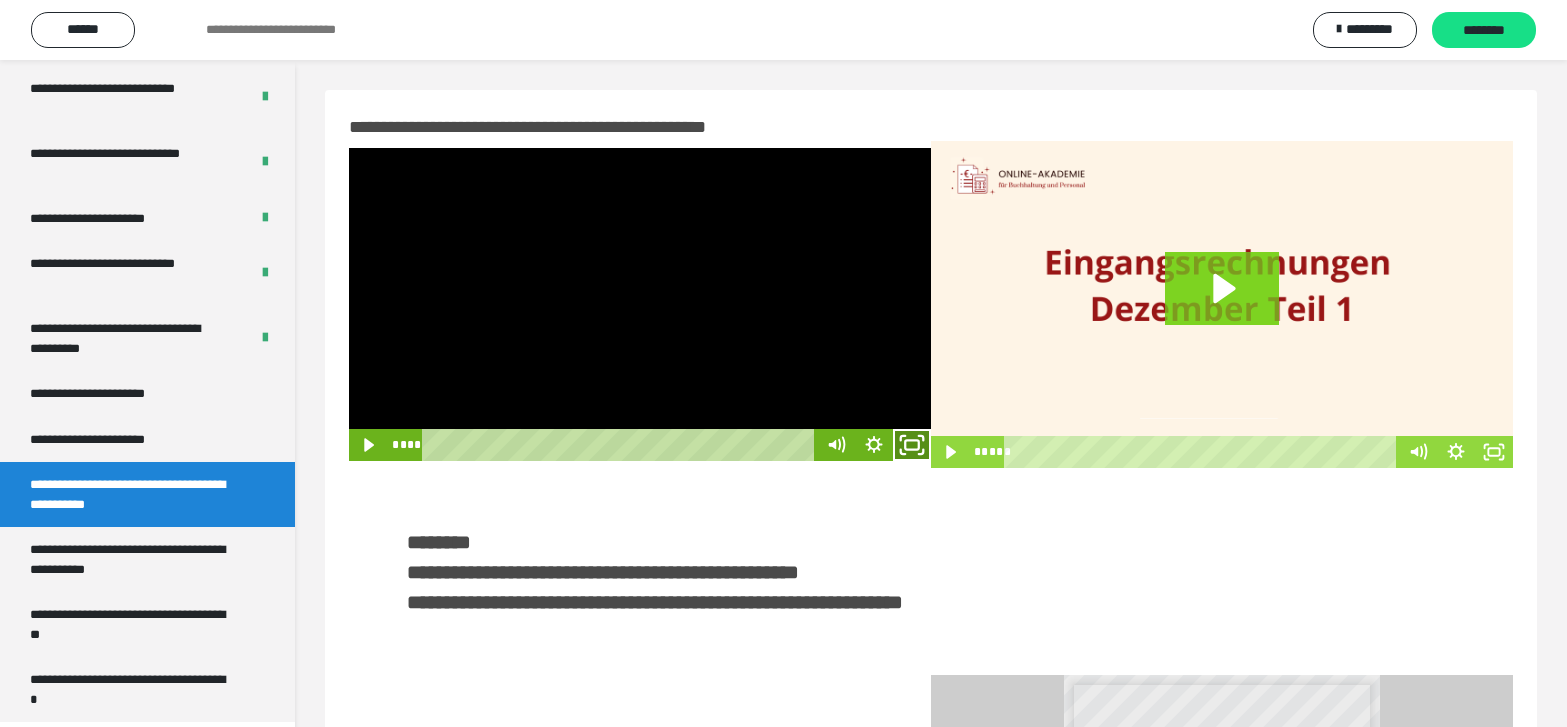 click 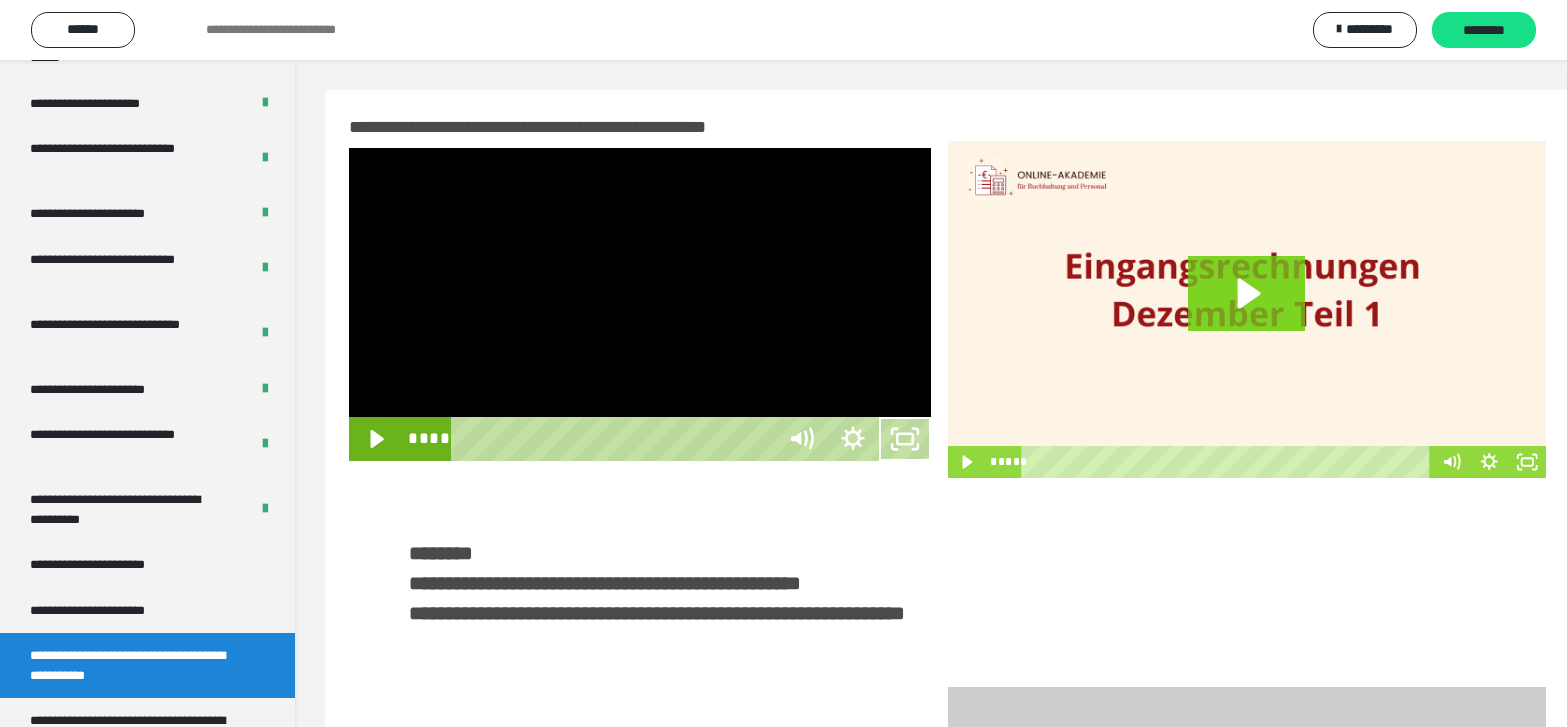 scroll, scrollTop: 3790, scrollLeft: 0, axis: vertical 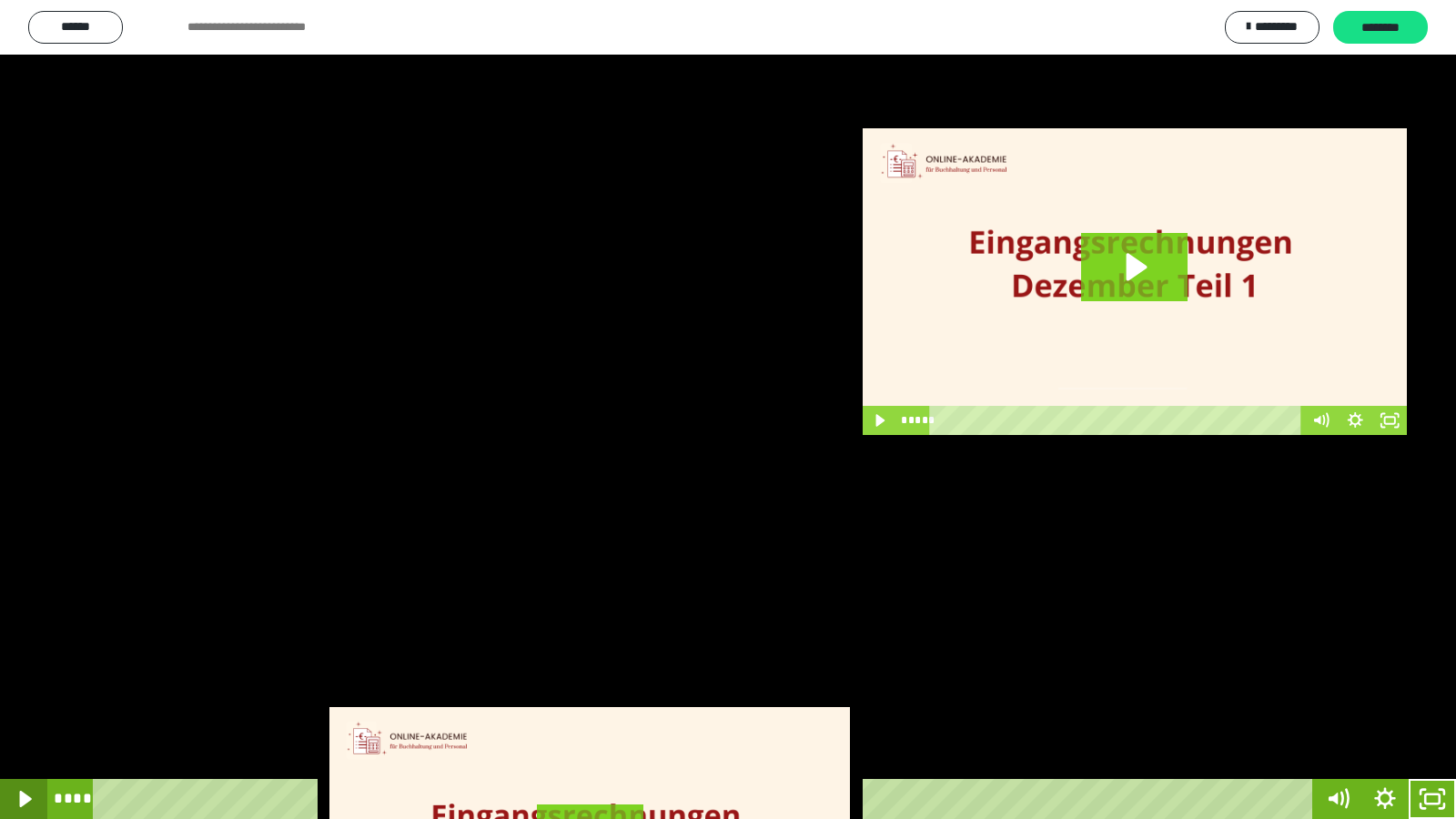 click 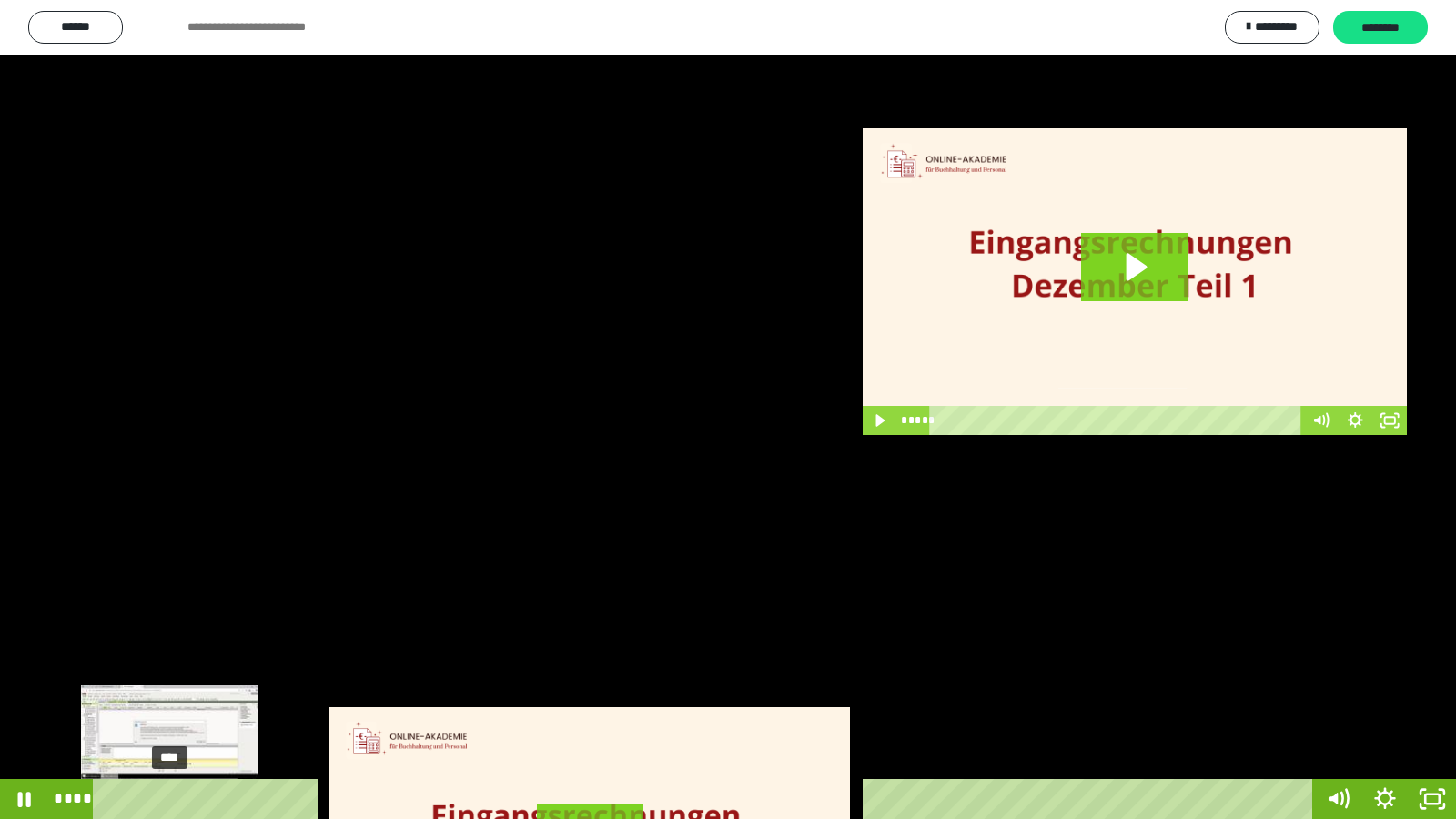 click on "****" at bounding box center [706, 799] 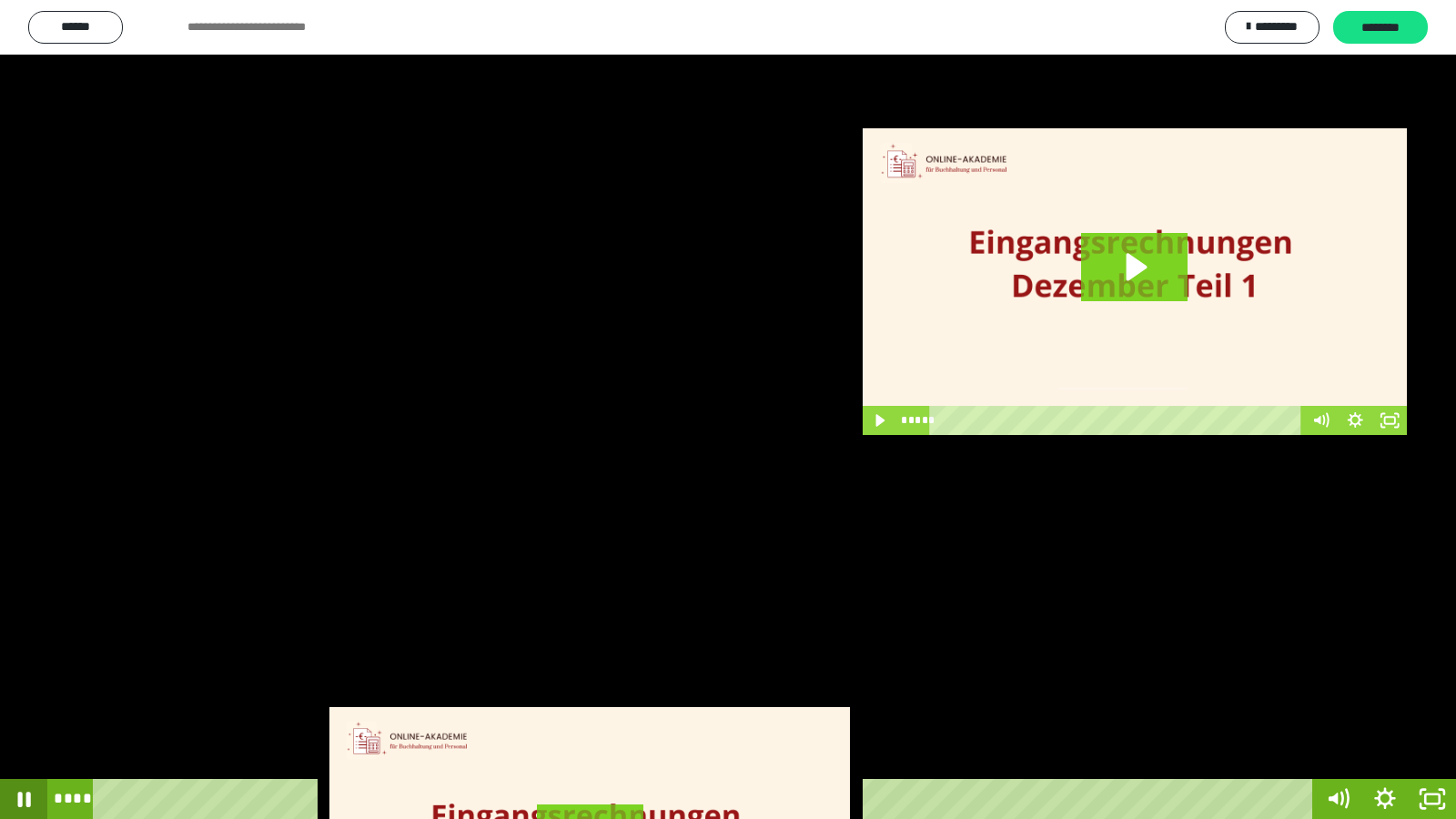 click 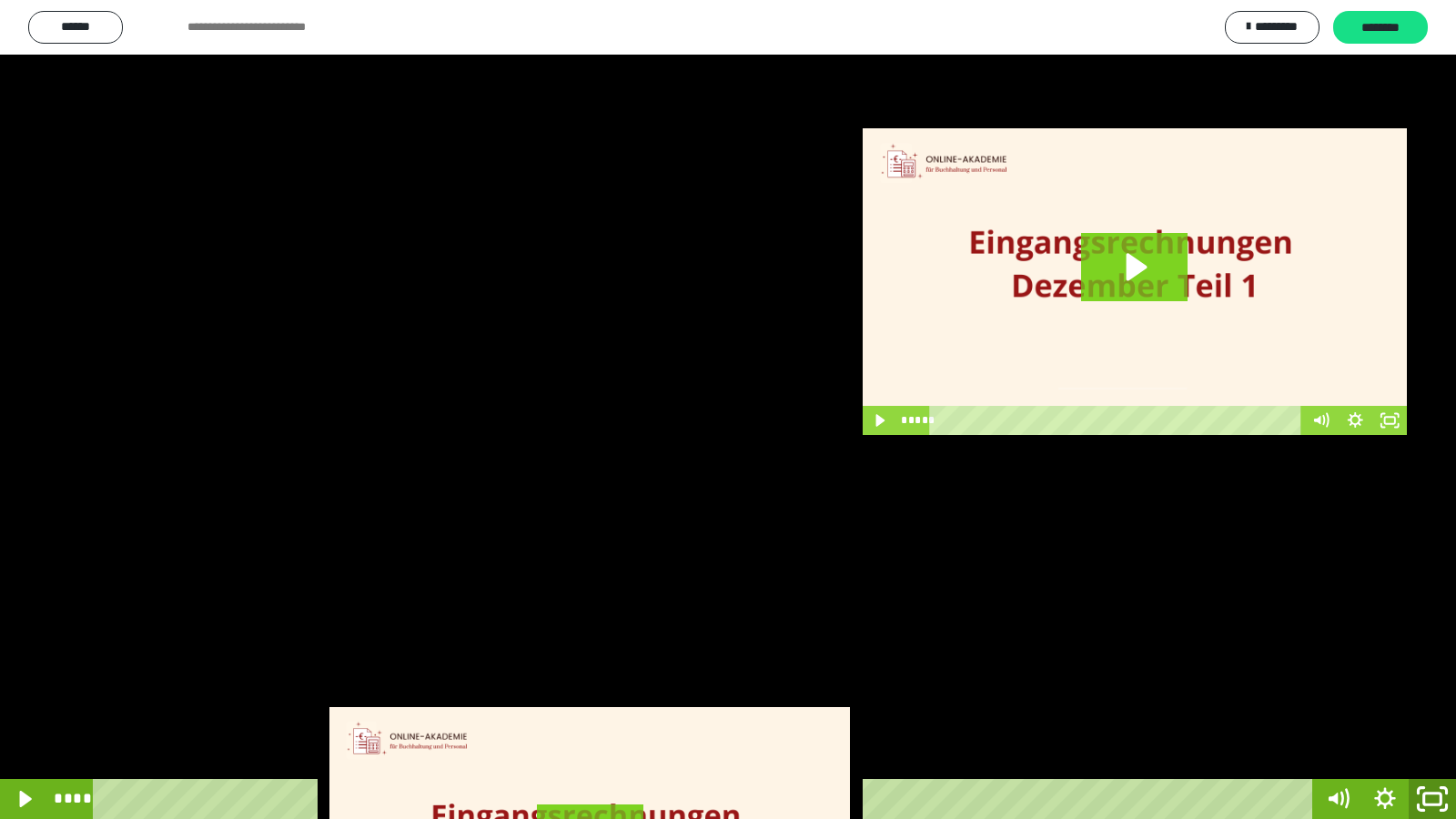 click 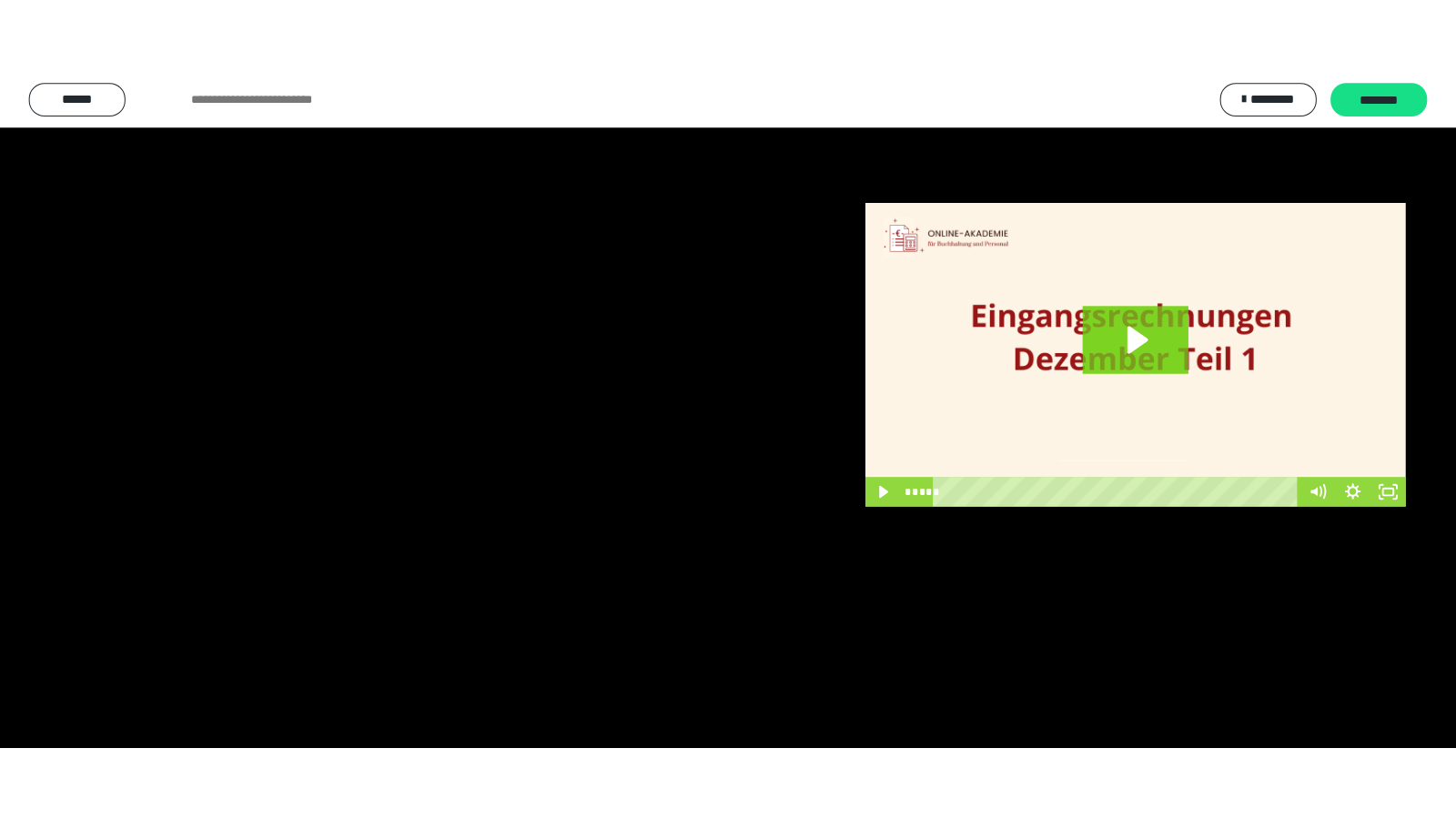 scroll, scrollTop: 3605, scrollLeft: 0, axis: vertical 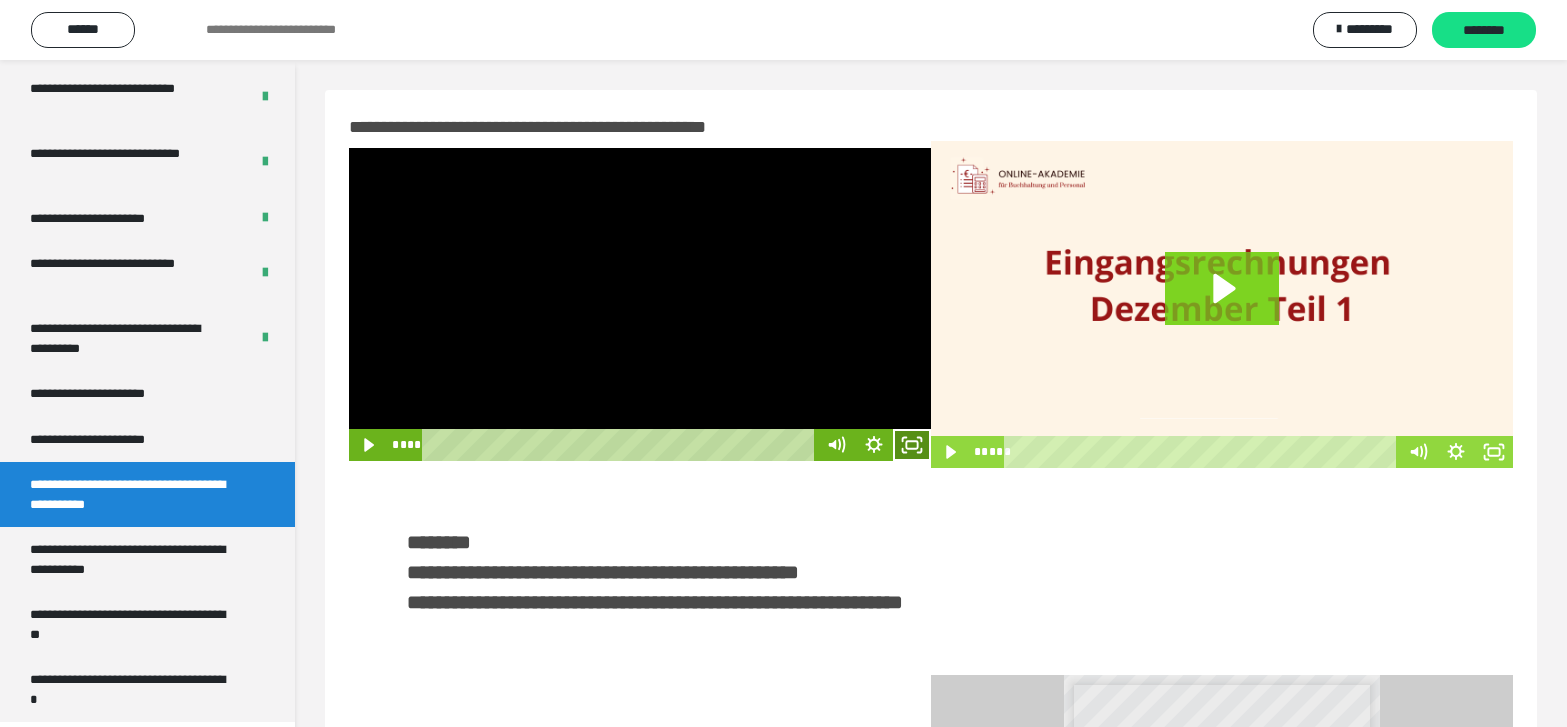 click 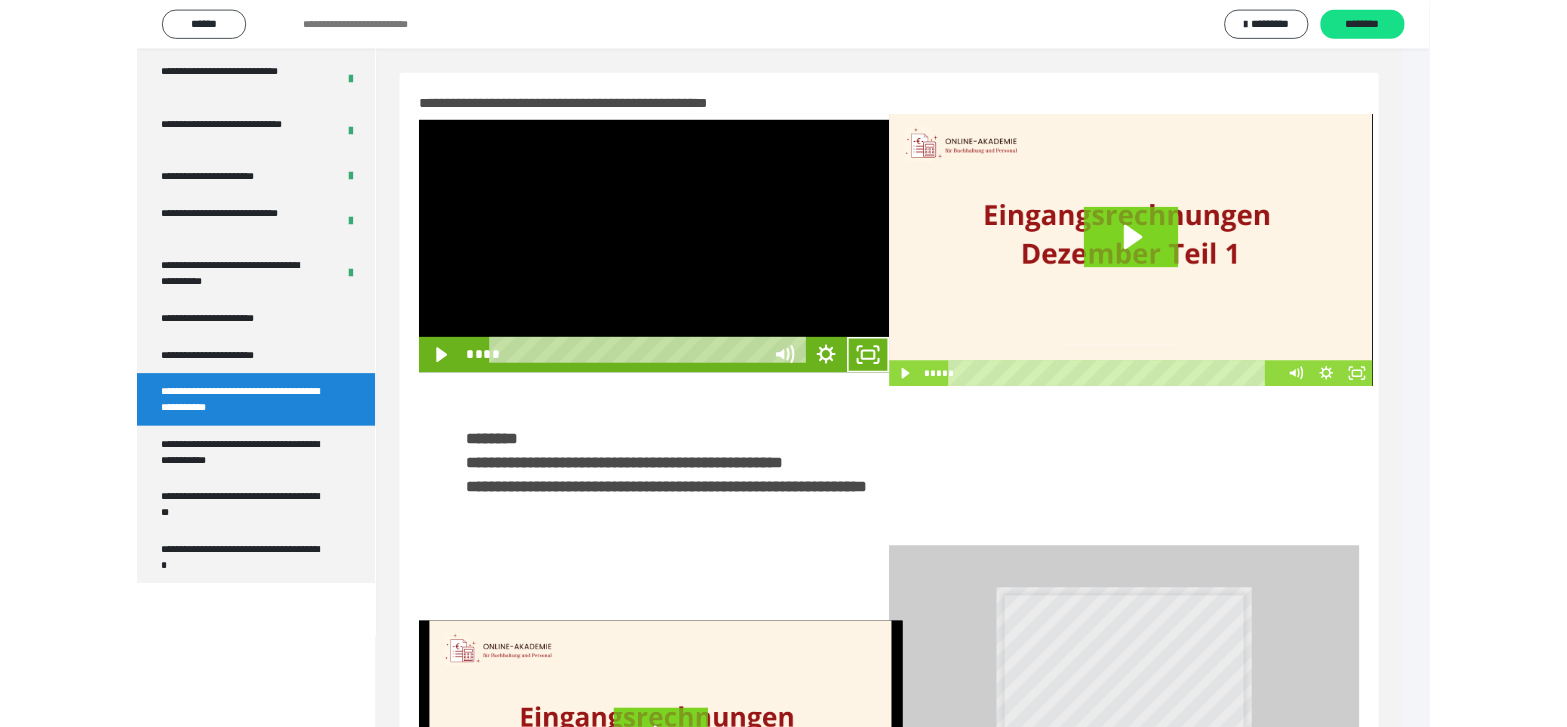 scroll, scrollTop: 3790, scrollLeft: 0, axis: vertical 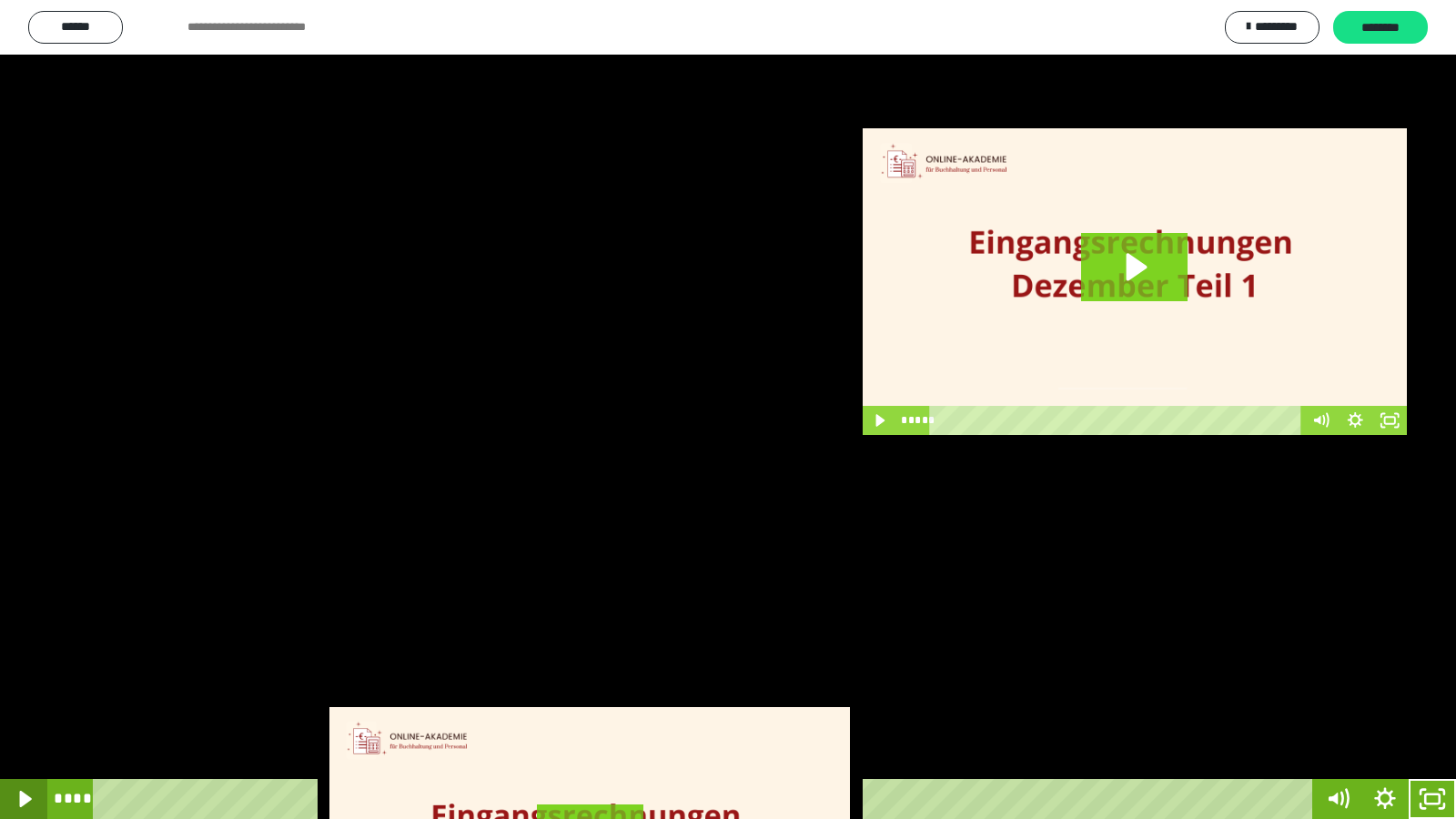 click 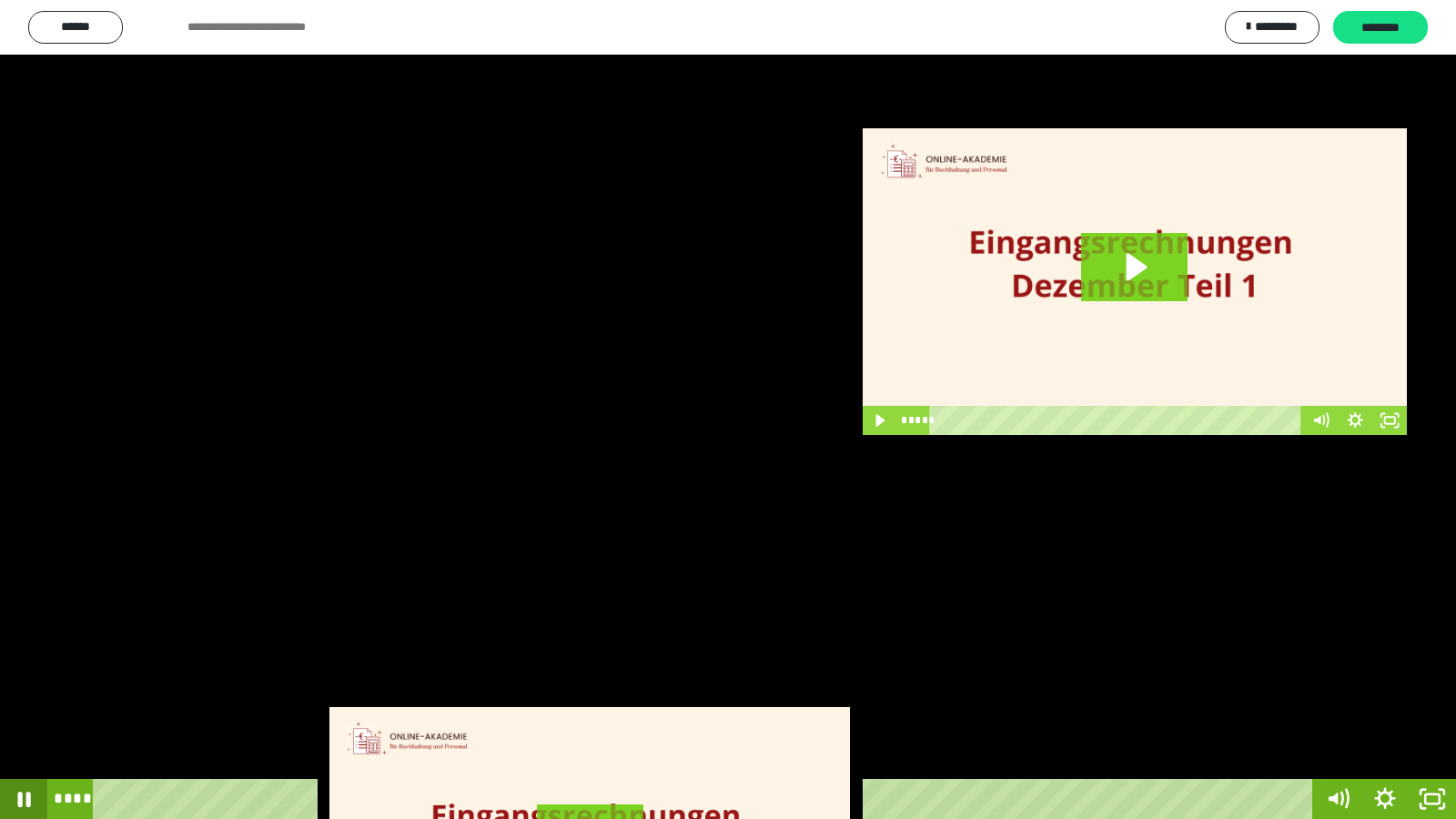 click 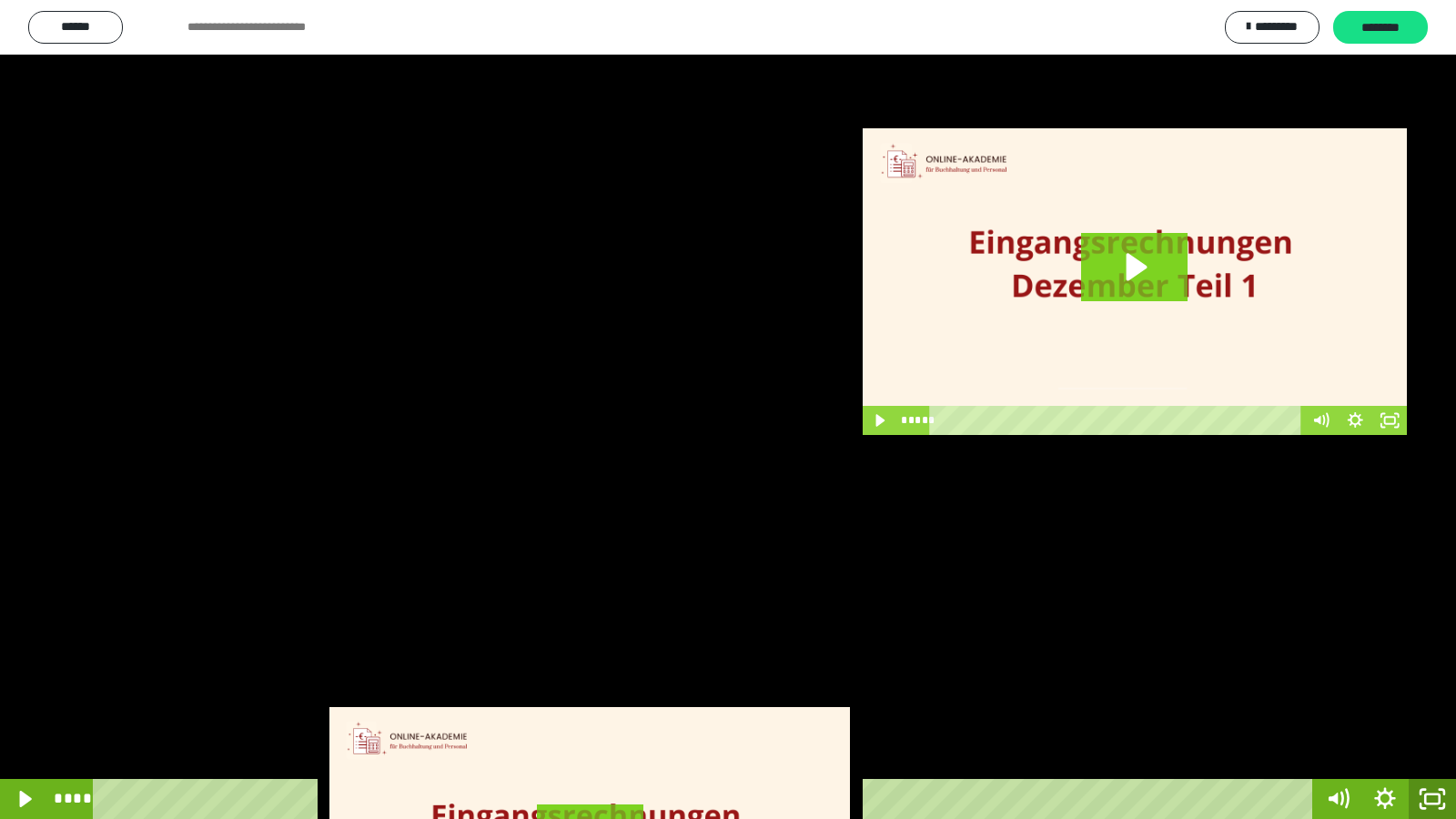 click 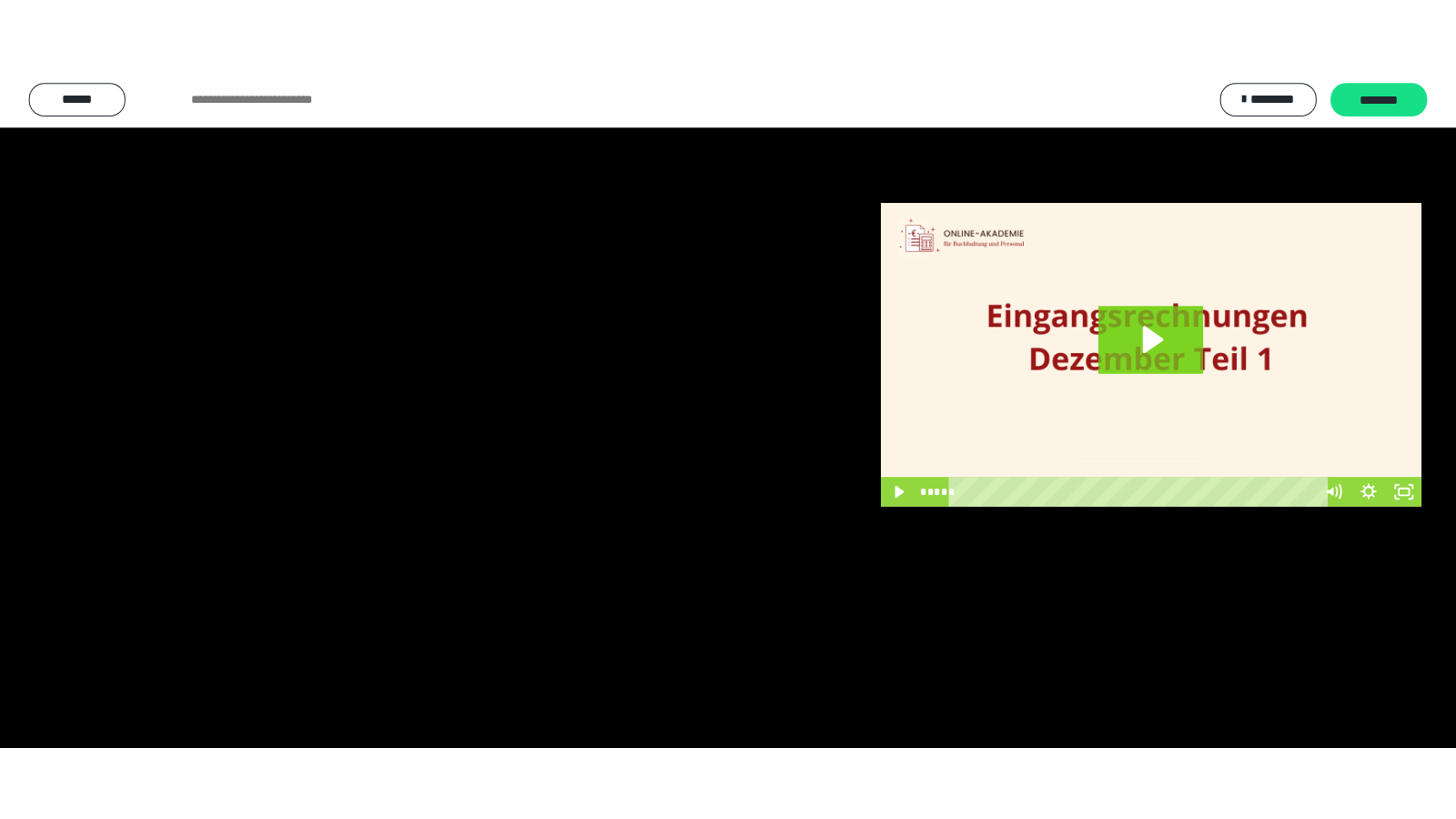 scroll, scrollTop: 3605, scrollLeft: 0, axis: vertical 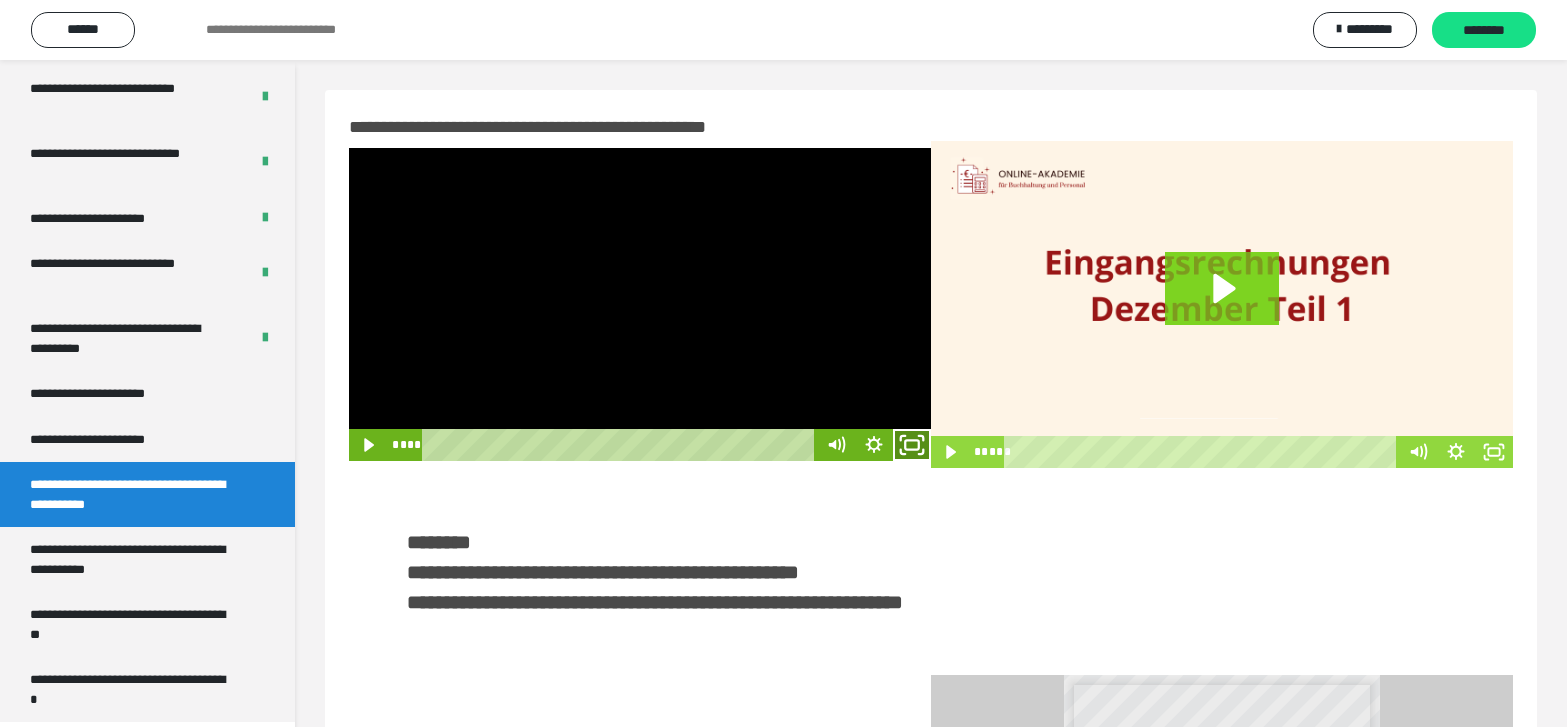 click 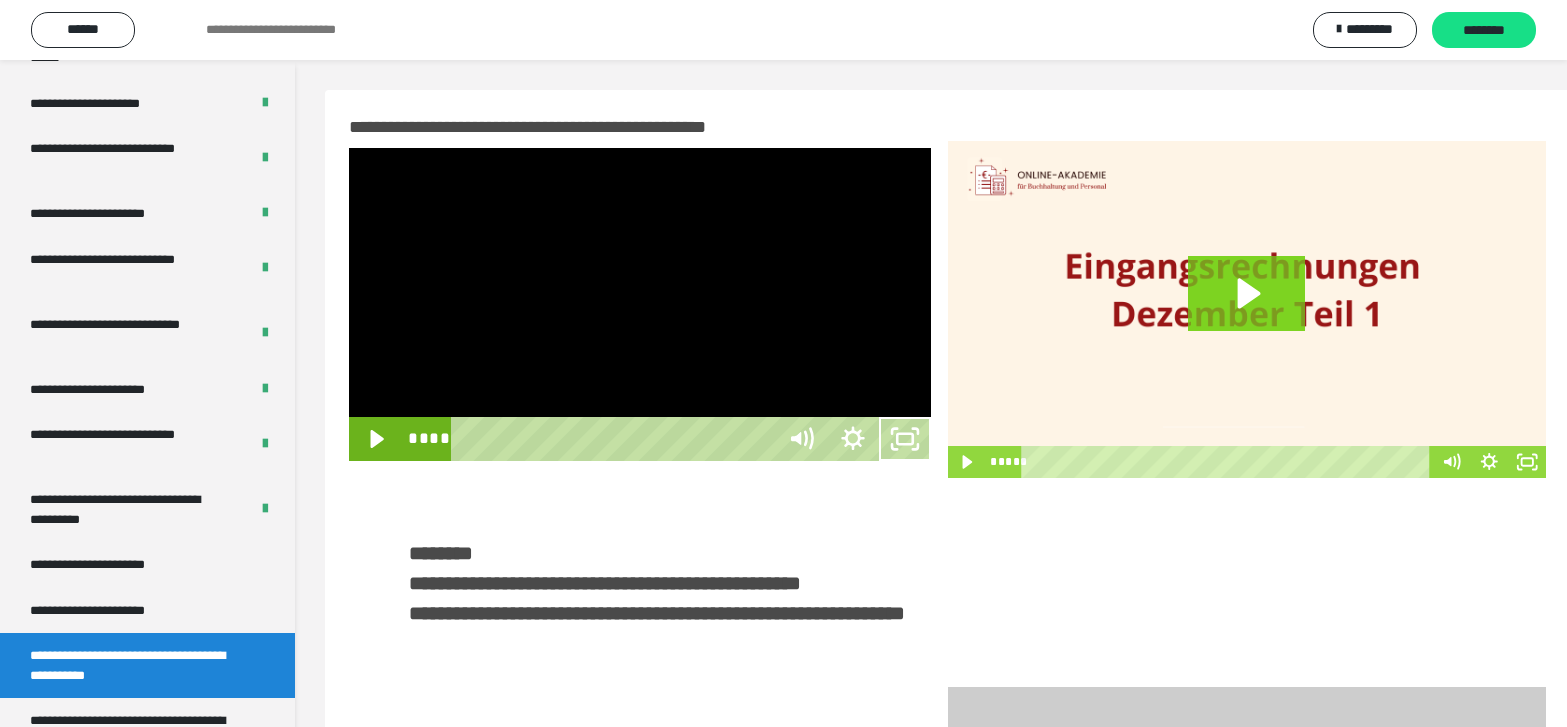 scroll, scrollTop: 3790, scrollLeft: 0, axis: vertical 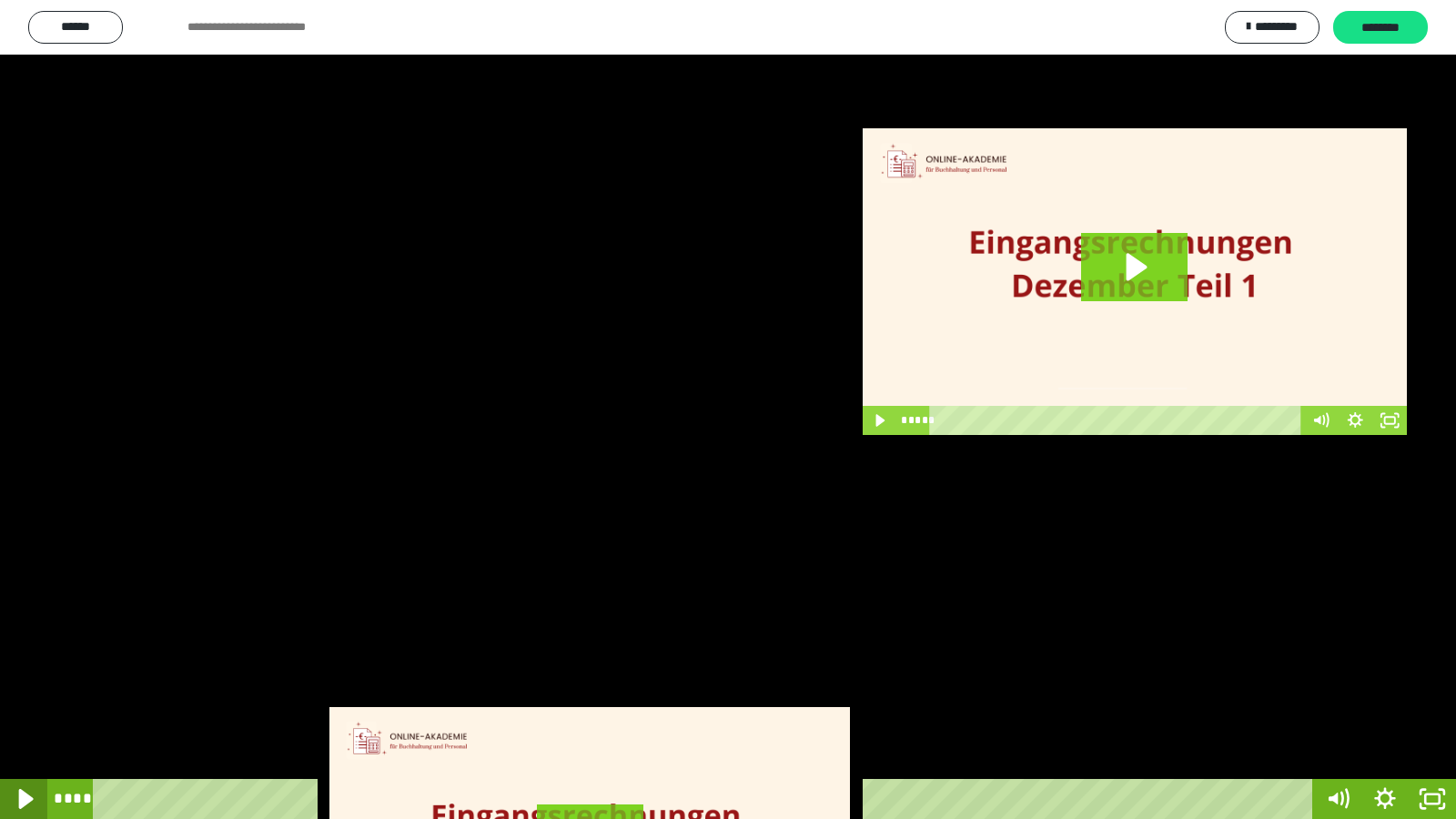 click 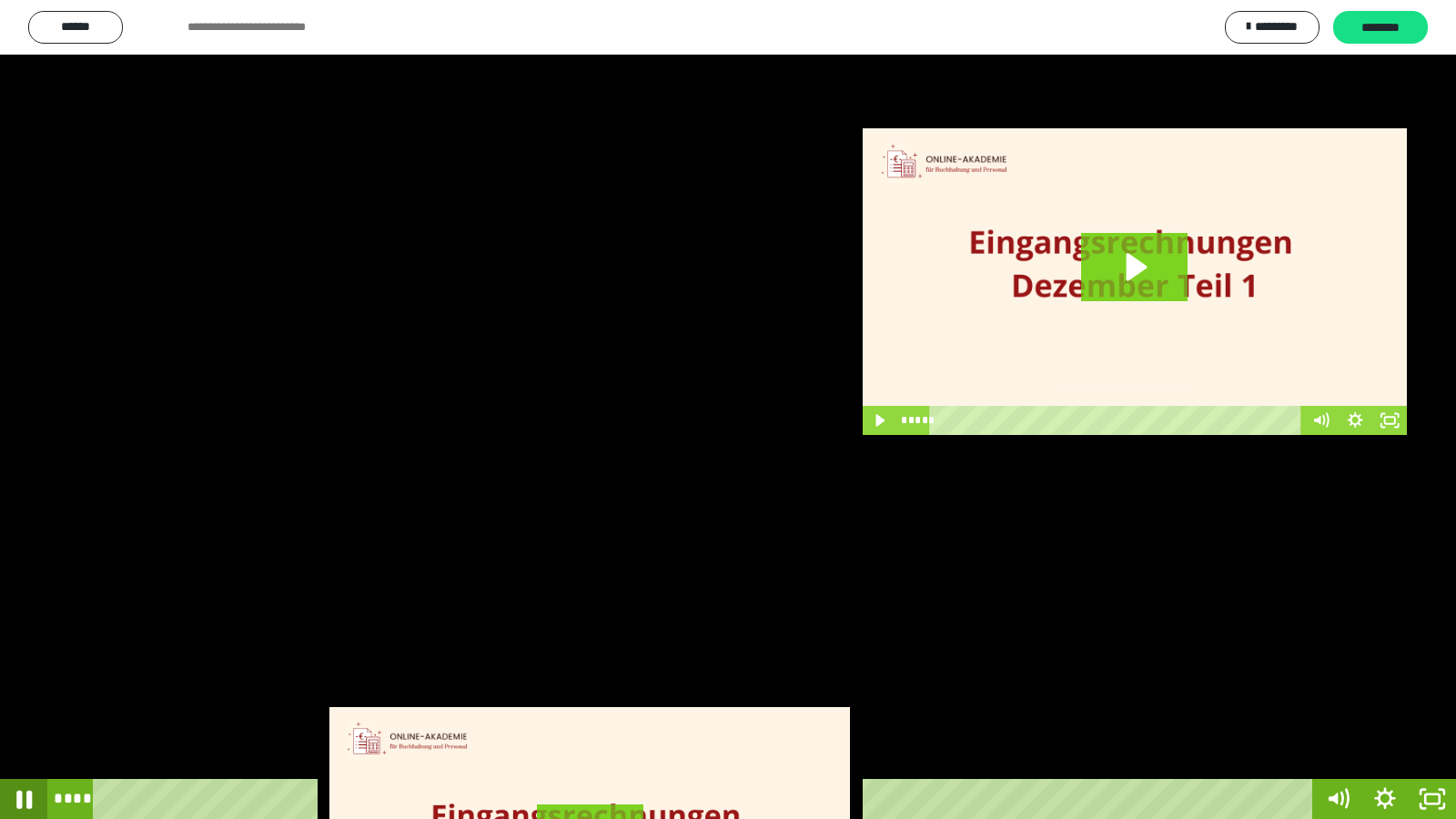 click 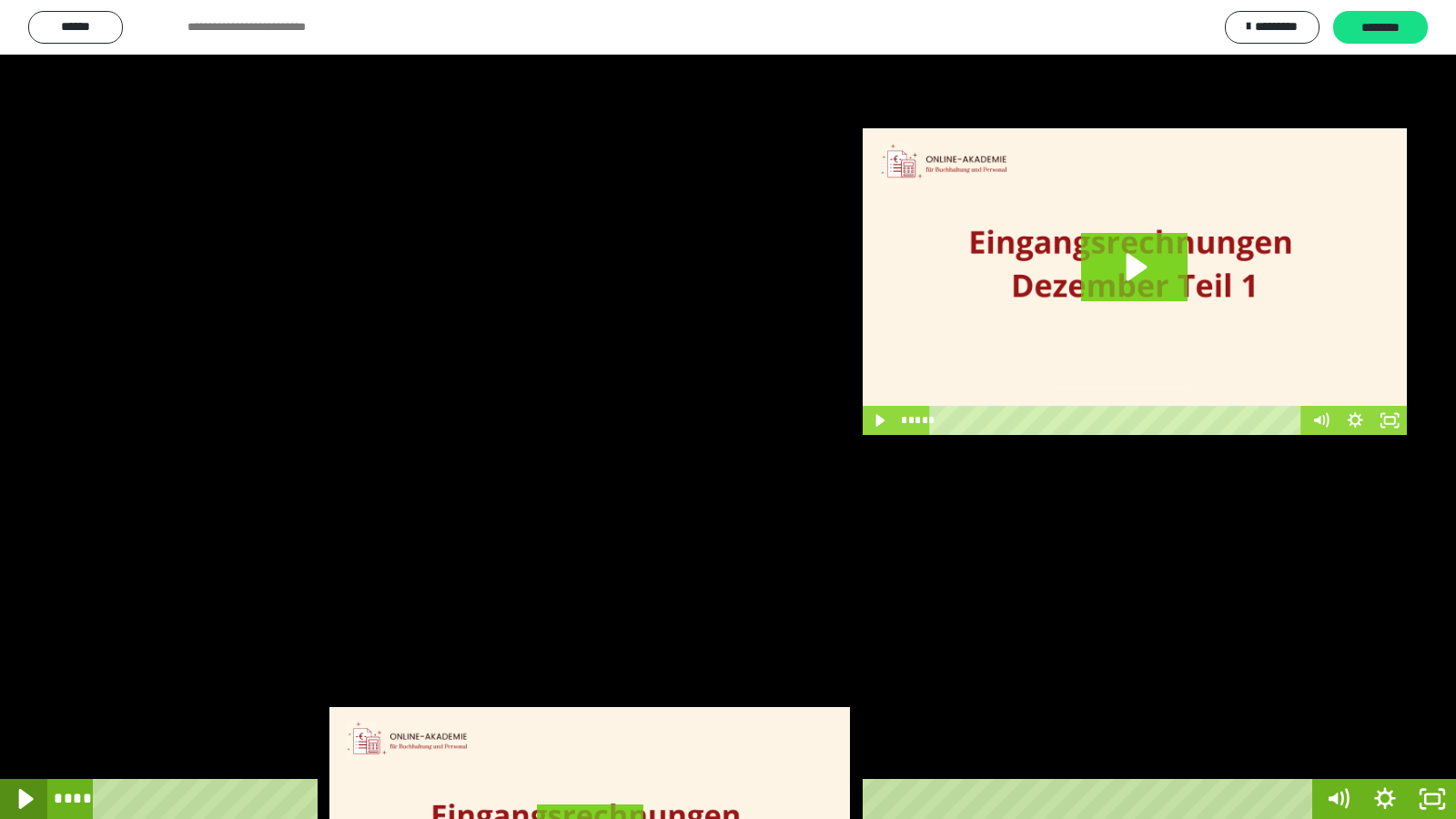 click 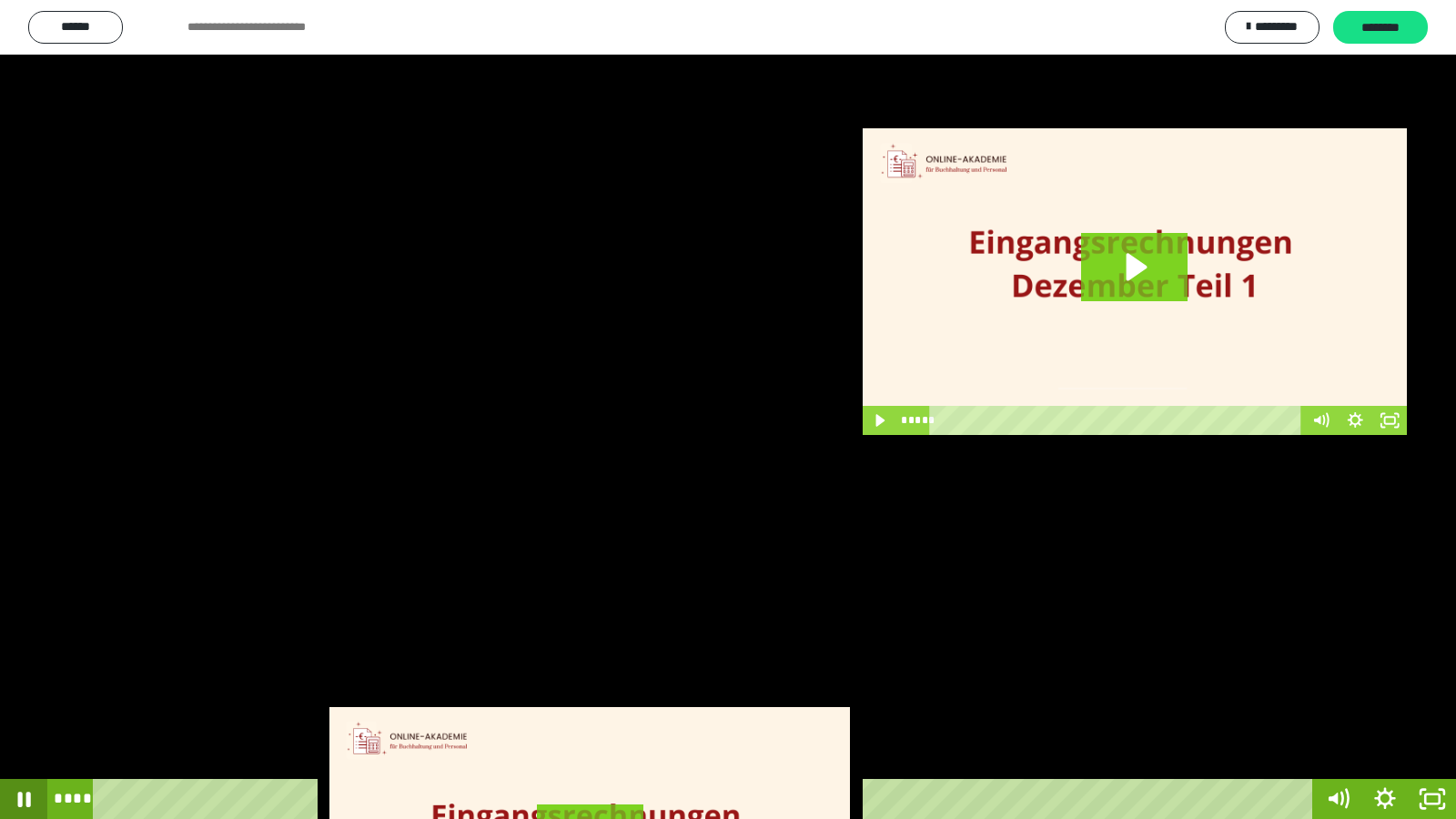 click 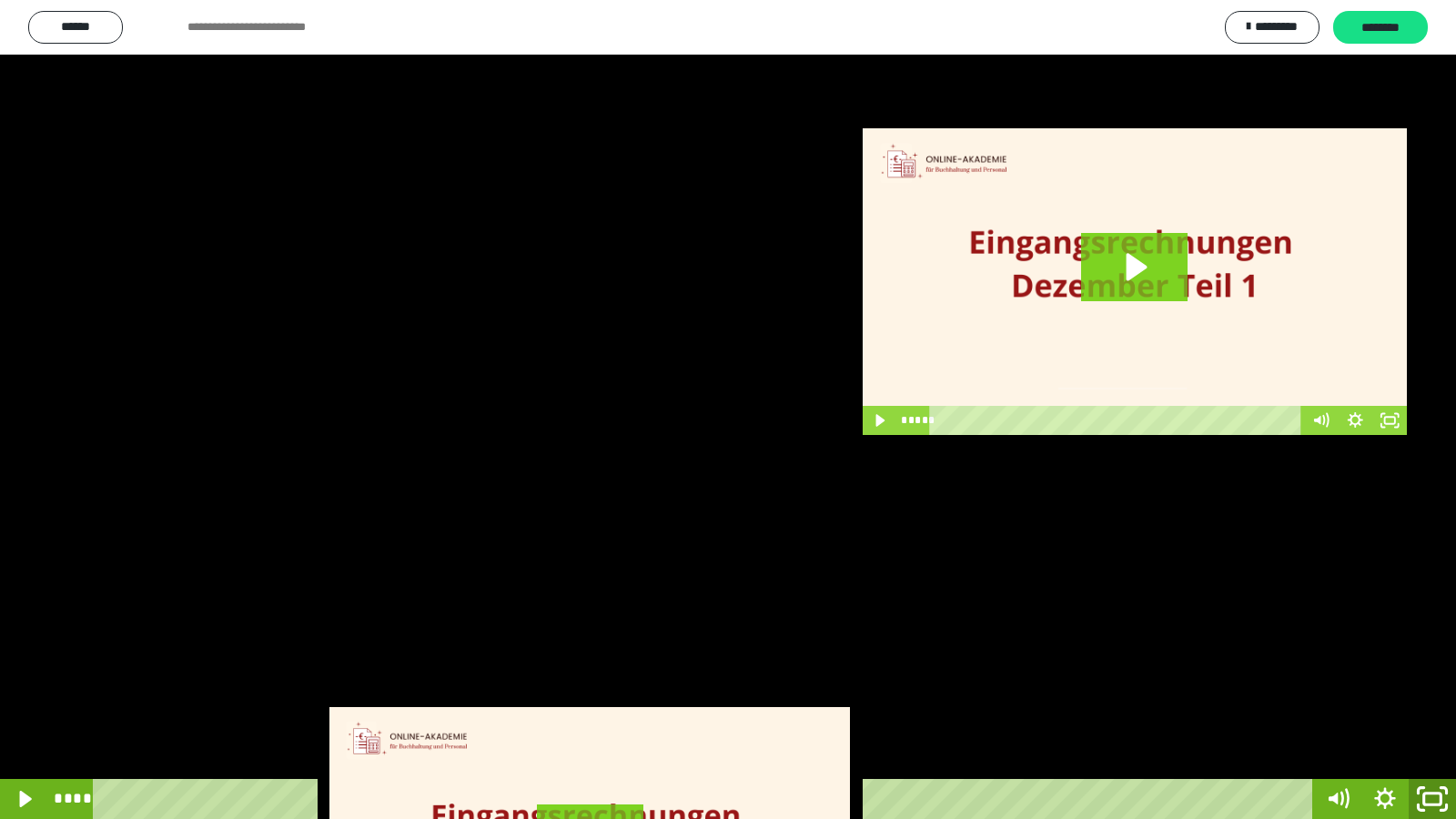 click 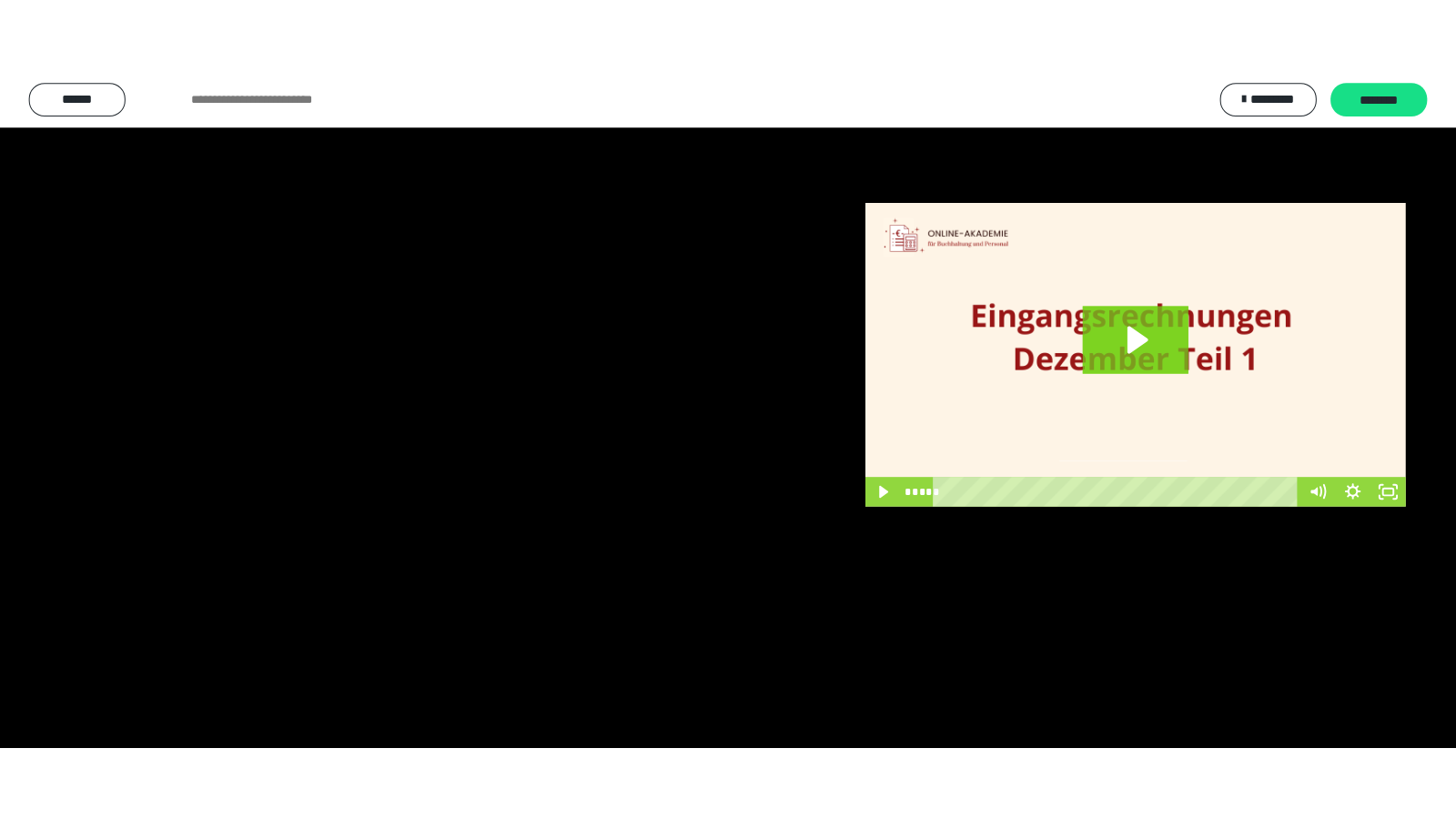 scroll, scrollTop: 3605, scrollLeft: 0, axis: vertical 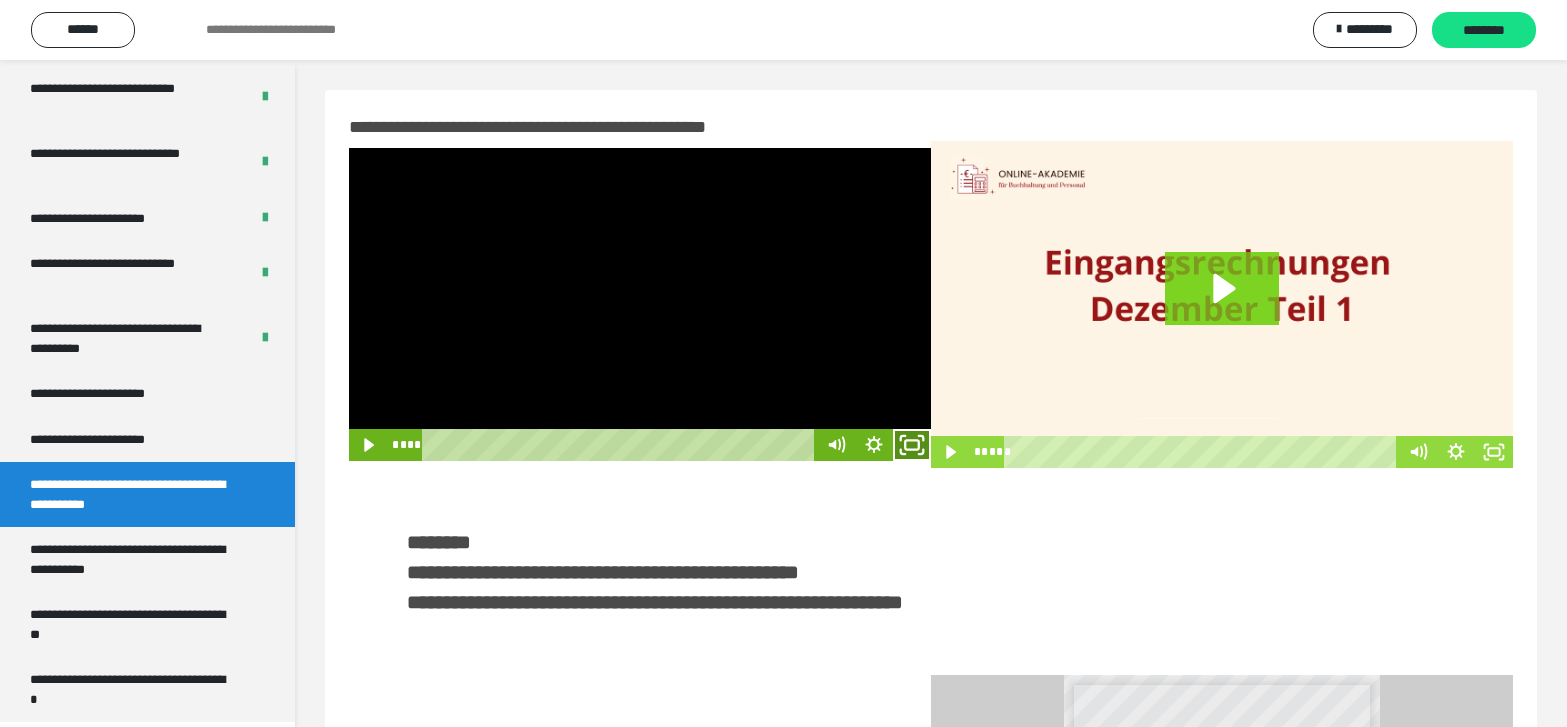 click 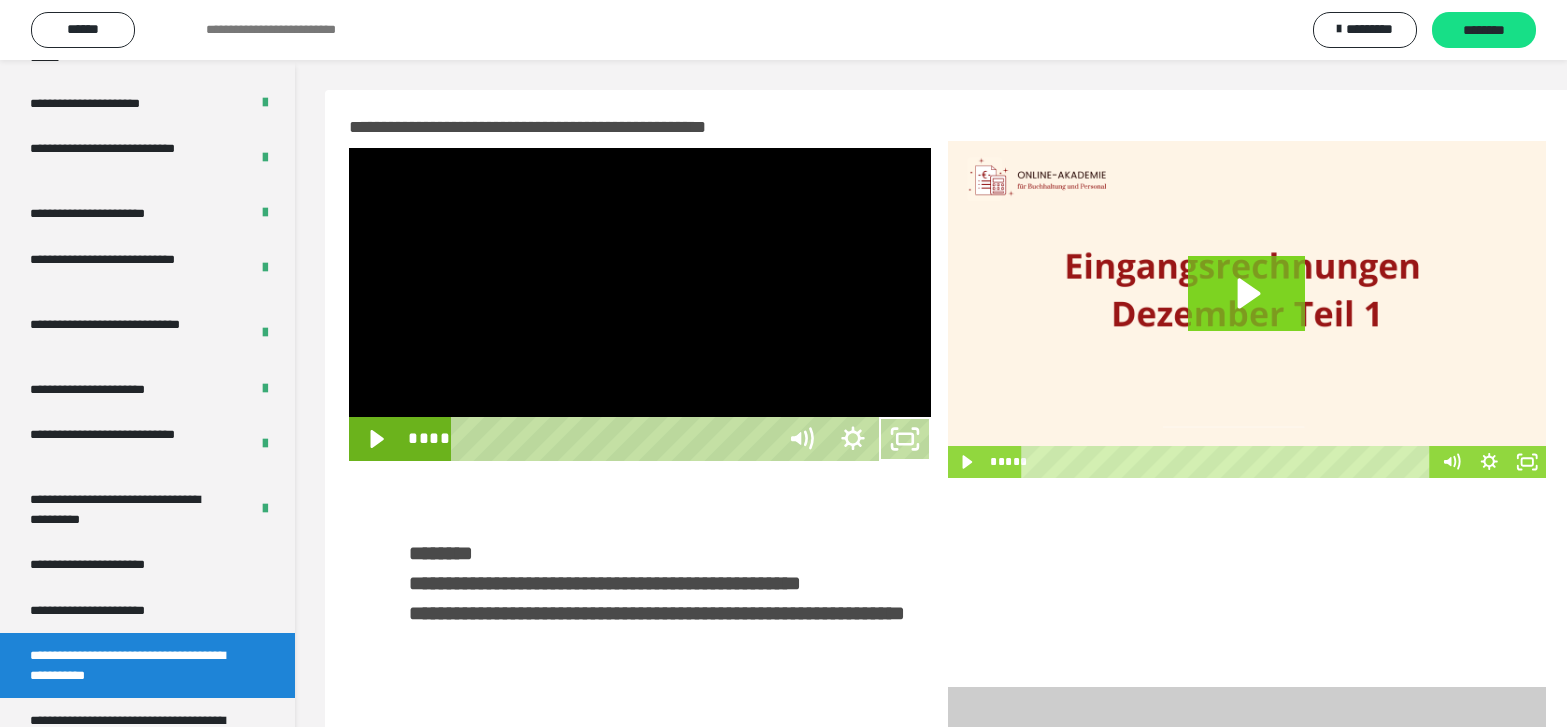 scroll, scrollTop: 3790, scrollLeft: 0, axis: vertical 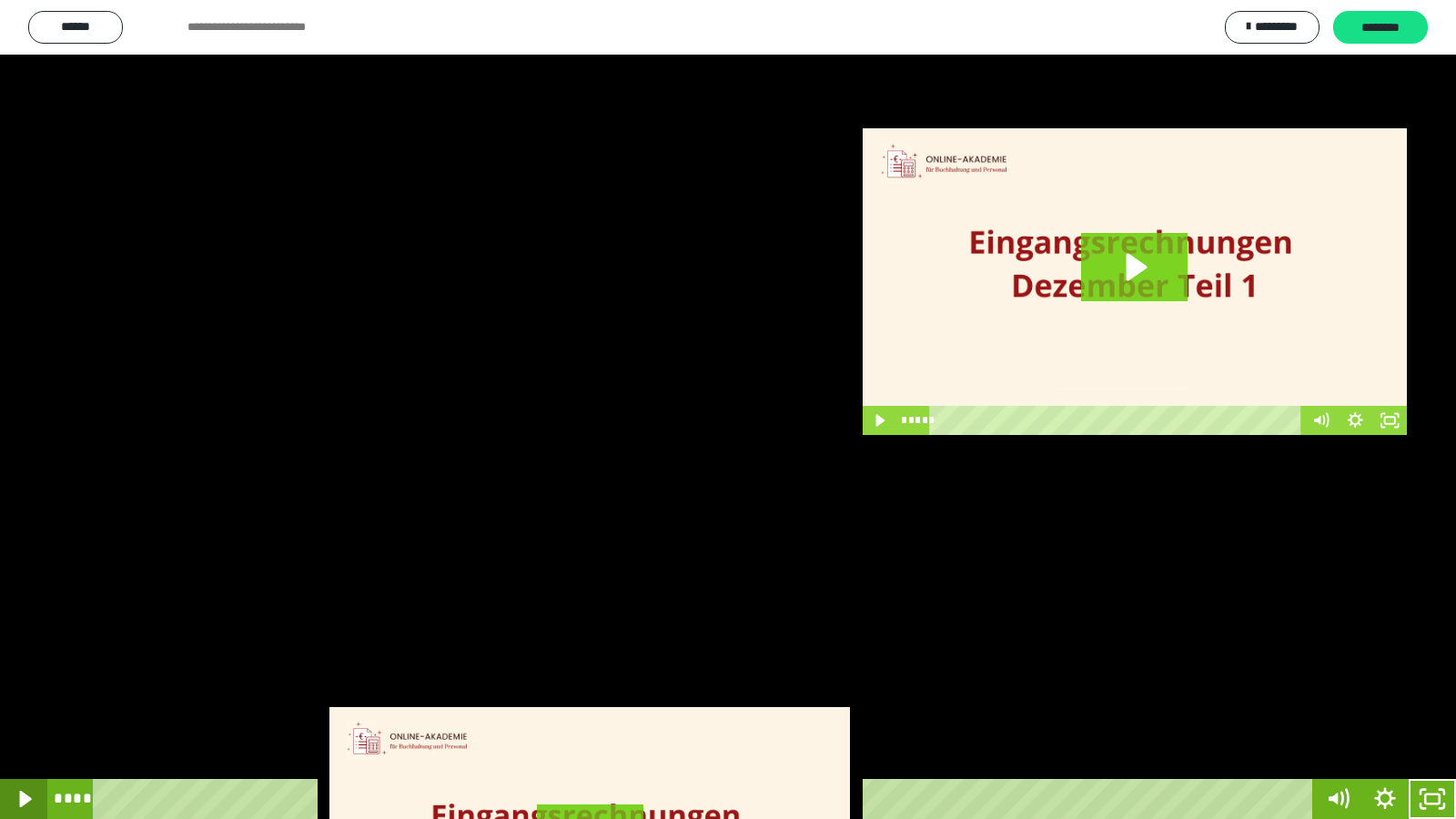 click 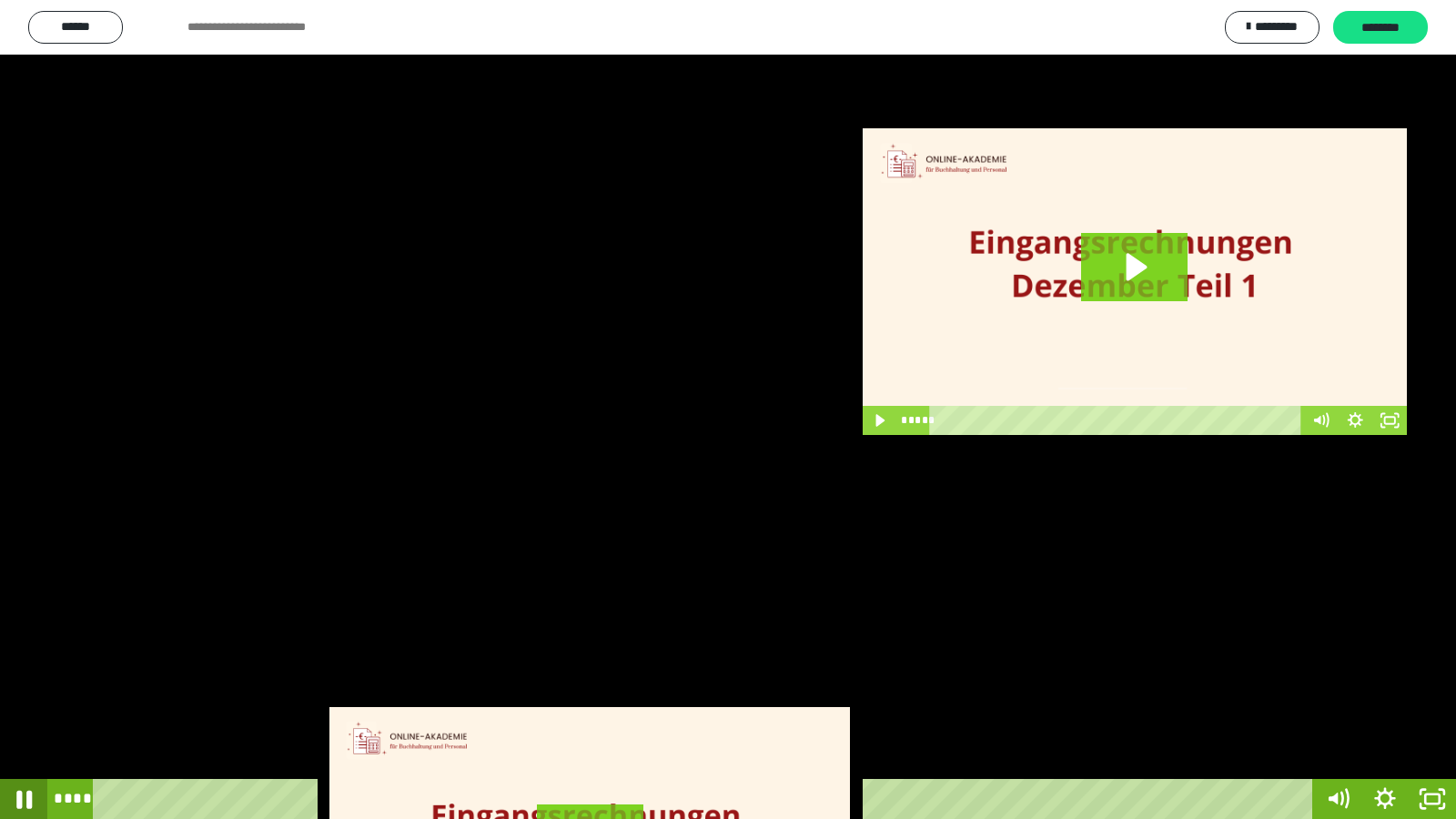 click 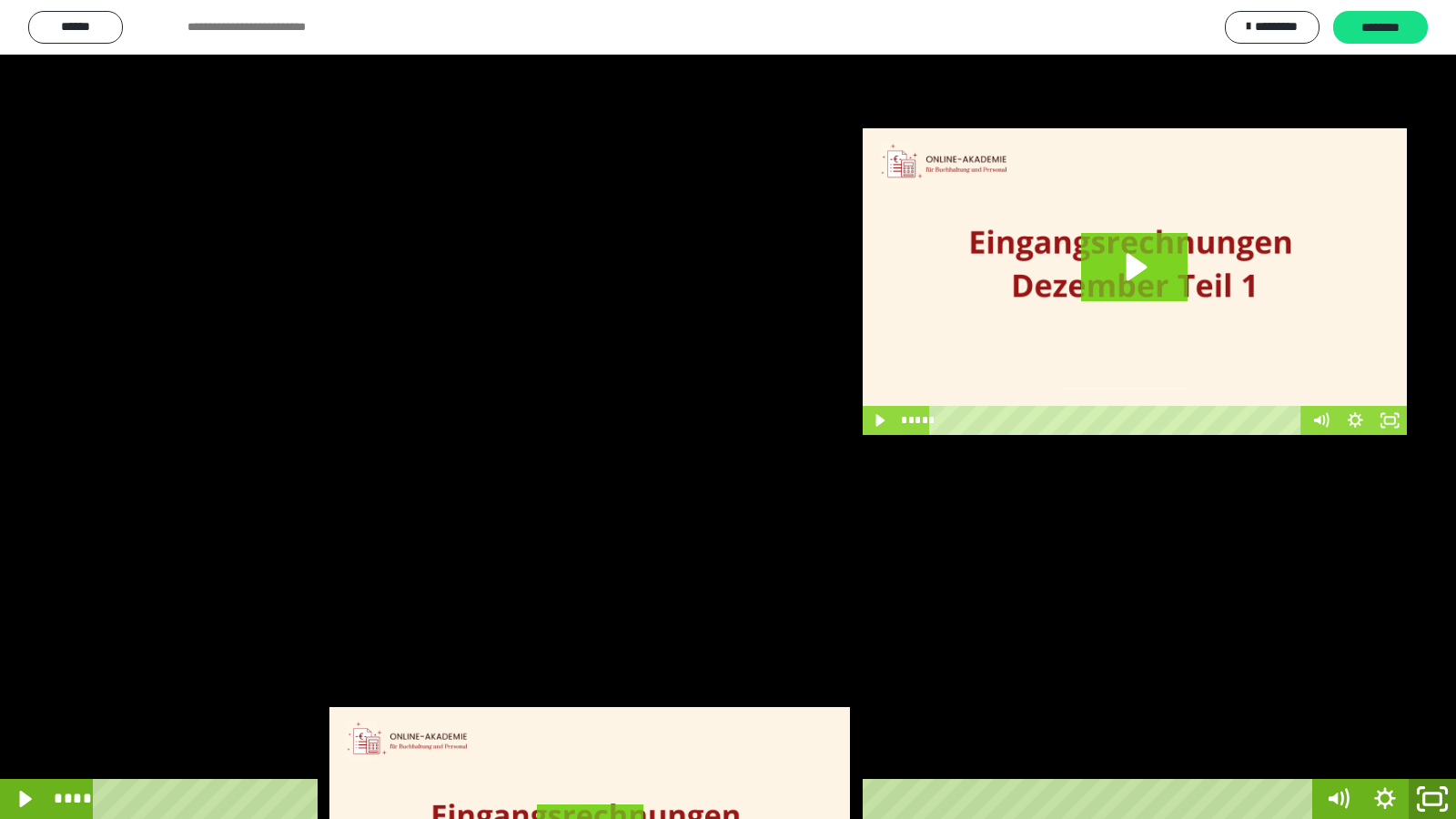 drag, startPoint x: 1437, startPoint y: 794, endPoint x: 1066, endPoint y: 18, distance: 860.12615 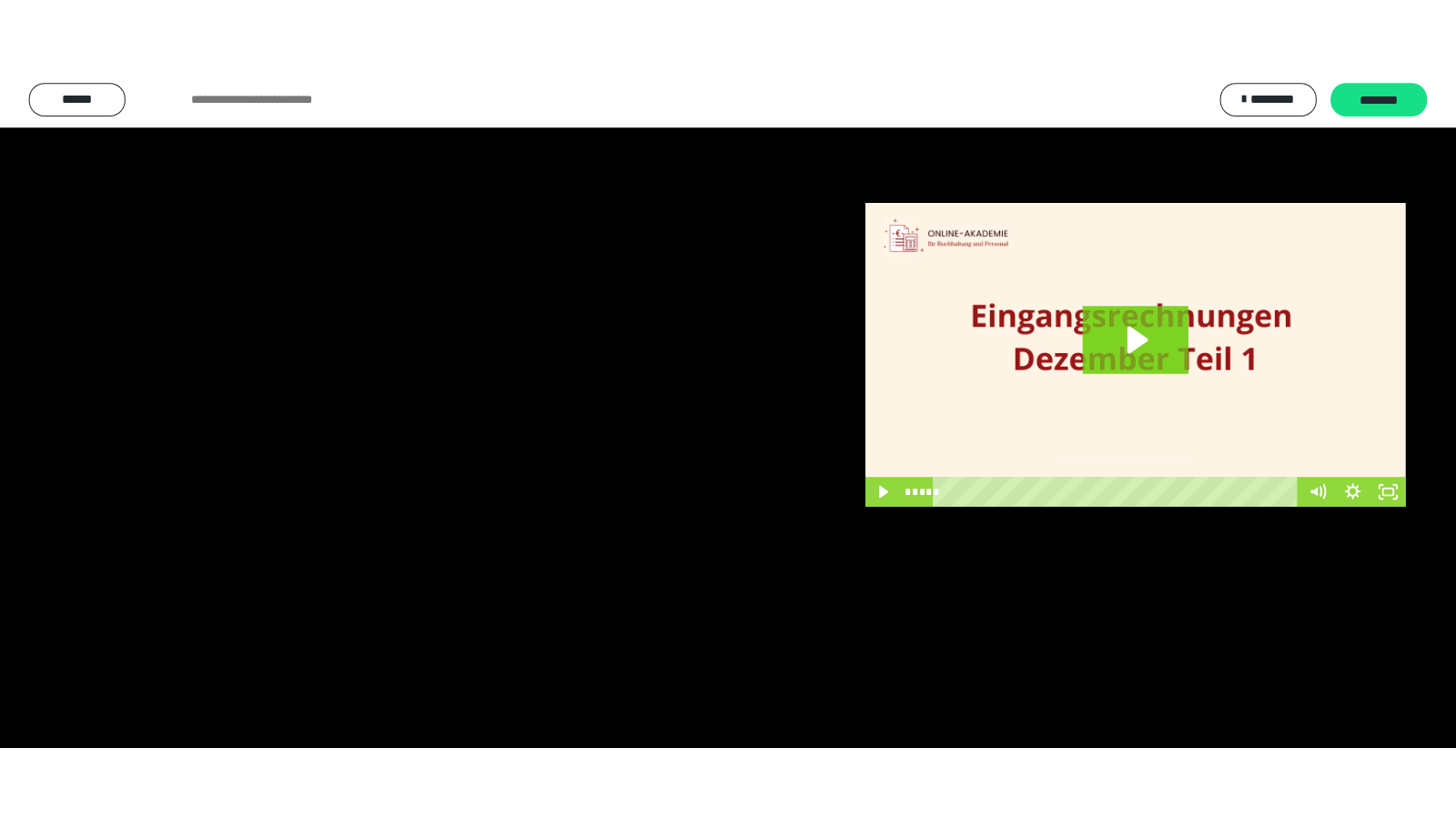 scroll, scrollTop: 3605, scrollLeft: 0, axis: vertical 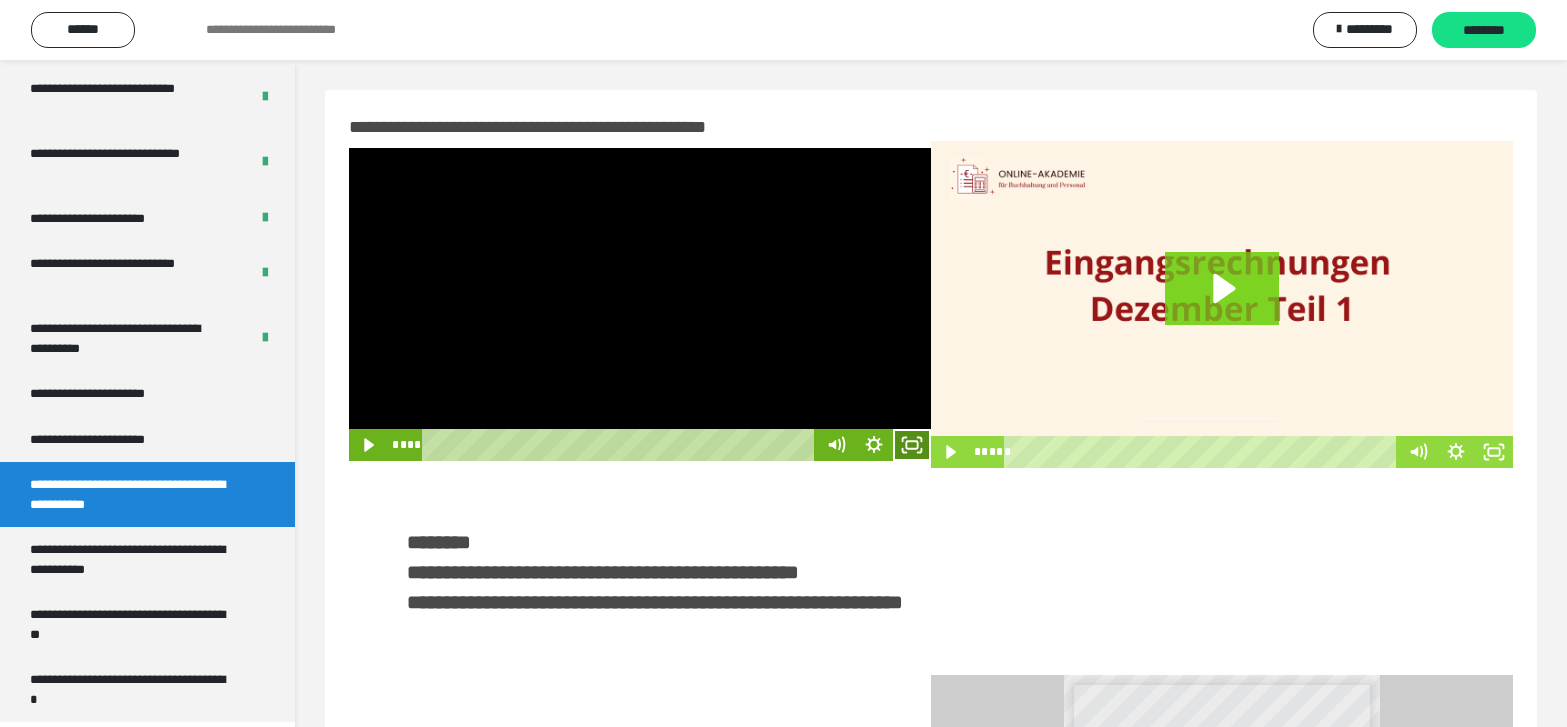 click 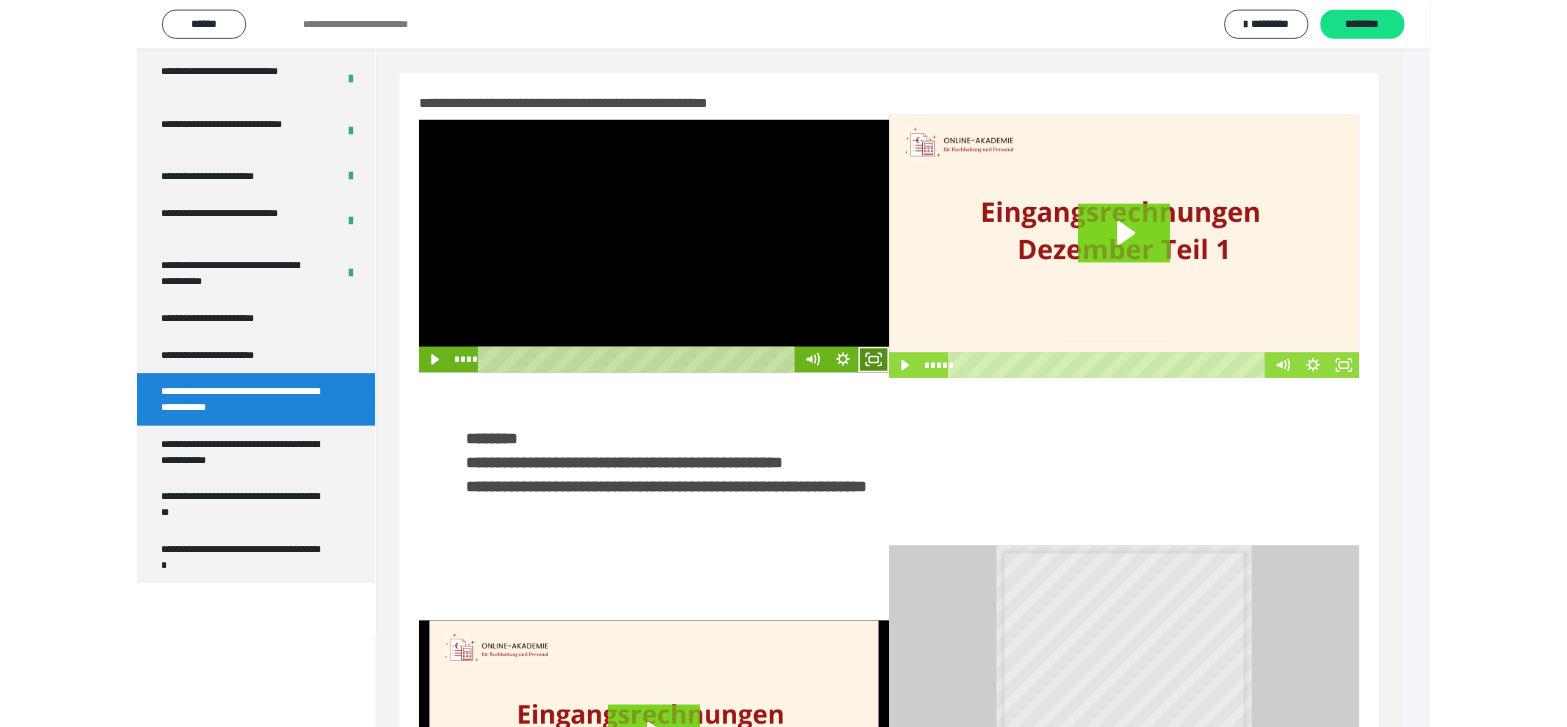 scroll, scrollTop: 3790, scrollLeft: 0, axis: vertical 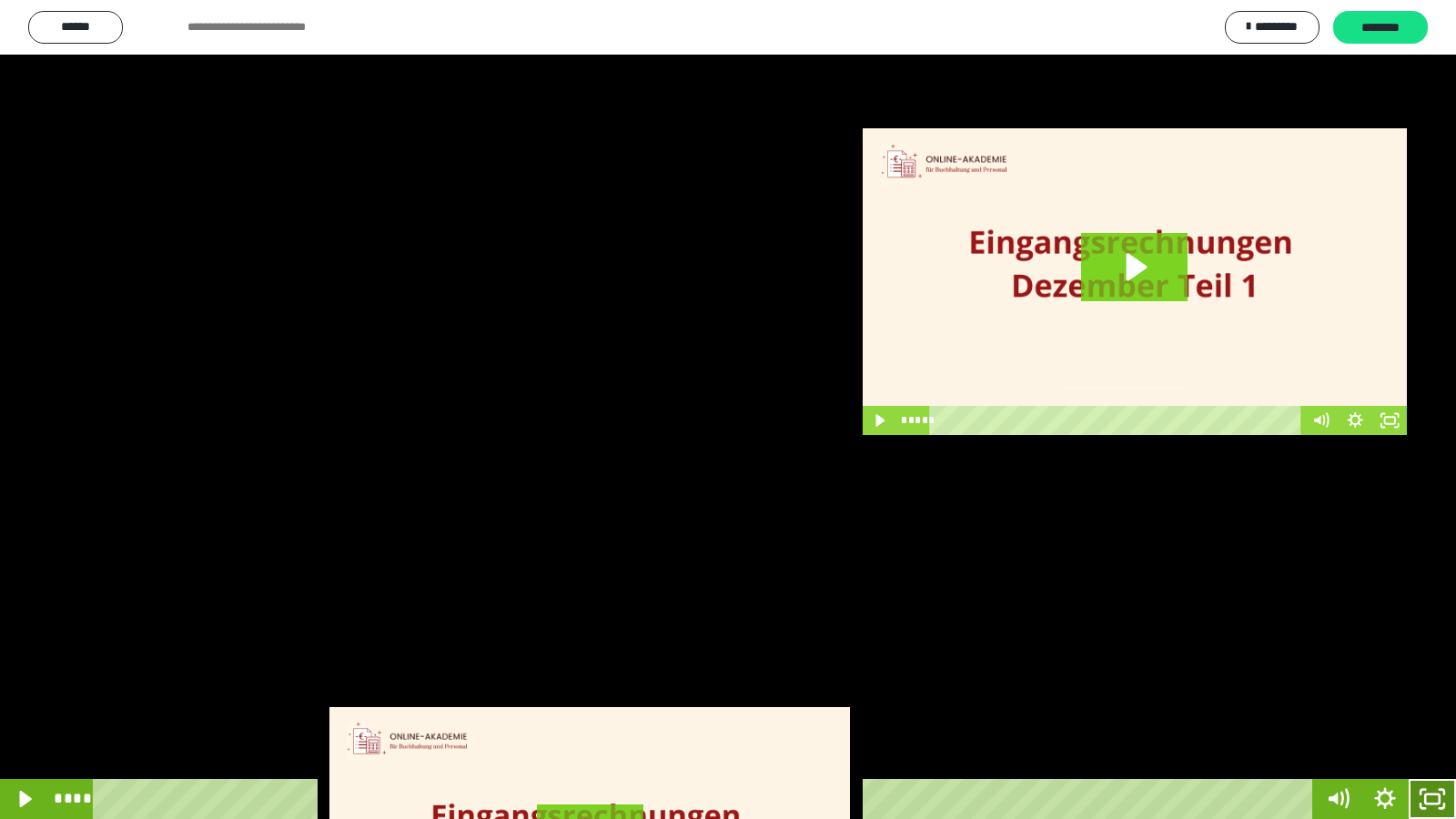 drag, startPoint x: 1434, startPoint y: 797, endPoint x: 1335, endPoint y: 450, distance: 360.84623 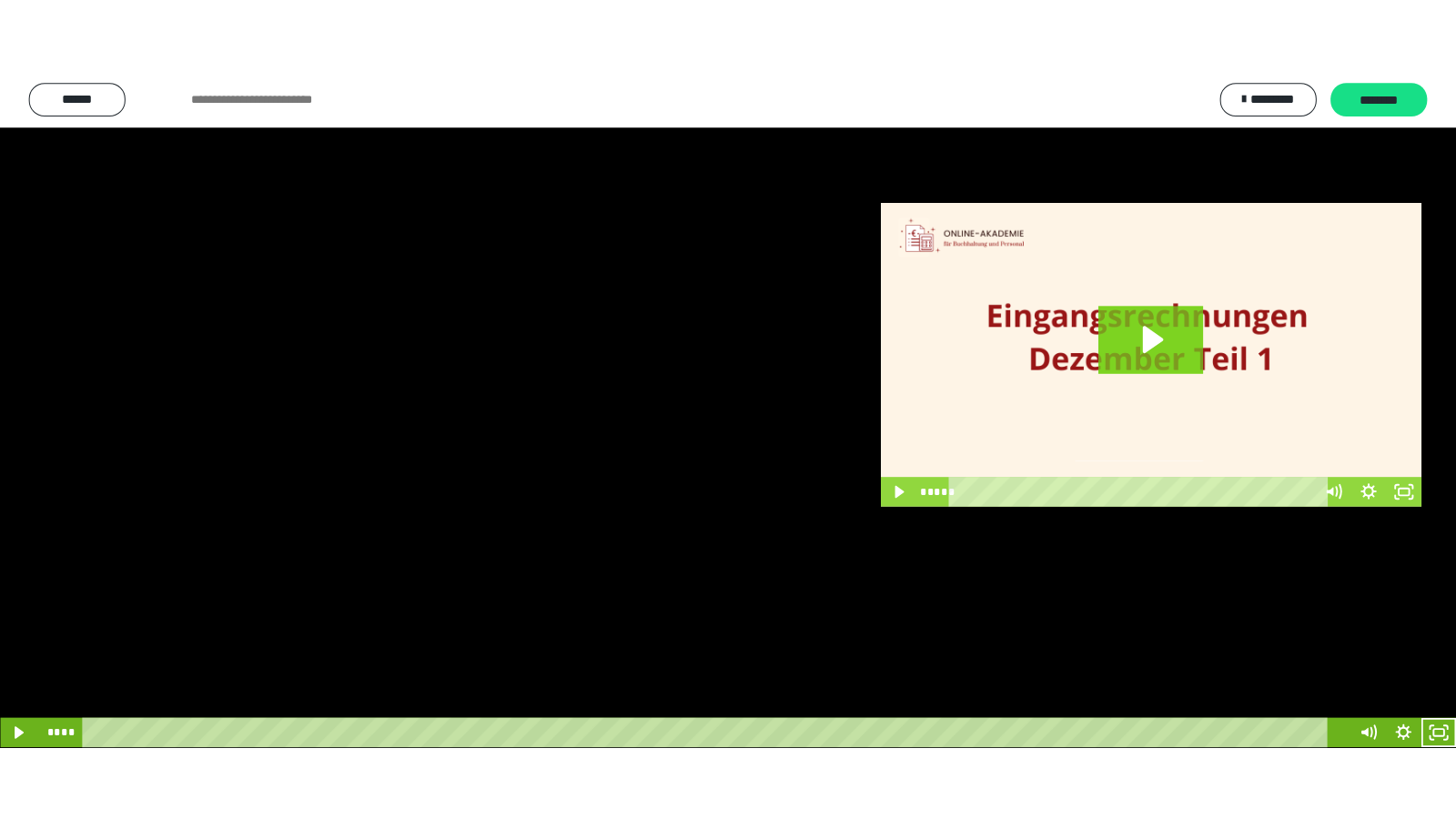 scroll, scrollTop: 3605, scrollLeft: 0, axis: vertical 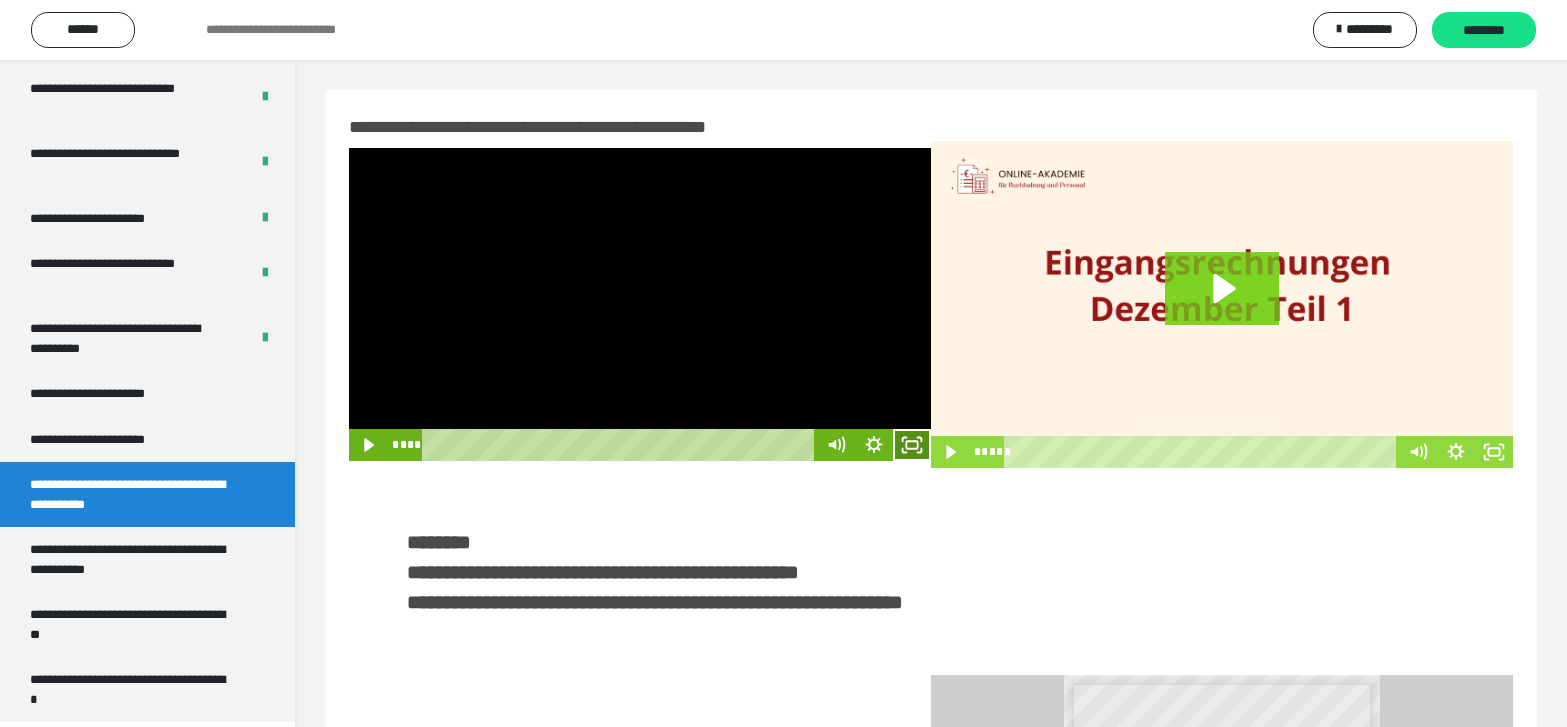 click 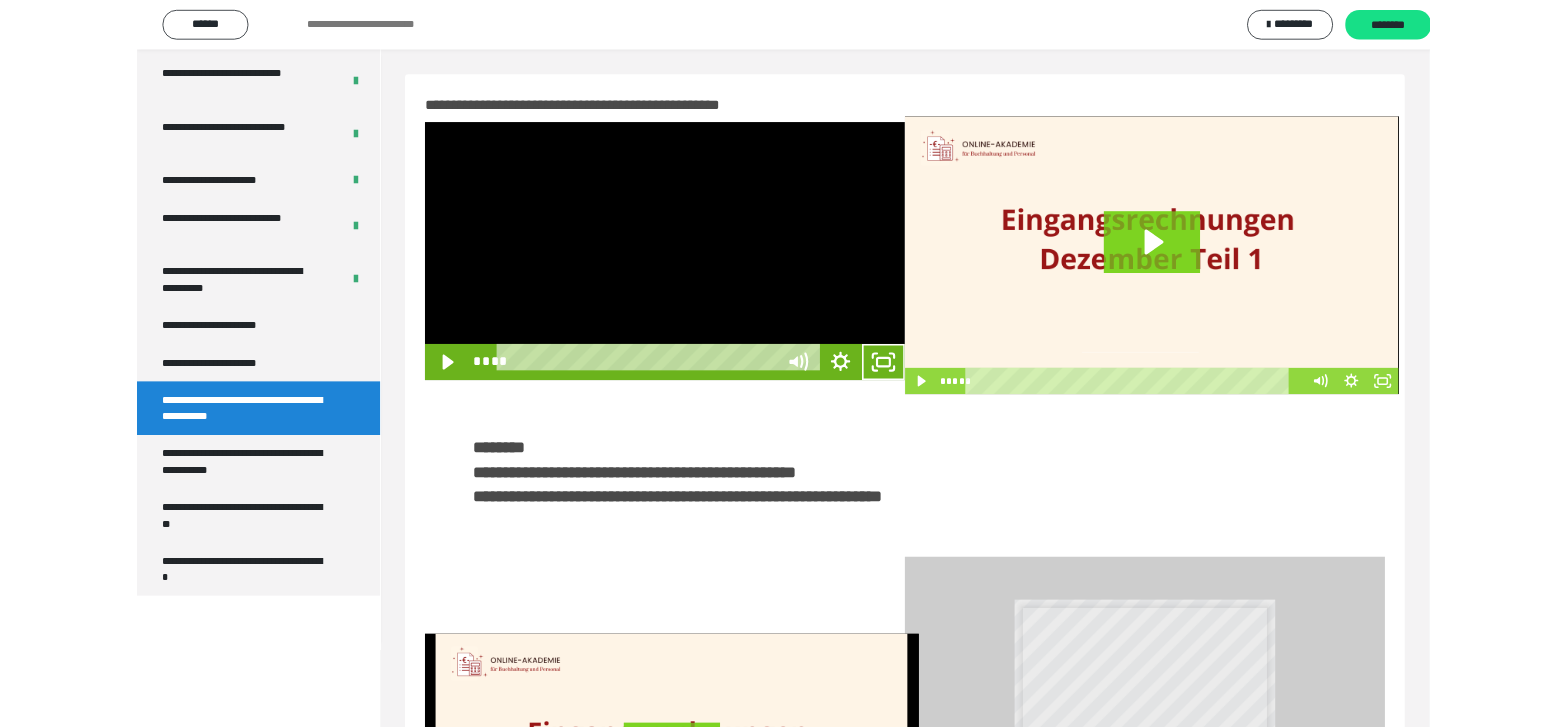 scroll, scrollTop: 3790, scrollLeft: 0, axis: vertical 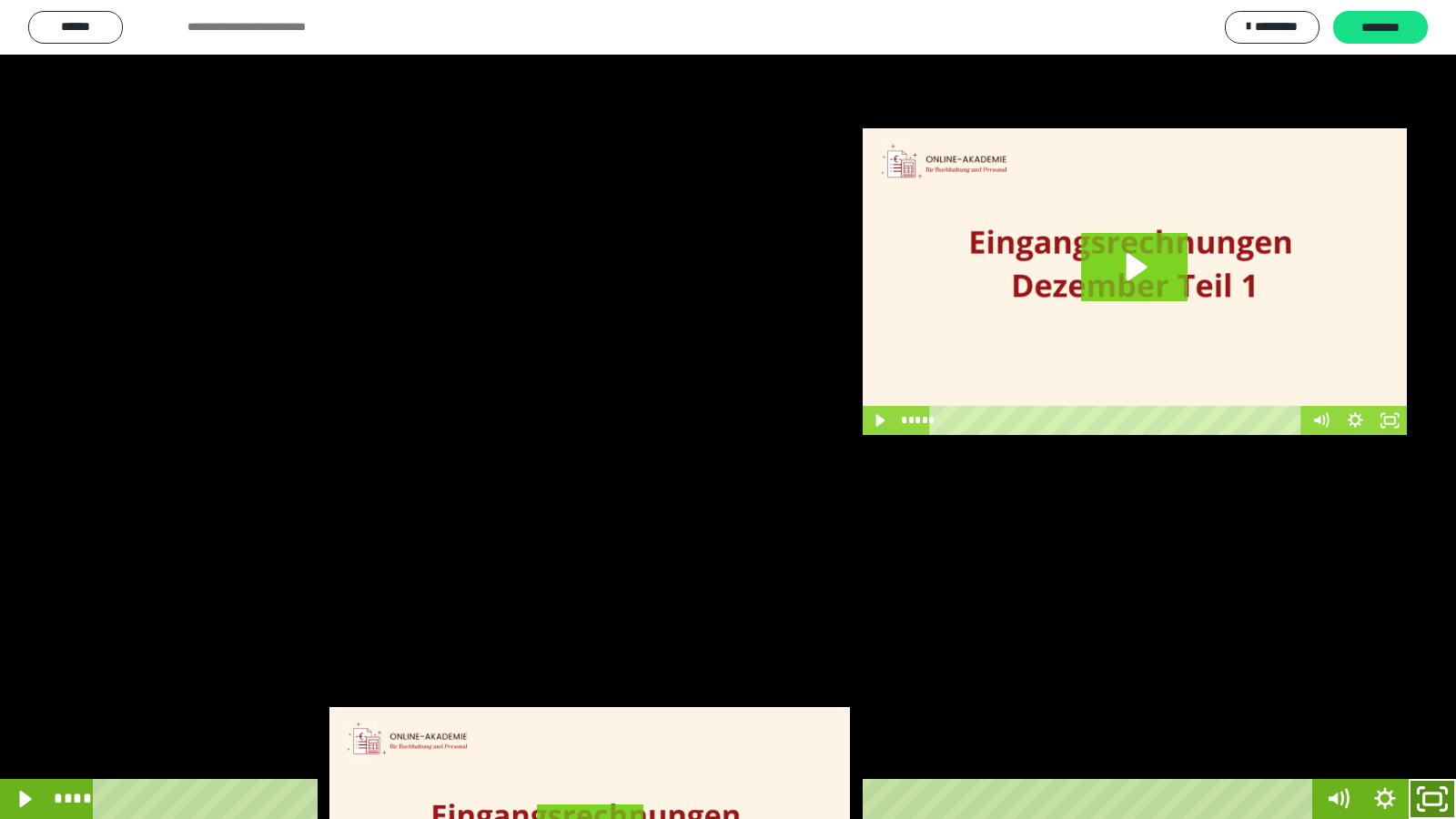 click 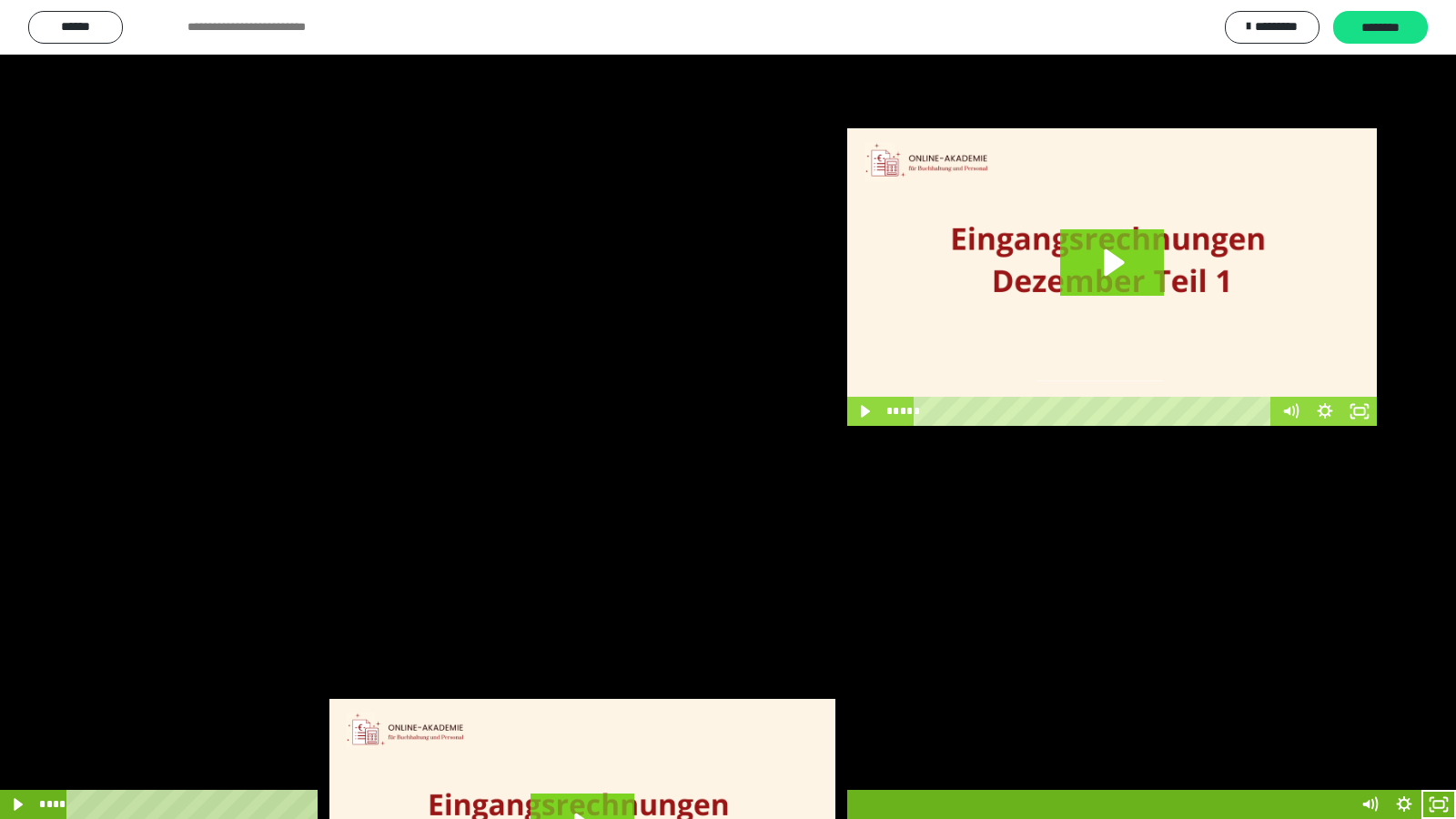 scroll, scrollTop: 3605, scrollLeft: 0, axis: vertical 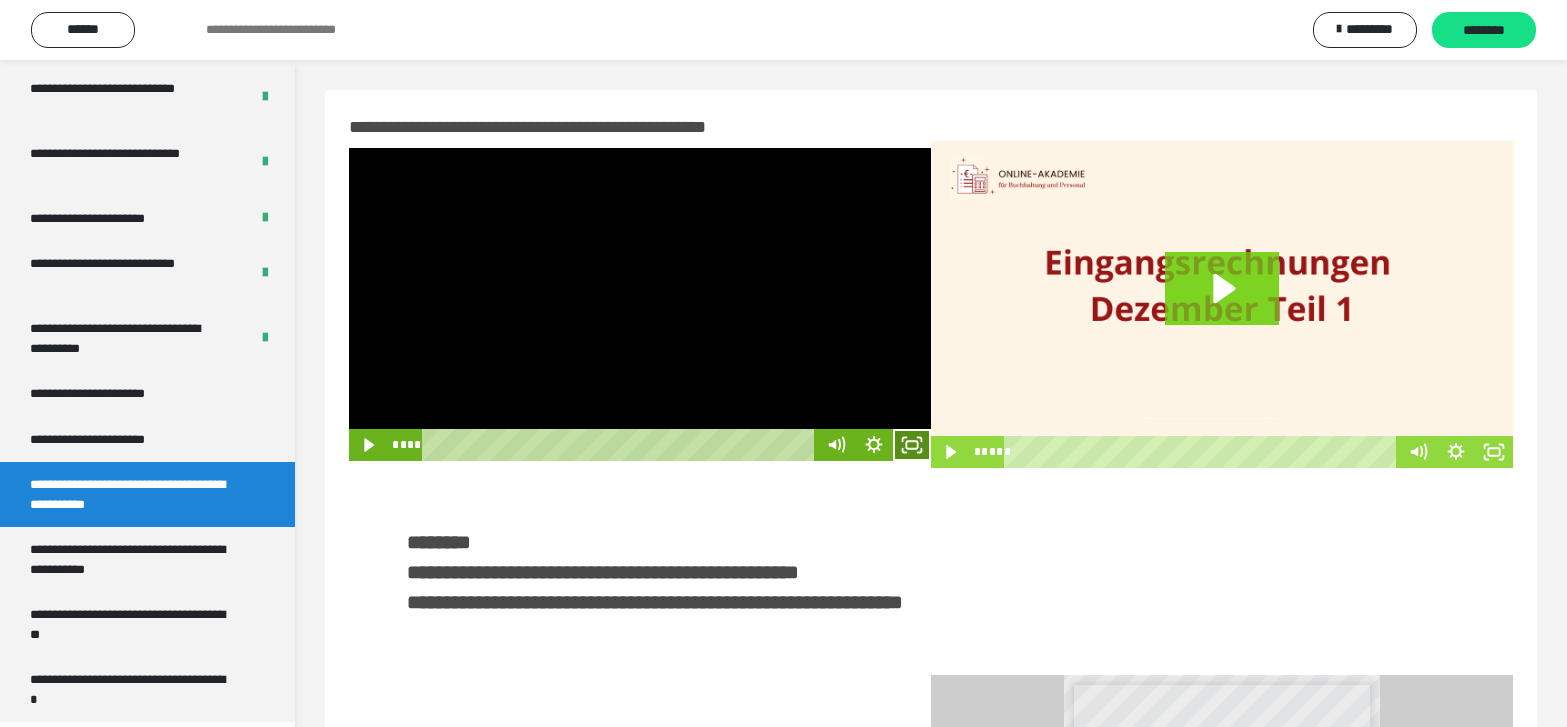click 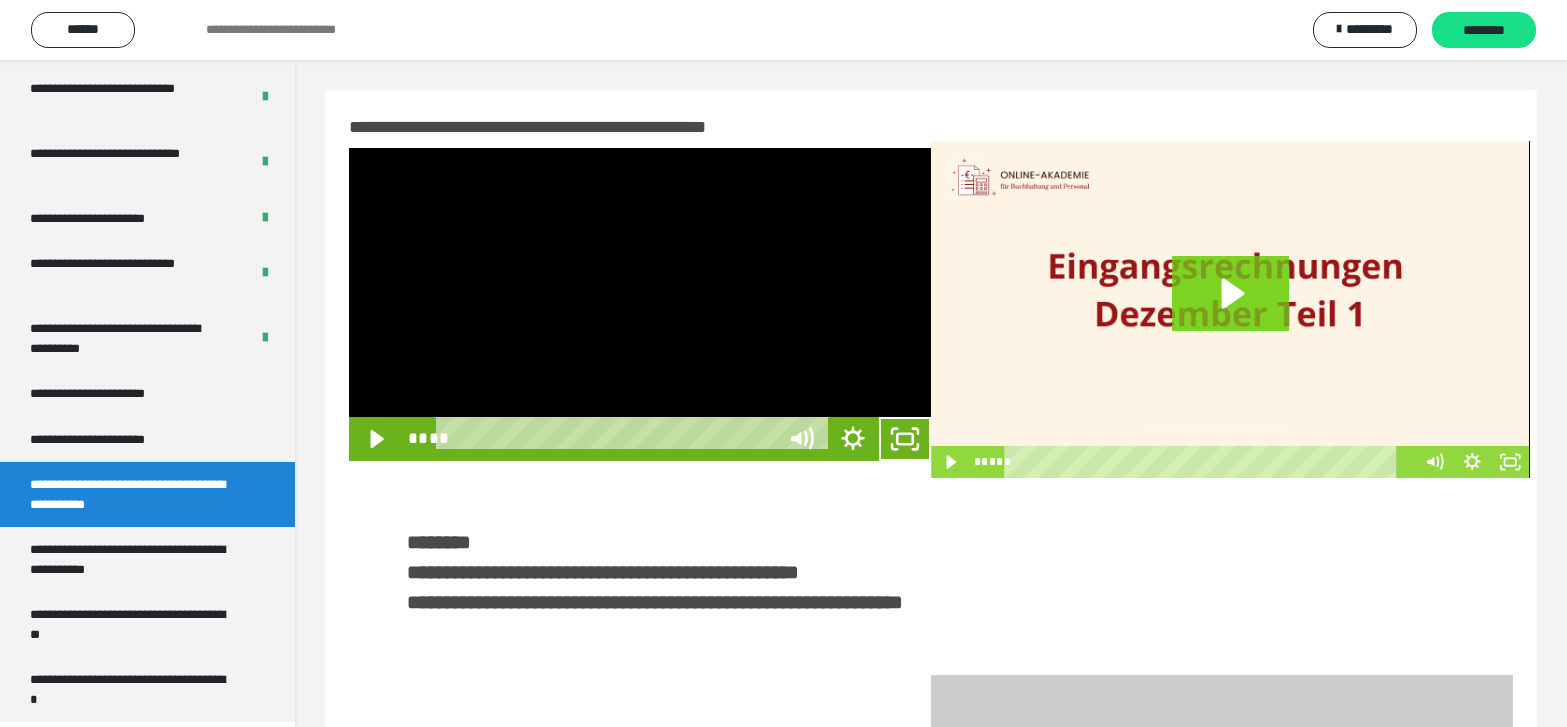 scroll, scrollTop: 3790, scrollLeft: 0, axis: vertical 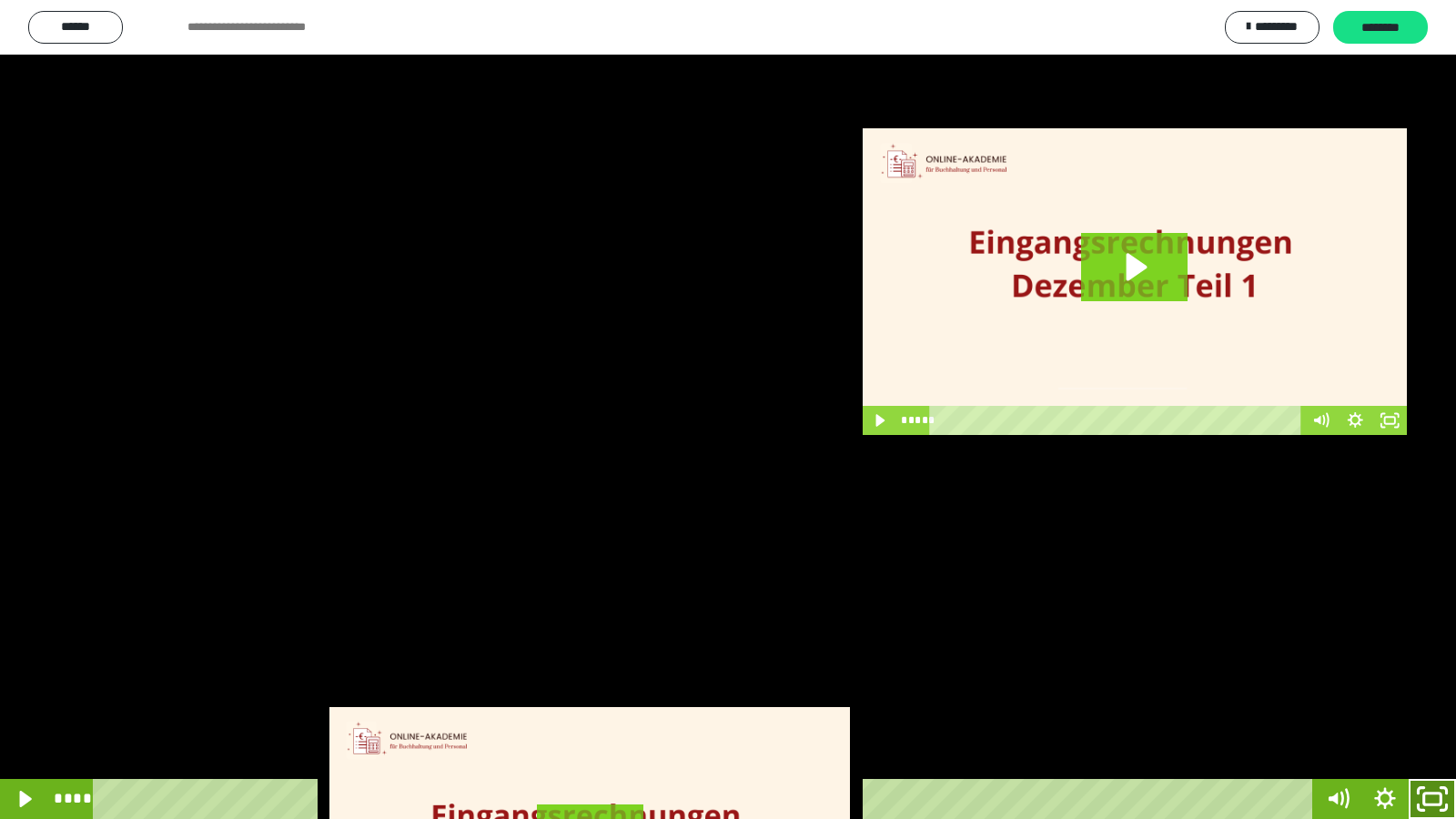 click 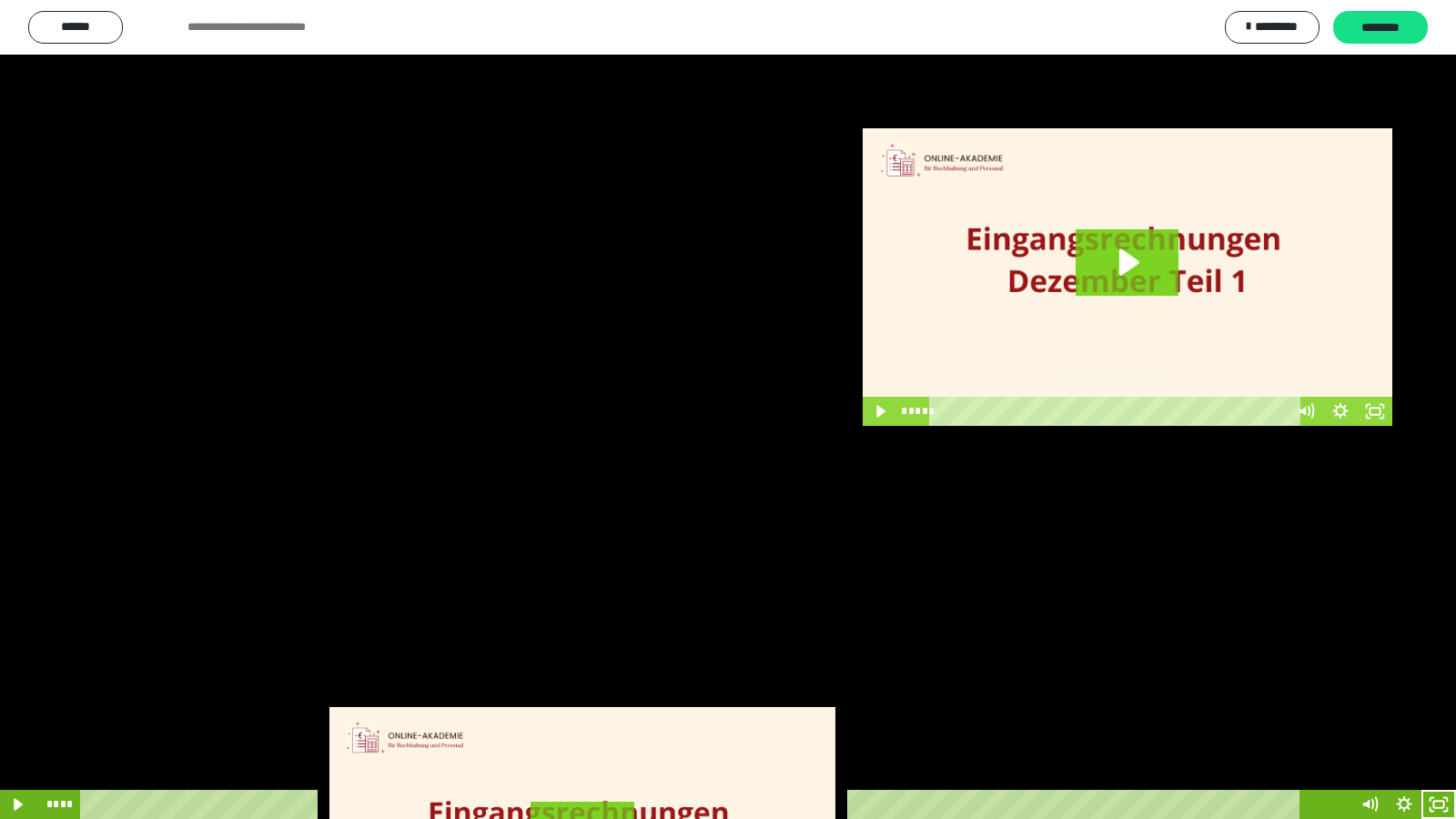 scroll, scrollTop: 3605, scrollLeft: 0, axis: vertical 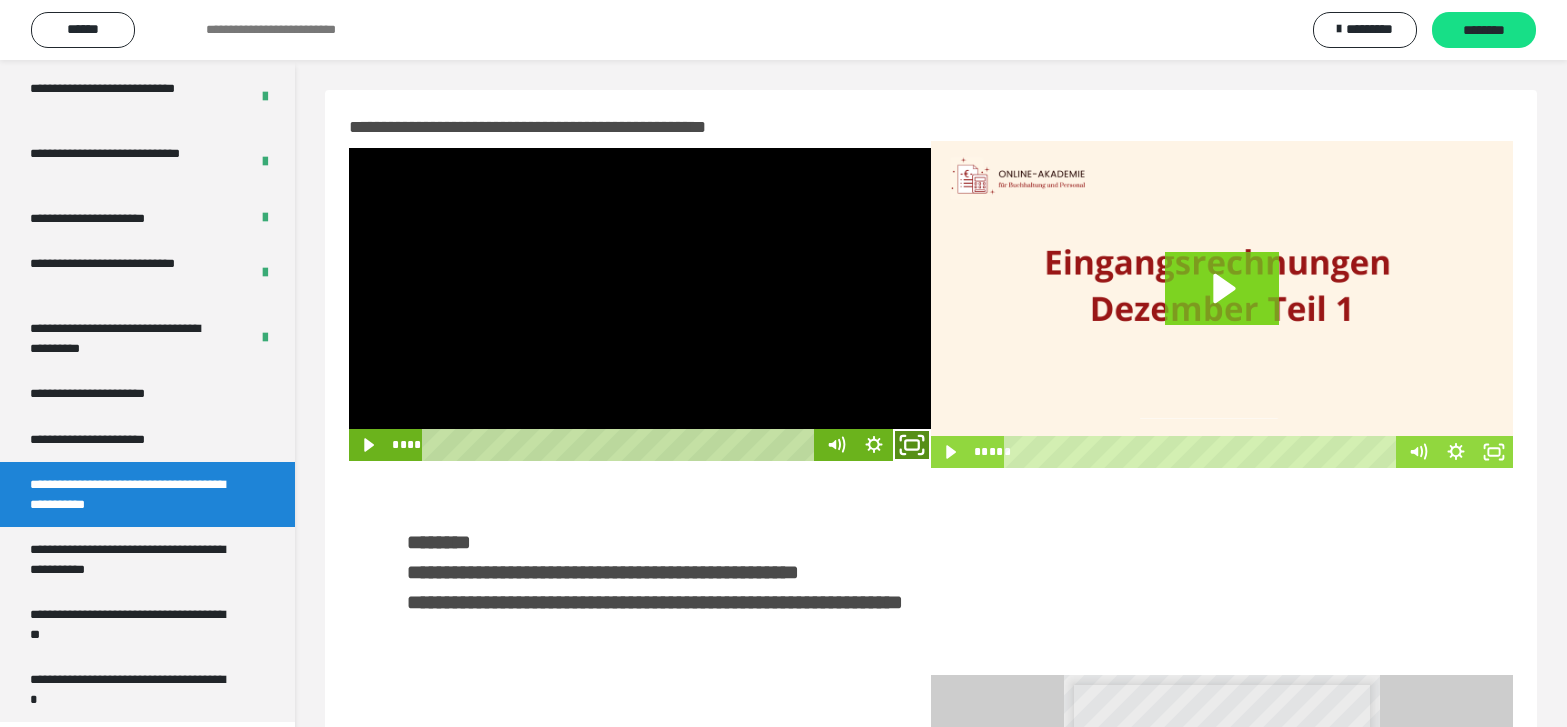 click 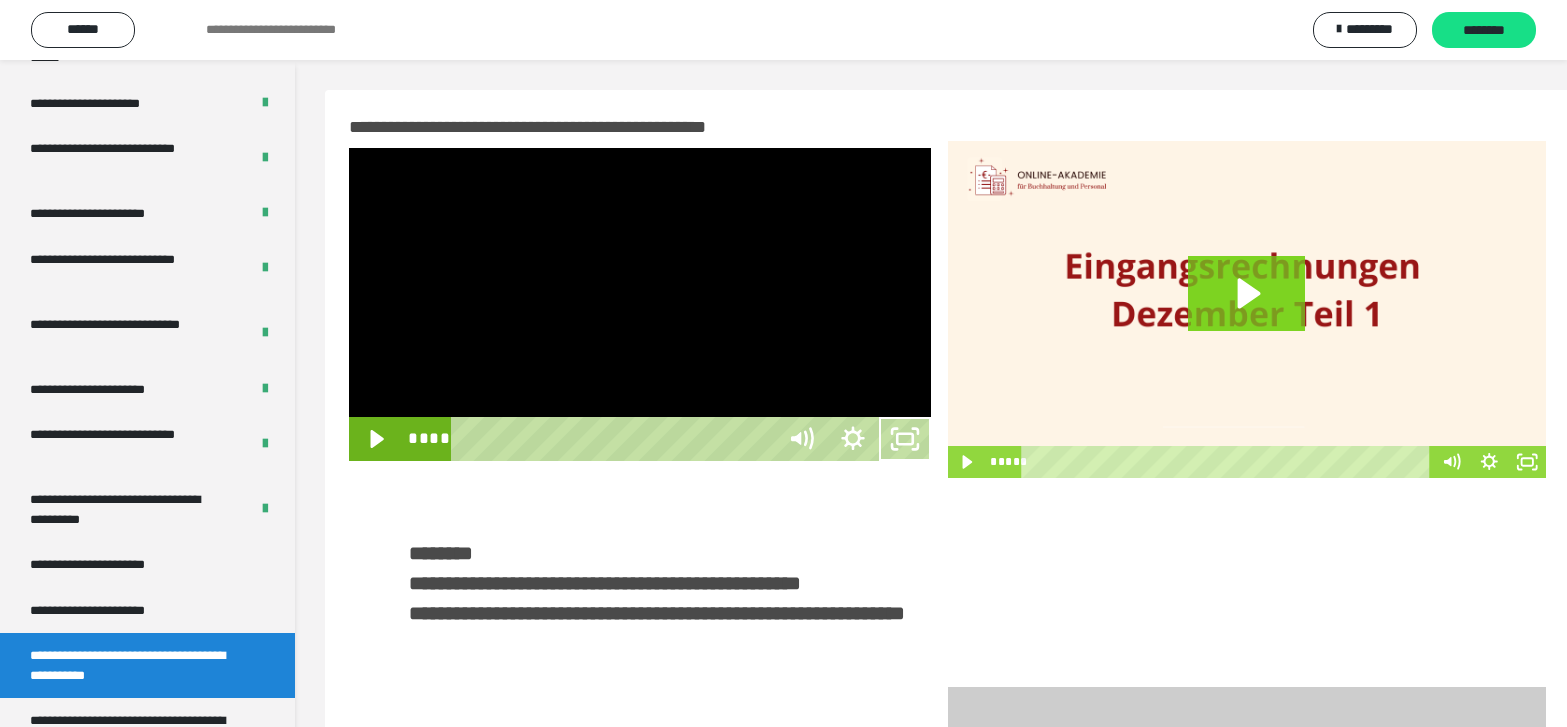 scroll, scrollTop: 3790, scrollLeft: 0, axis: vertical 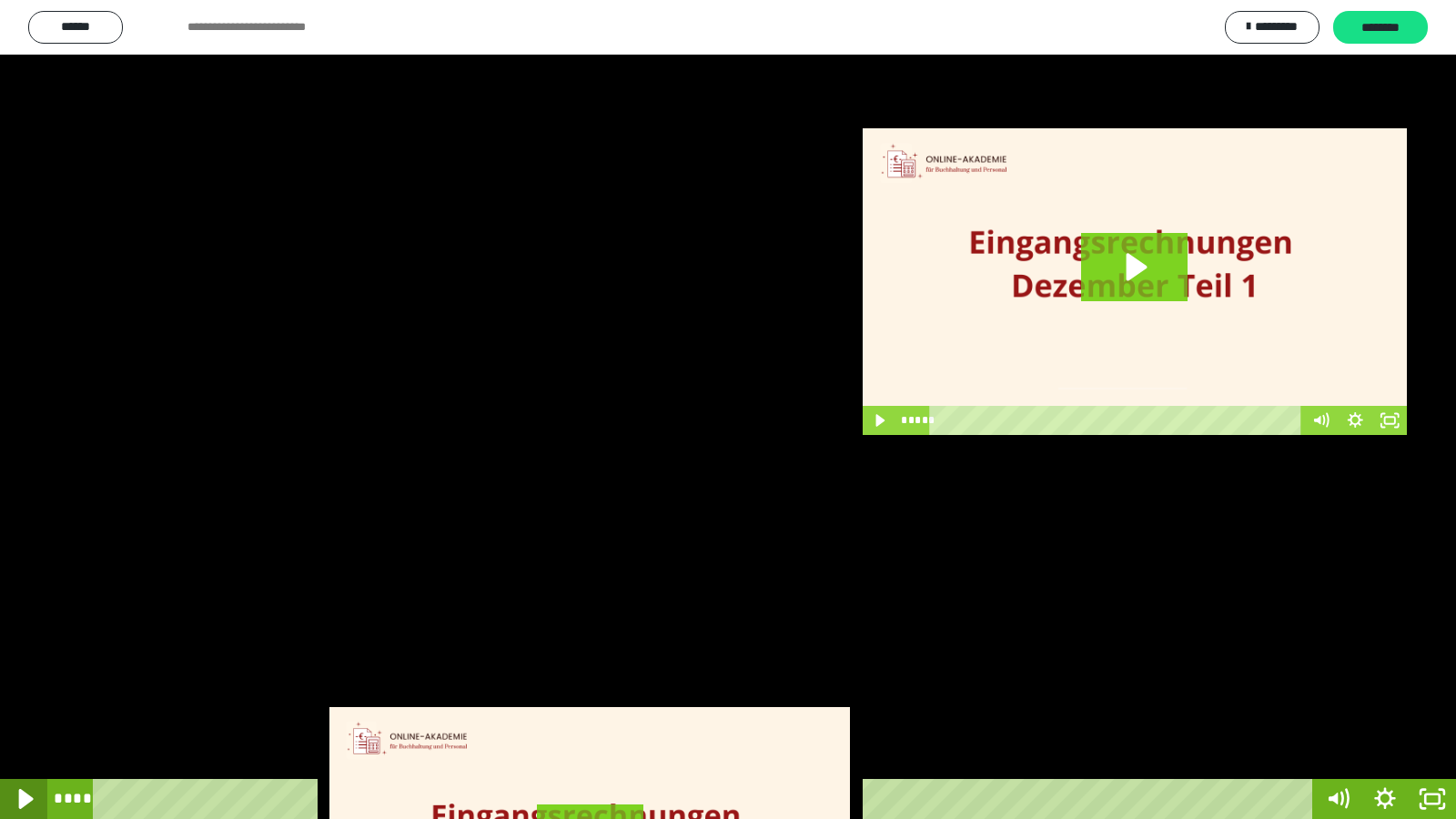 click 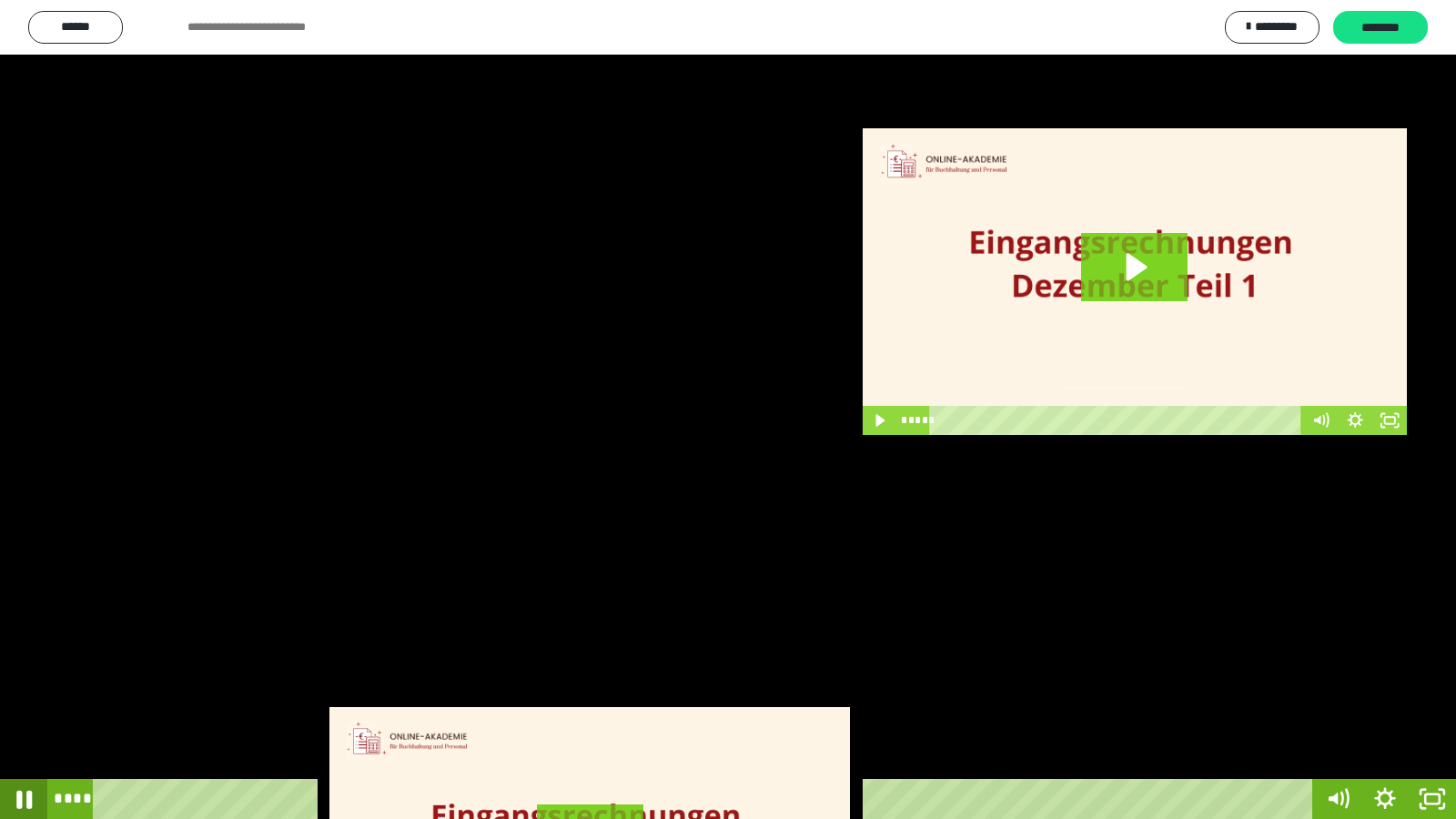 click 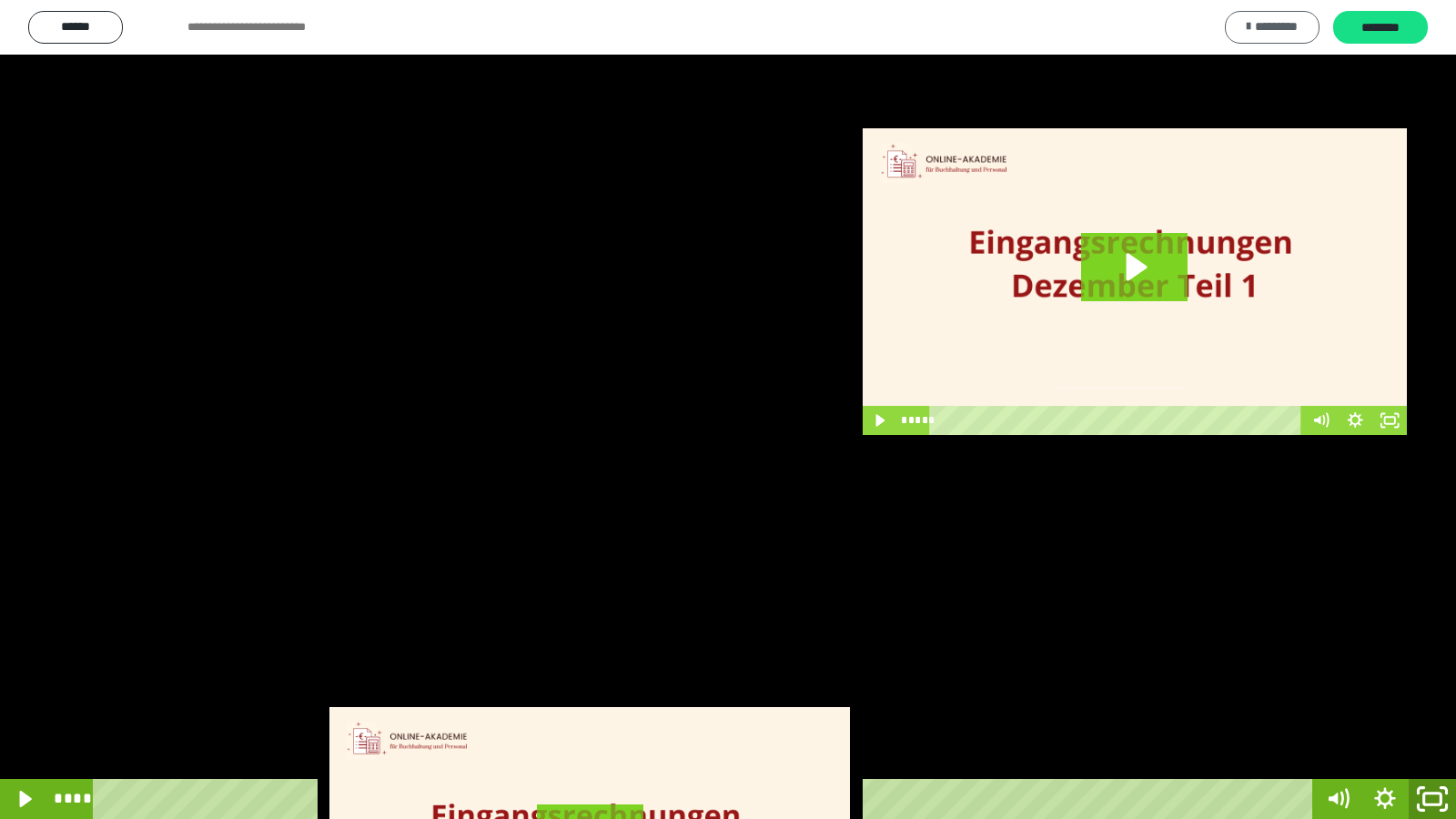 drag, startPoint x: 1421, startPoint y: 799, endPoint x: 1229, endPoint y: 31, distance: 791.6363 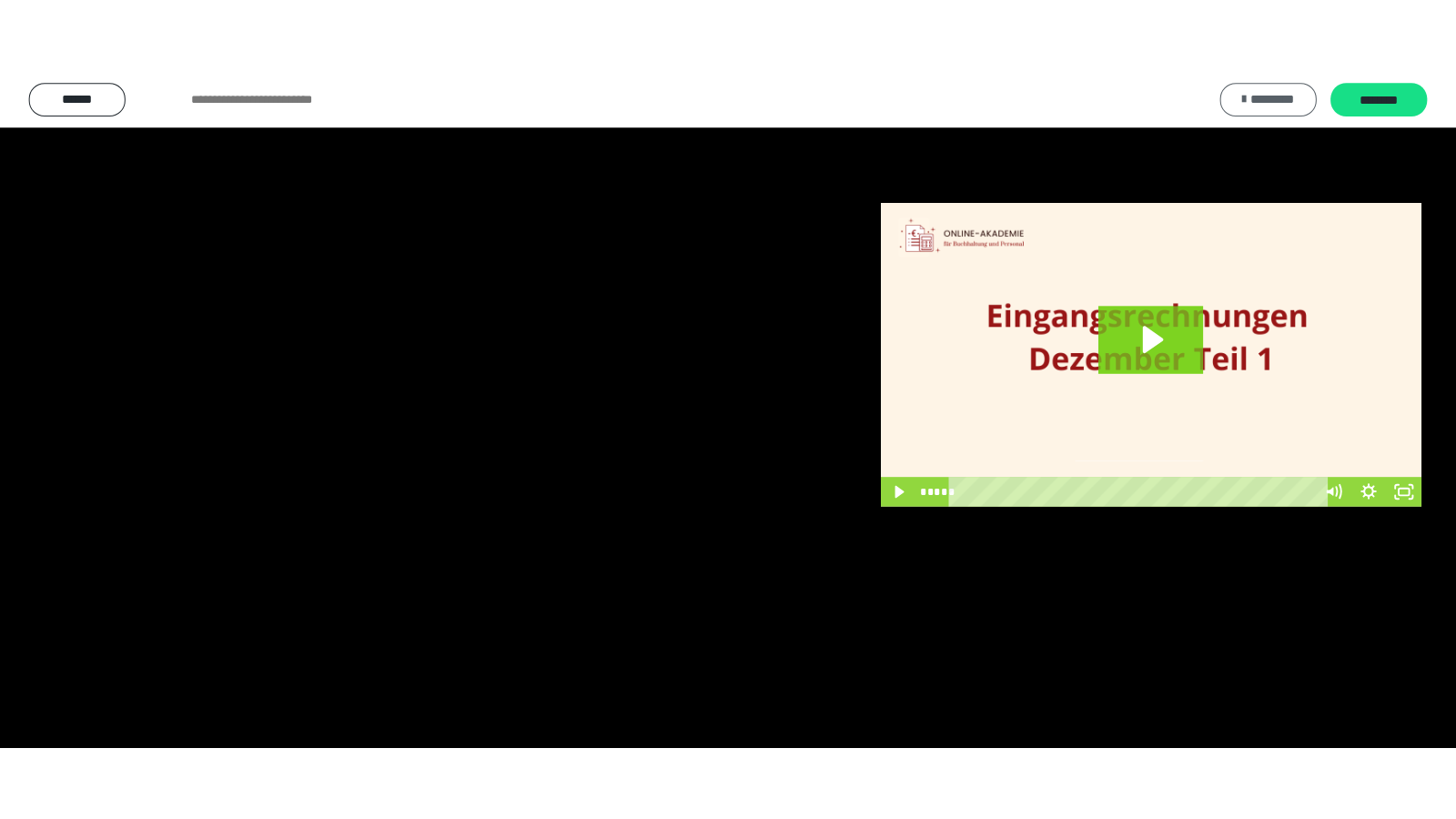 scroll, scrollTop: 3605, scrollLeft: 0, axis: vertical 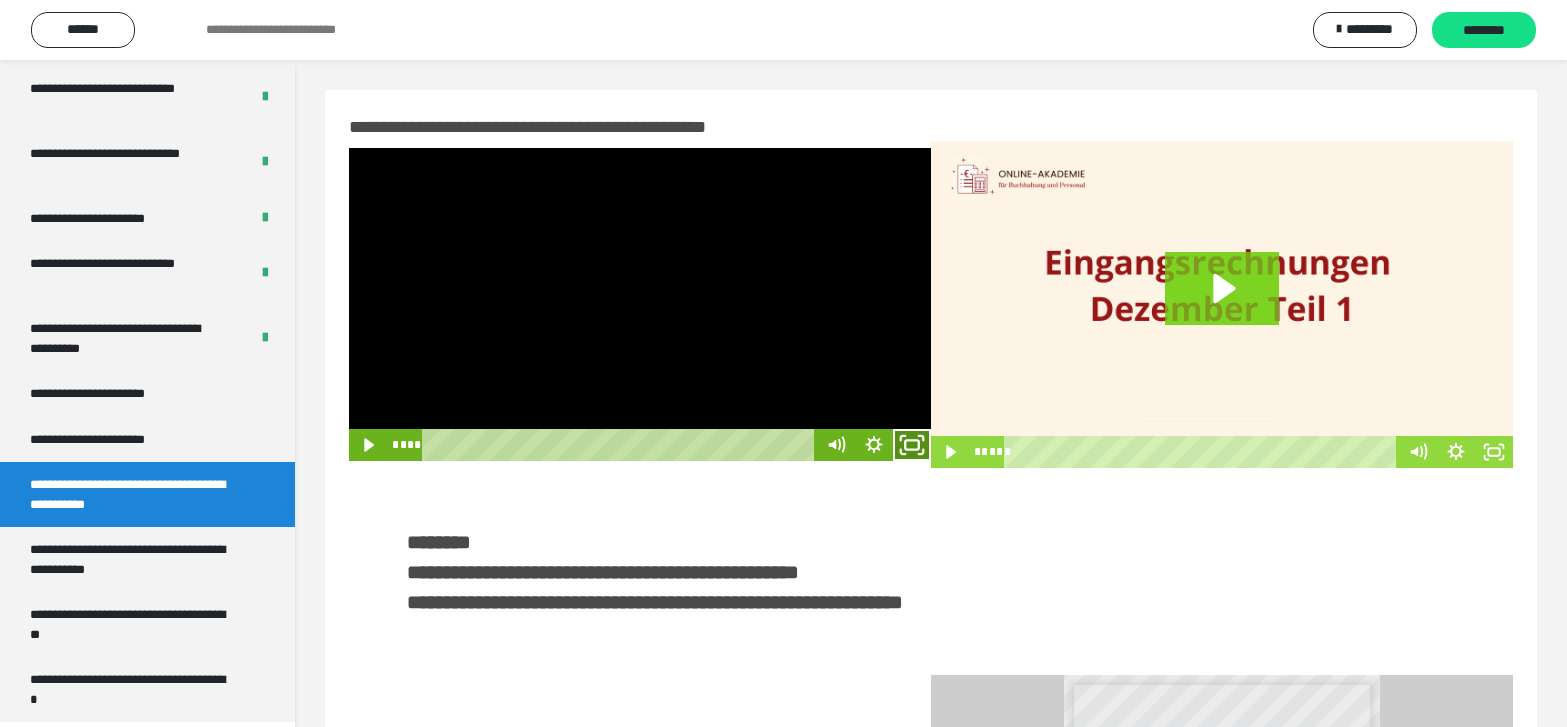 click 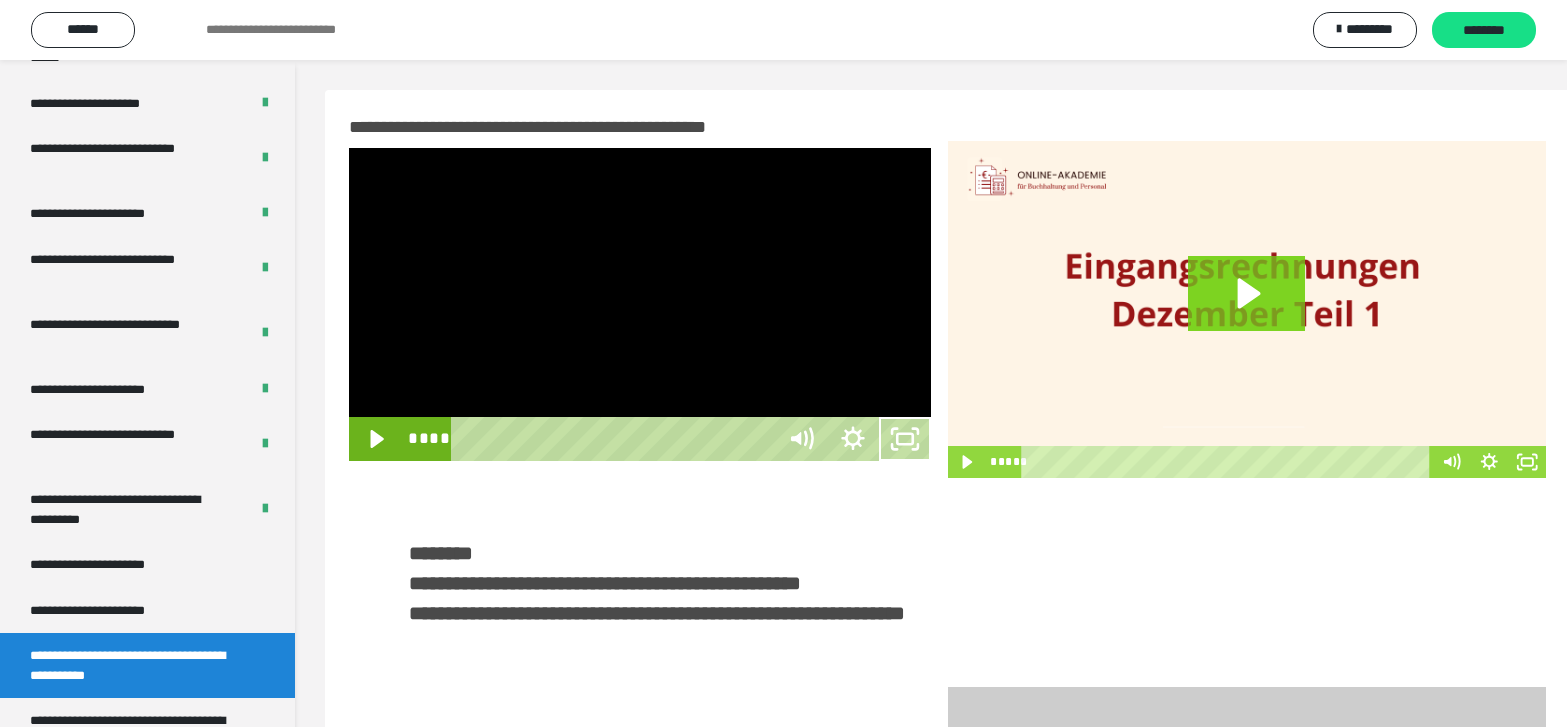 scroll, scrollTop: 3790, scrollLeft: 0, axis: vertical 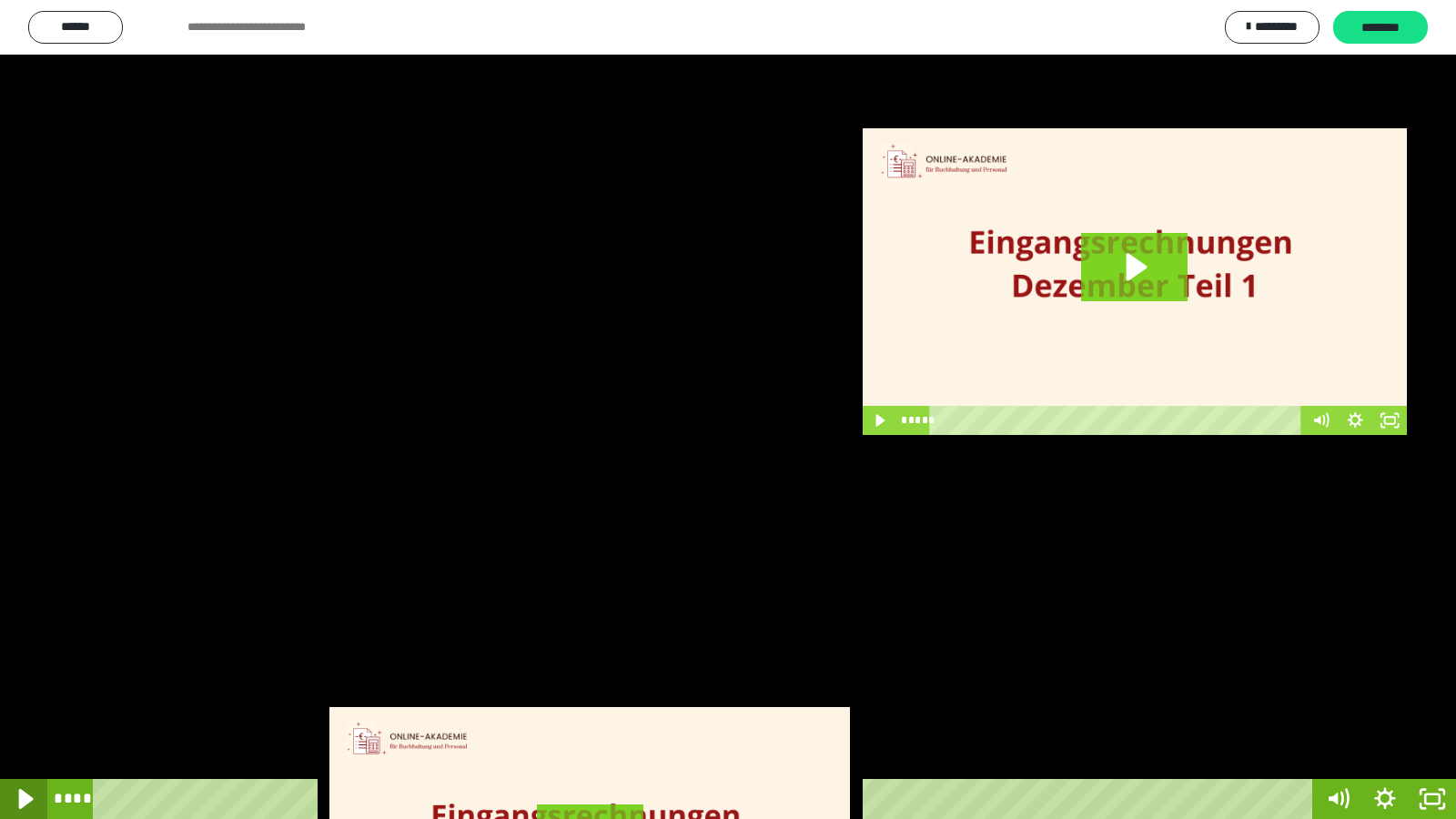 click 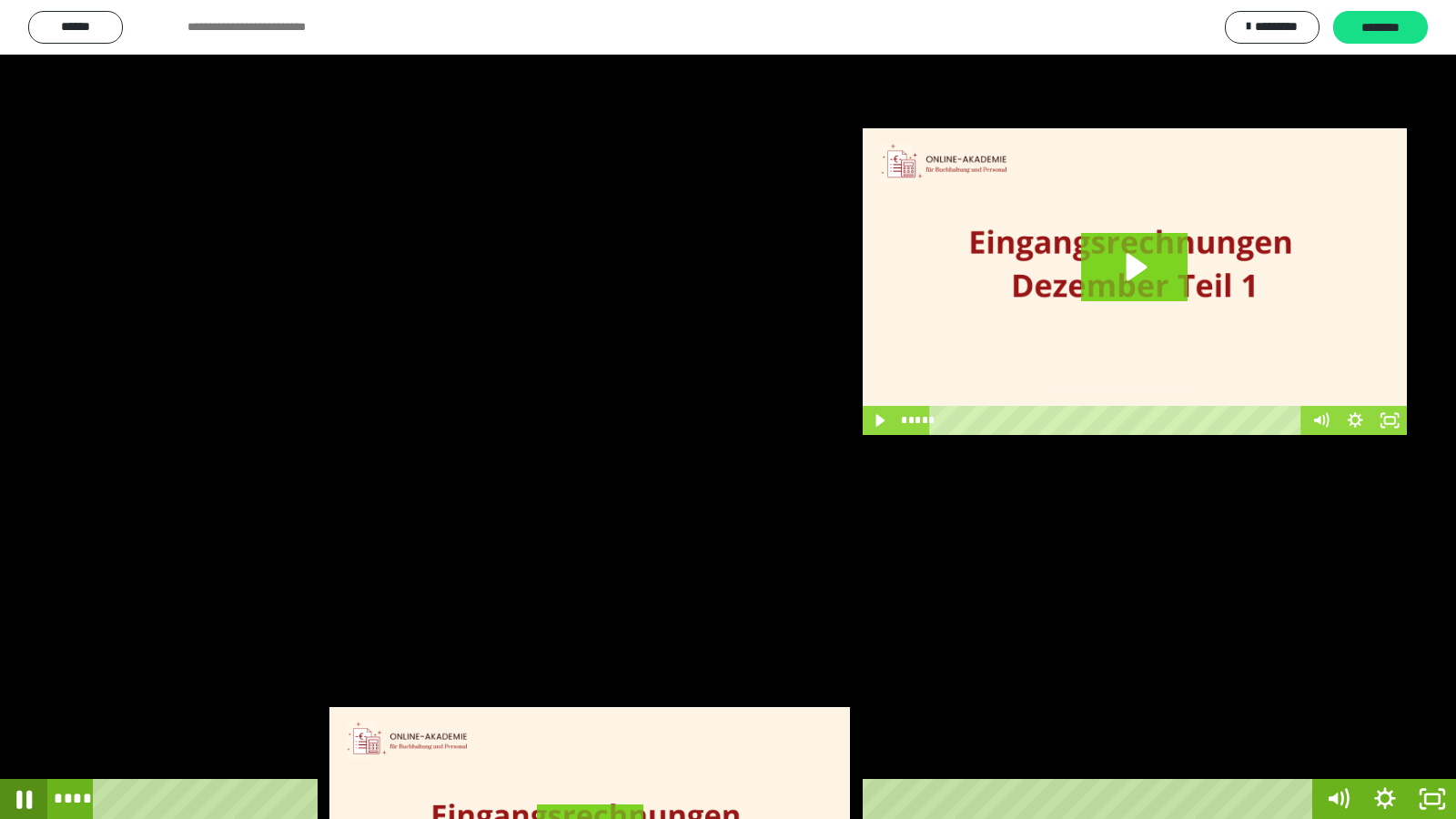click 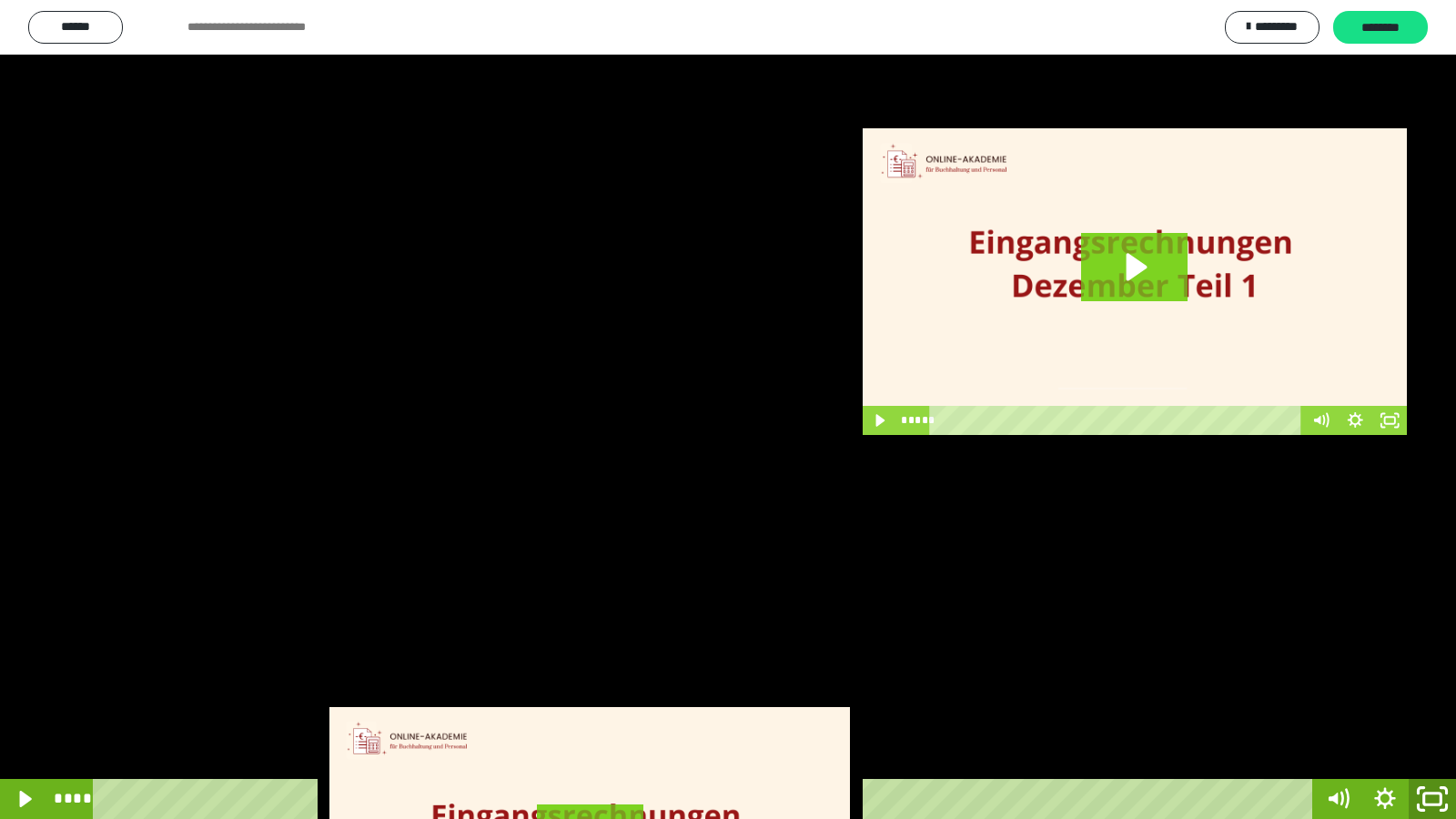 click 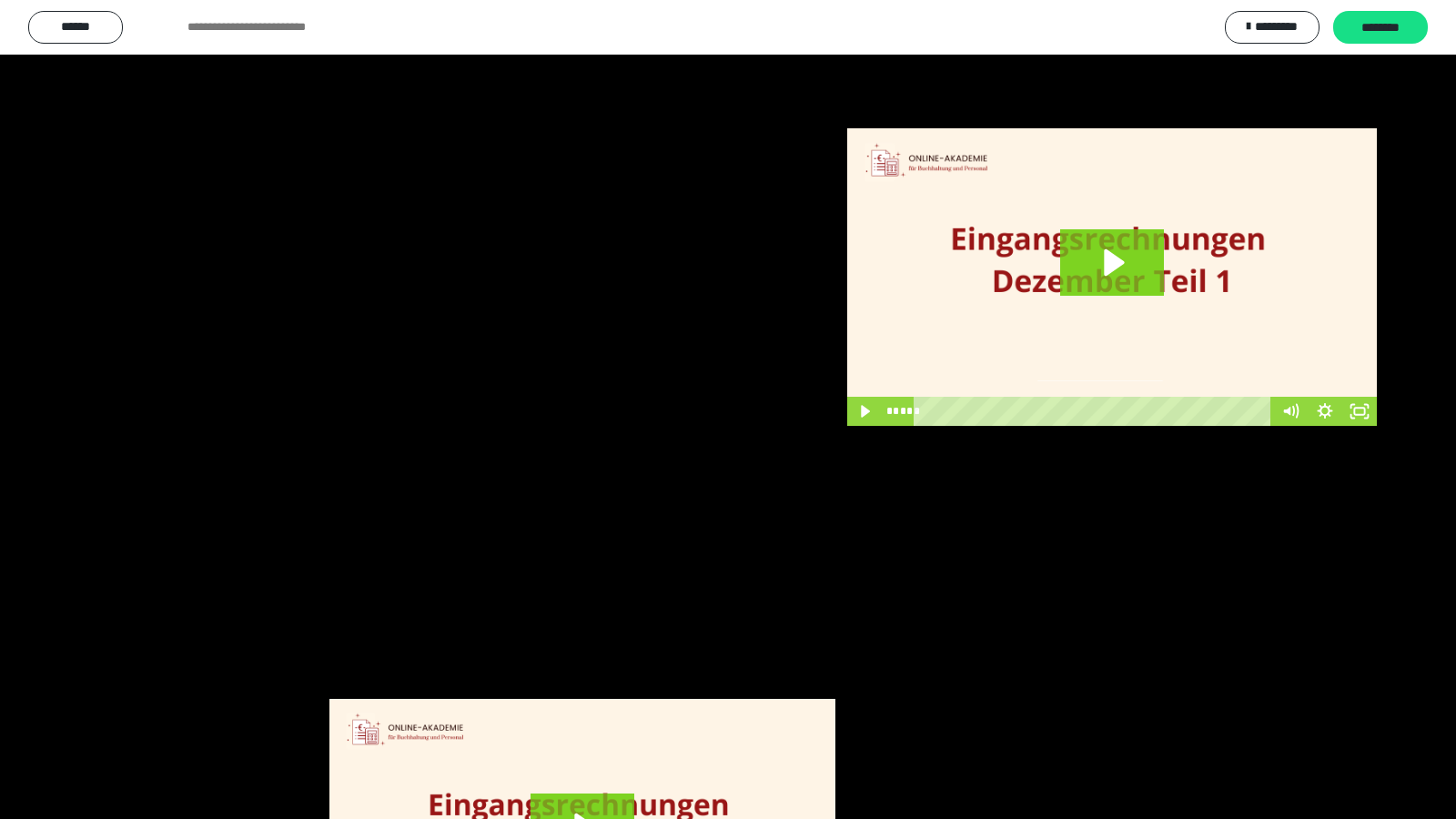 scroll, scrollTop: 3605, scrollLeft: 0, axis: vertical 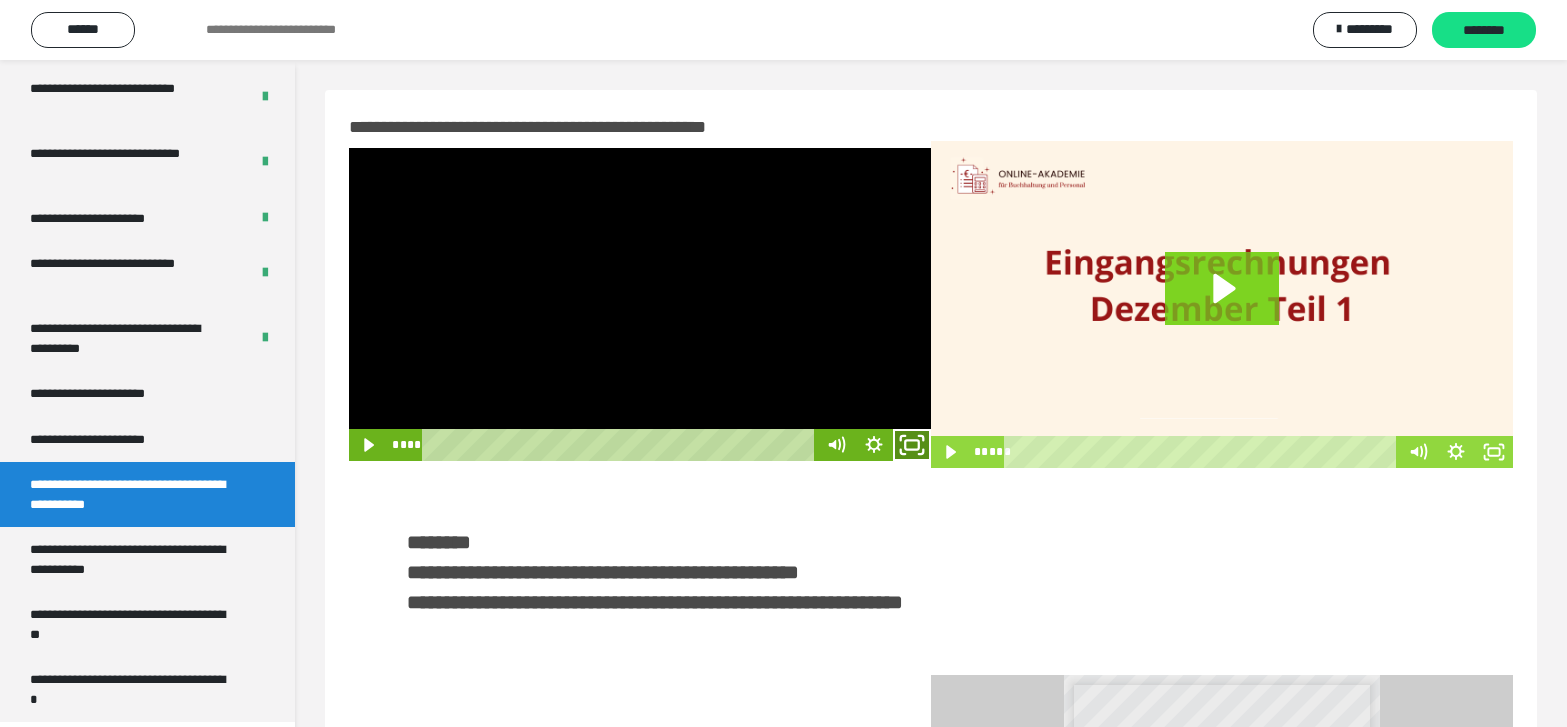 click 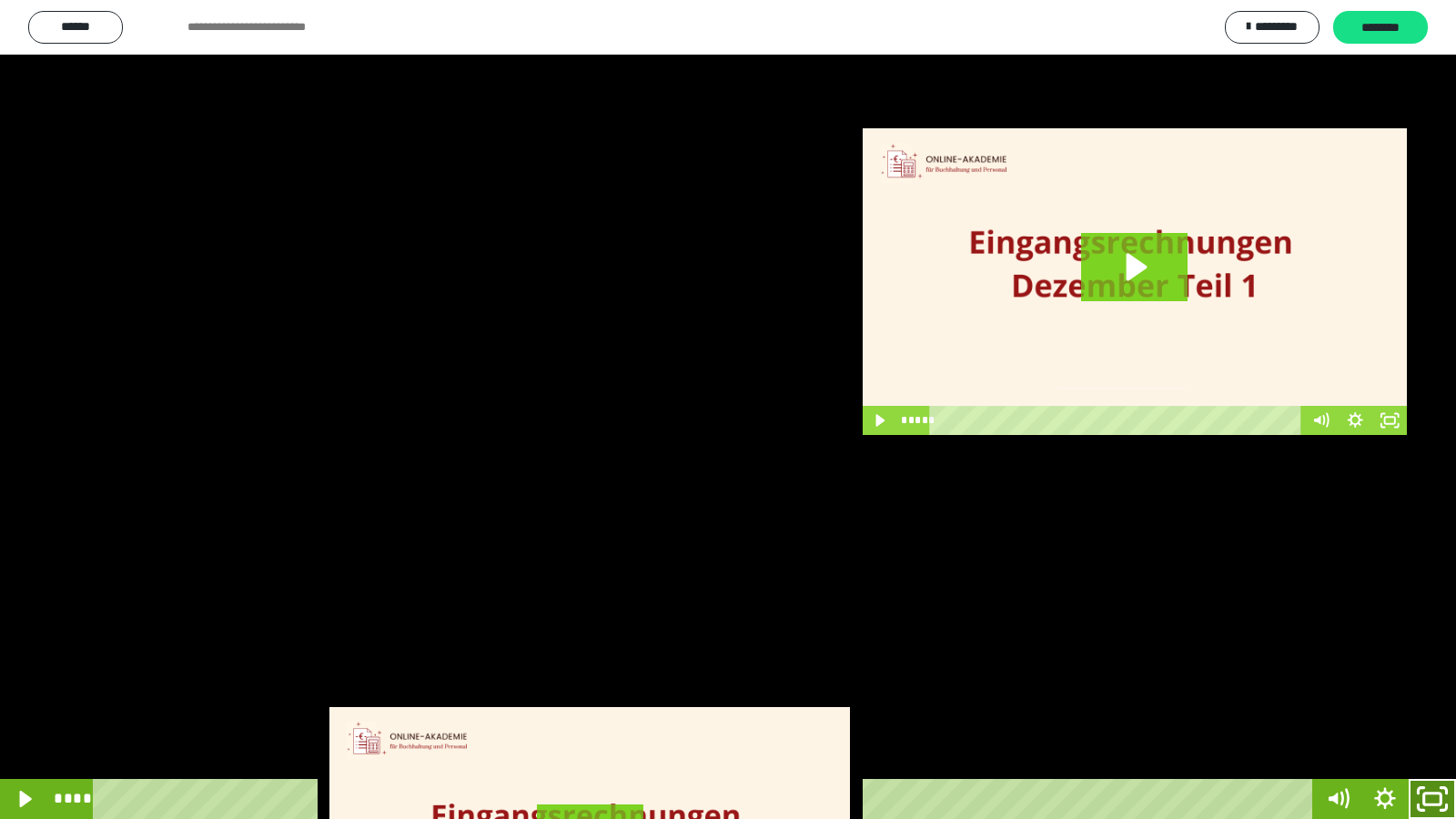 click 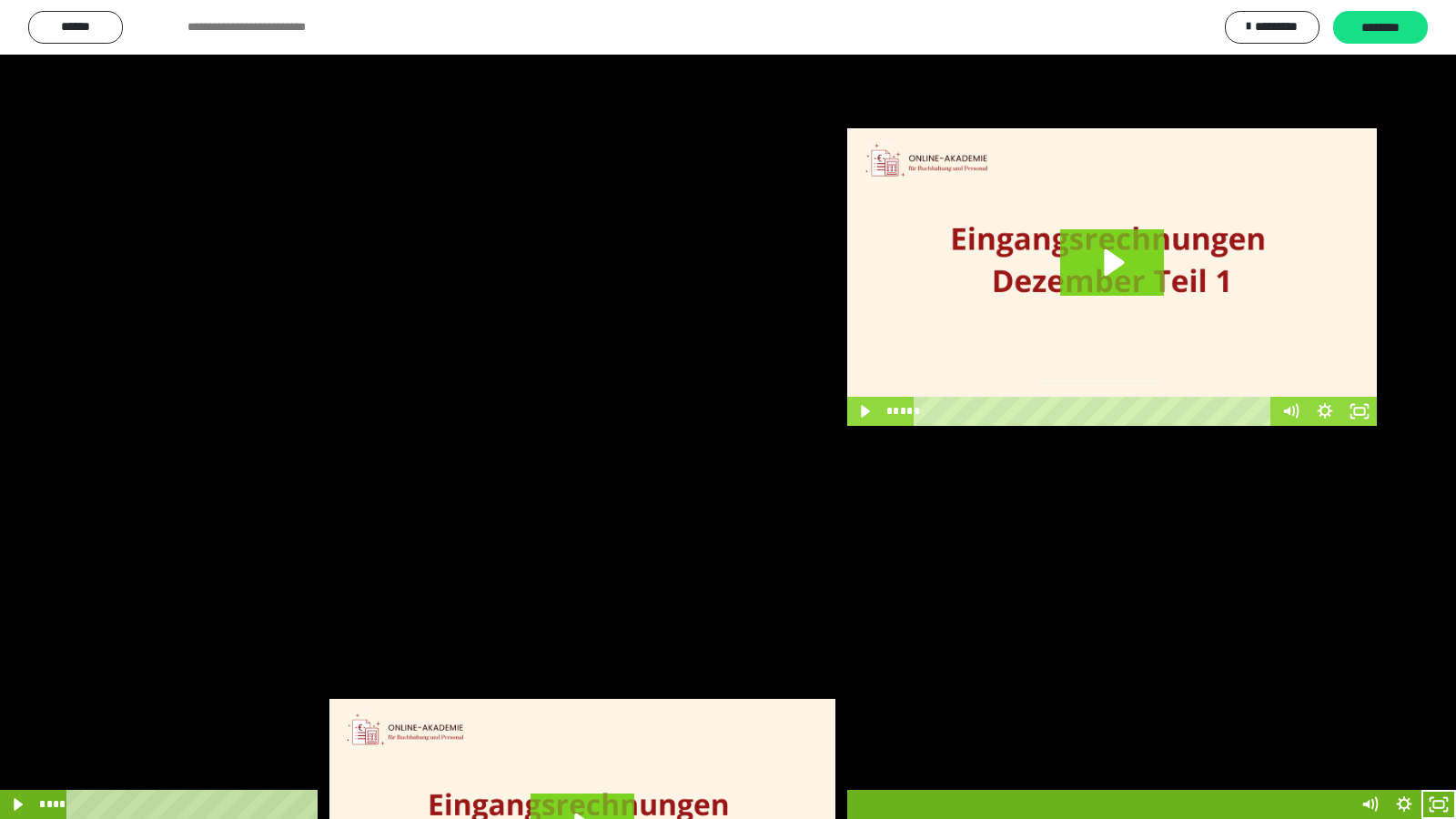 scroll, scrollTop: 3605, scrollLeft: 0, axis: vertical 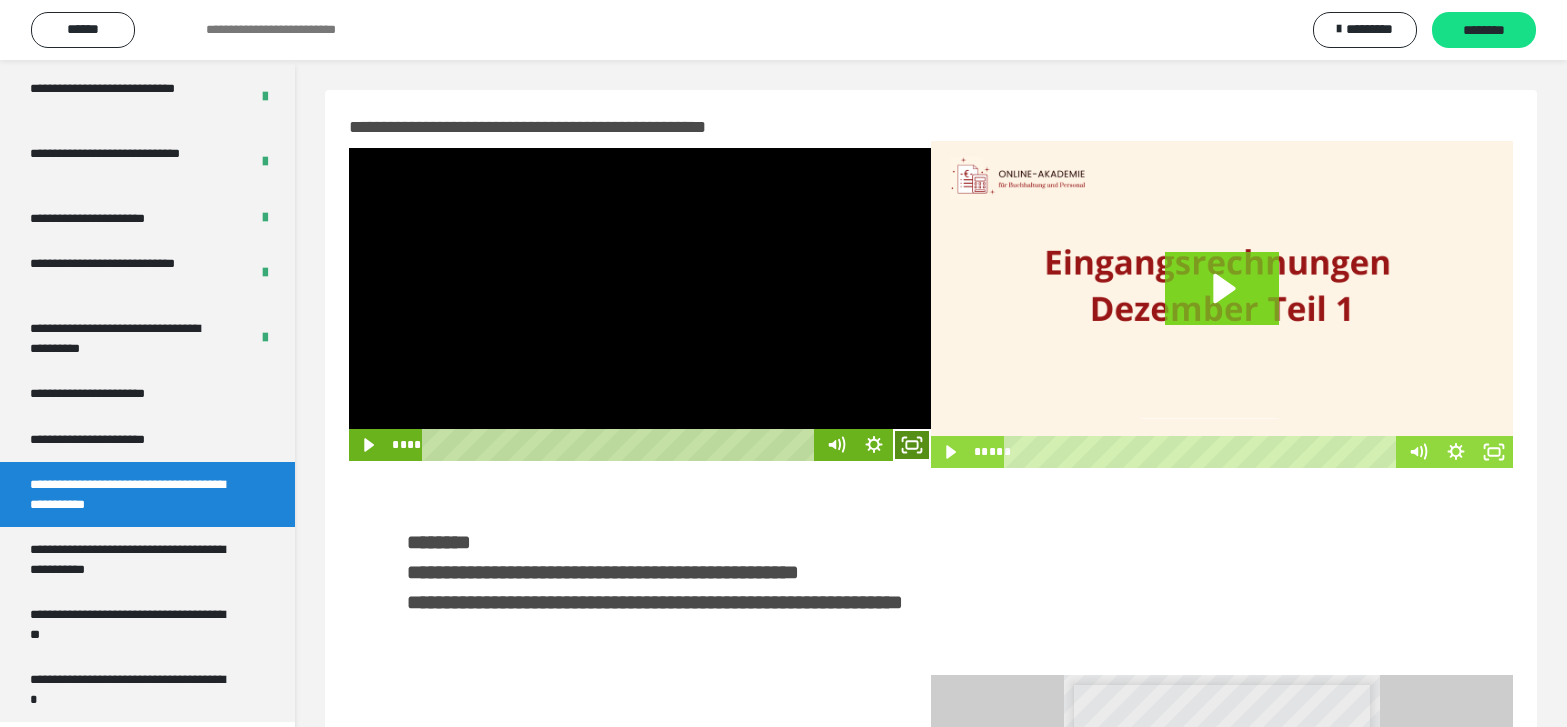 click 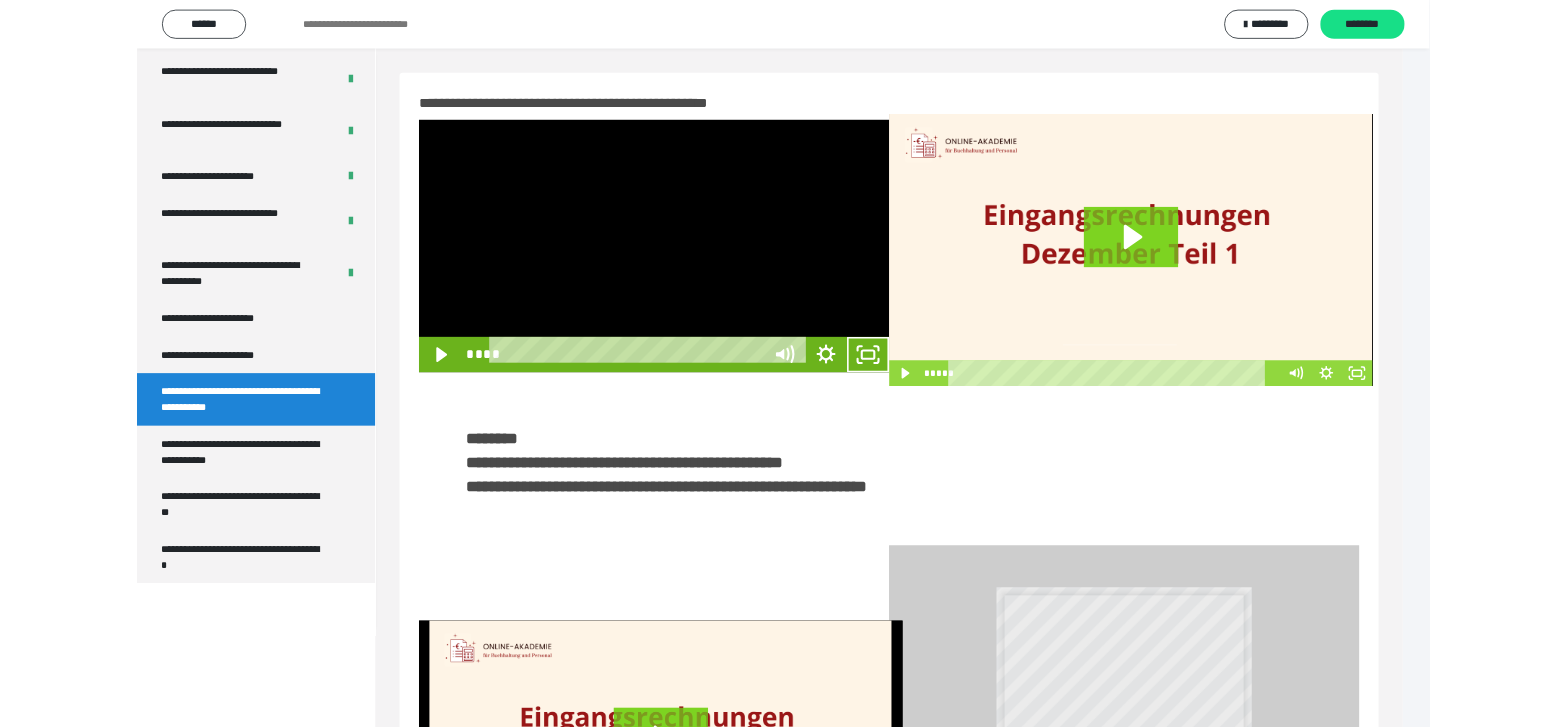 scroll, scrollTop: 3790, scrollLeft: 0, axis: vertical 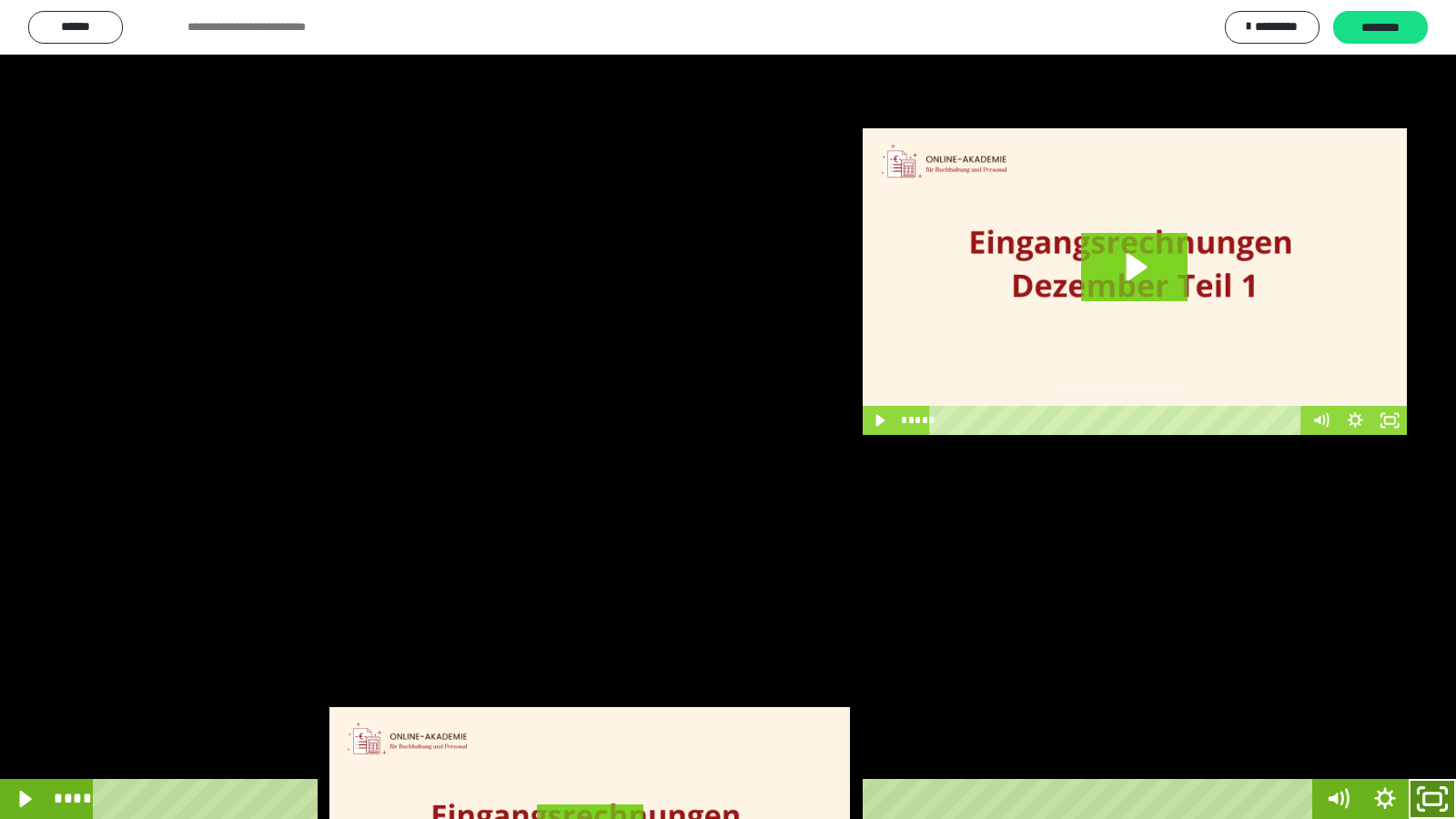 click 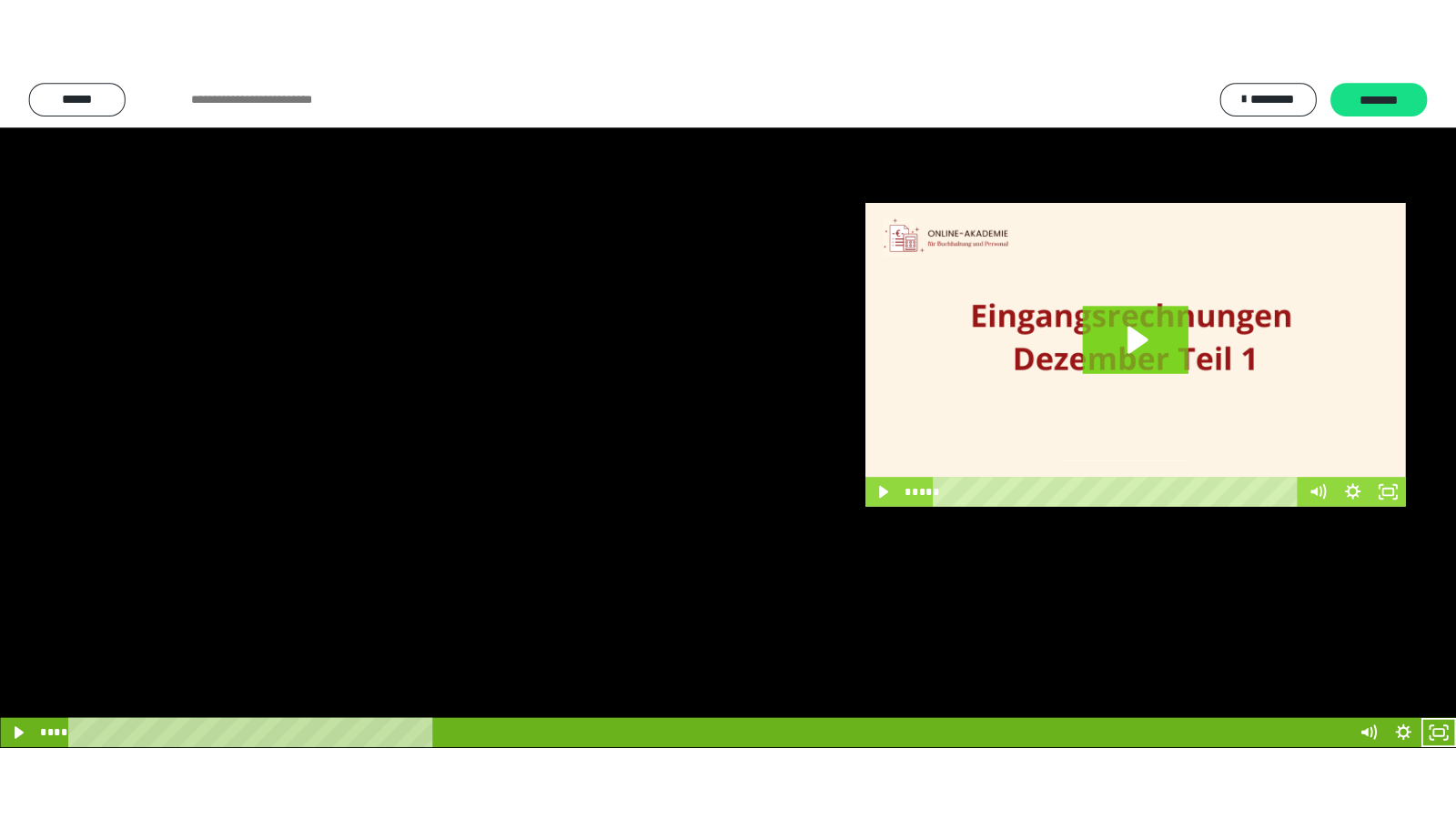 scroll, scrollTop: 3605, scrollLeft: 0, axis: vertical 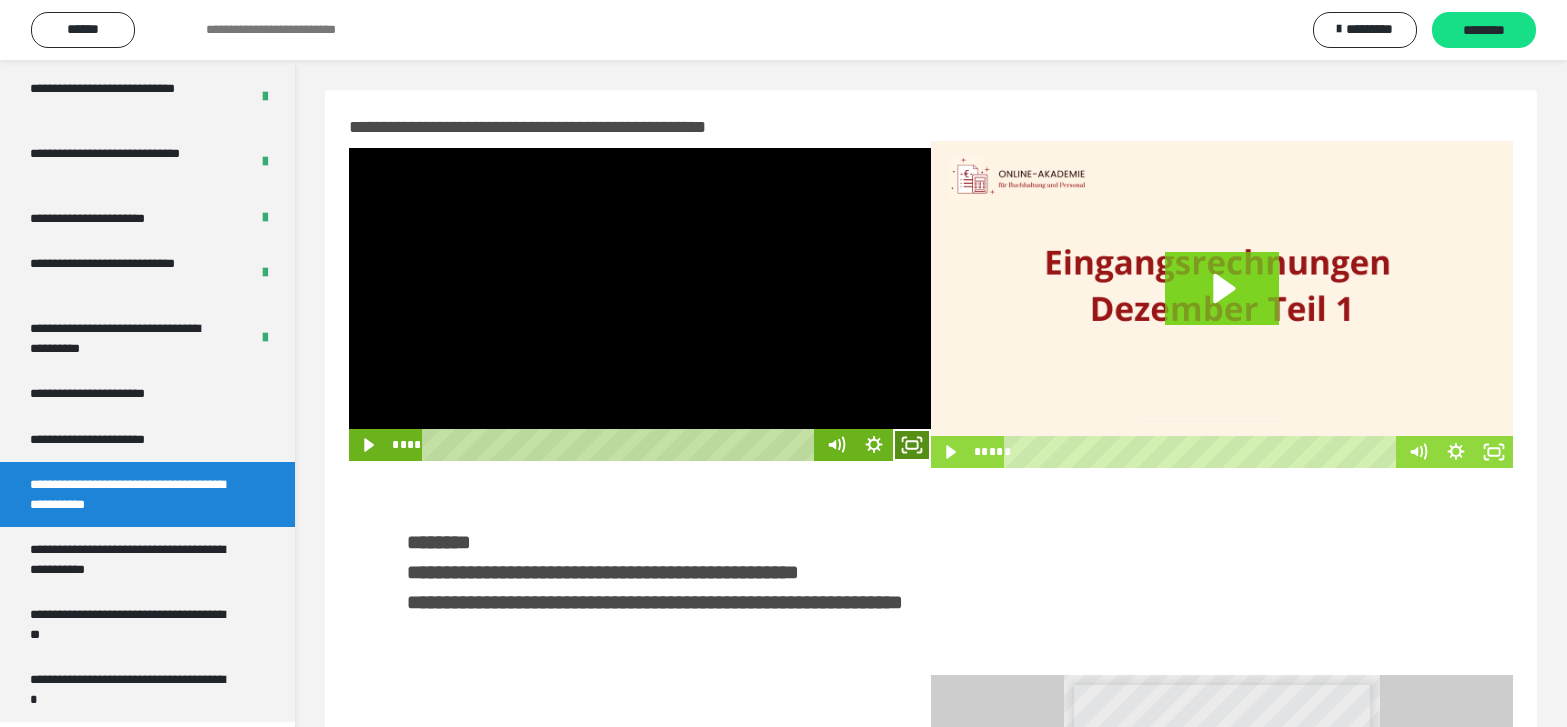 click 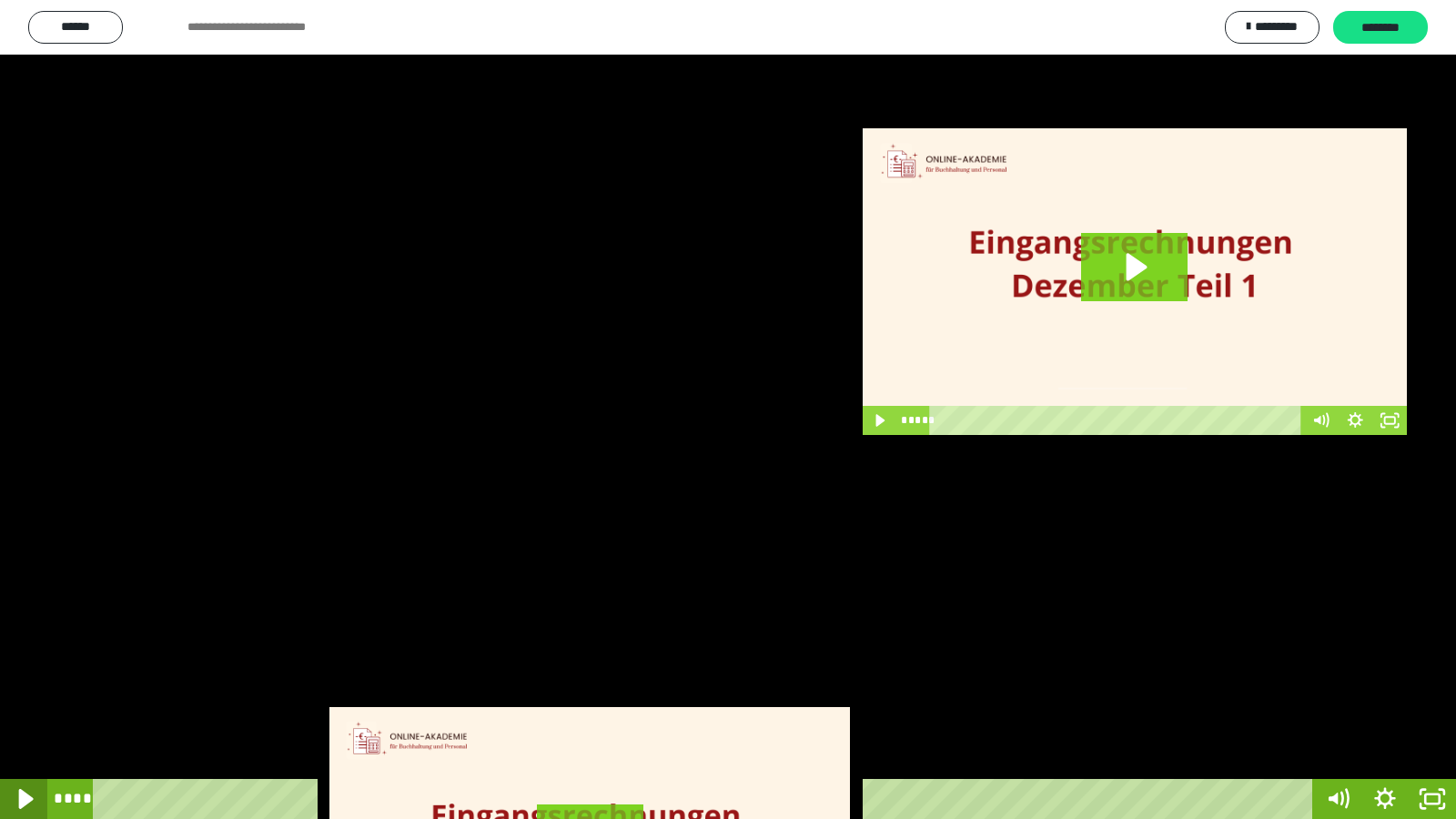 click 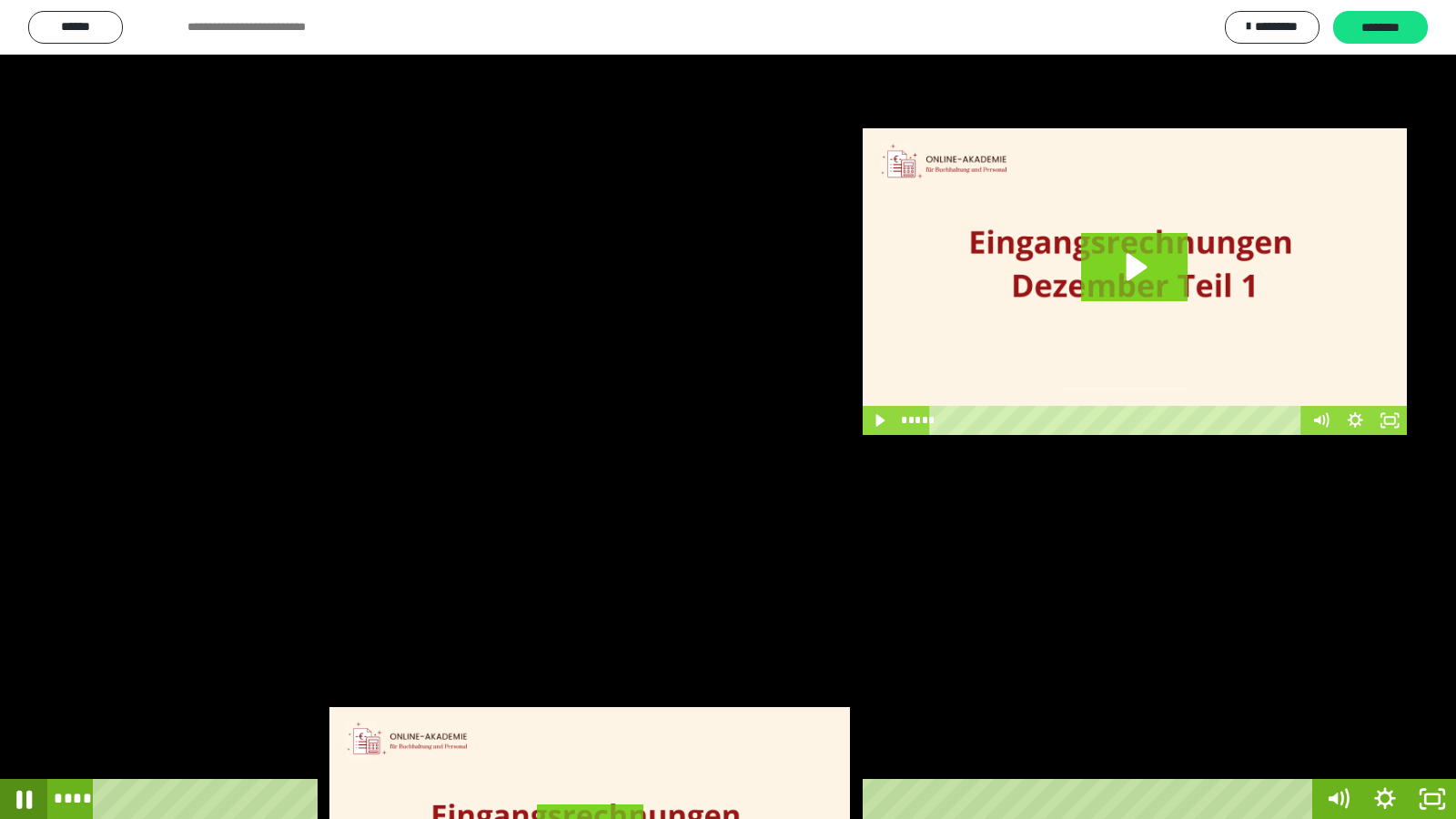 click 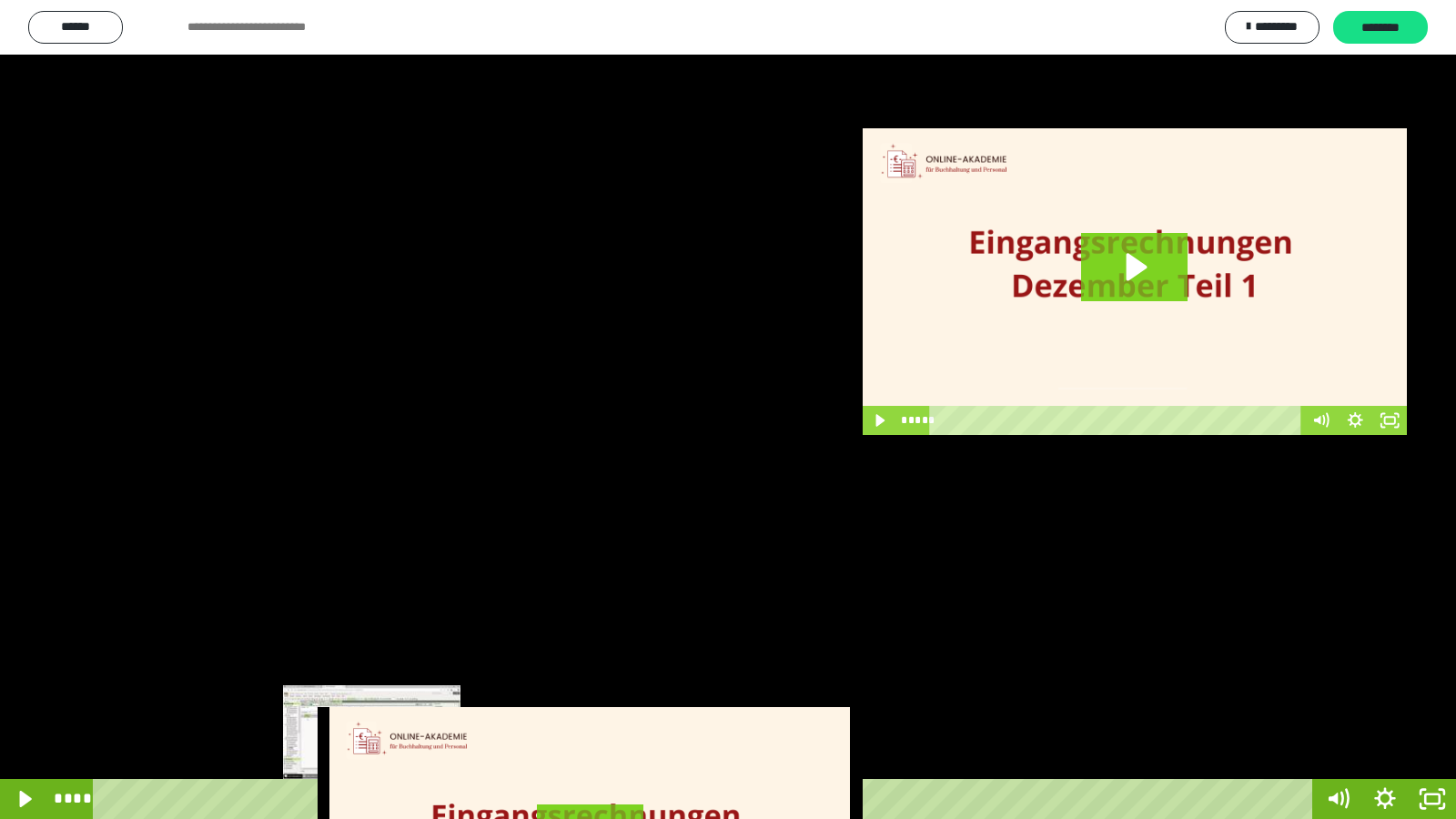 click on "****" at bounding box center [706, 799] 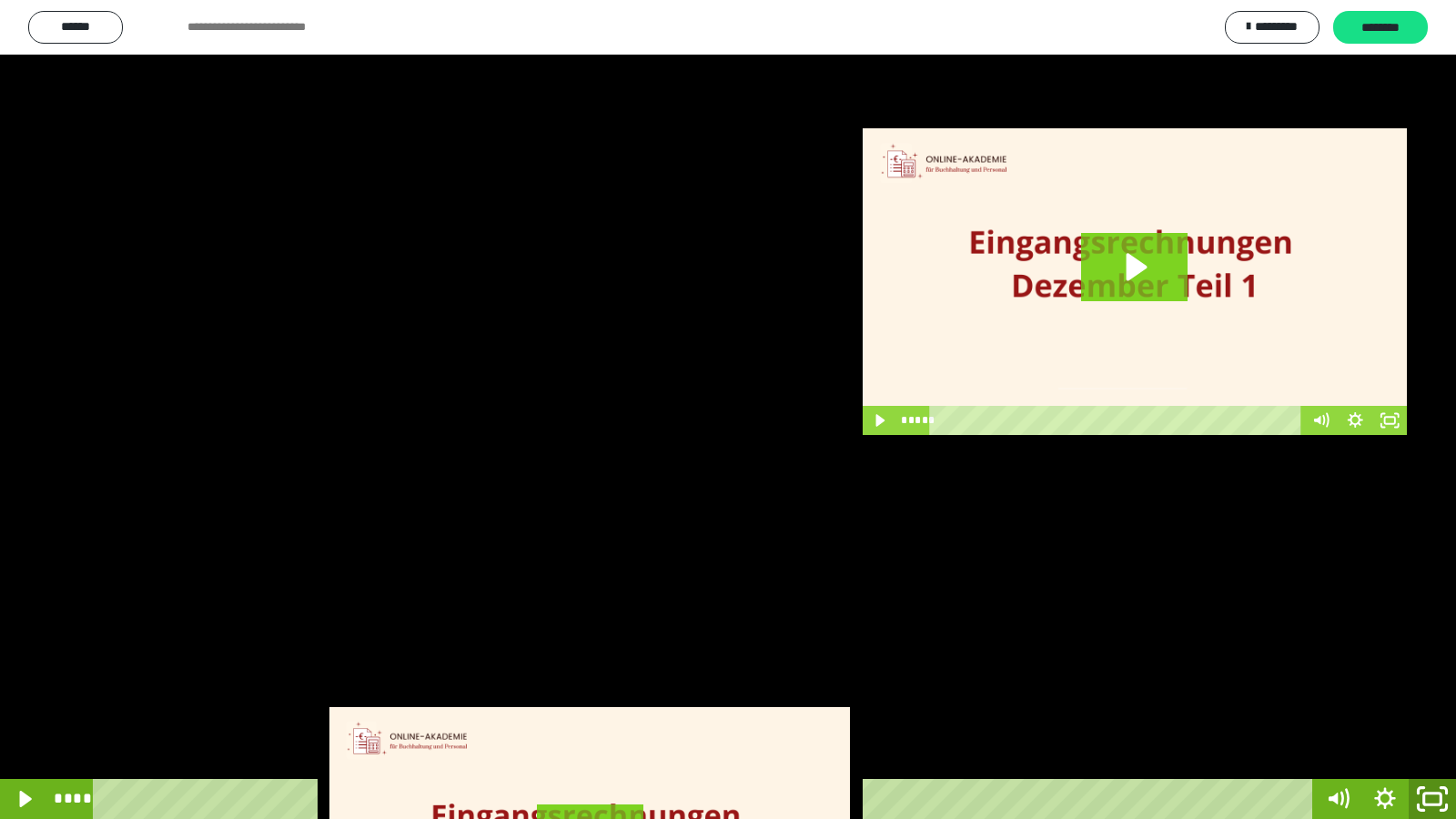 drag, startPoint x: 1428, startPoint y: 805, endPoint x: 1166, endPoint y: 40, distance: 808.622 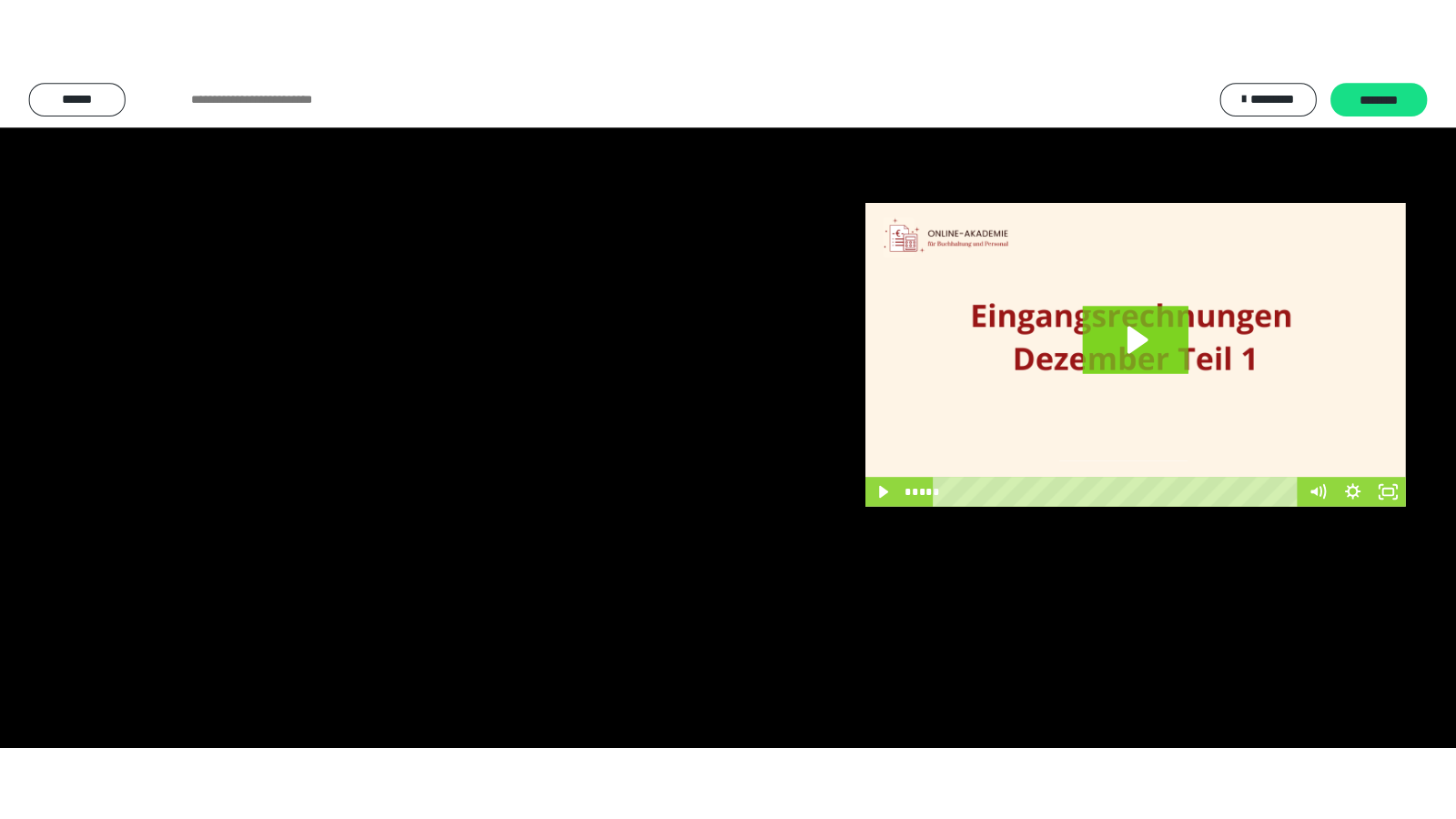 scroll, scrollTop: 3605, scrollLeft: 0, axis: vertical 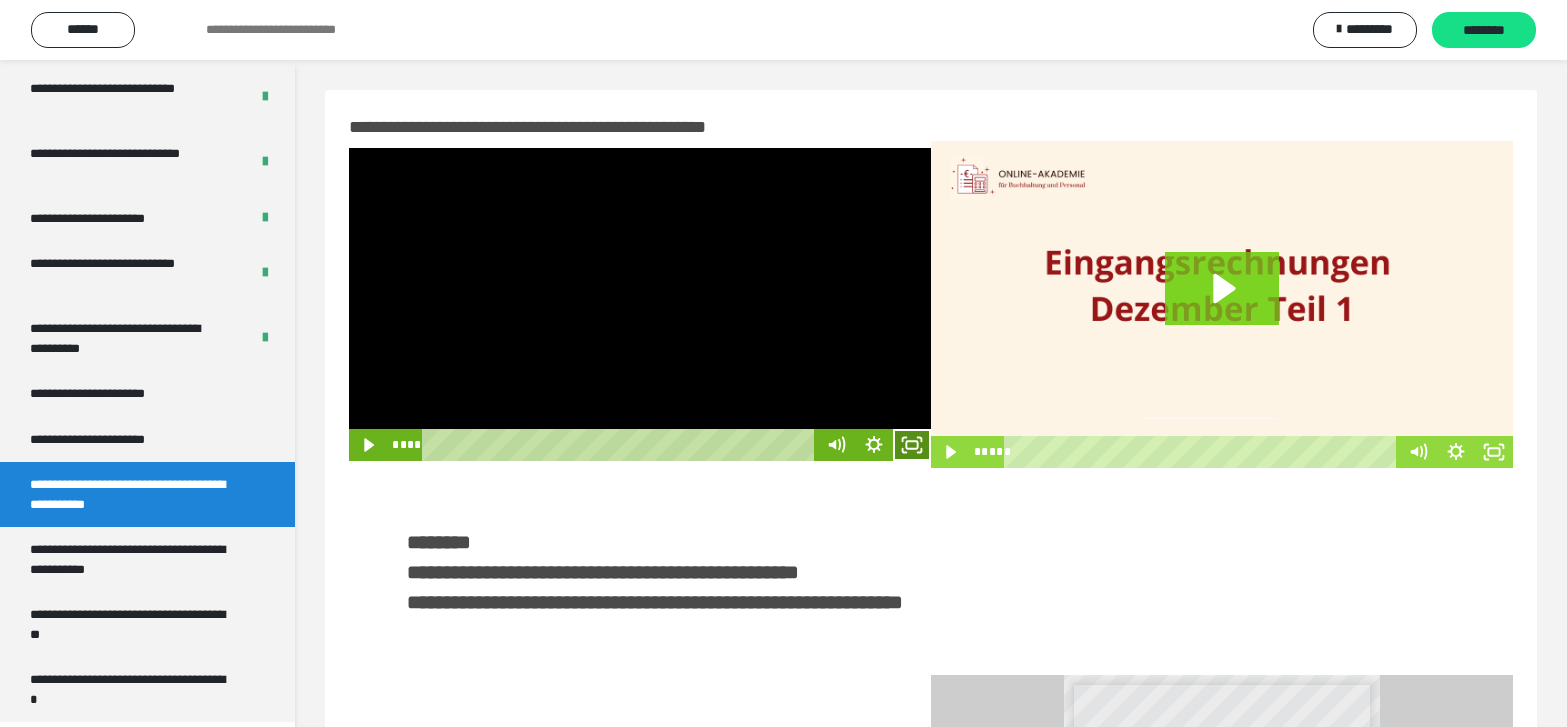 drag, startPoint x: 918, startPoint y: 439, endPoint x: 923, endPoint y: 569, distance: 130.09612 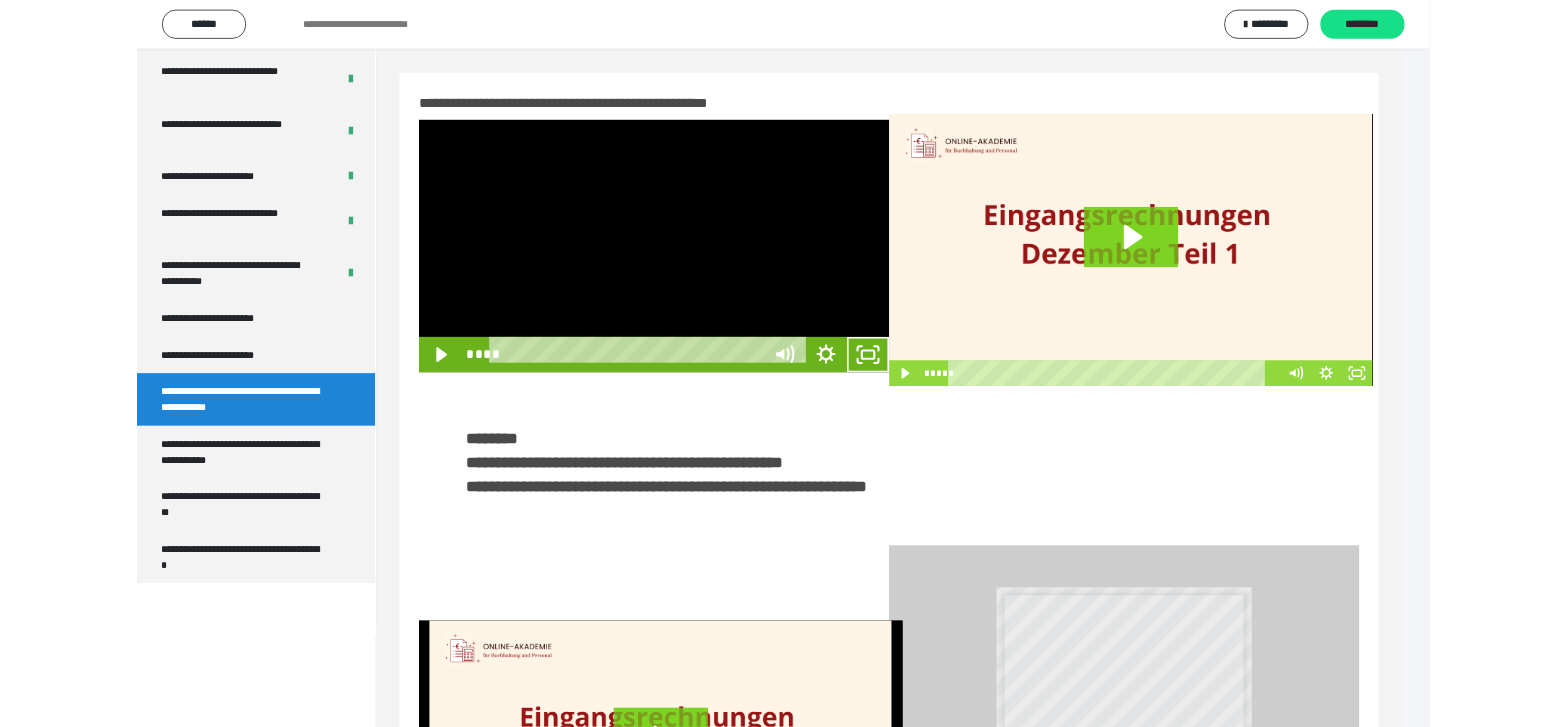 scroll, scrollTop: 3790, scrollLeft: 0, axis: vertical 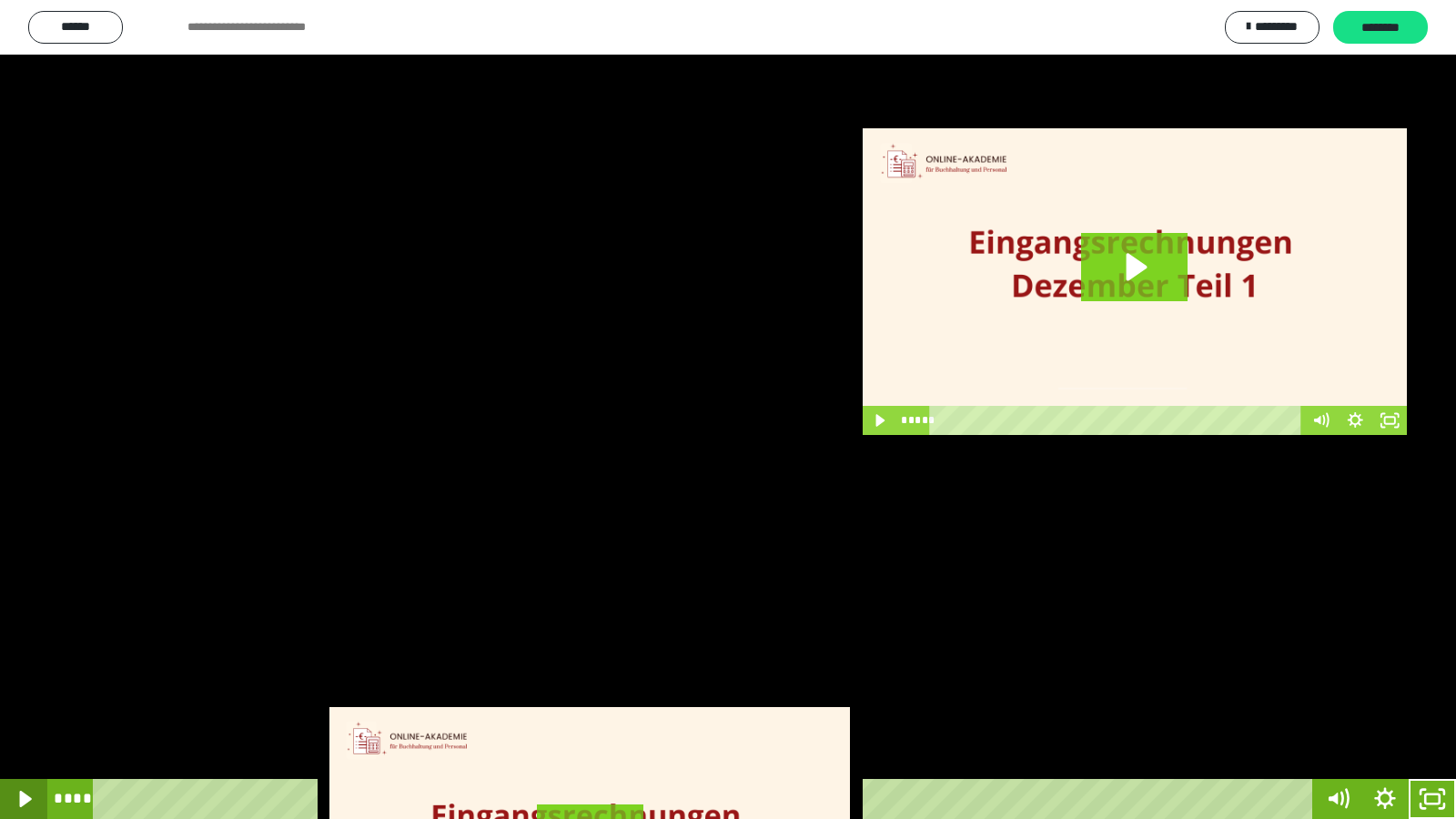 click 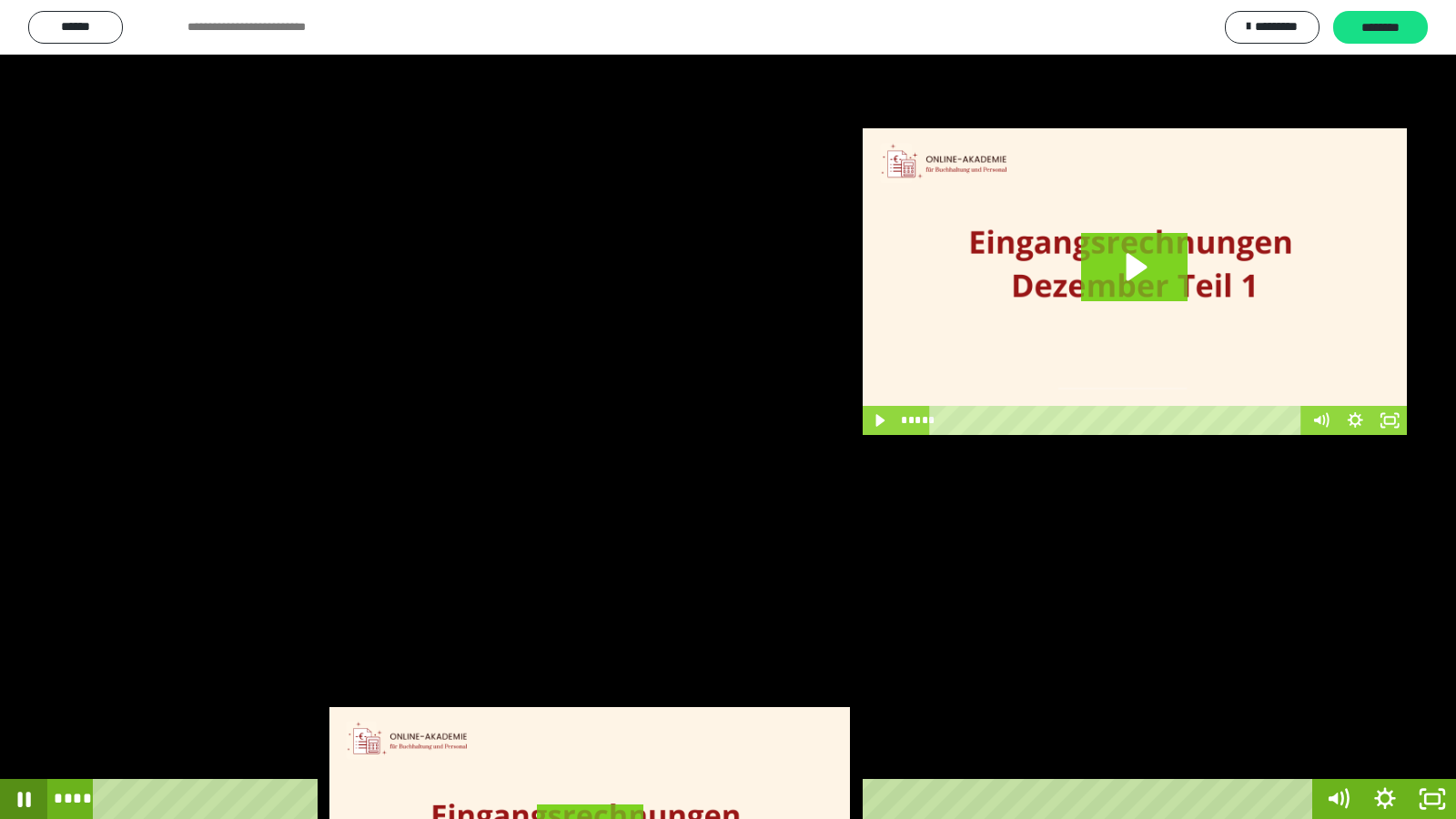click 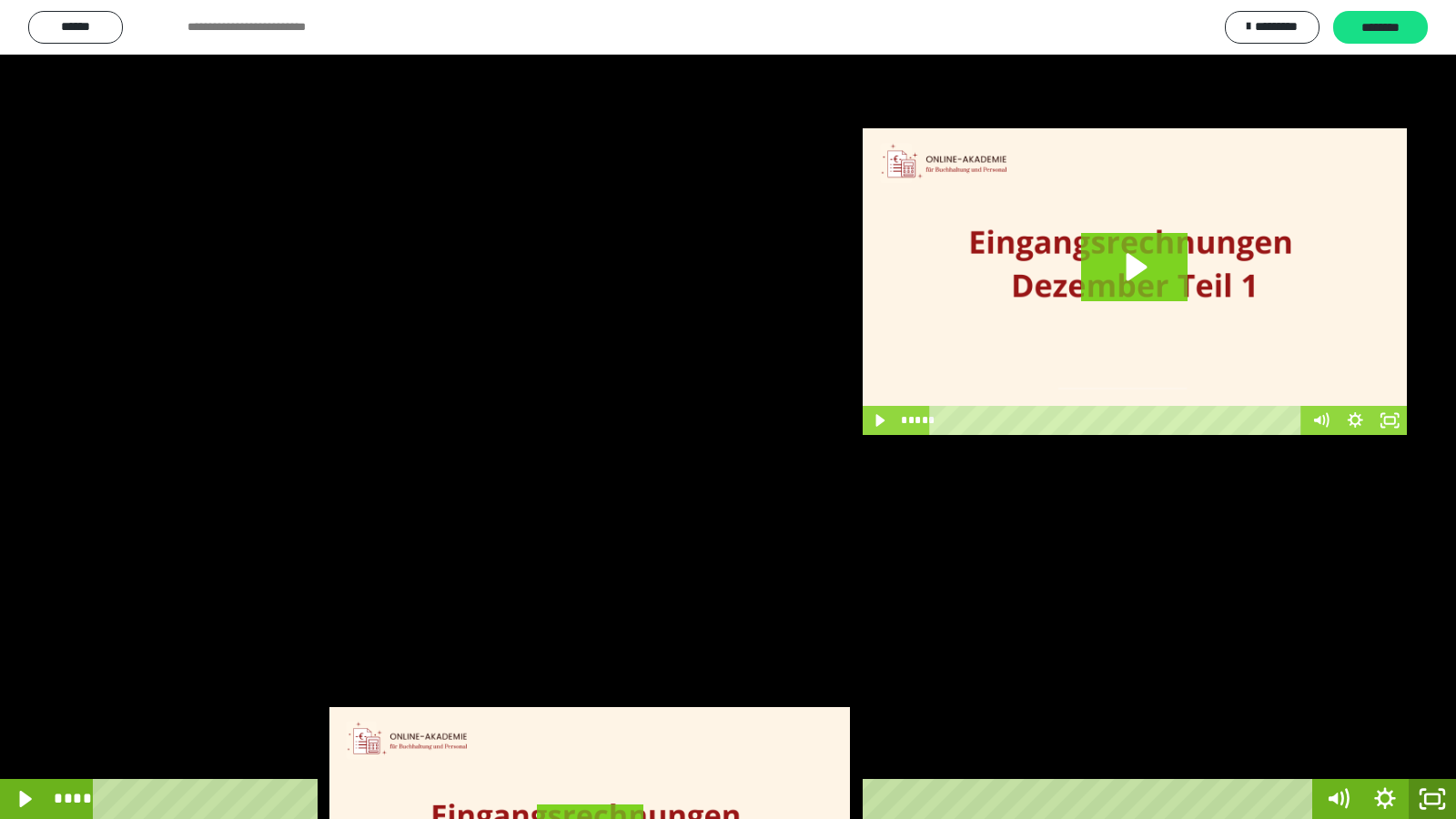 click 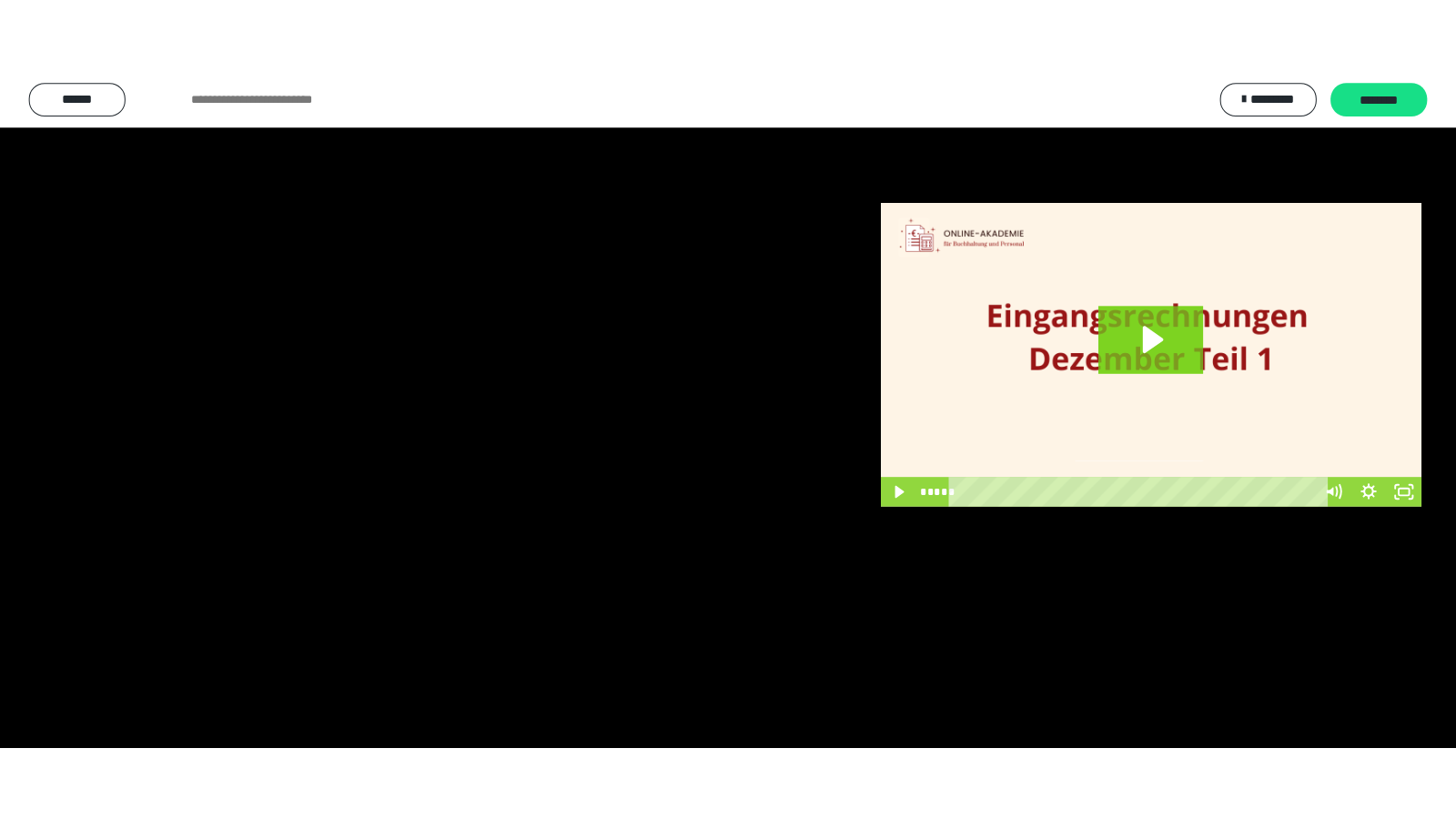 scroll, scrollTop: 3605, scrollLeft: 0, axis: vertical 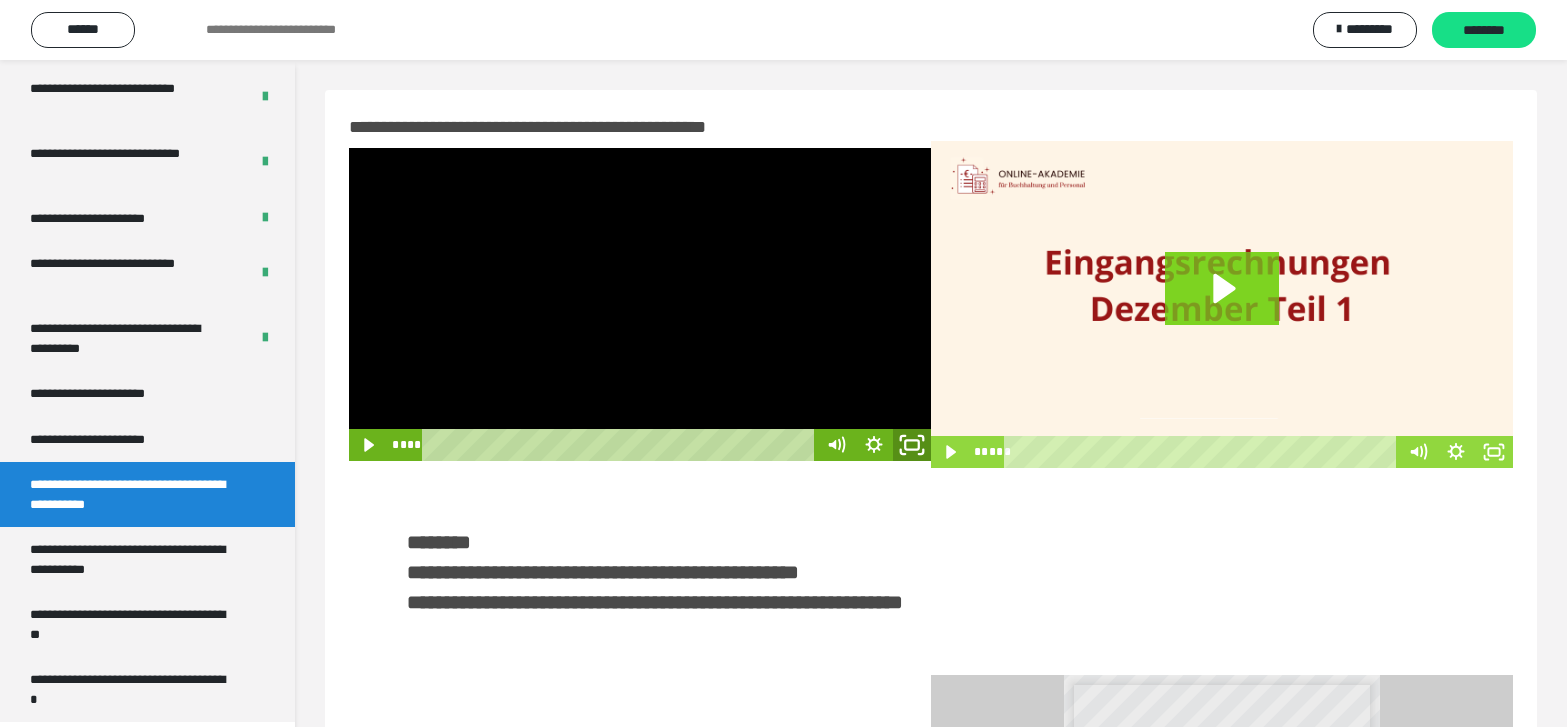 click 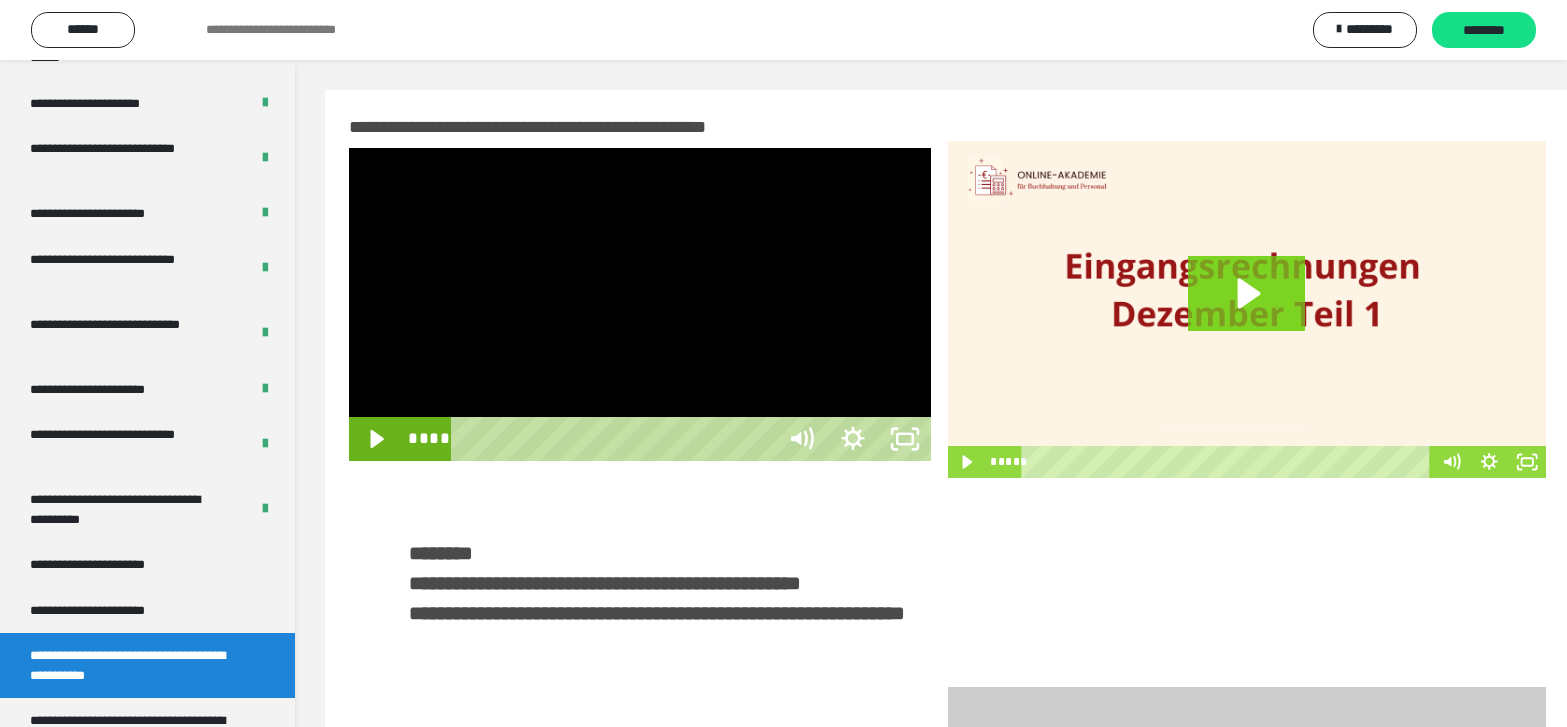 scroll, scrollTop: 3790, scrollLeft: 0, axis: vertical 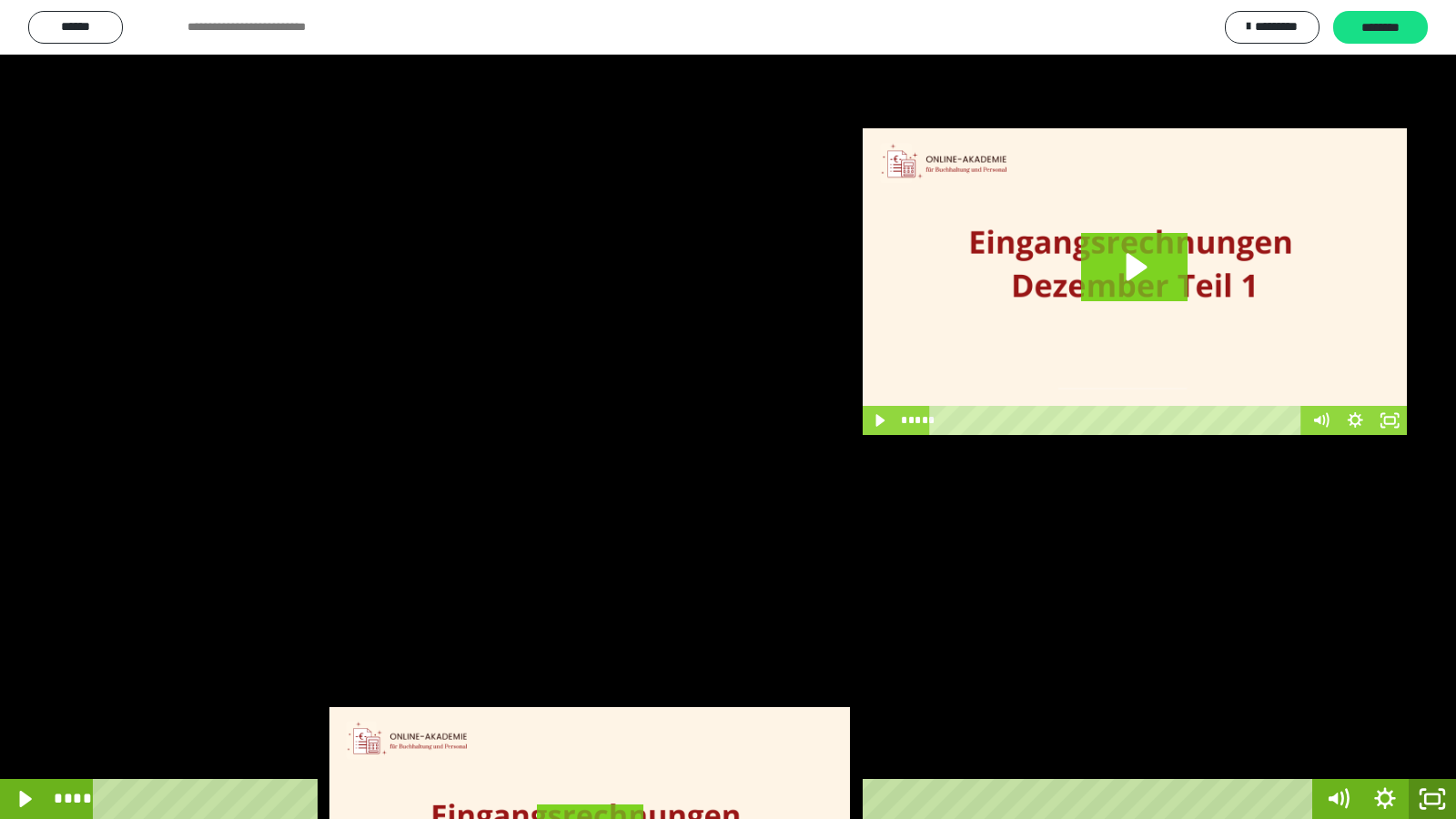 click 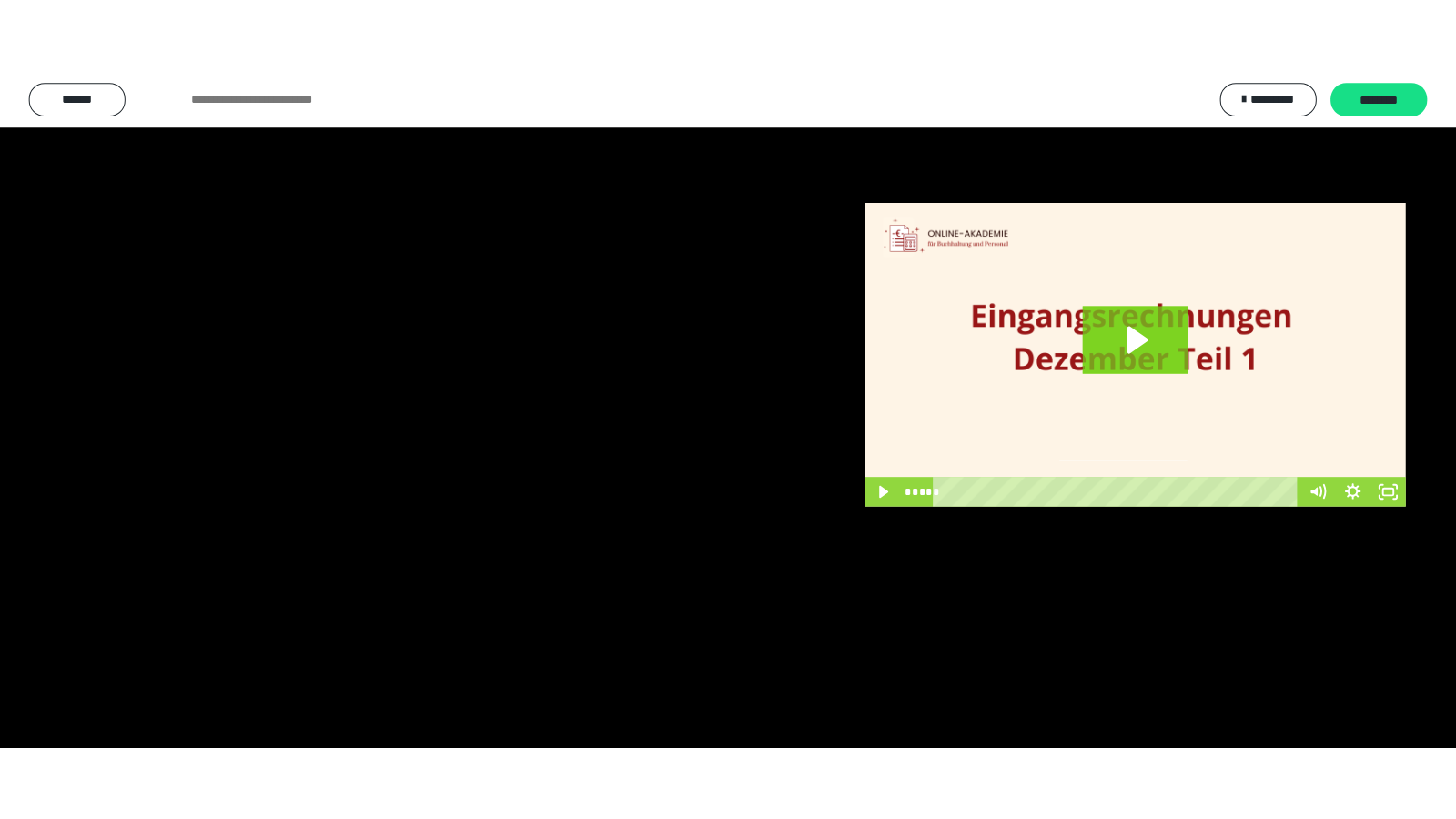 scroll, scrollTop: 3605, scrollLeft: 0, axis: vertical 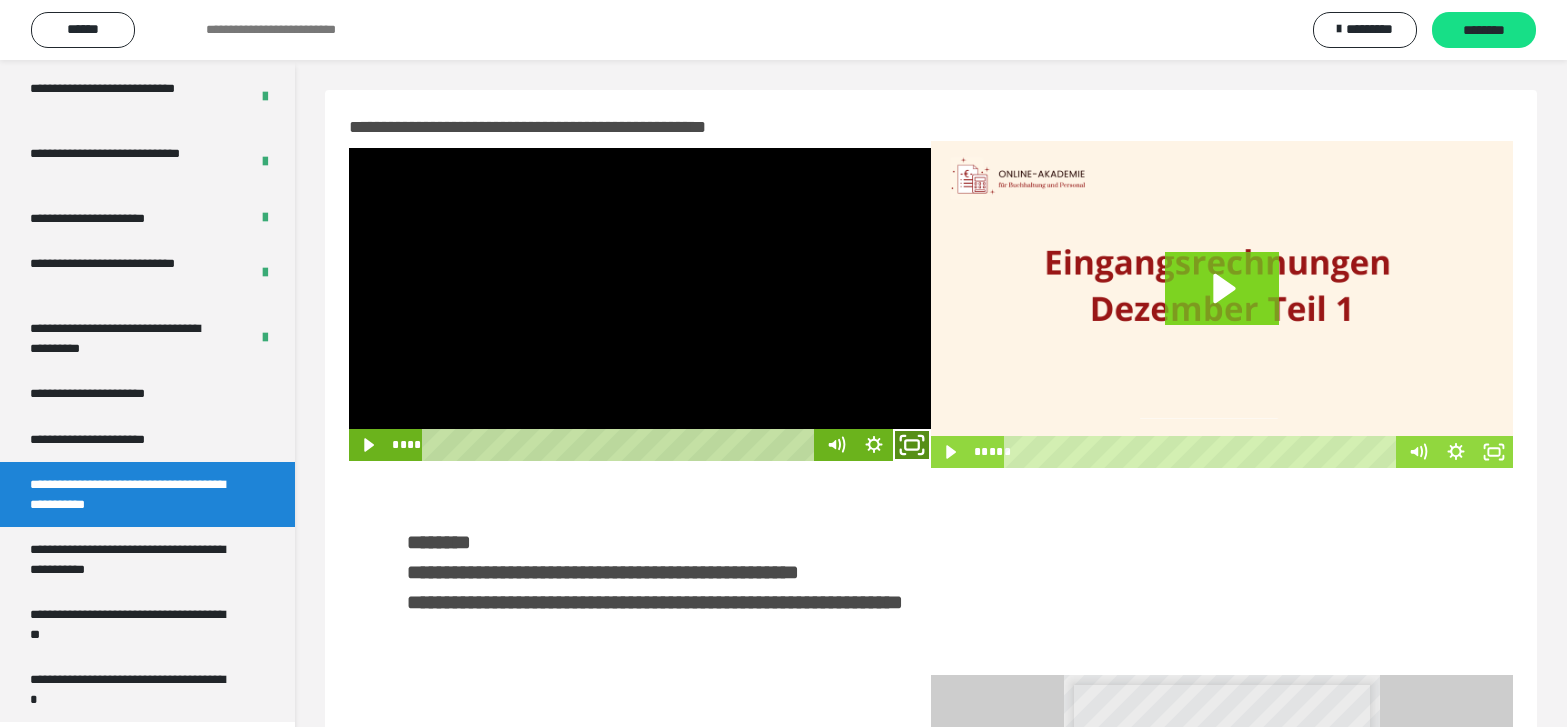 click 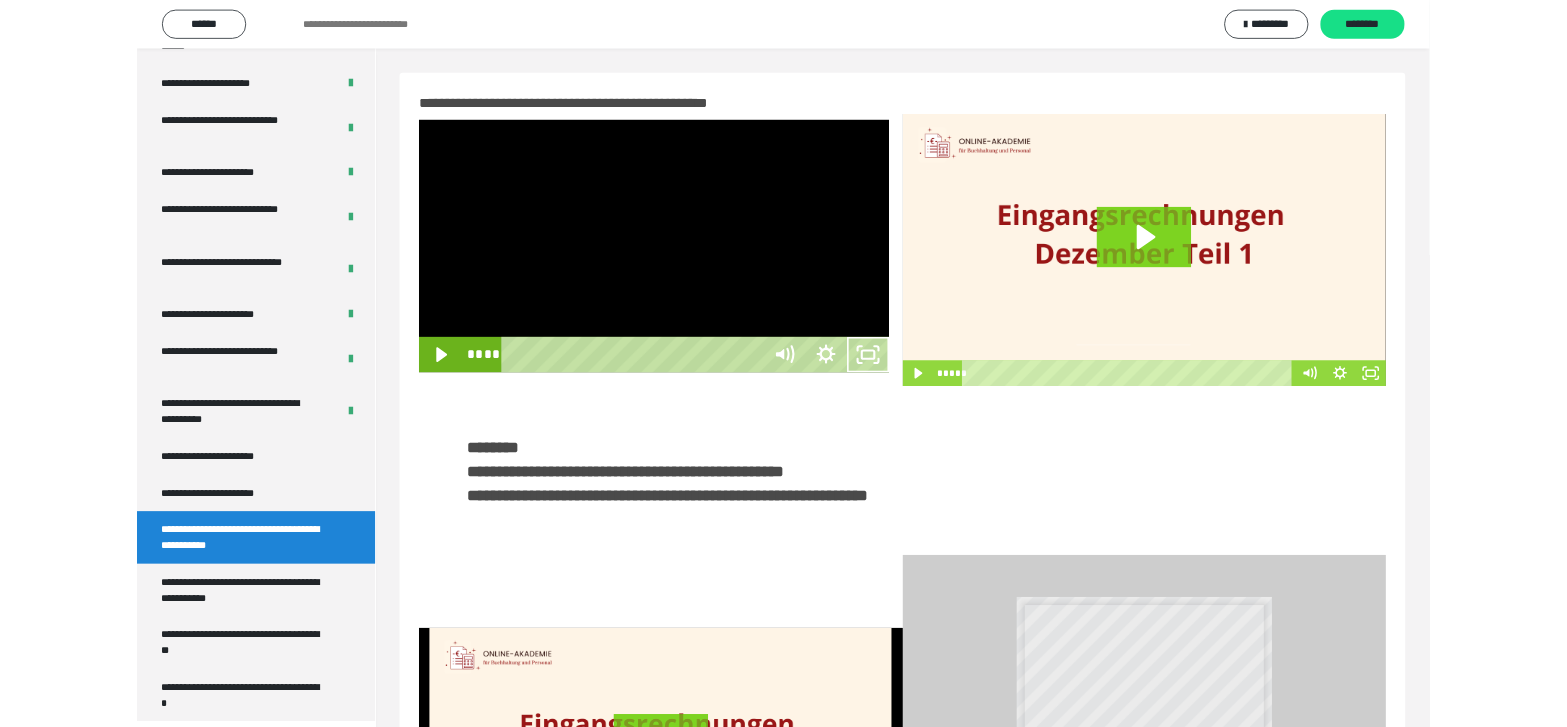 scroll, scrollTop: 3790, scrollLeft: 0, axis: vertical 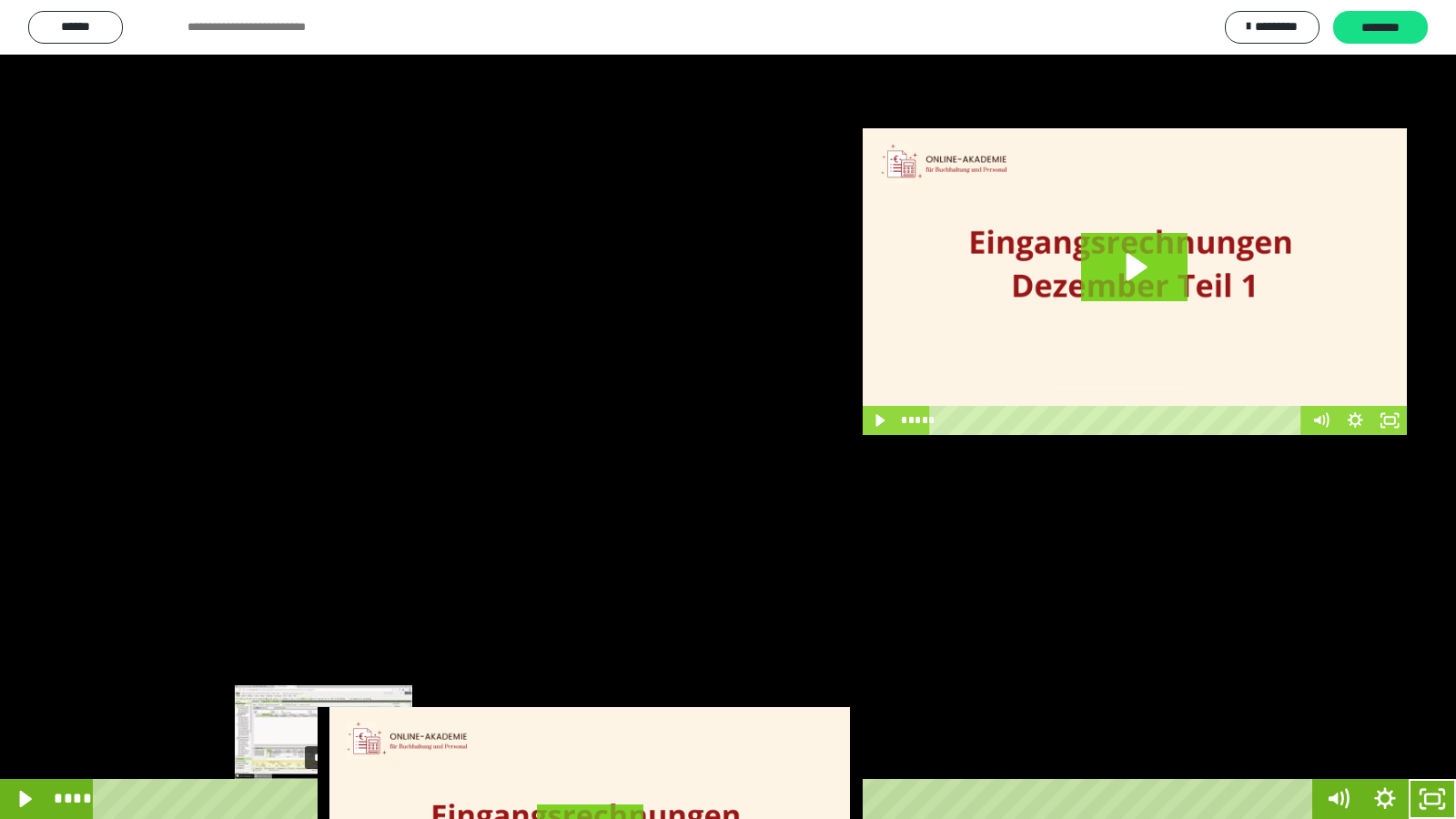 click on "****" at bounding box center [706, 799] 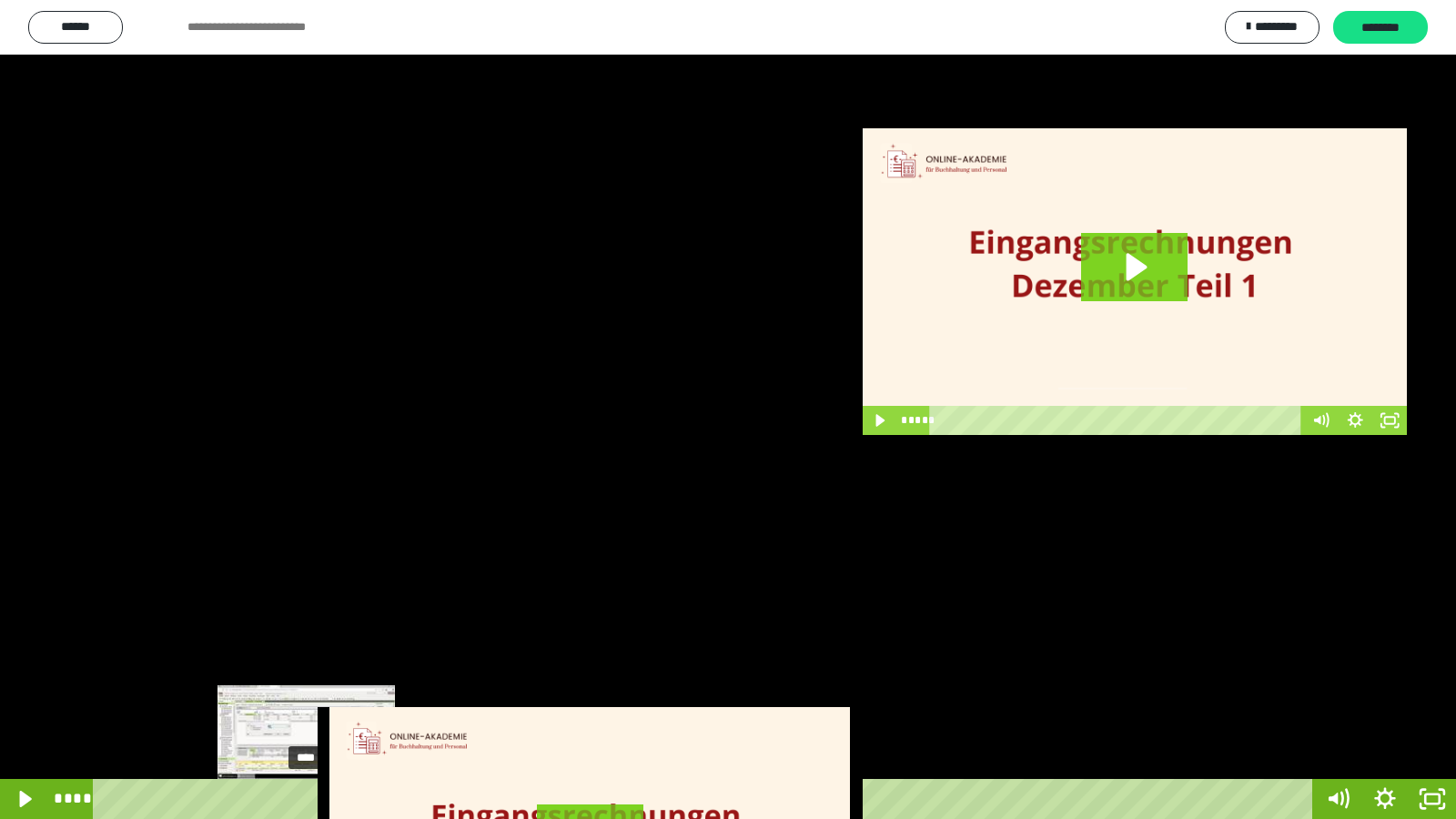 click on "****" at bounding box center [706, 799] 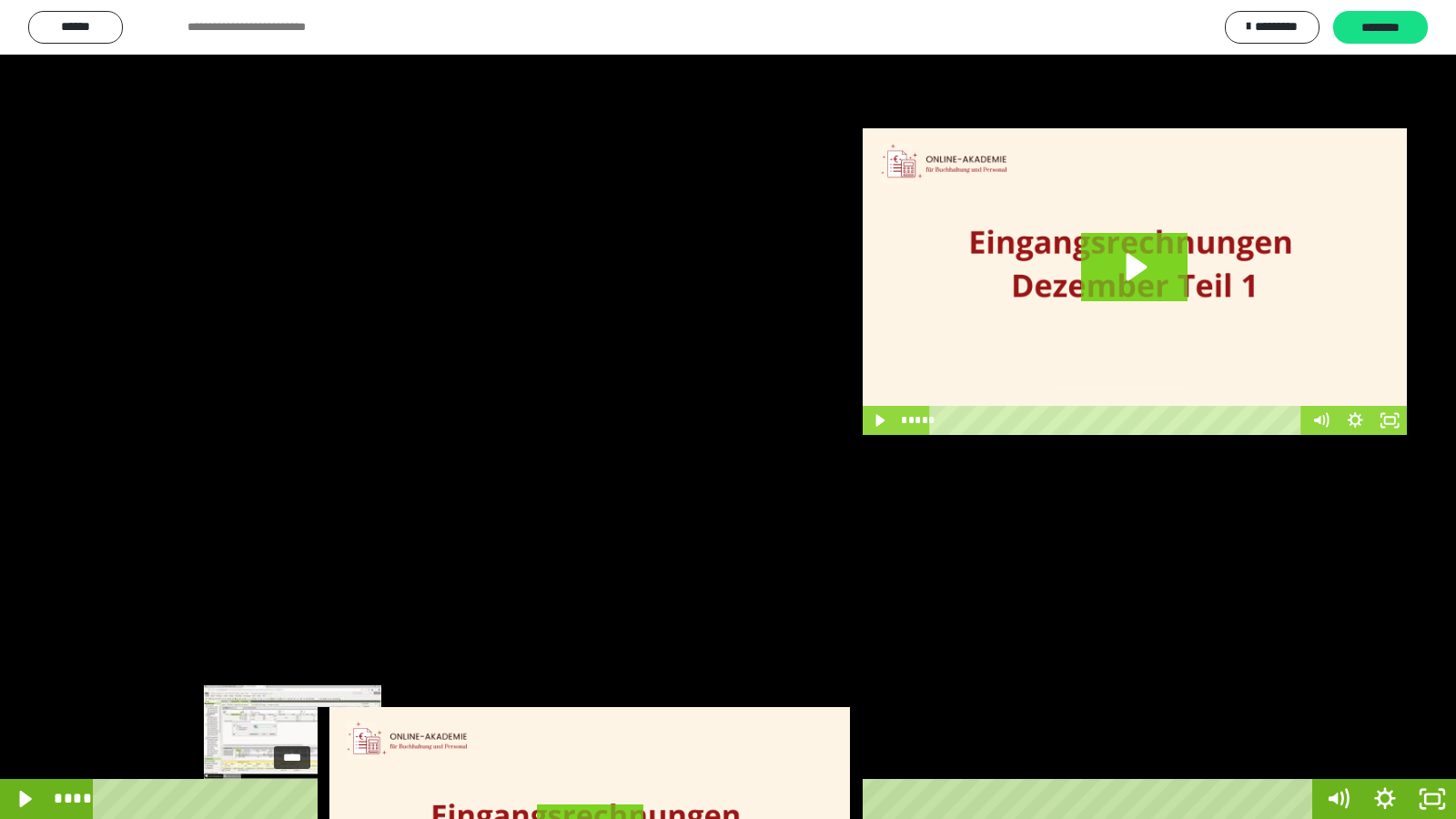 click on "****" at bounding box center (706, 799) 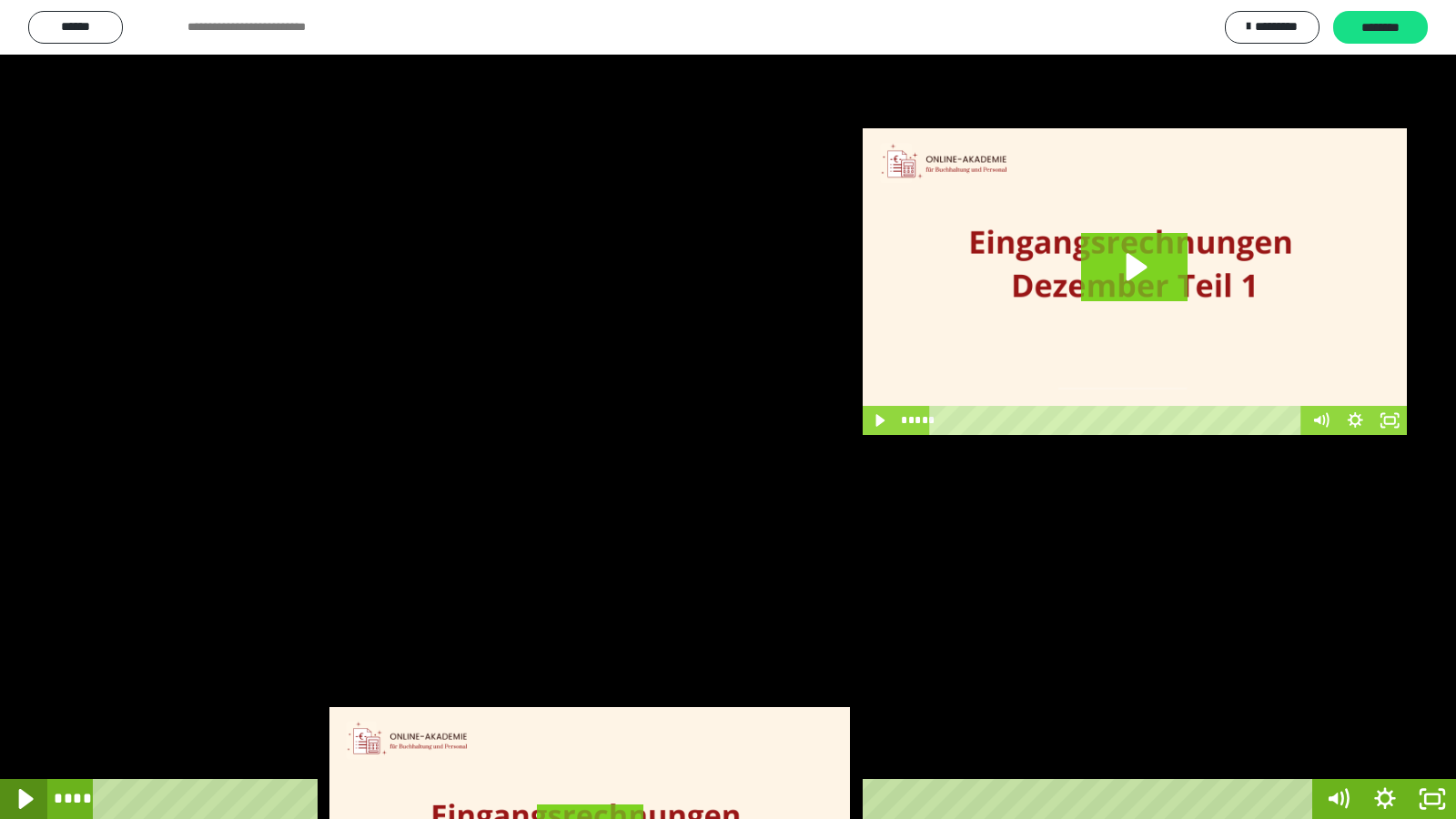 click 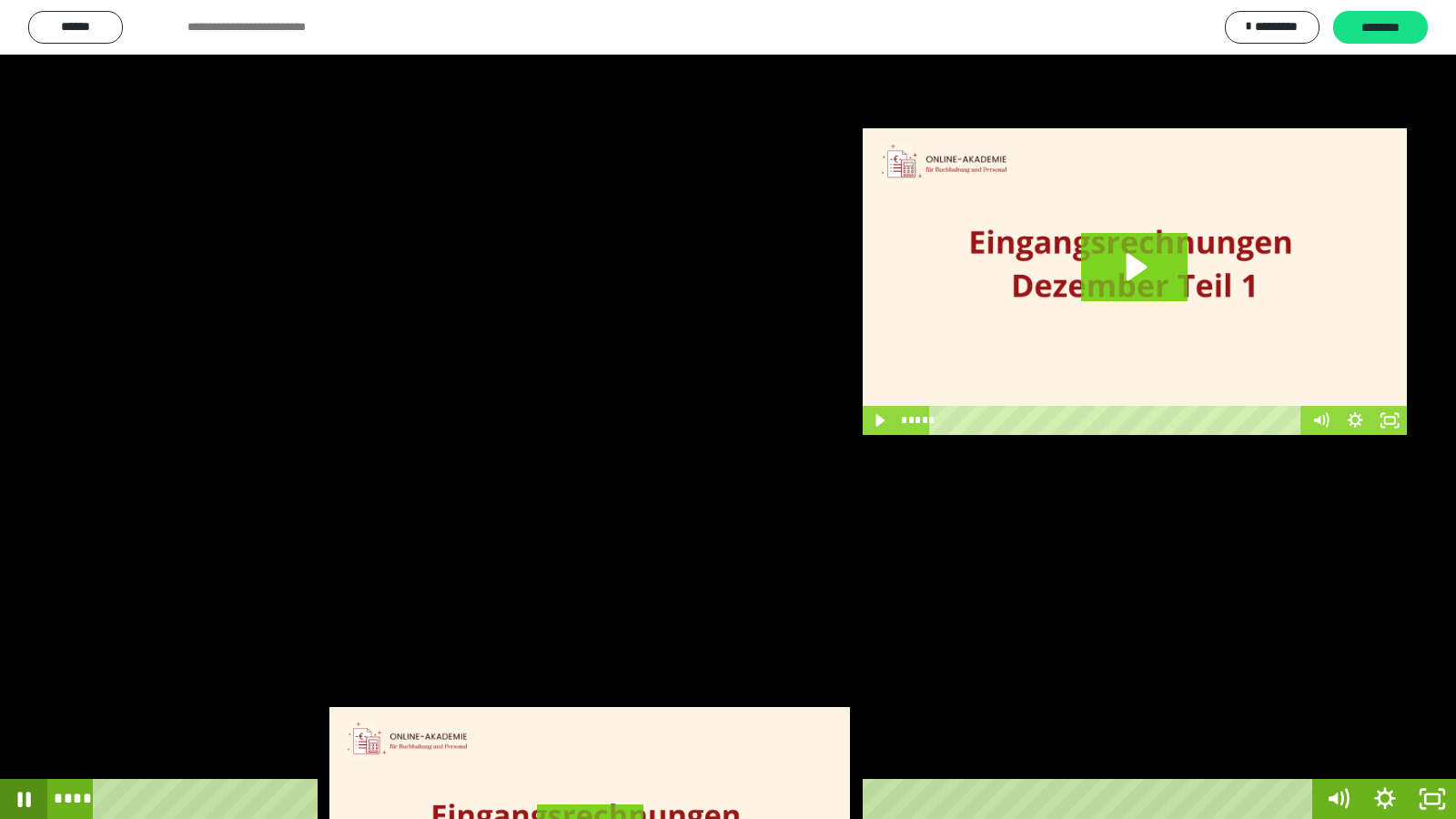 click 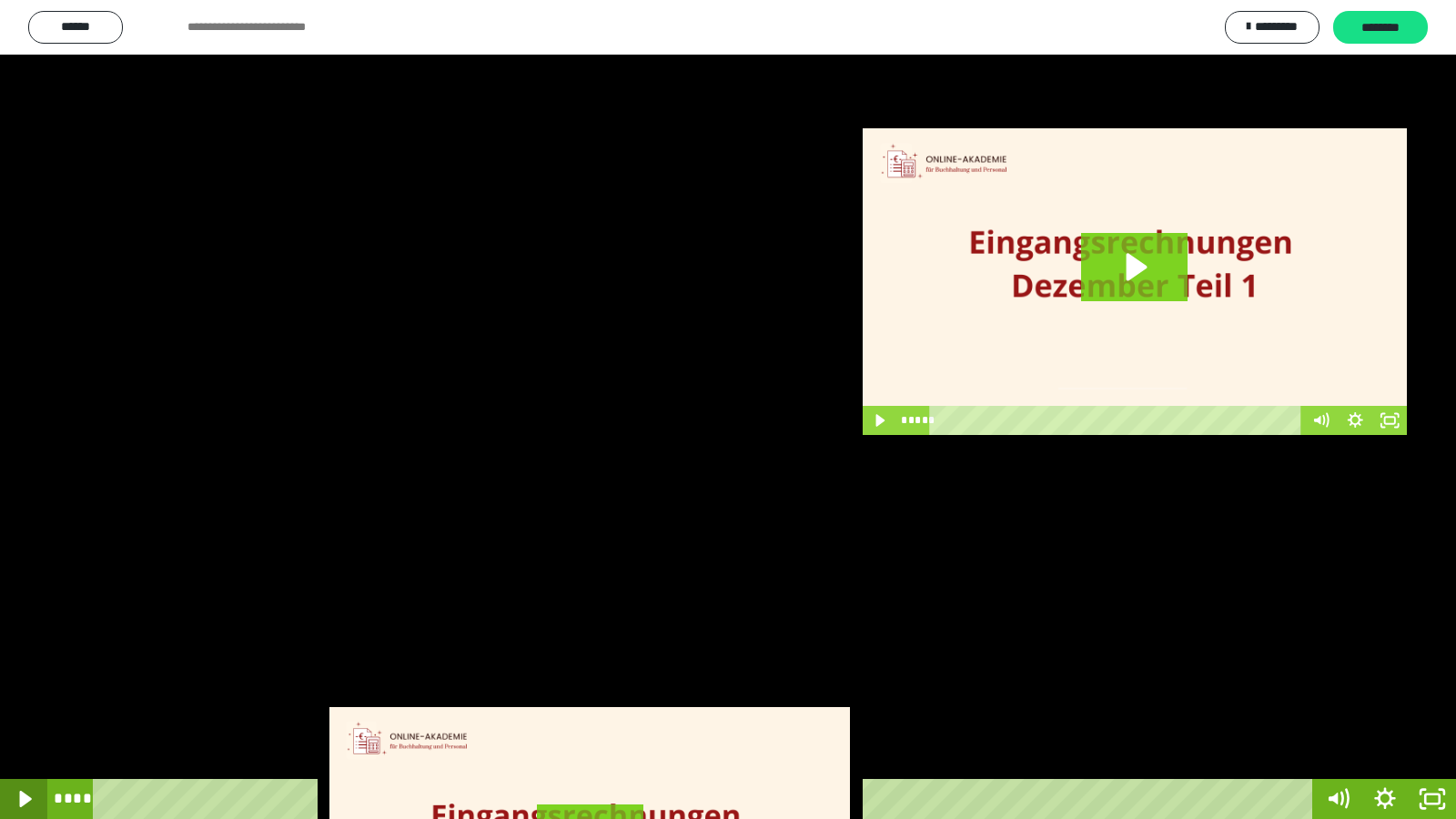 click 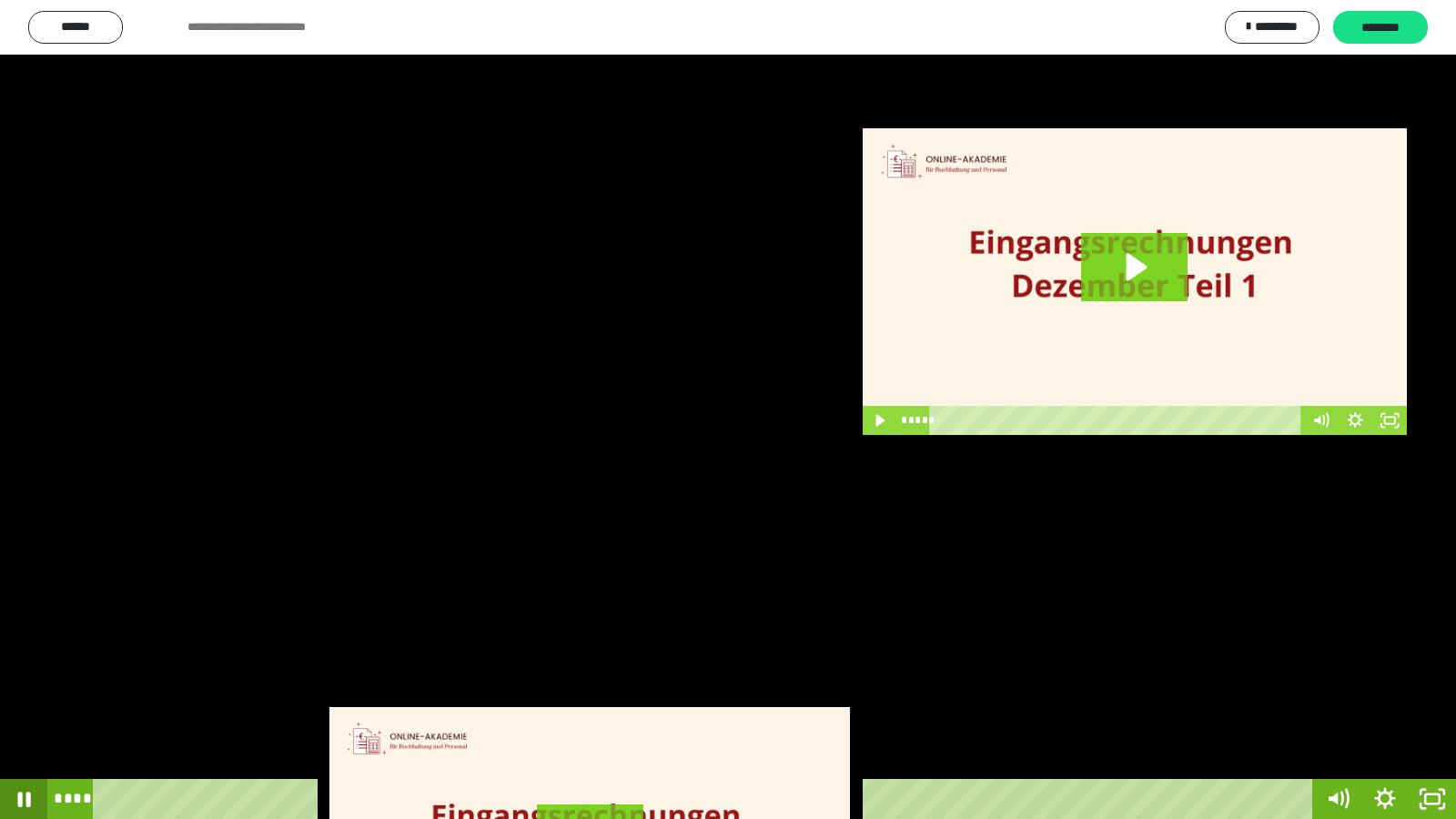 click 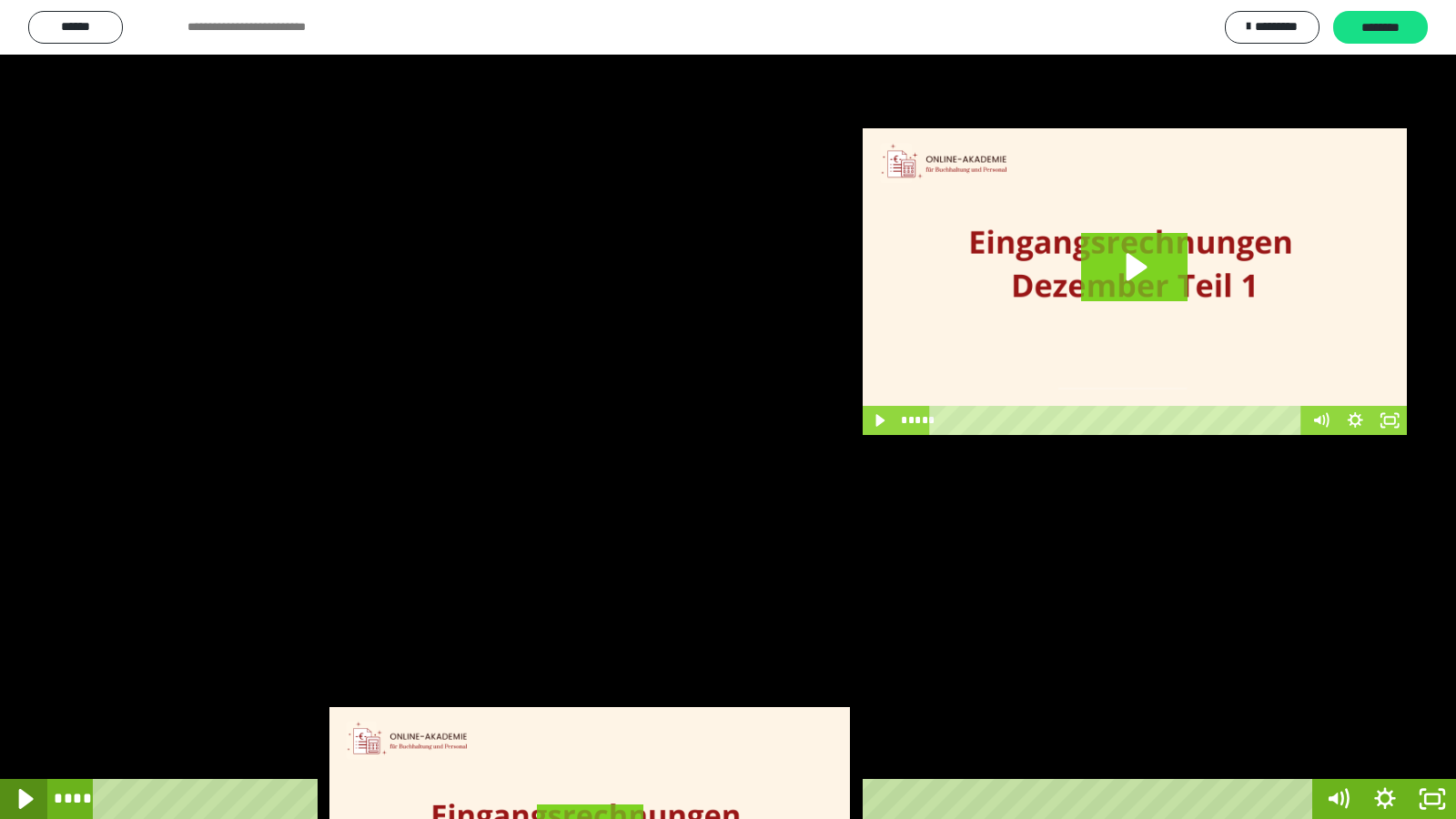 click 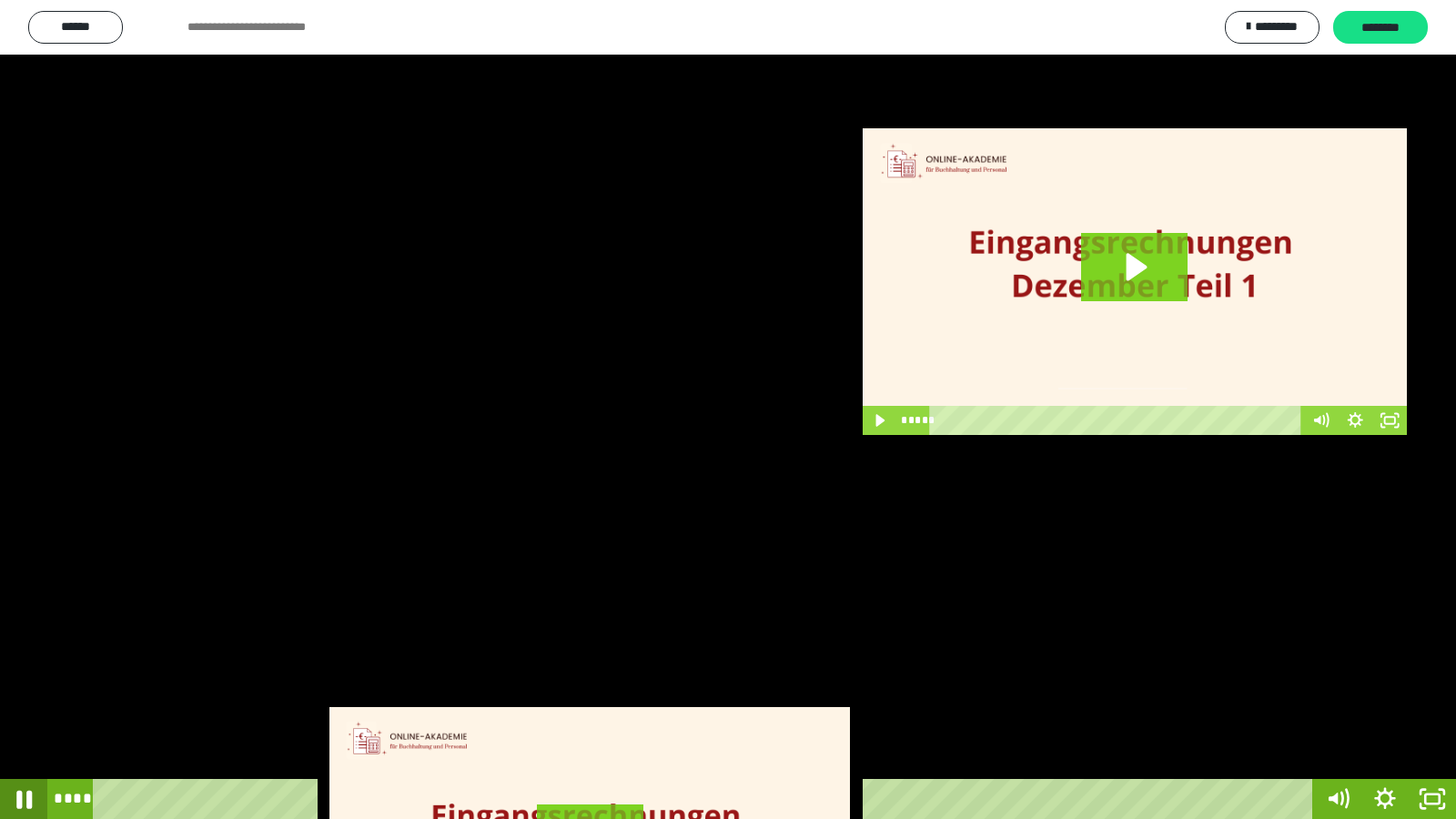 click 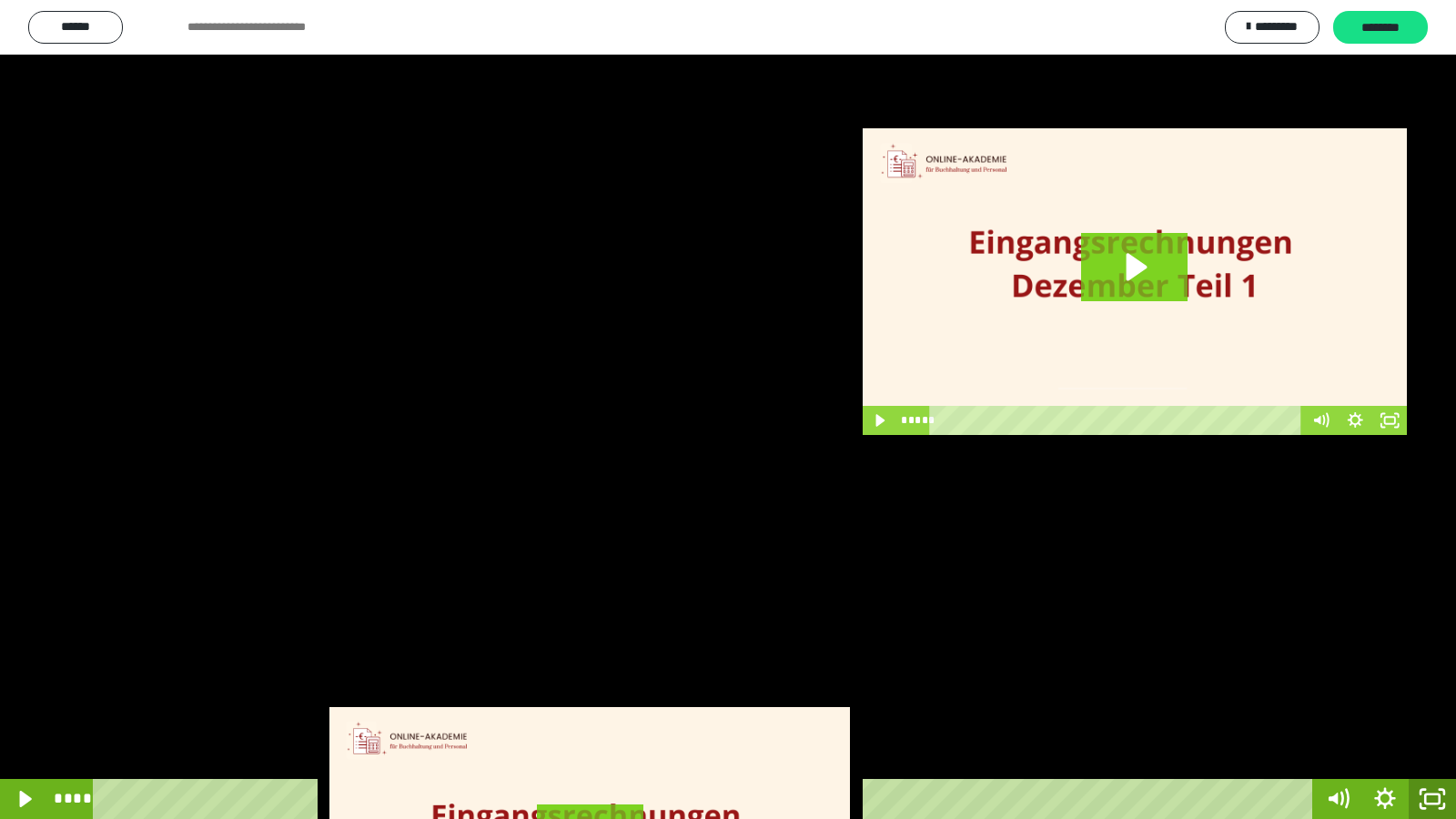 drag, startPoint x: 1431, startPoint y: 800, endPoint x: 1086, endPoint y: 16, distance: 856.5518 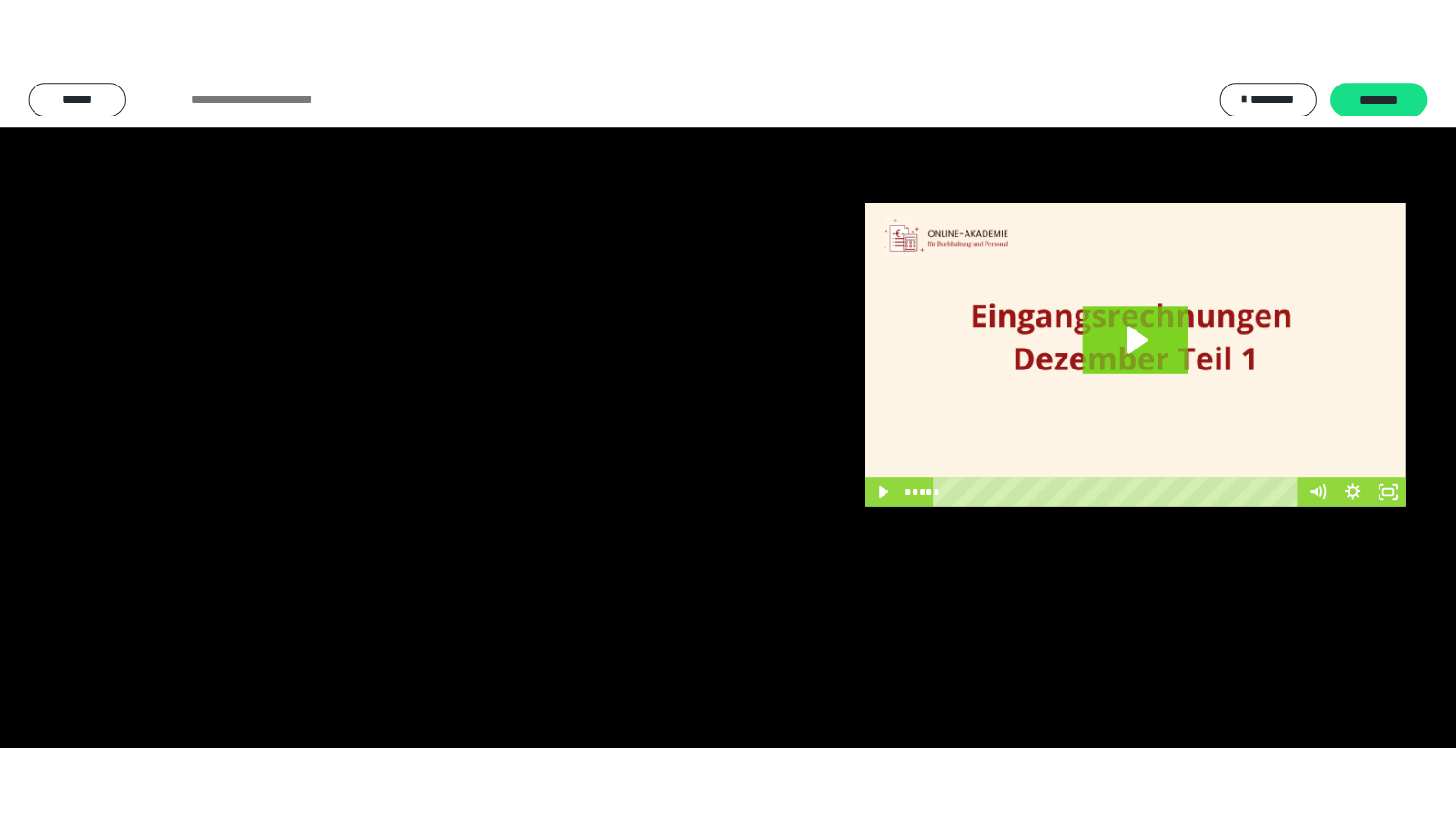 scroll, scrollTop: 3605, scrollLeft: 0, axis: vertical 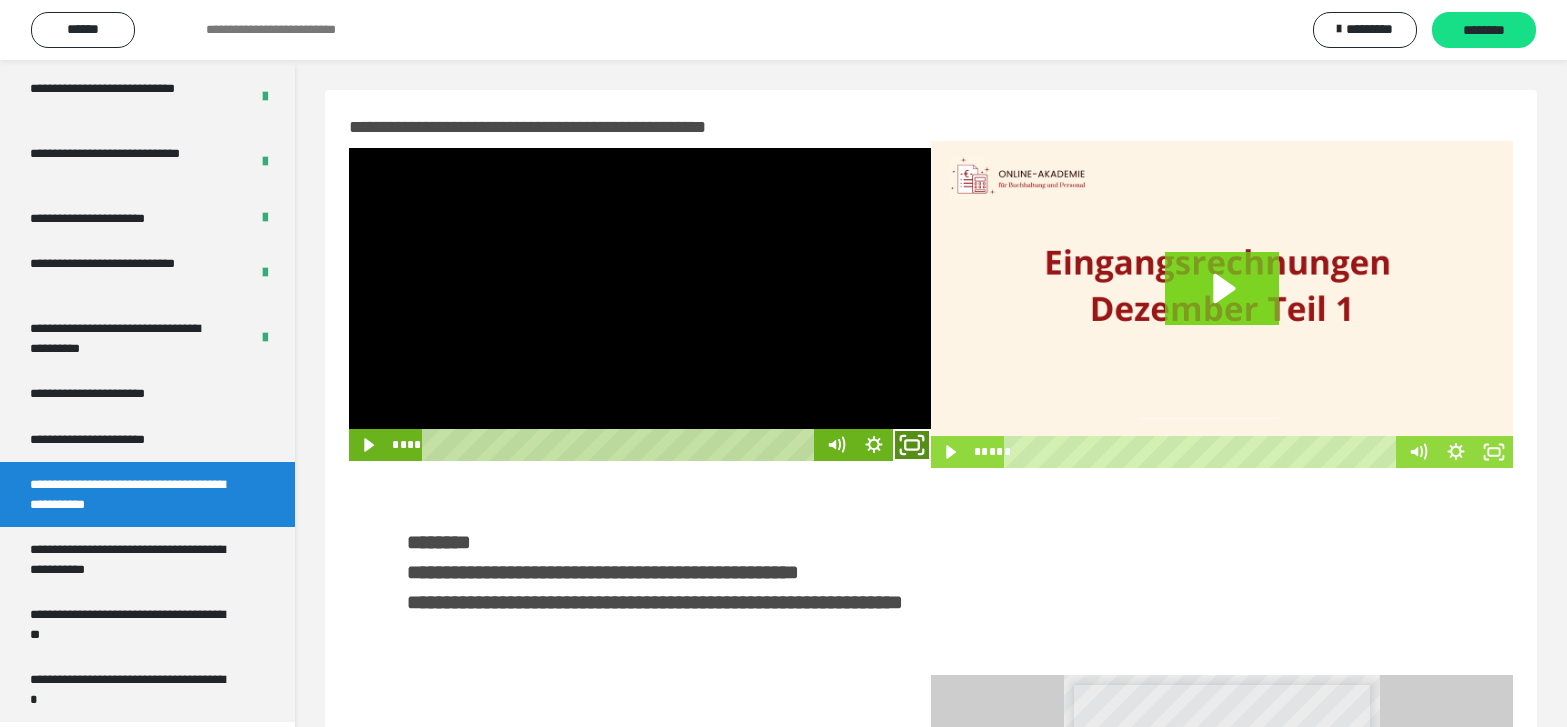click 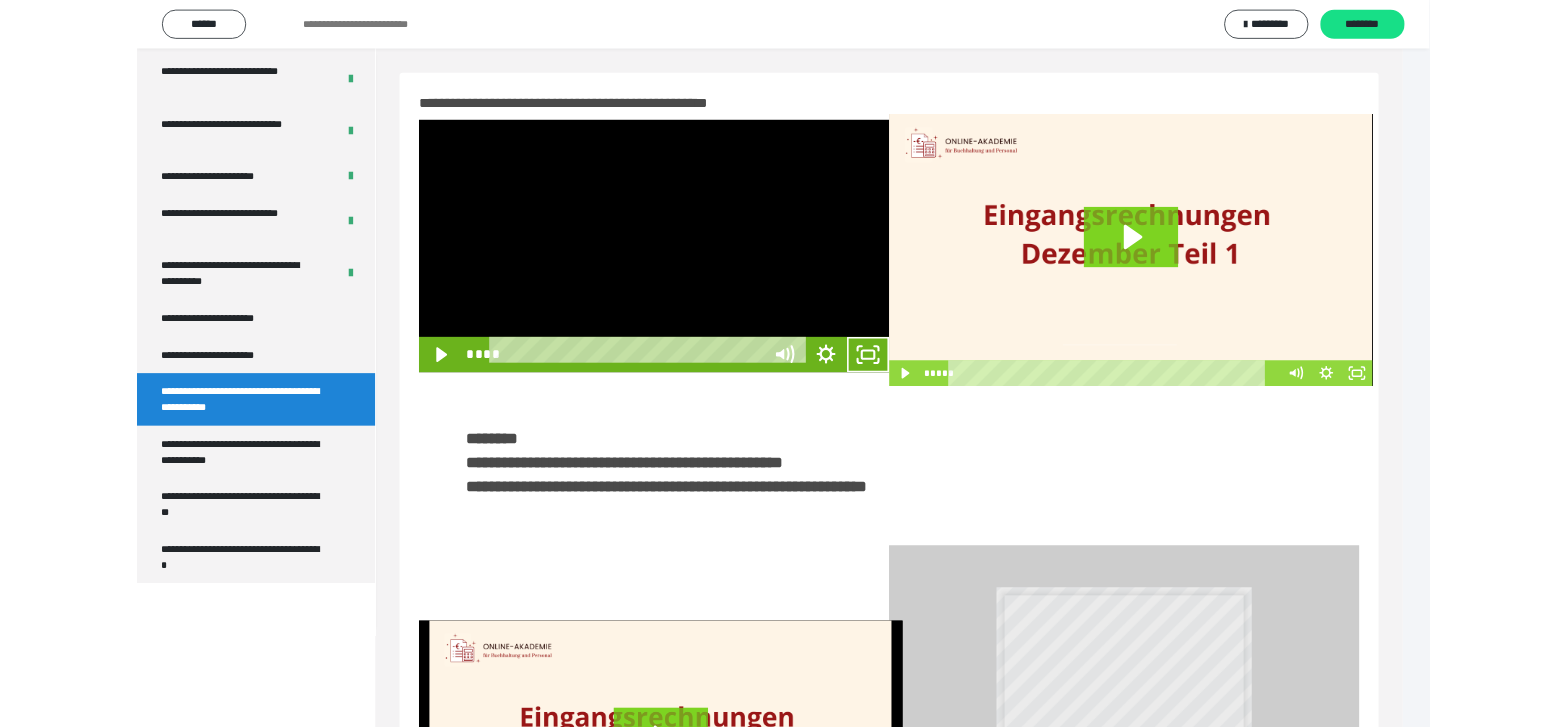 scroll, scrollTop: 3790, scrollLeft: 0, axis: vertical 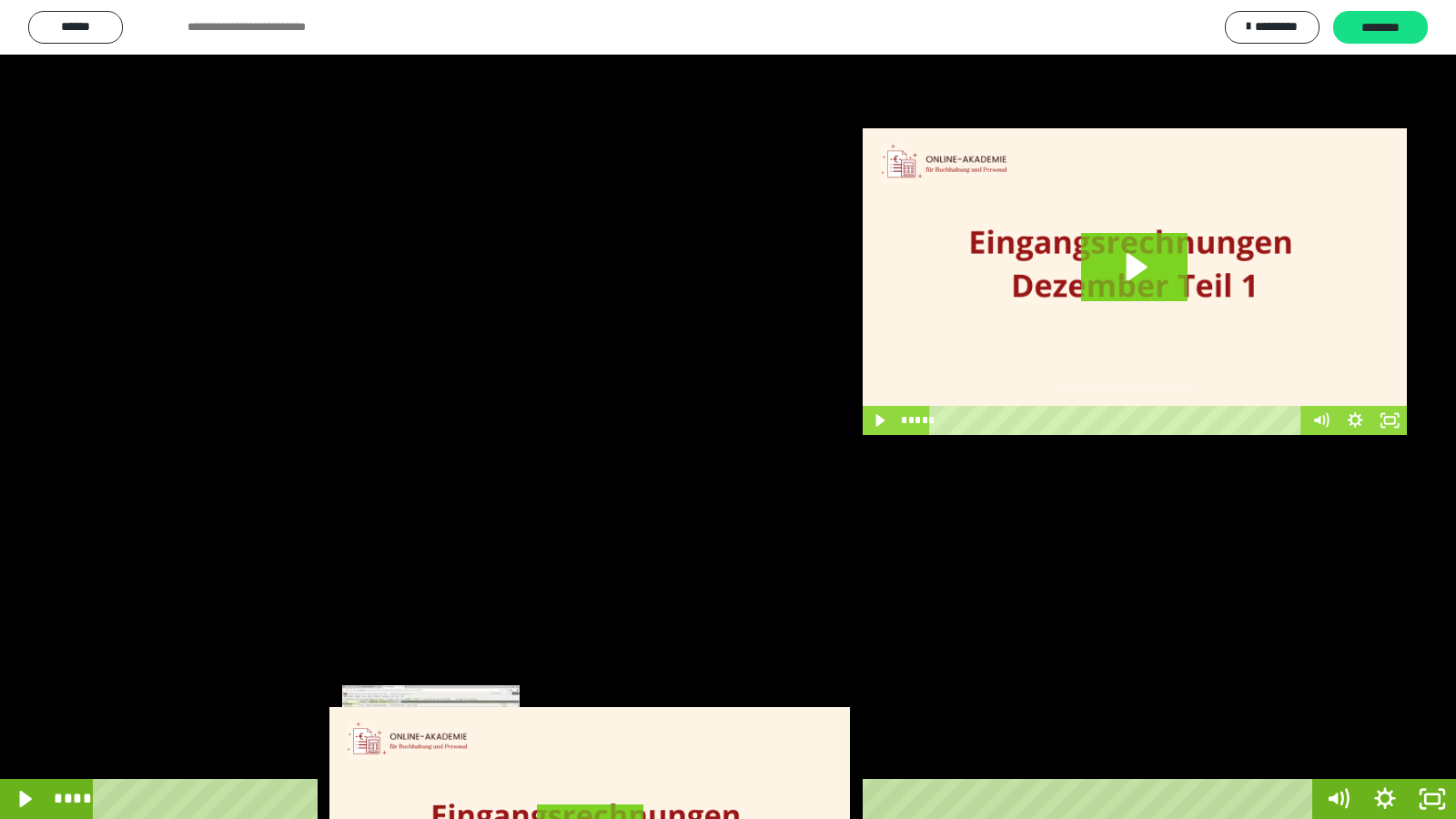 click on "****" at bounding box center (706, 799) 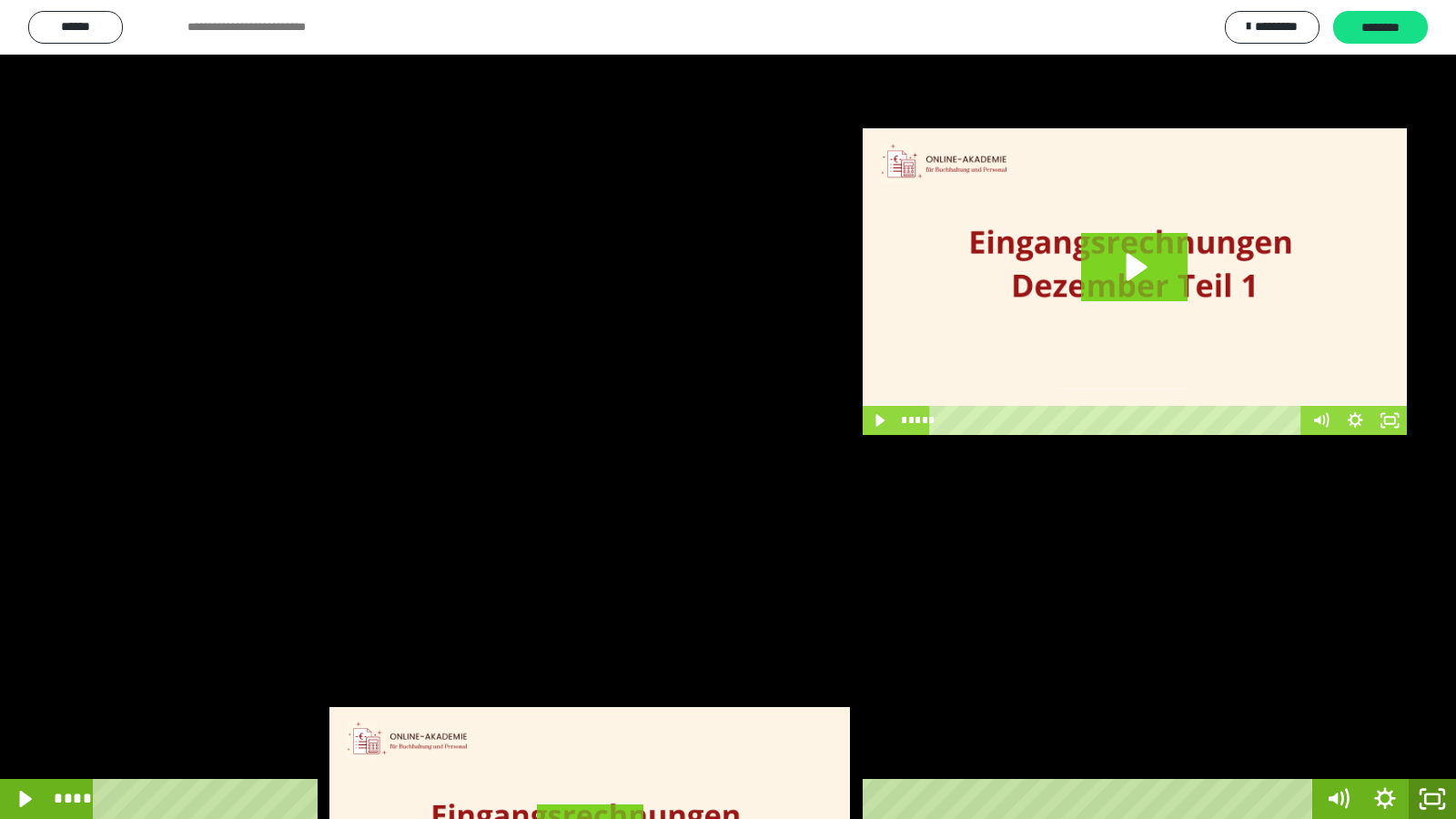 drag, startPoint x: 1421, startPoint y: 796, endPoint x: 1426, endPoint y: 755, distance: 41.30375 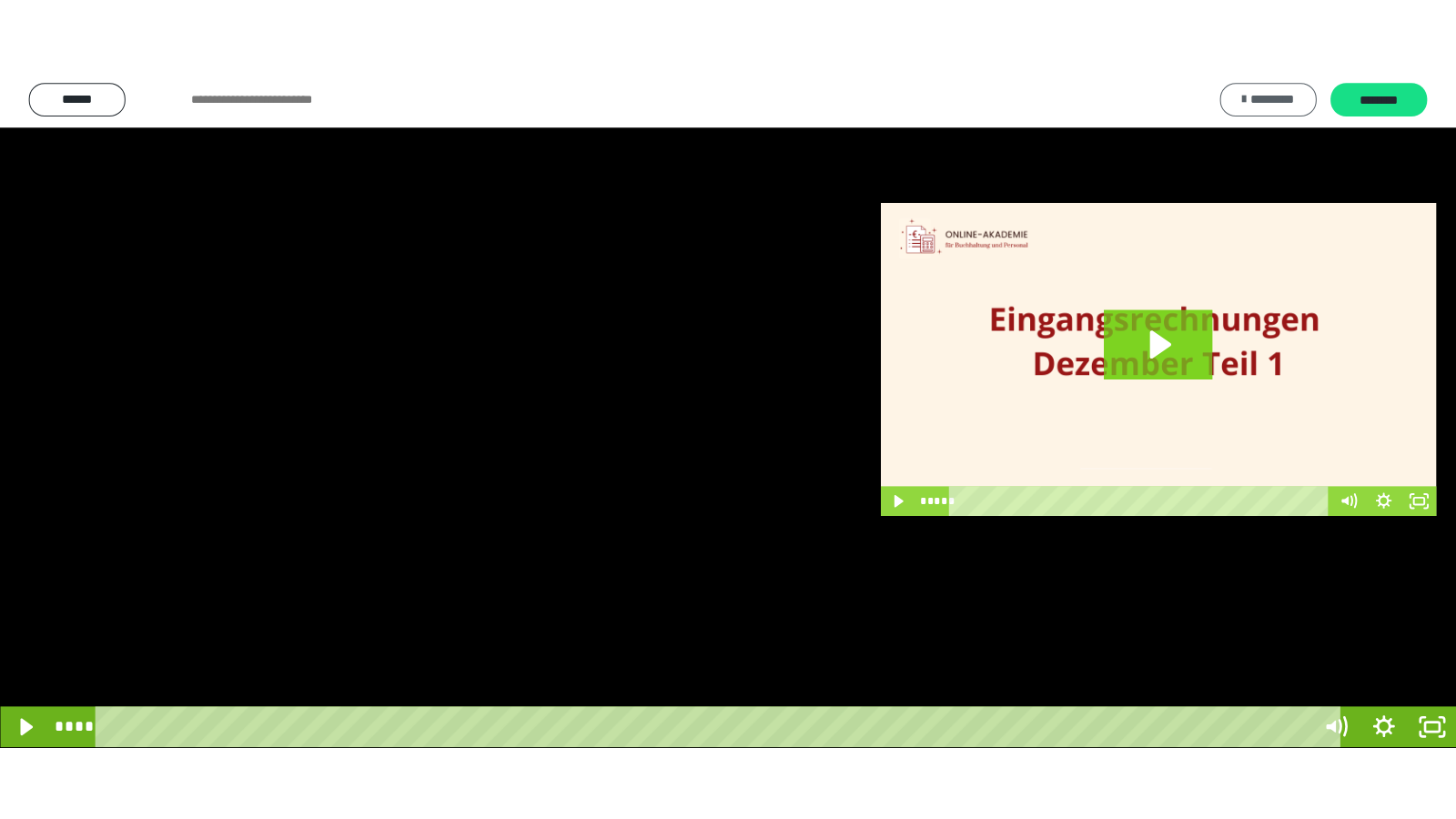 scroll, scrollTop: 3605, scrollLeft: 0, axis: vertical 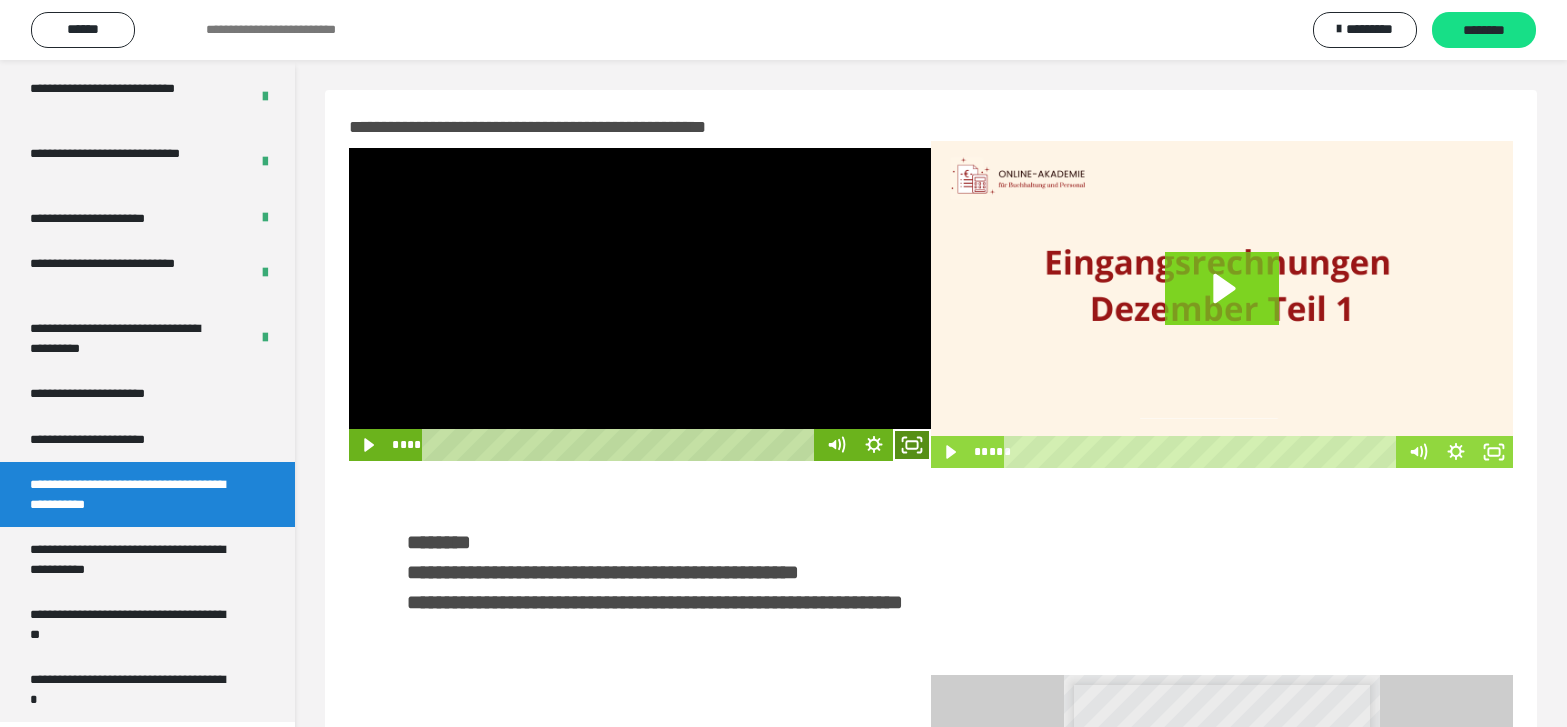 click 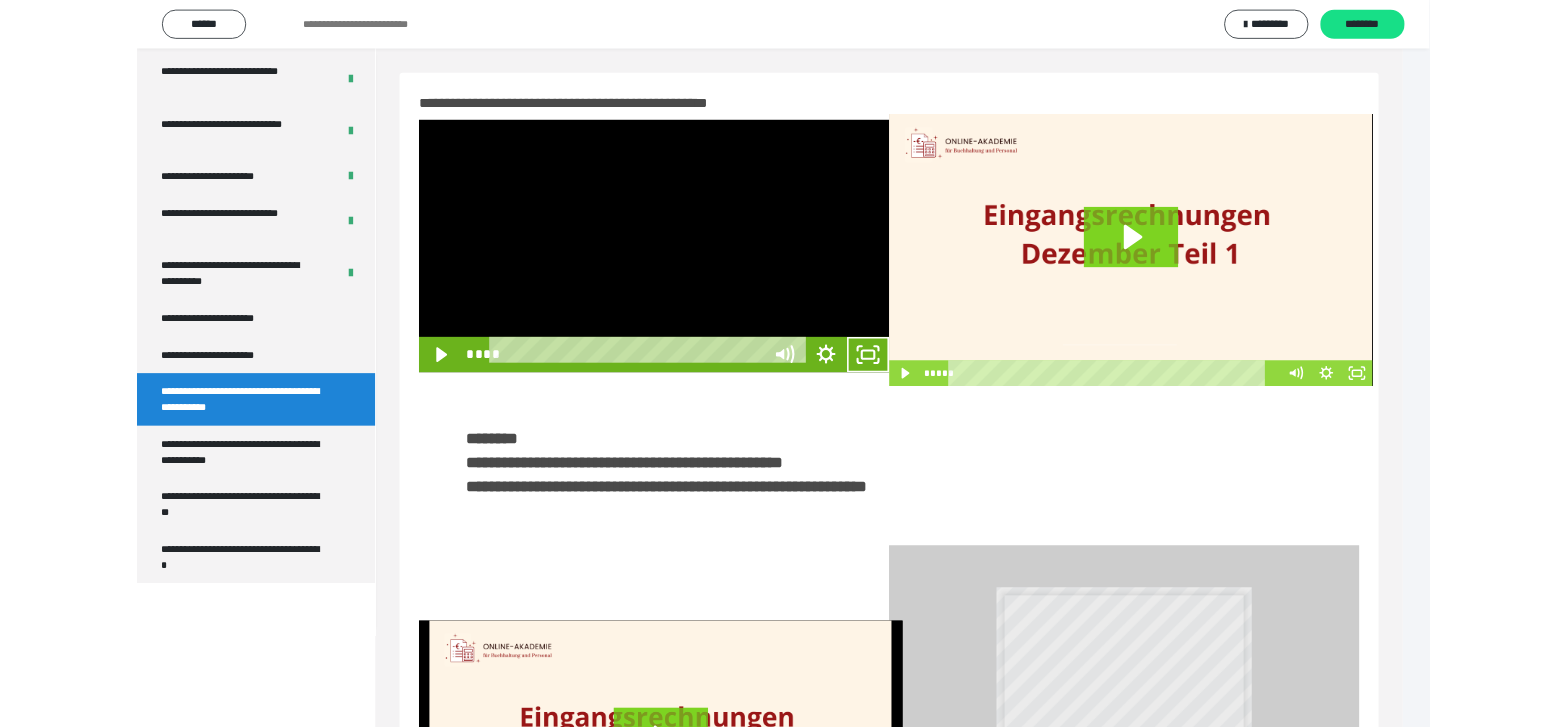 scroll, scrollTop: 3790, scrollLeft: 0, axis: vertical 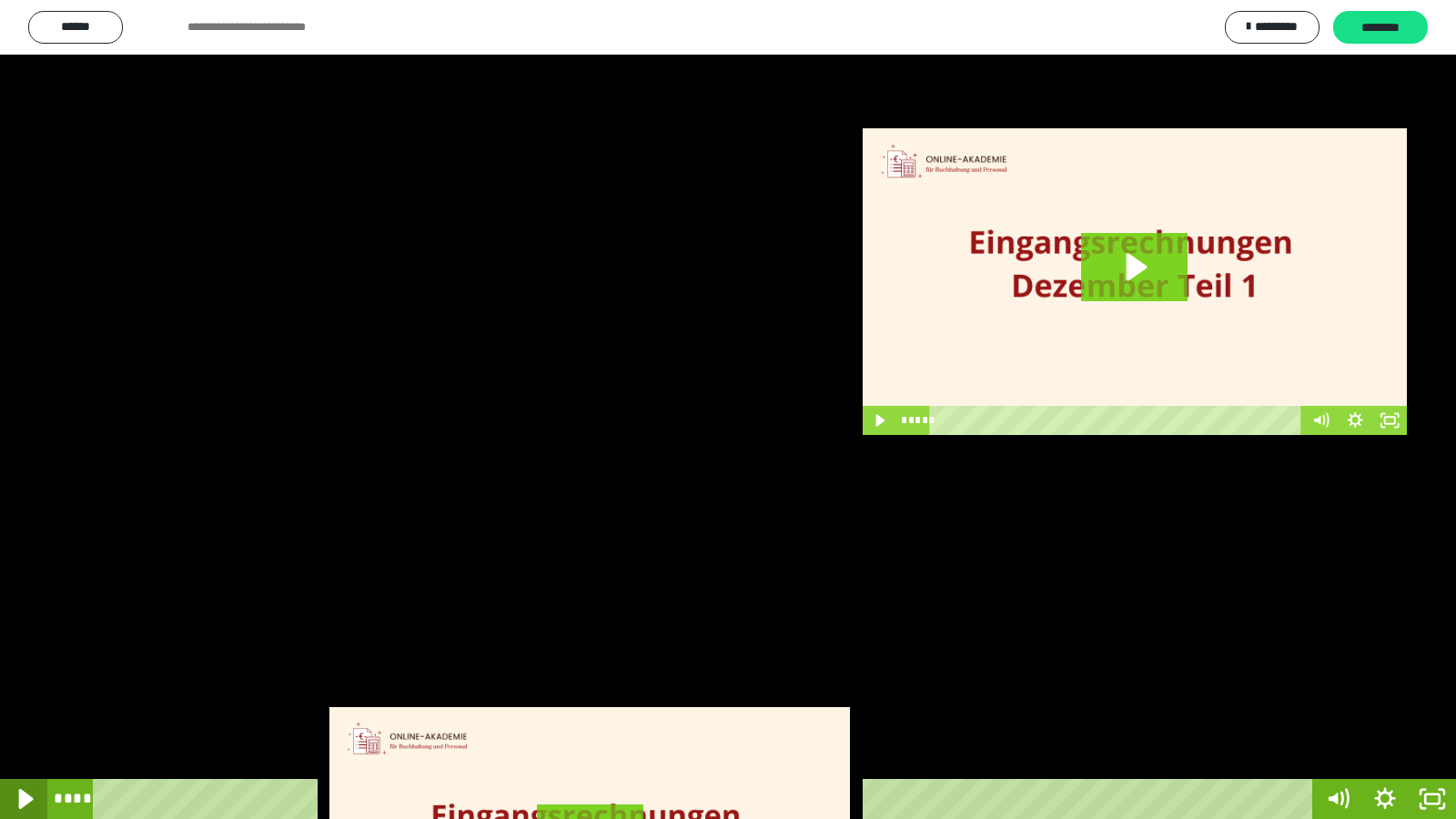 click 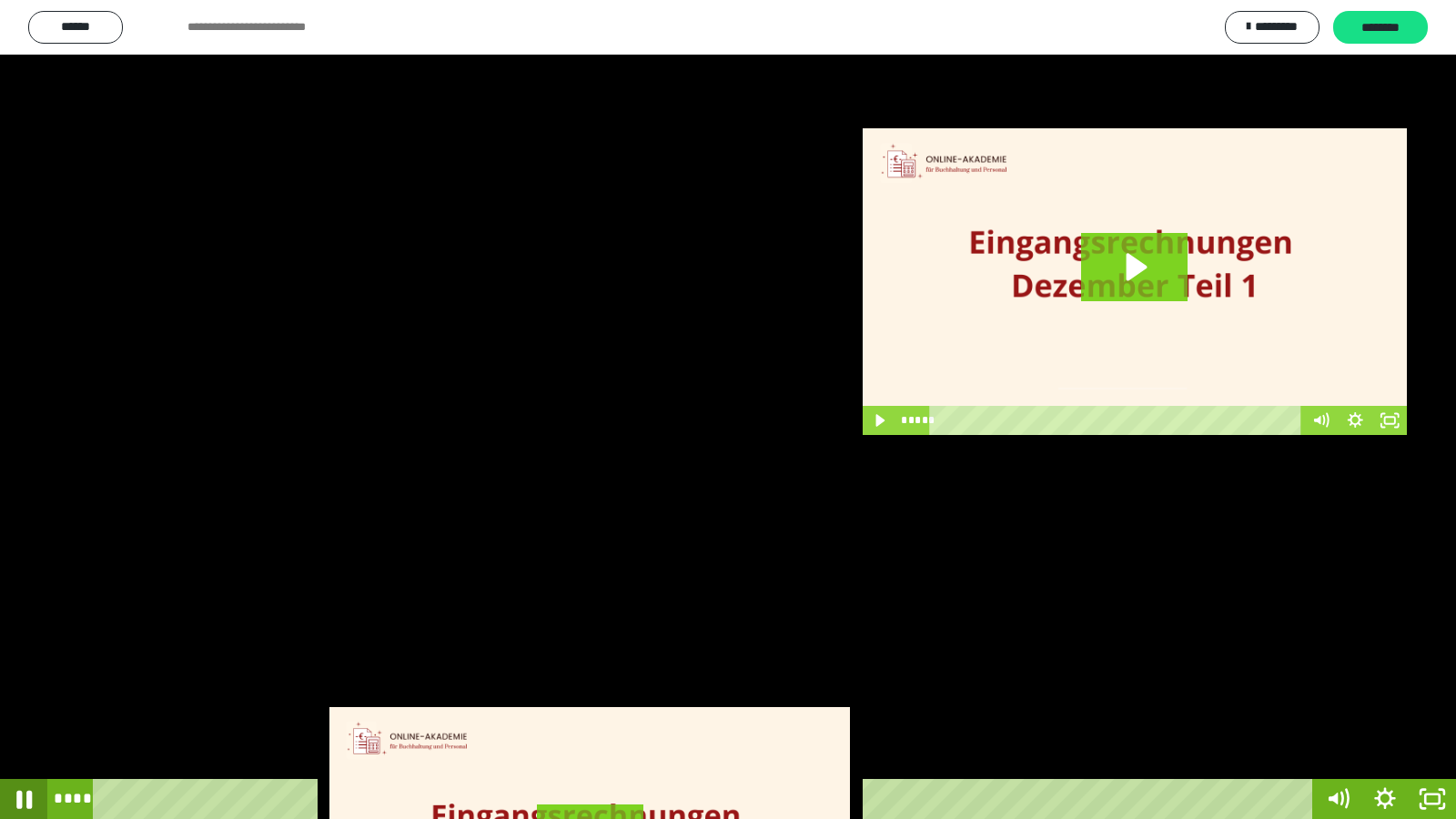 click 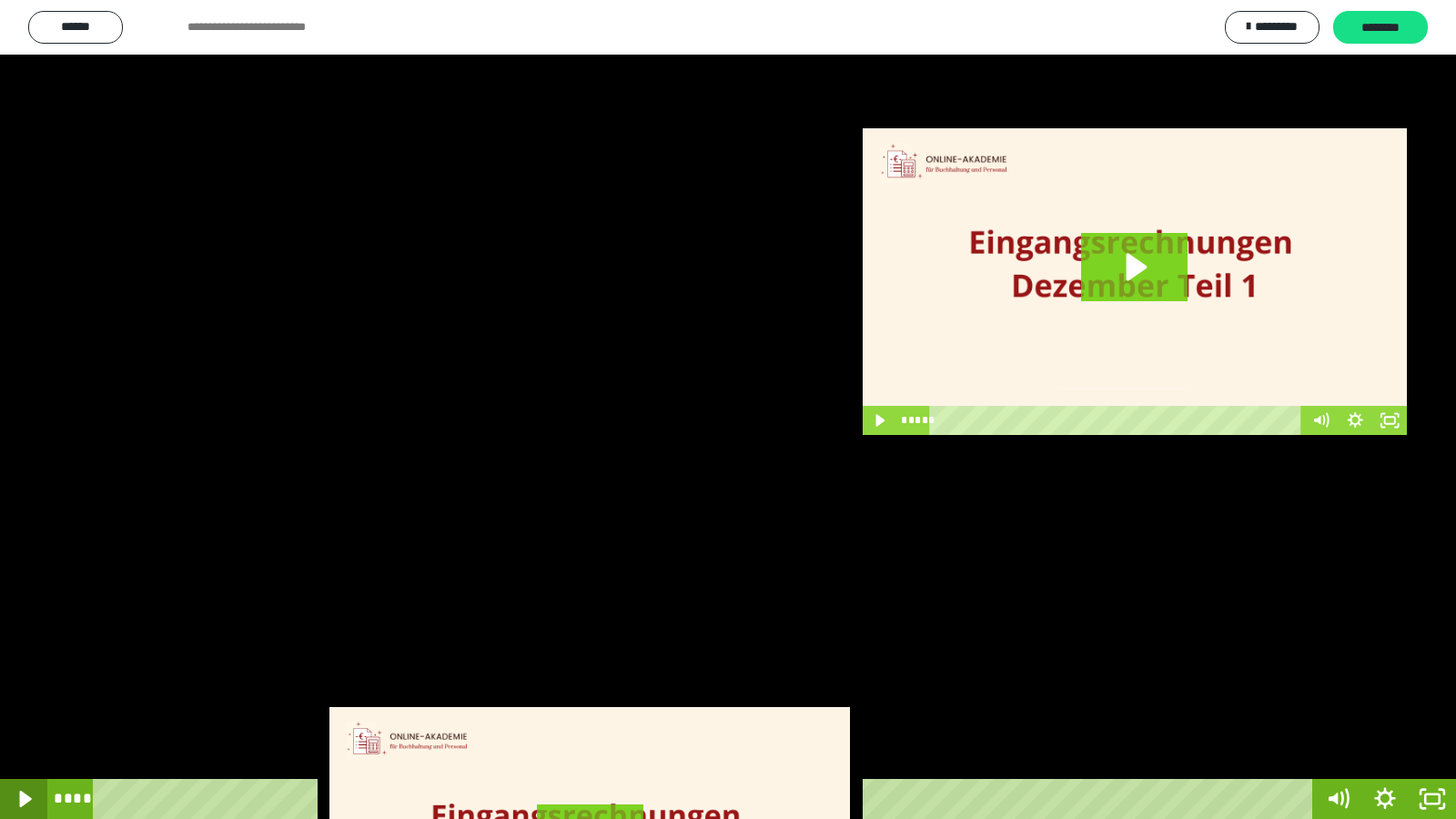 click 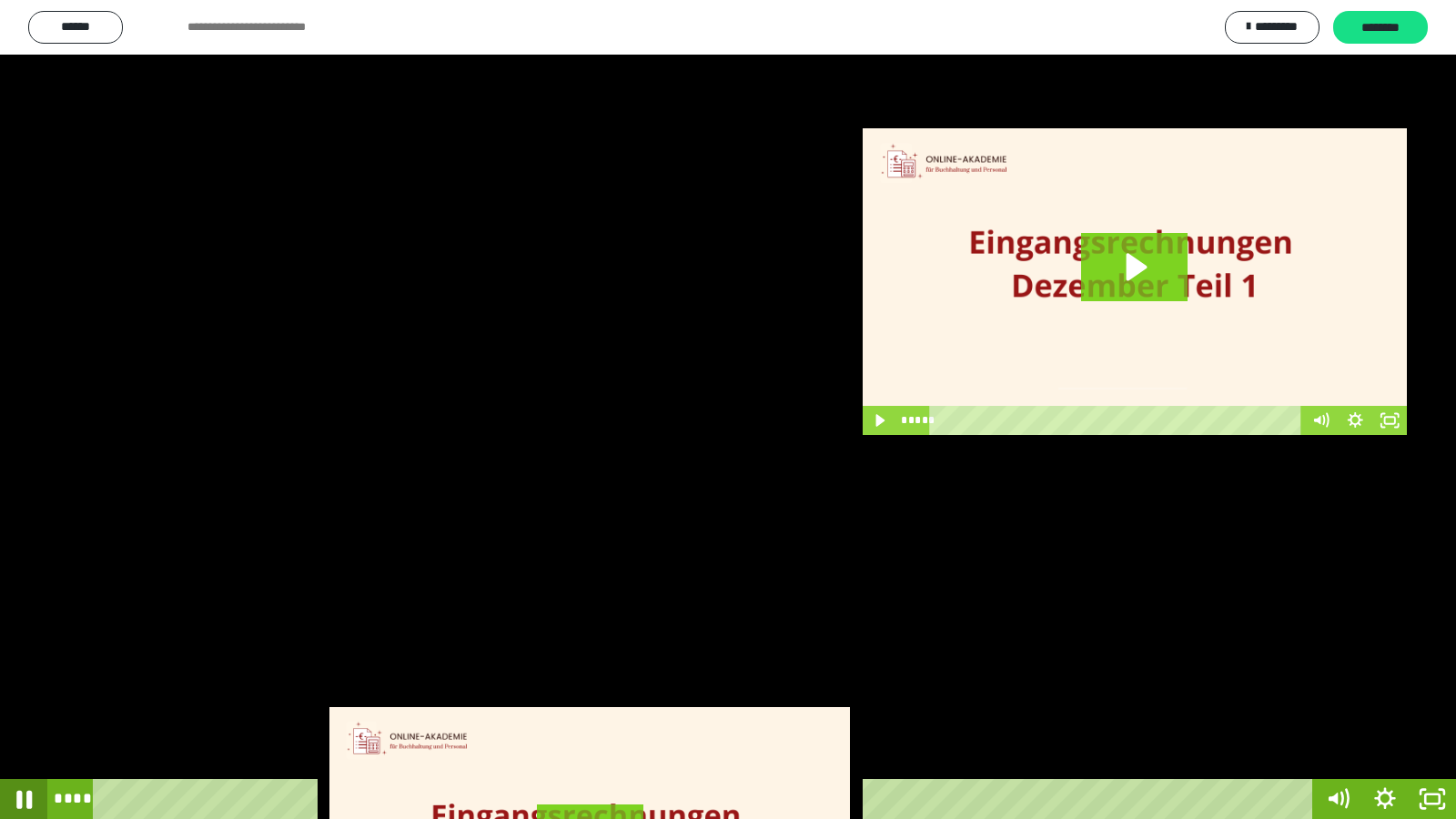 click 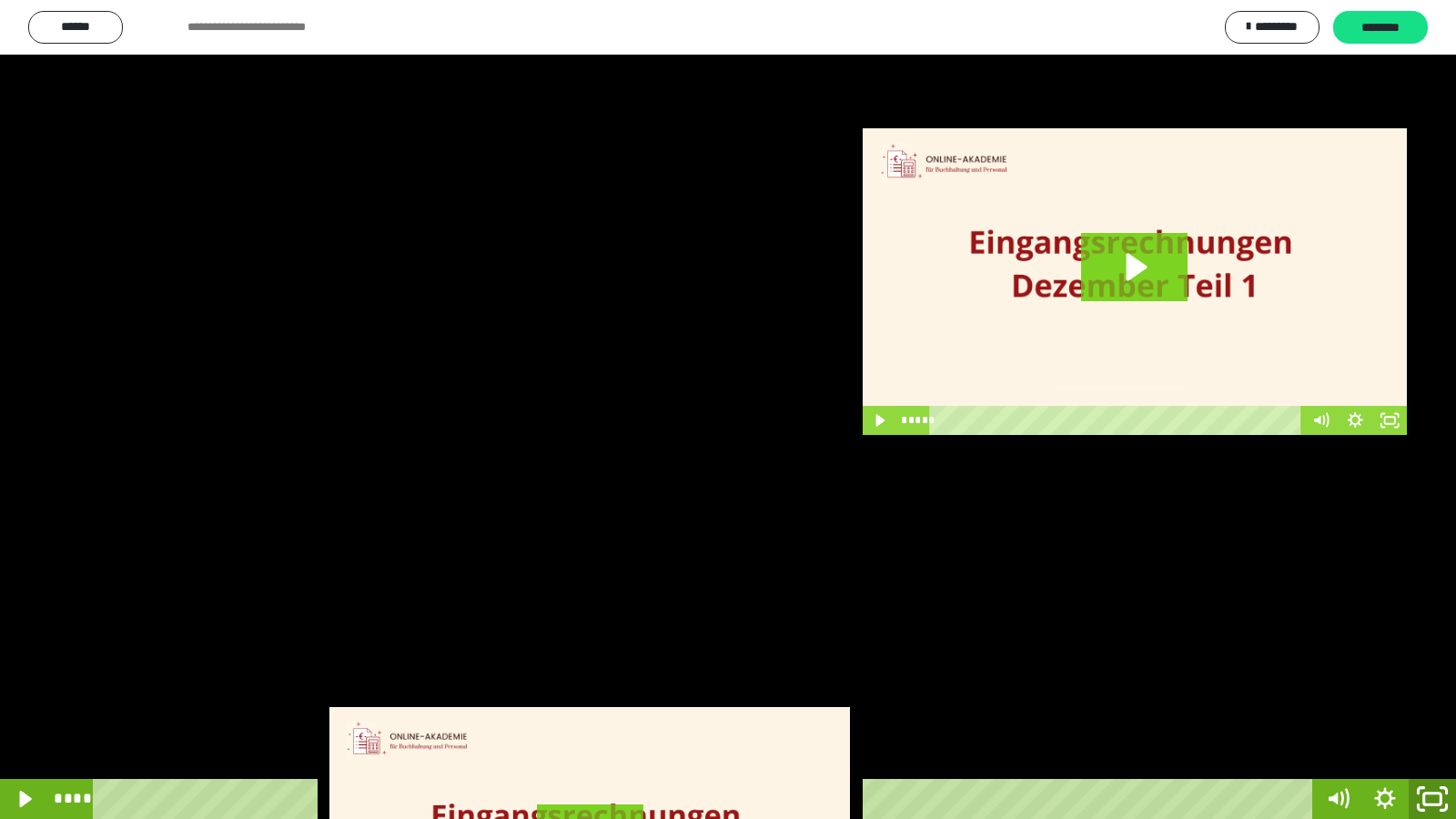 click 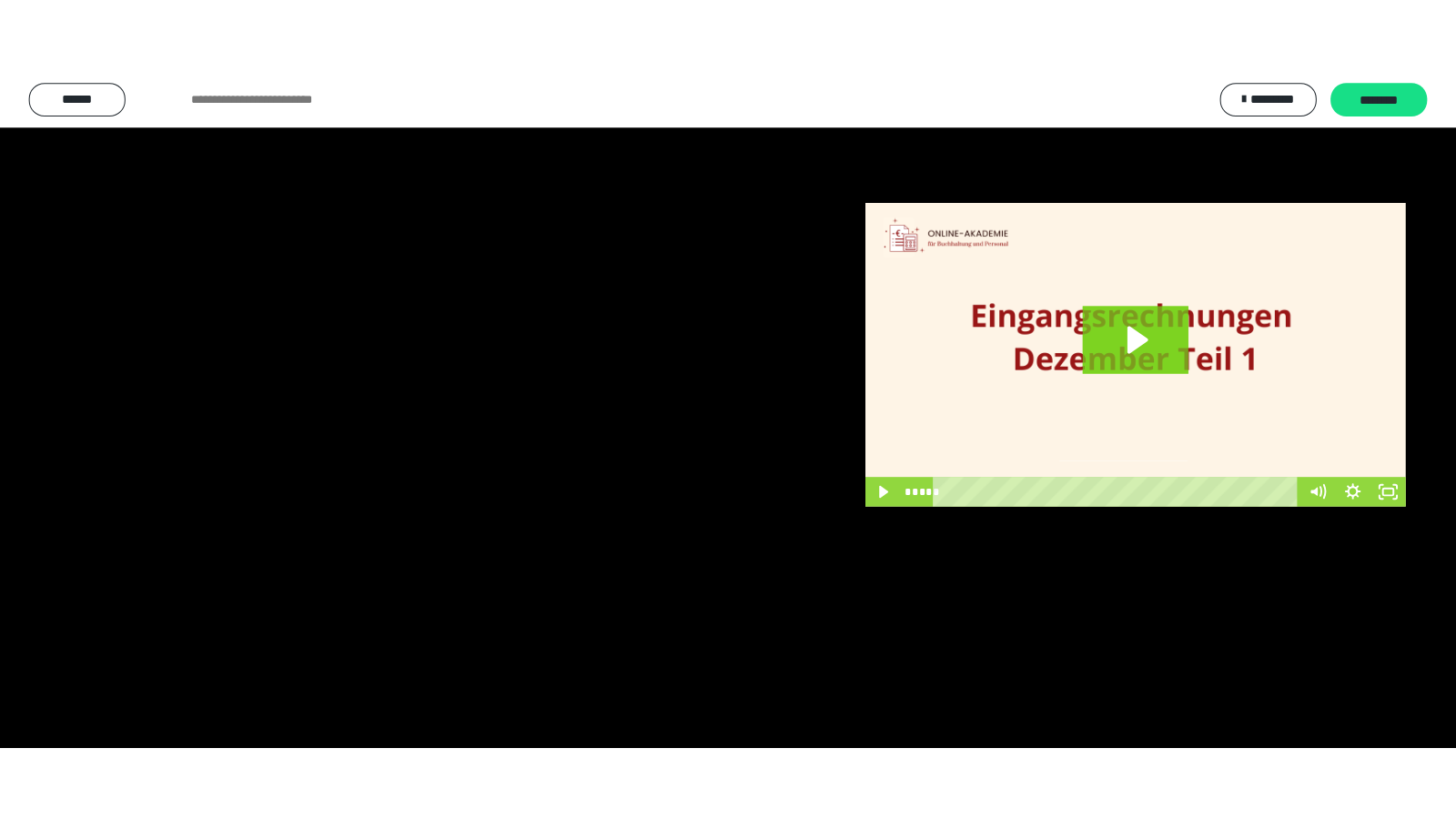 scroll, scrollTop: 3605, scrollLeft: 0, axis: vertical 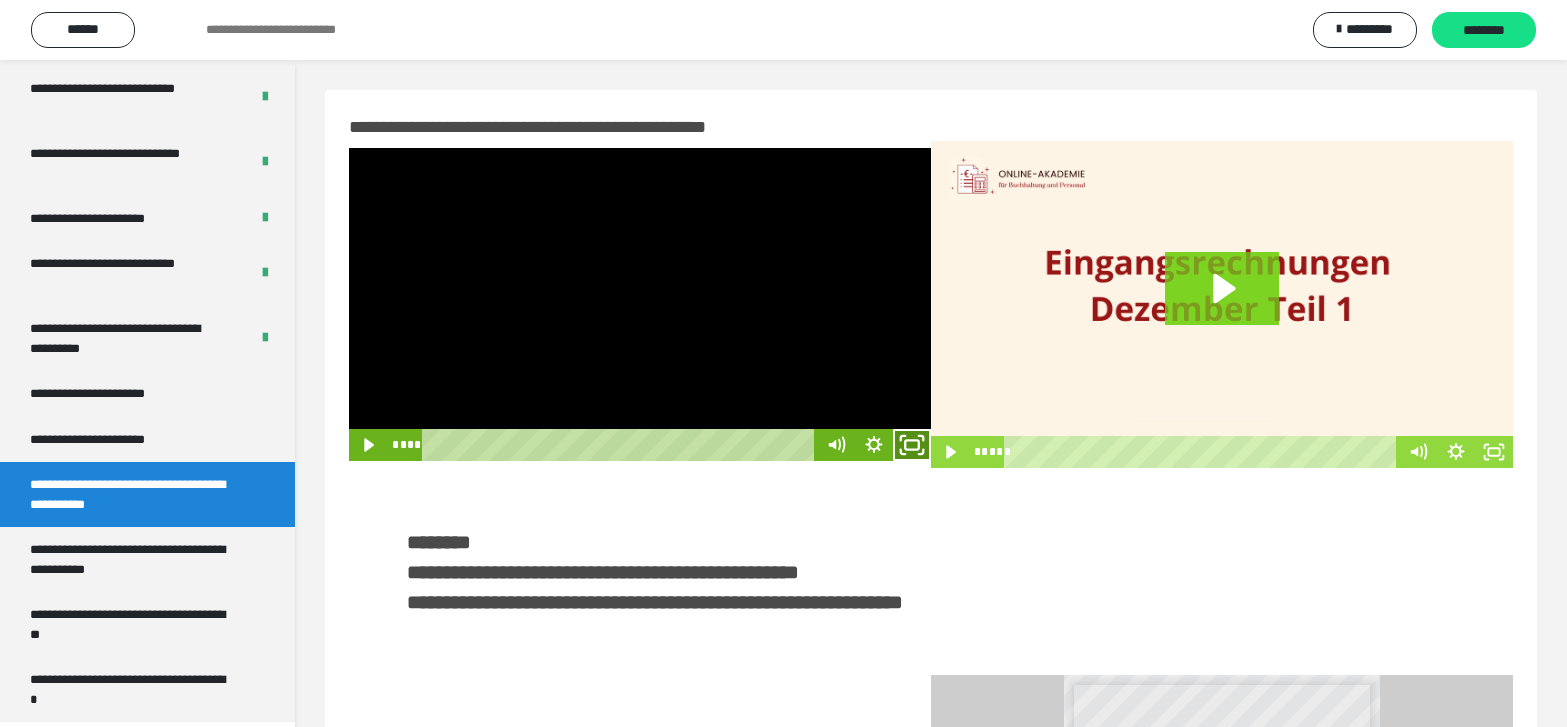 click 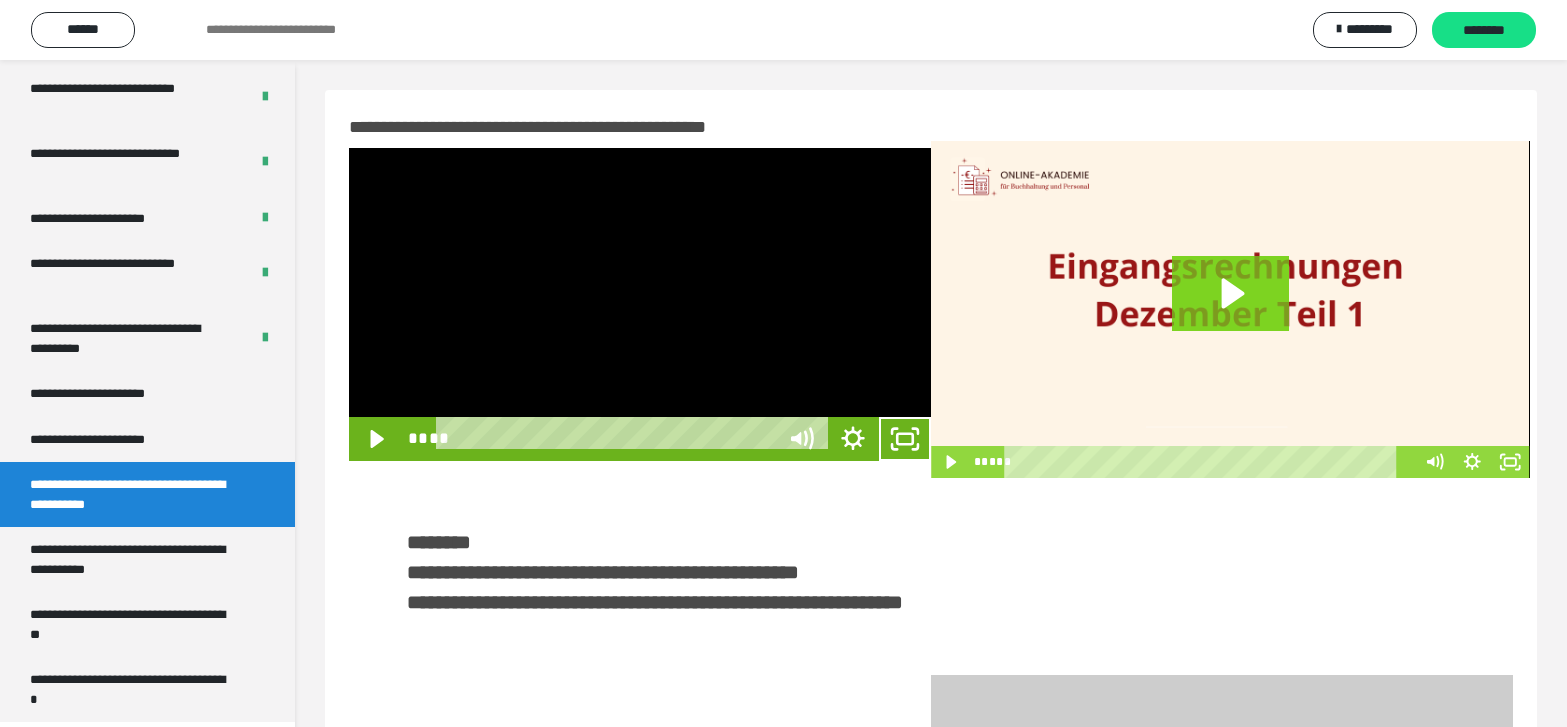 scroll, scrollTop: 3790, scrollLeft: 0, axis: vertical 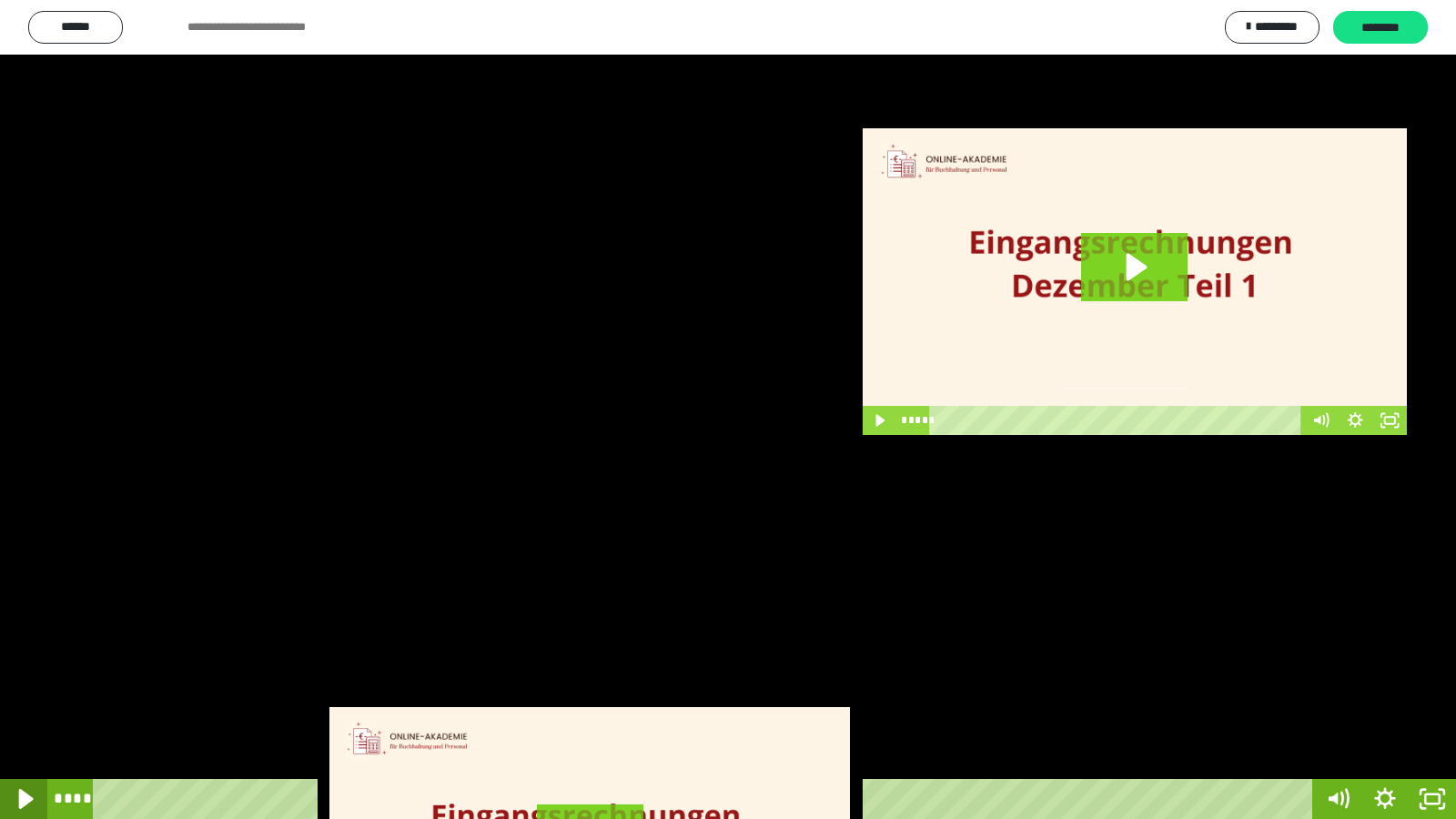 click 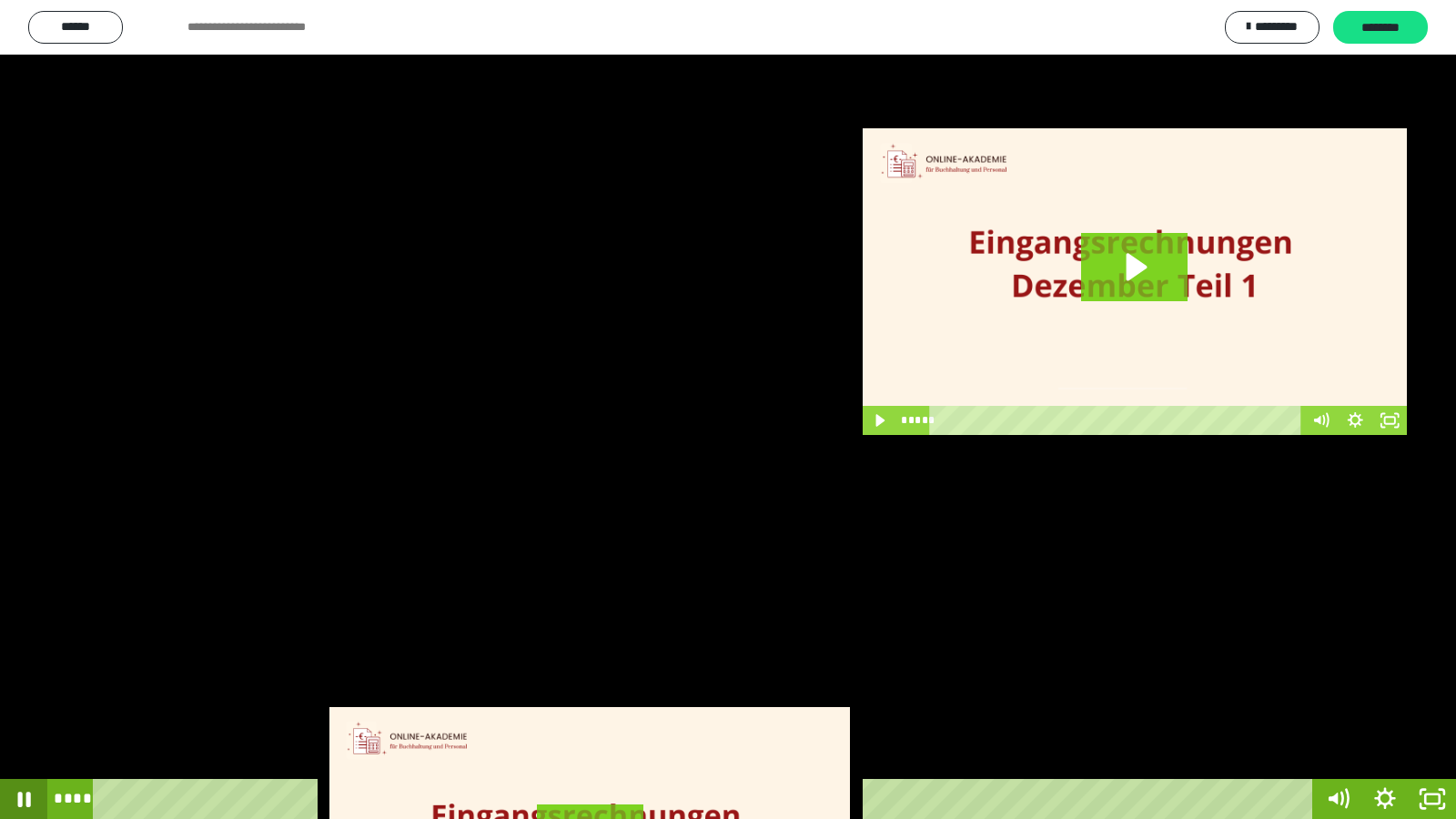 type 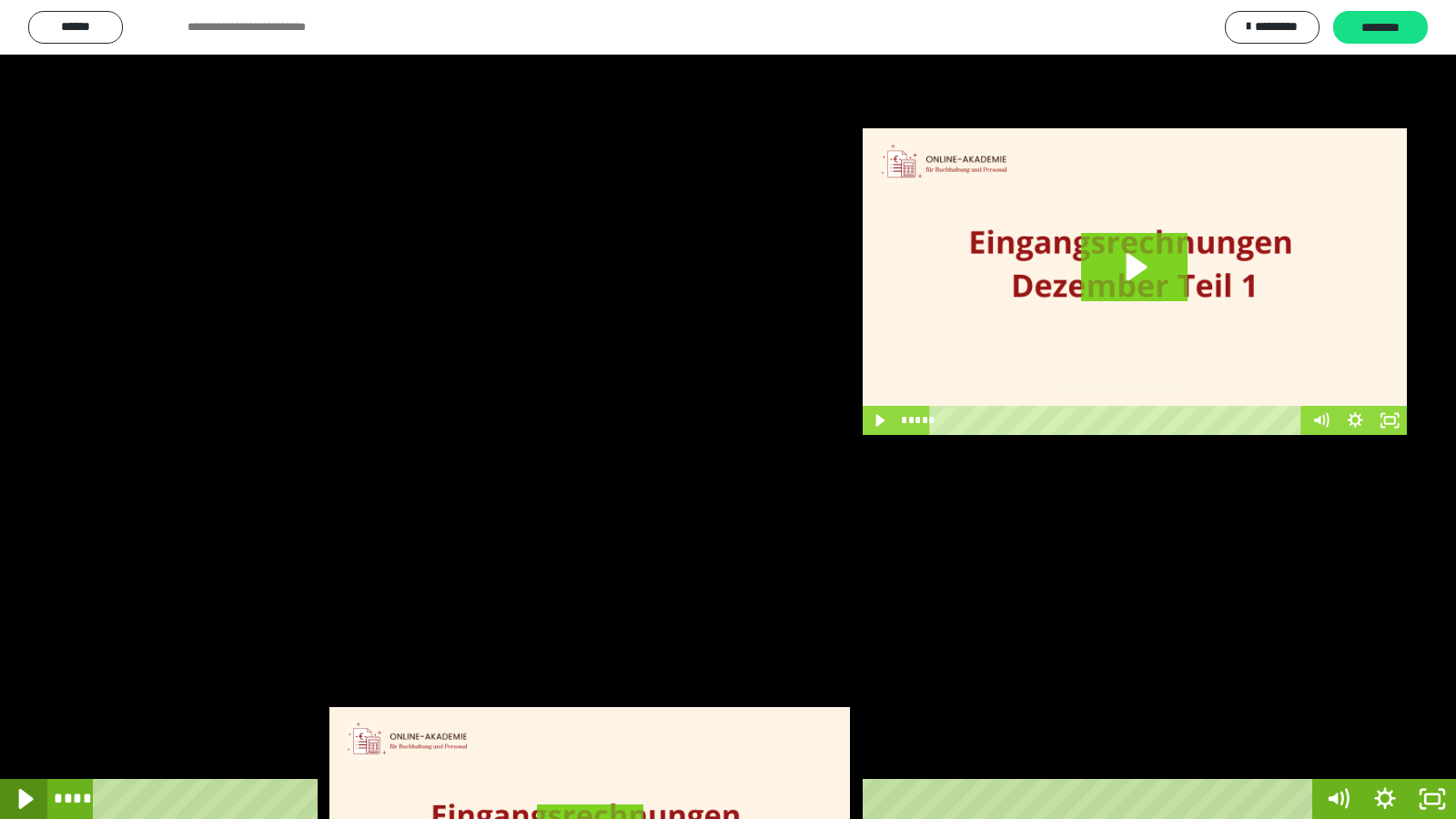 click 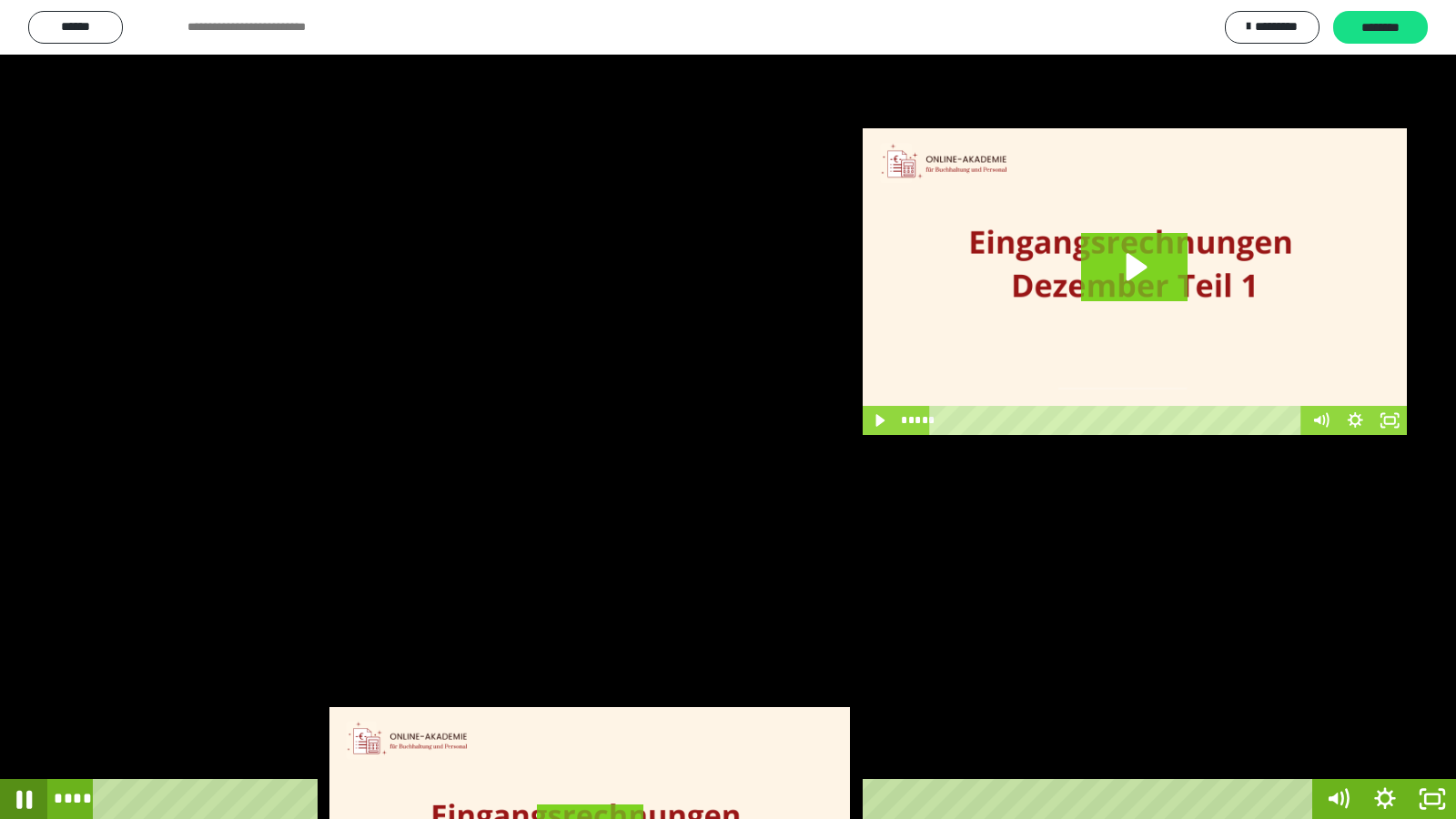 click 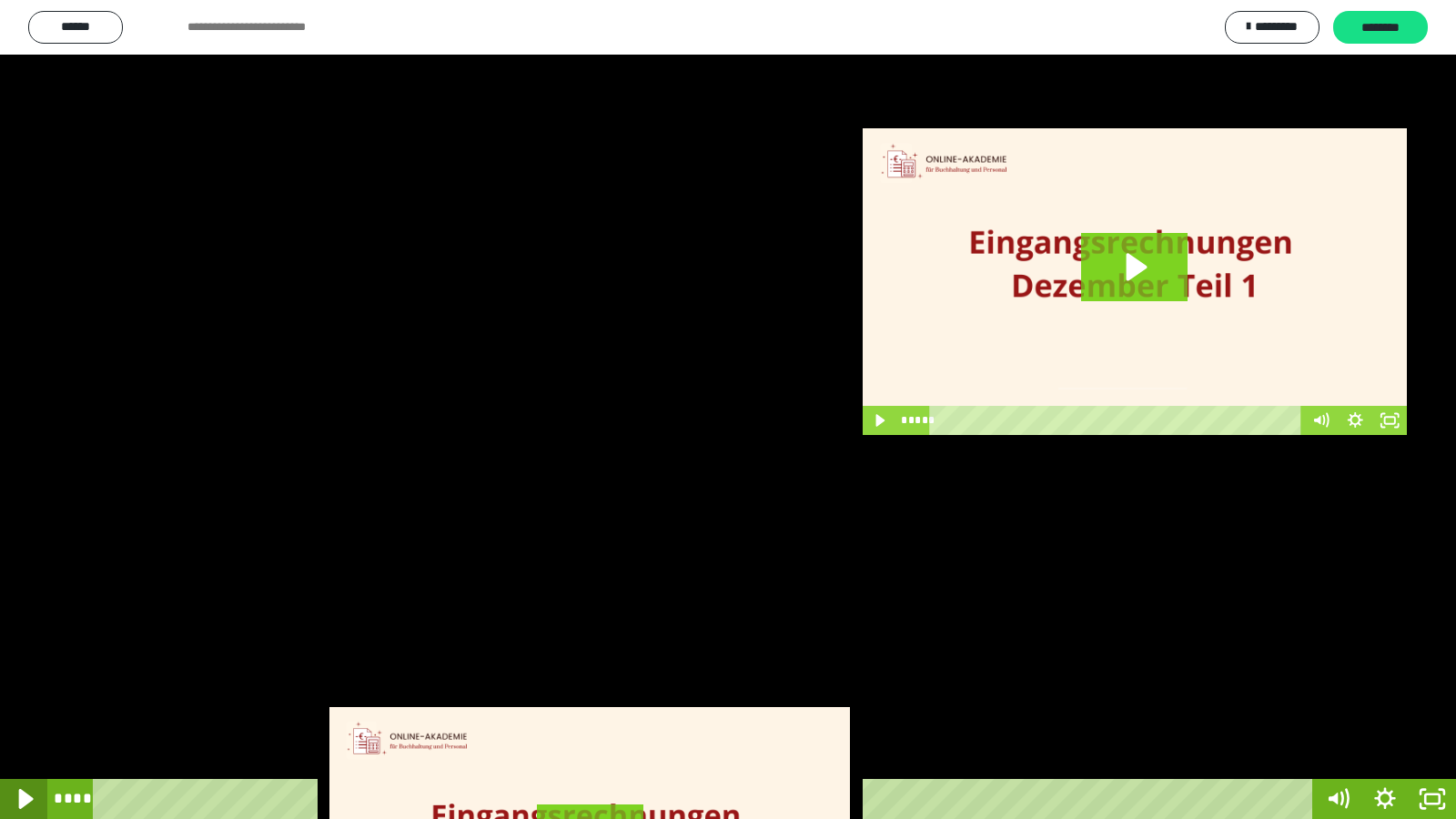 click 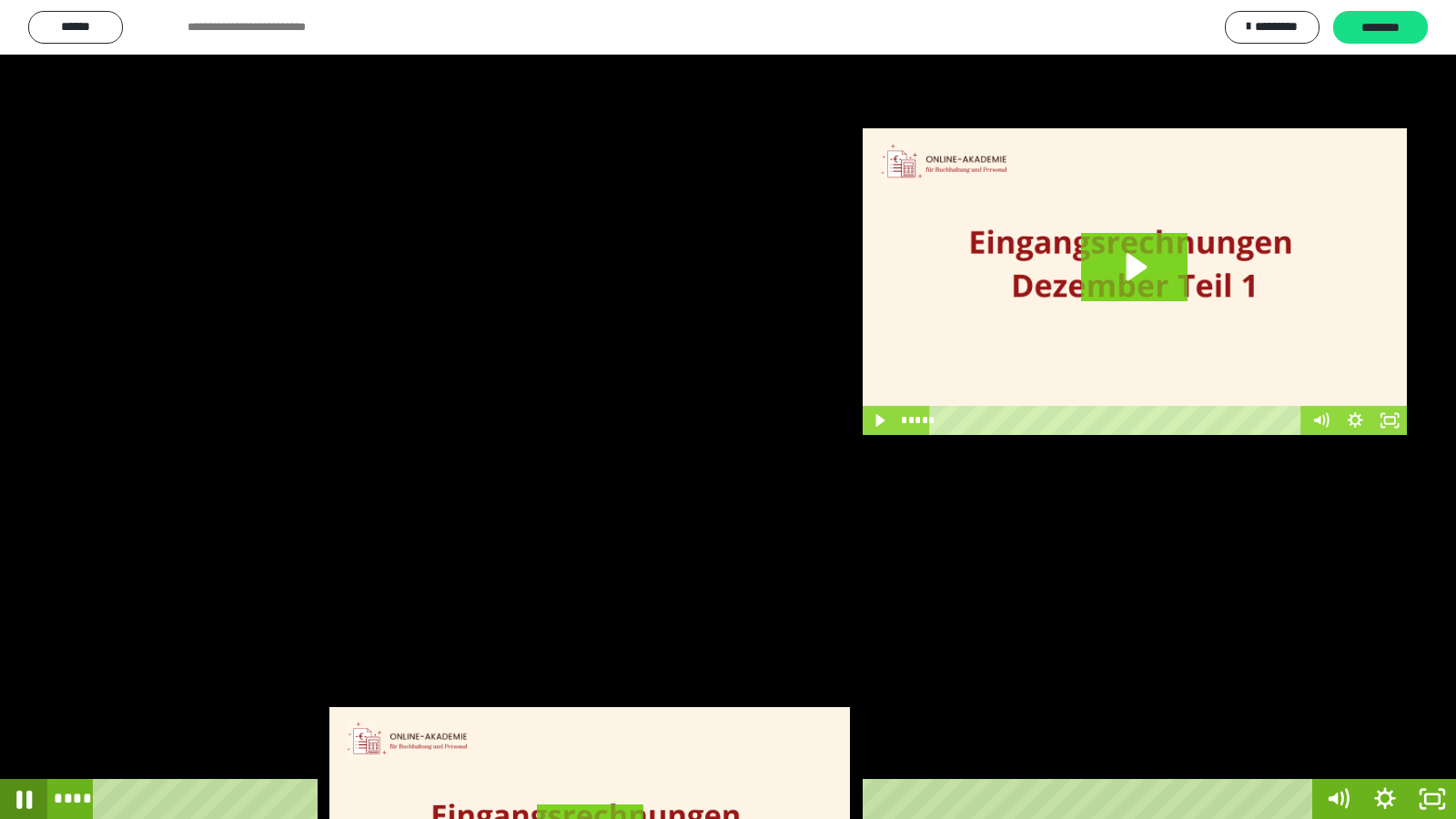 click 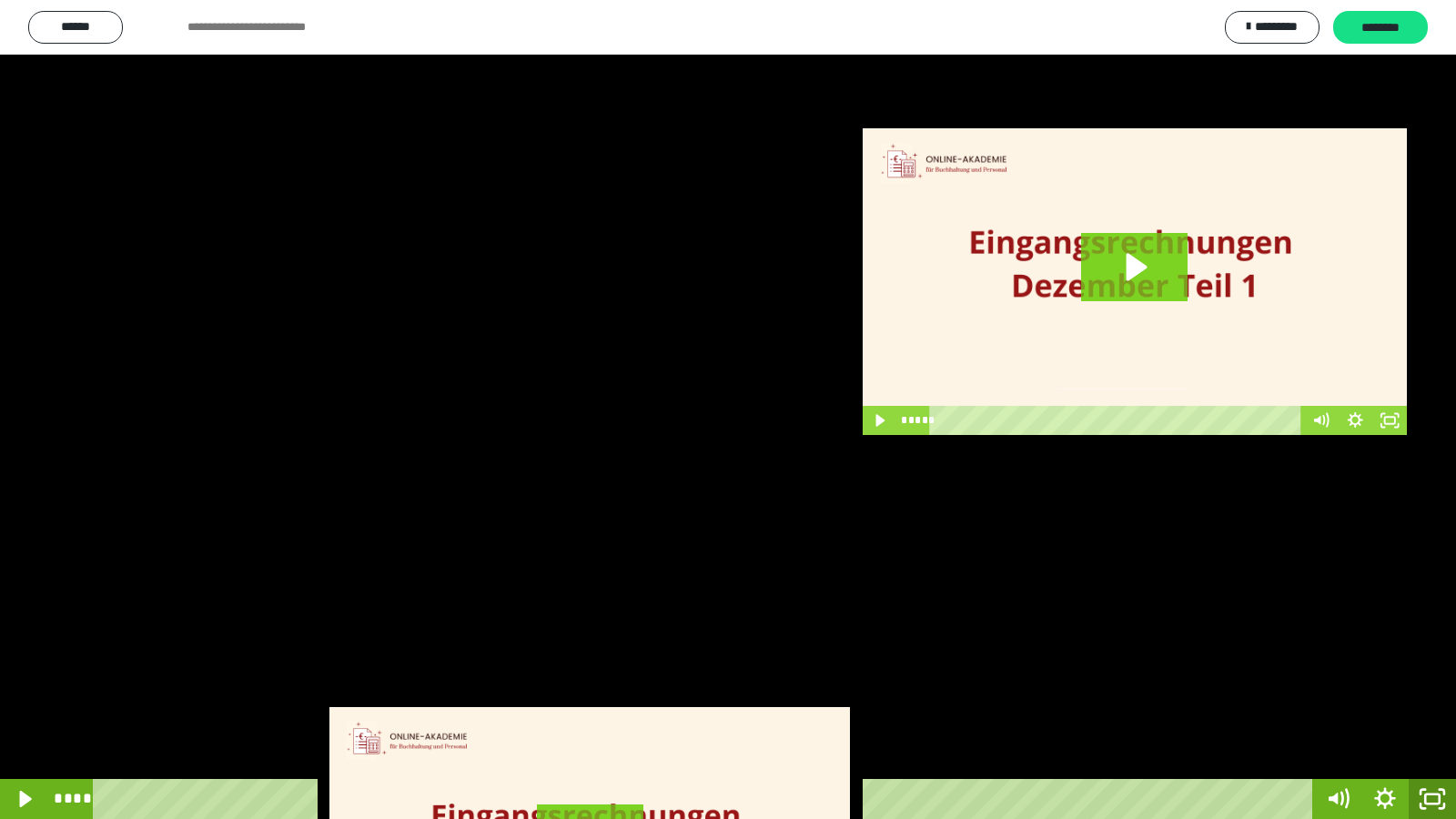 click 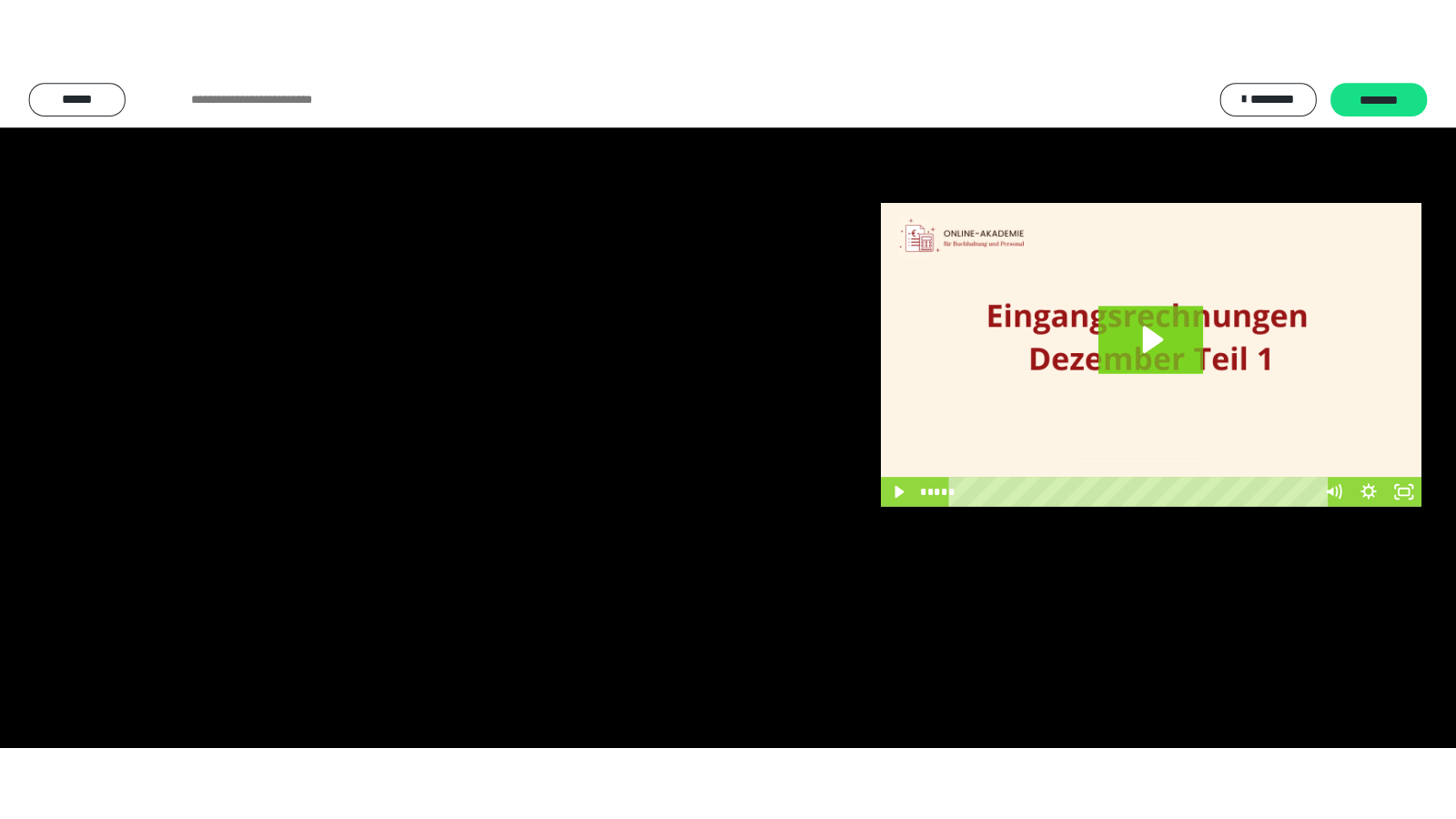scroll, scrollTop: 3605, scrollLeft: 0, axis: vertical 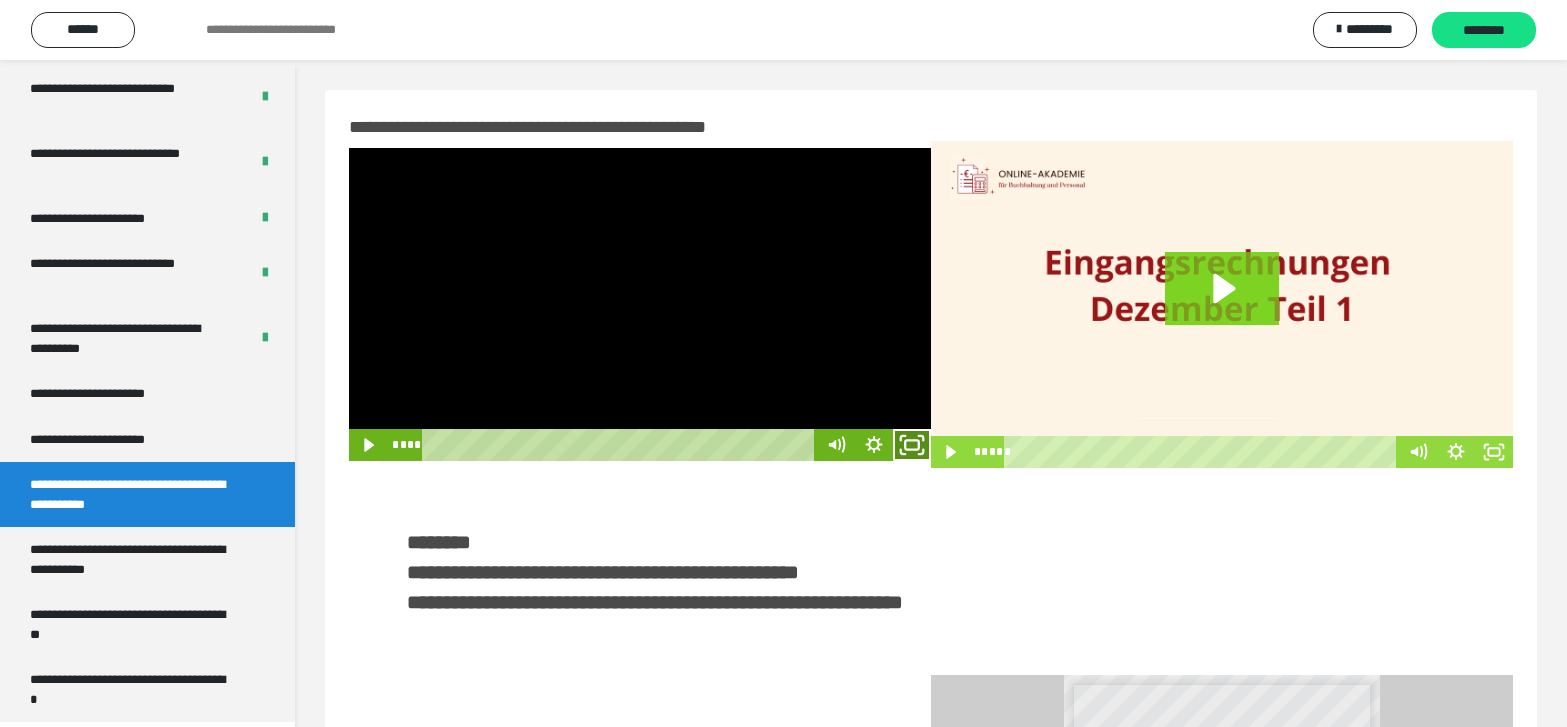 click 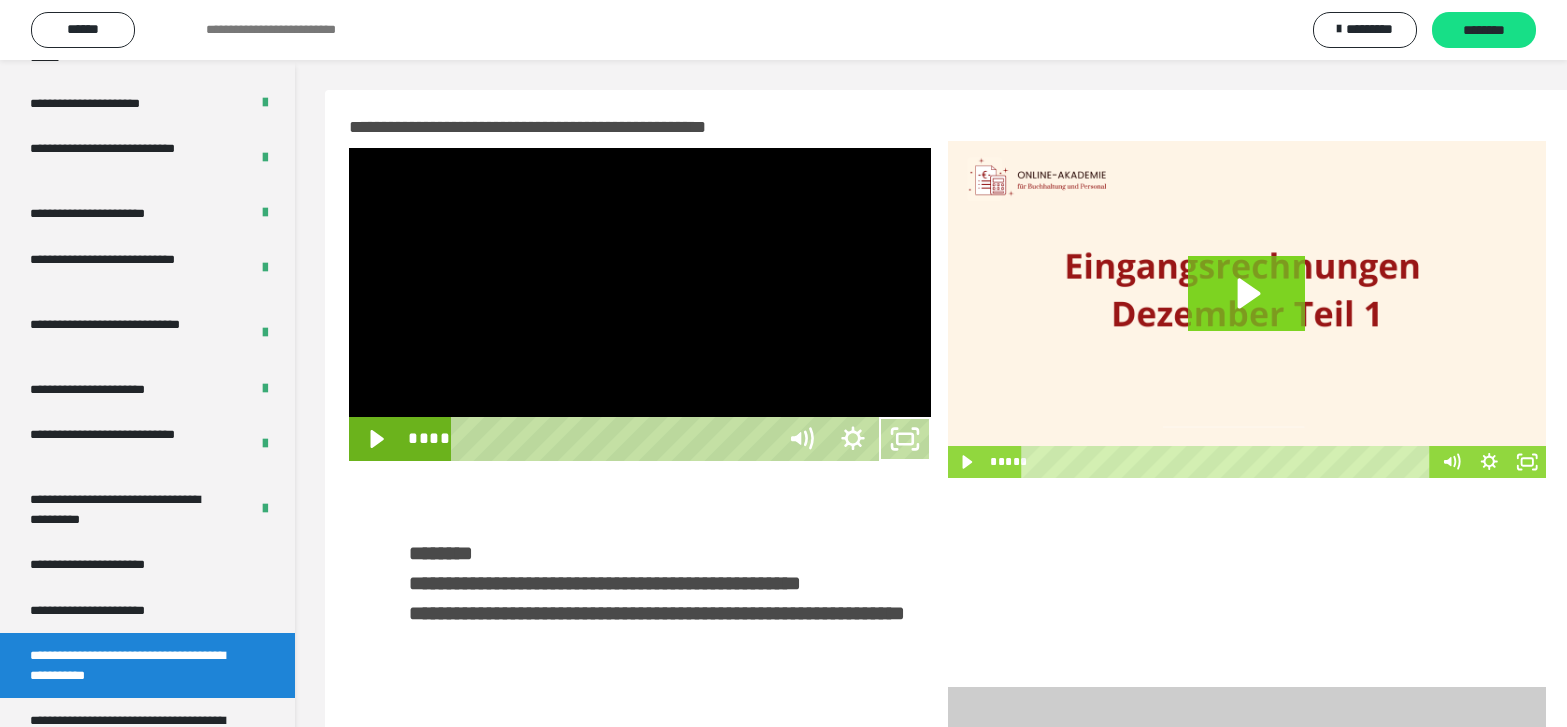 scroll, scrollTop: 3790, scrollLeft: 0, axis: vertical 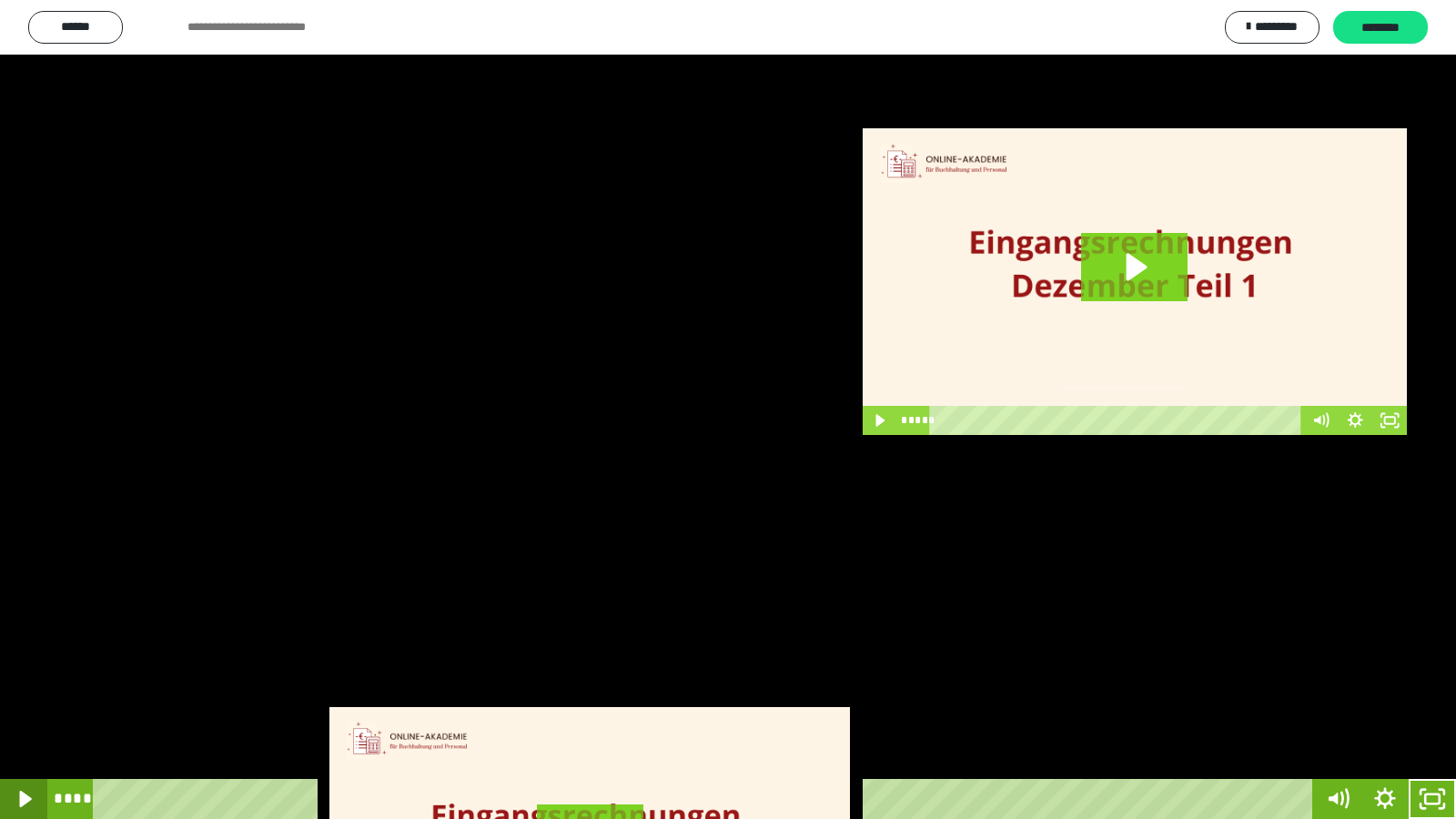 click 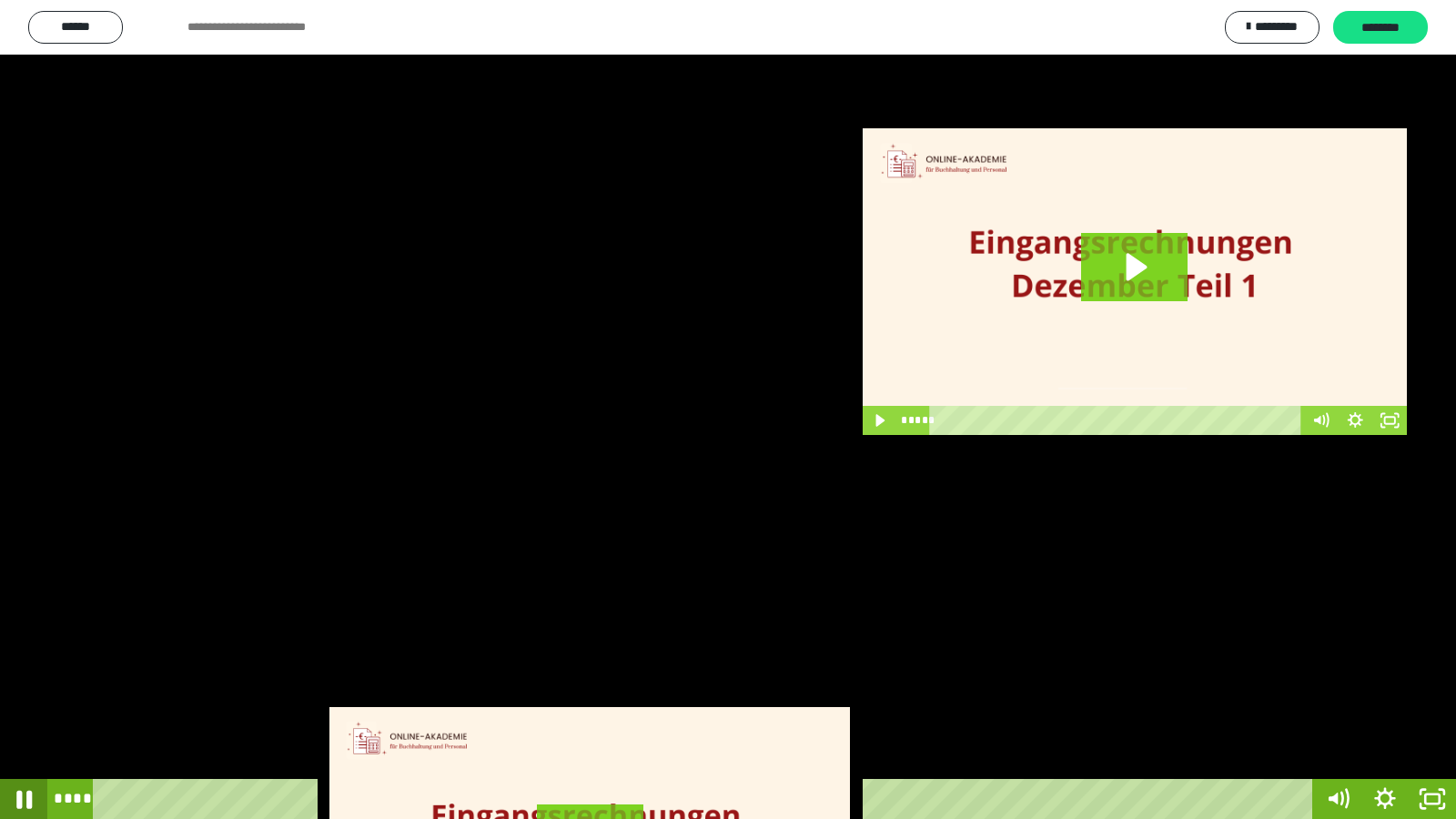 click 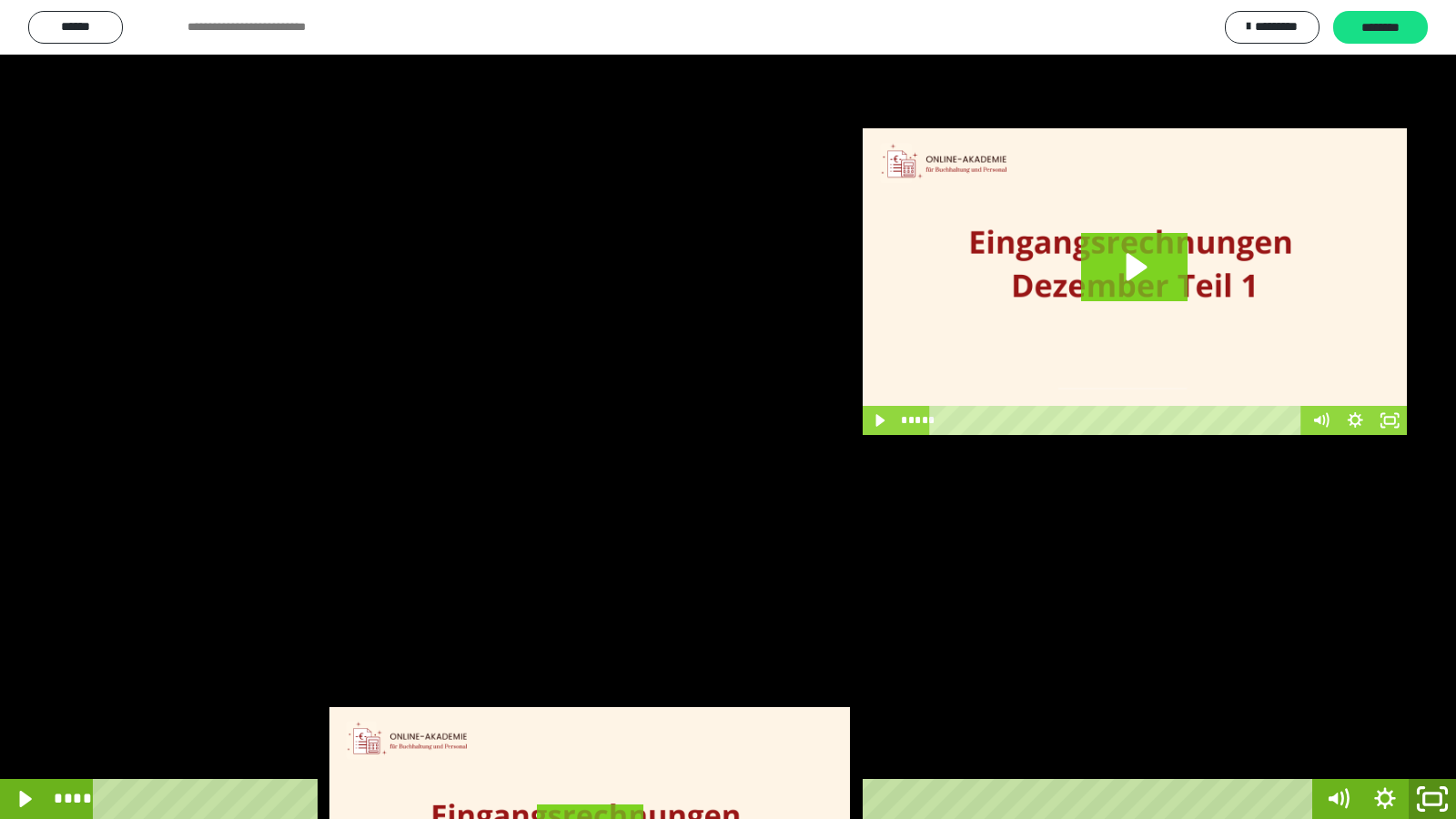 click 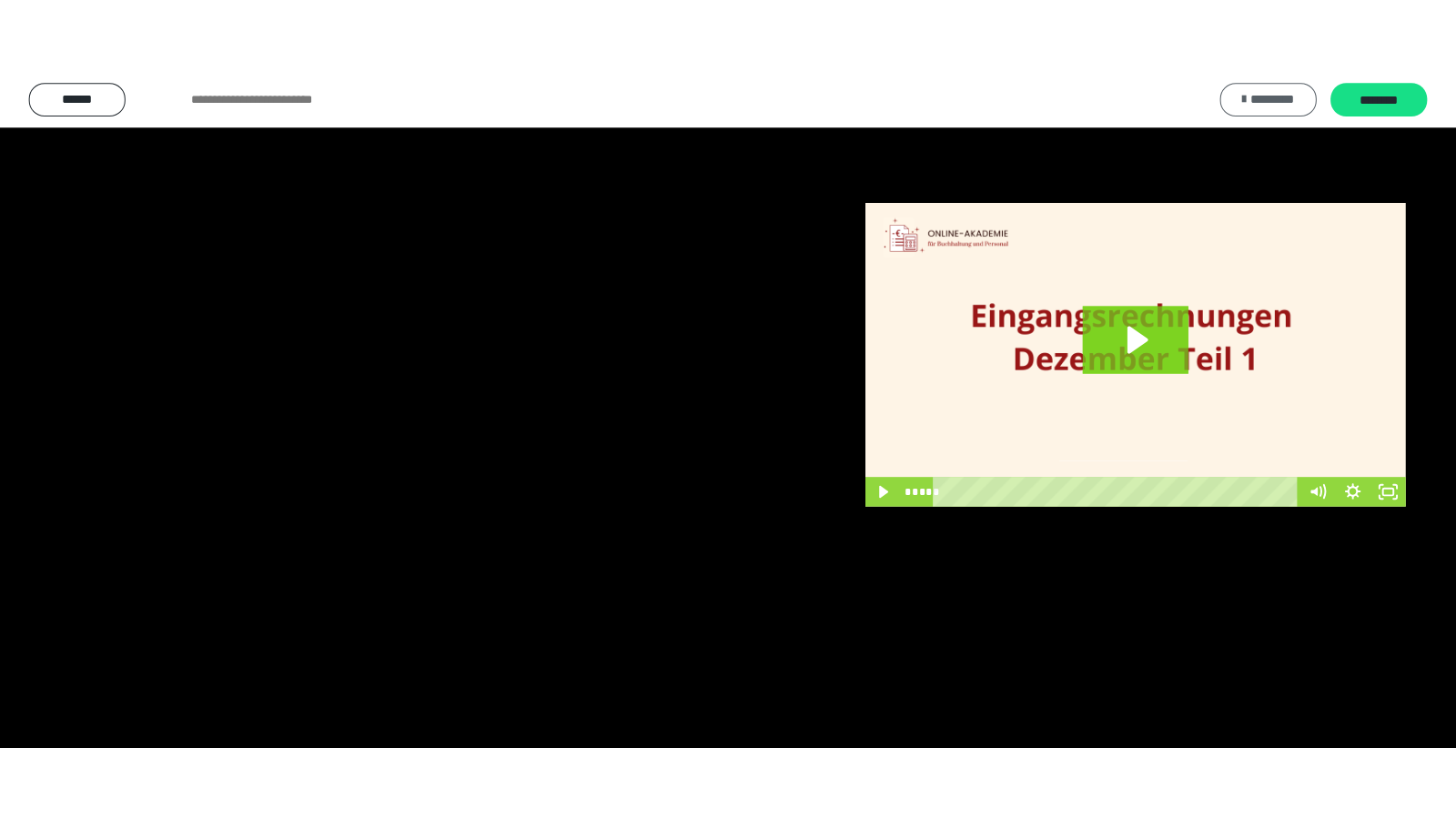scroll, scrollTop: 3605, scrollLeft: 0, axis: vertical 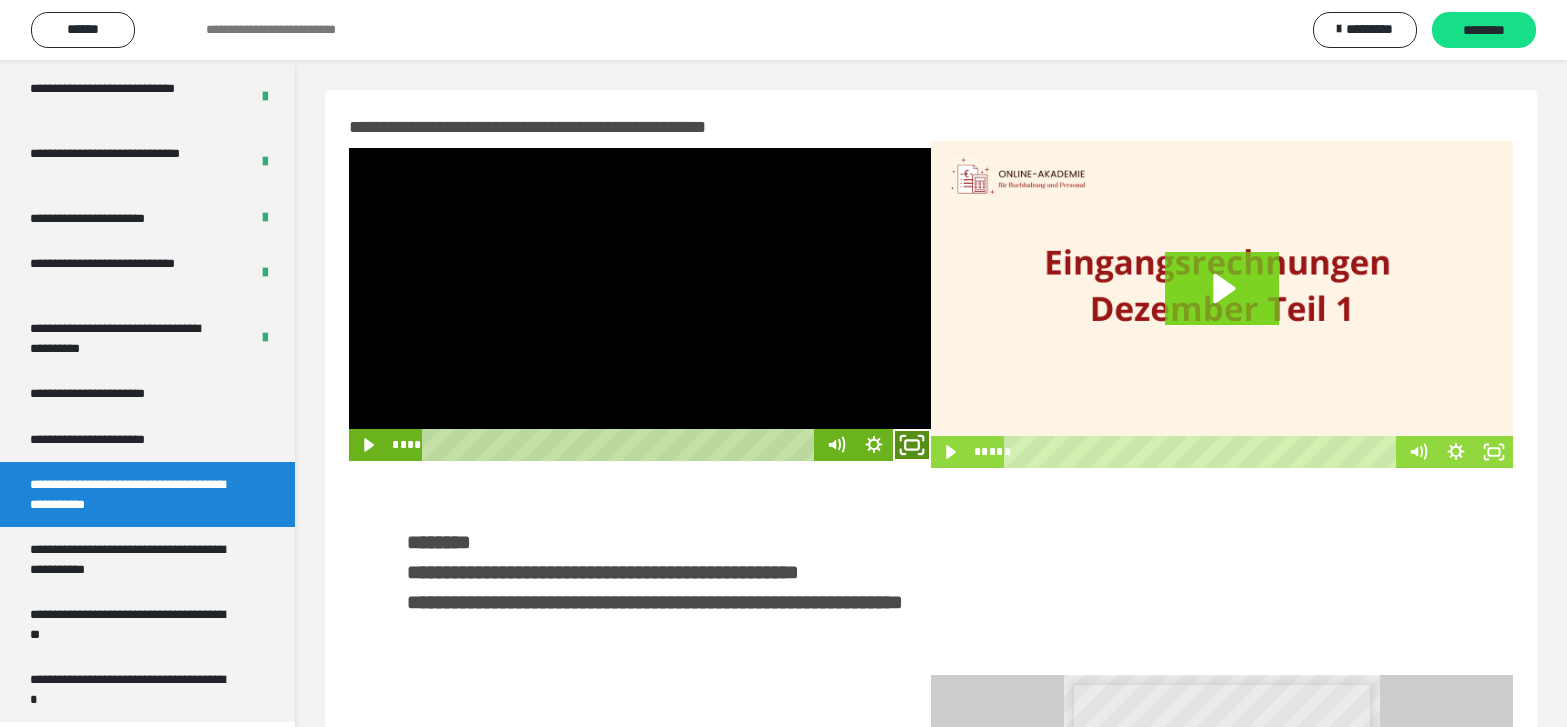 click 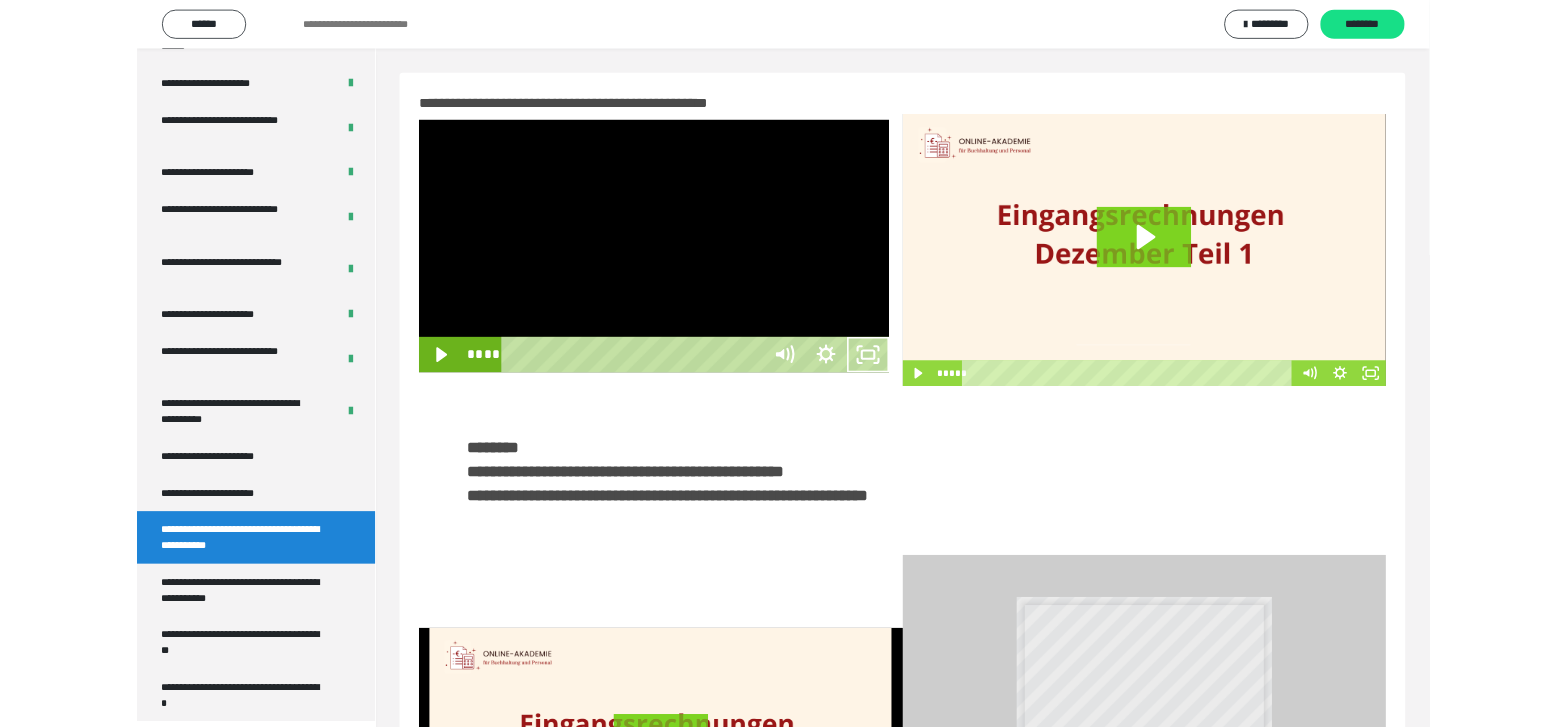scroll, scrollTop: 3790, scrollLeft: 0, axis: vertical 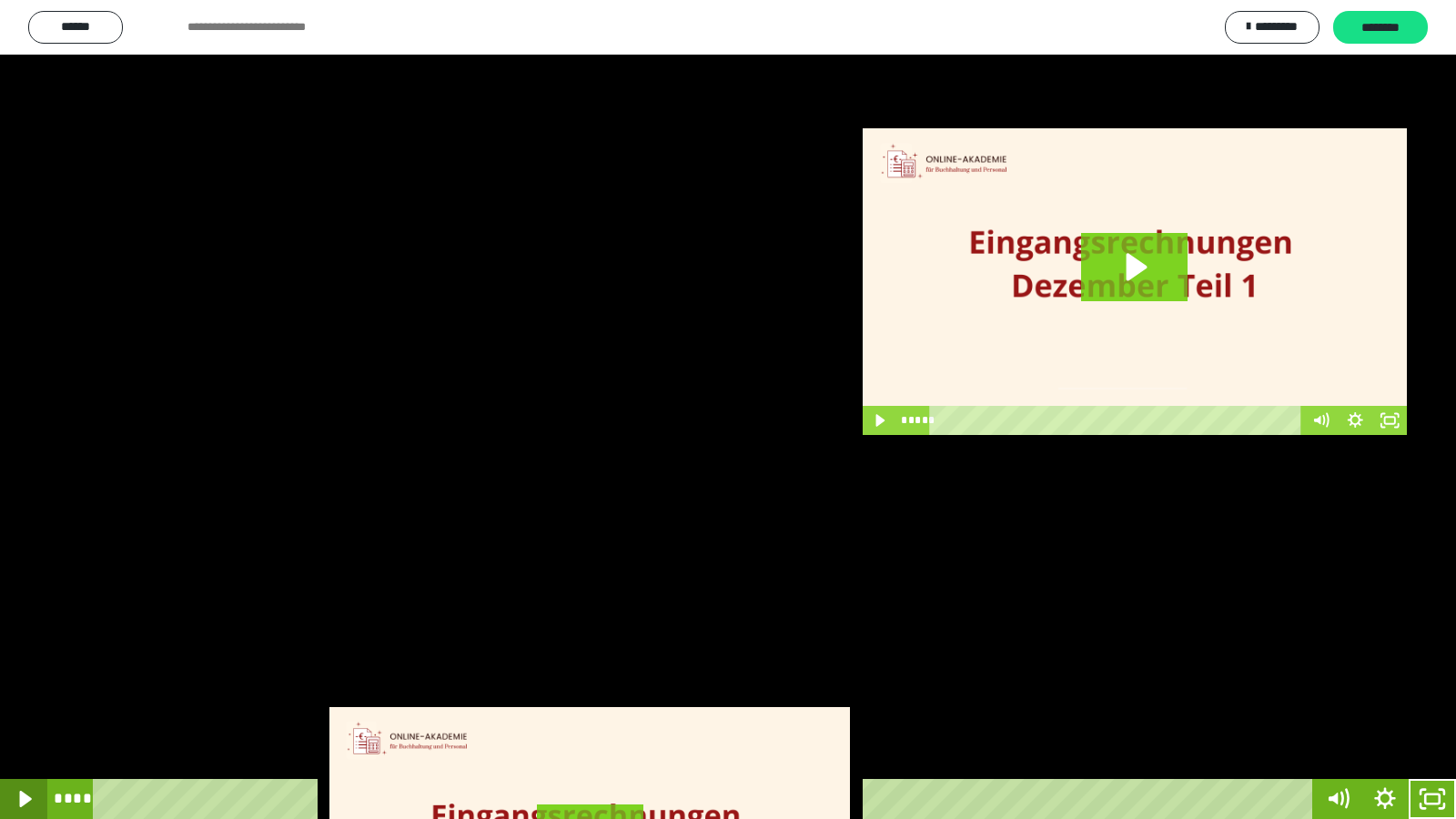 click 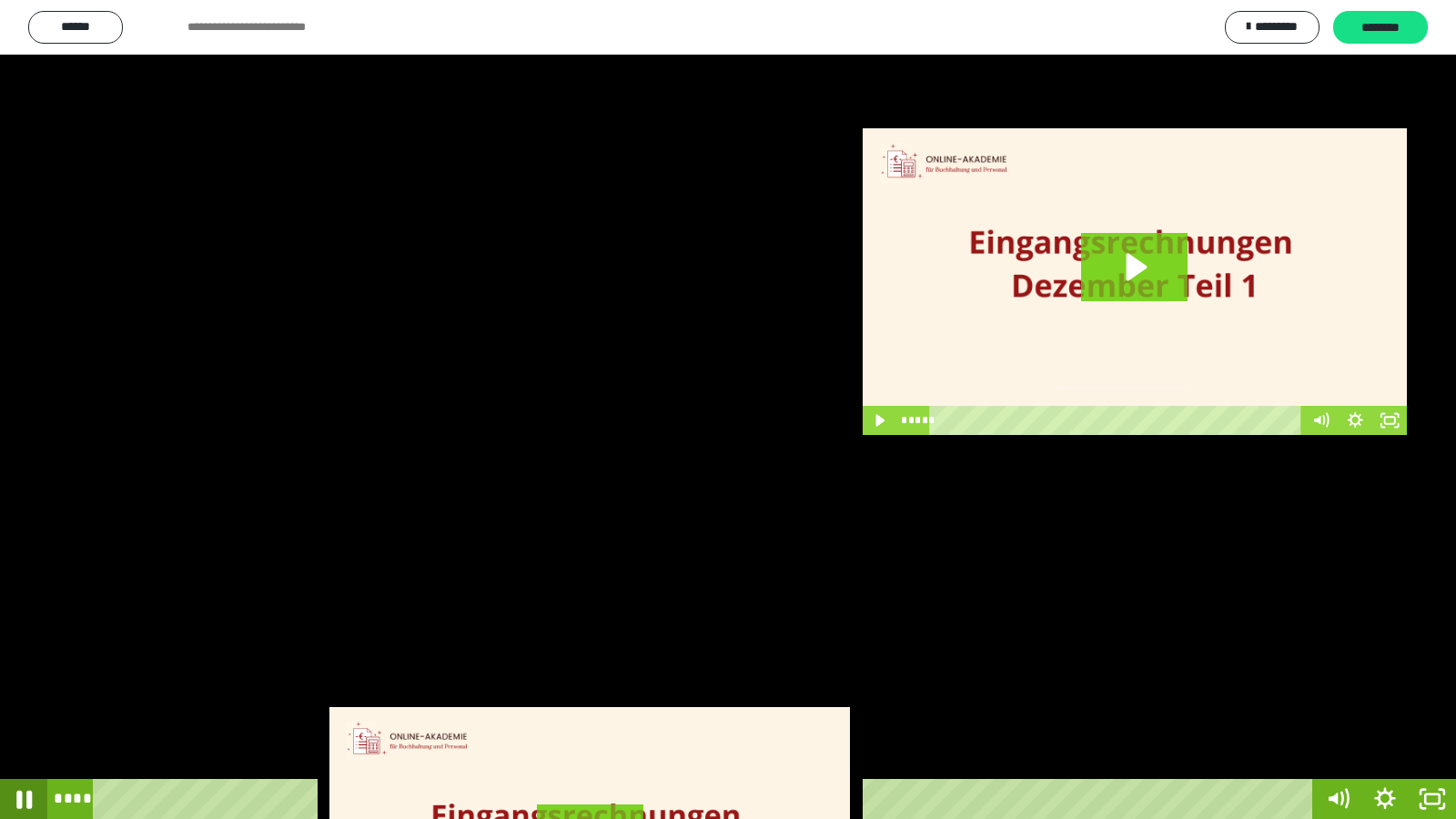 click 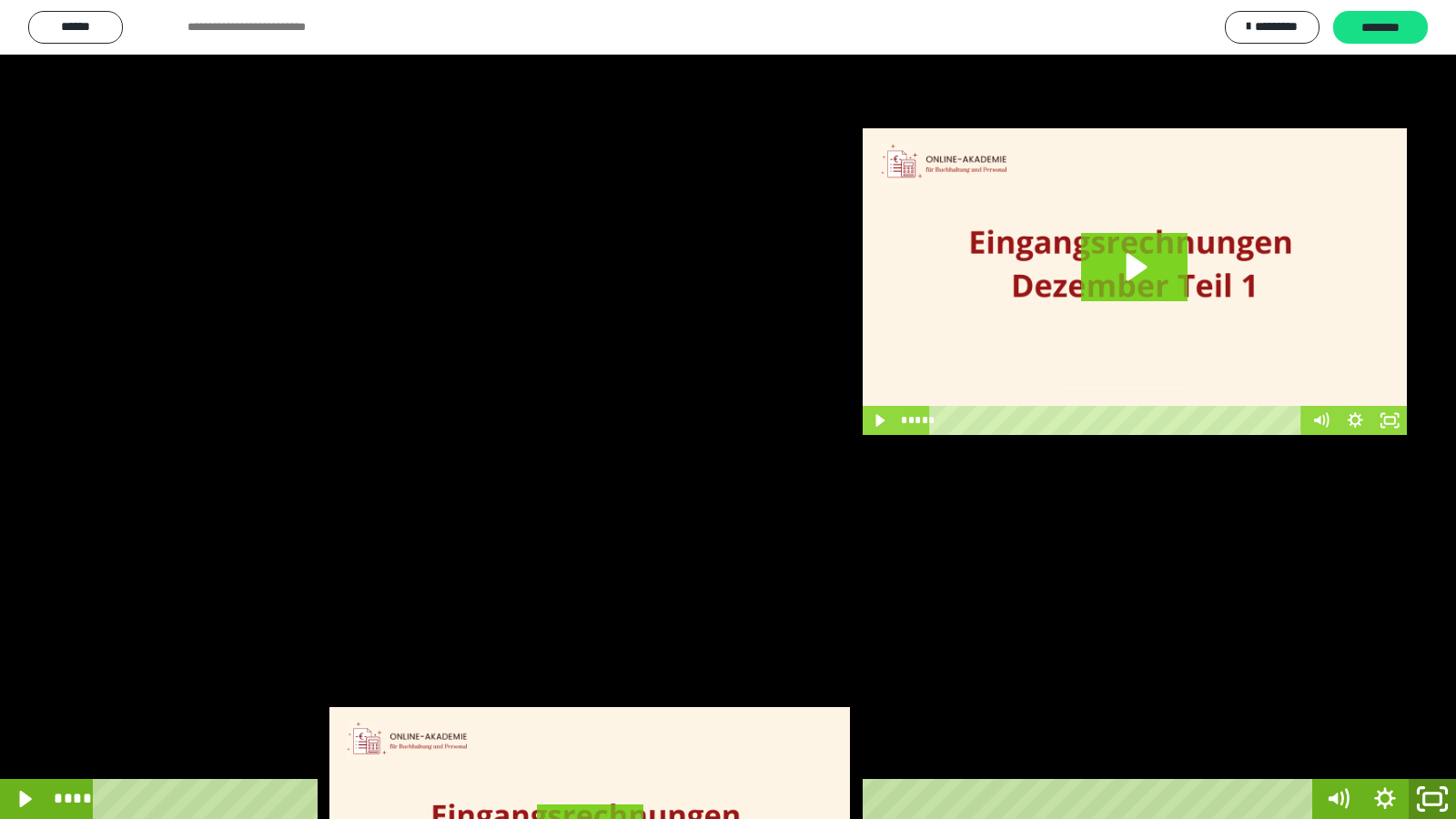 click 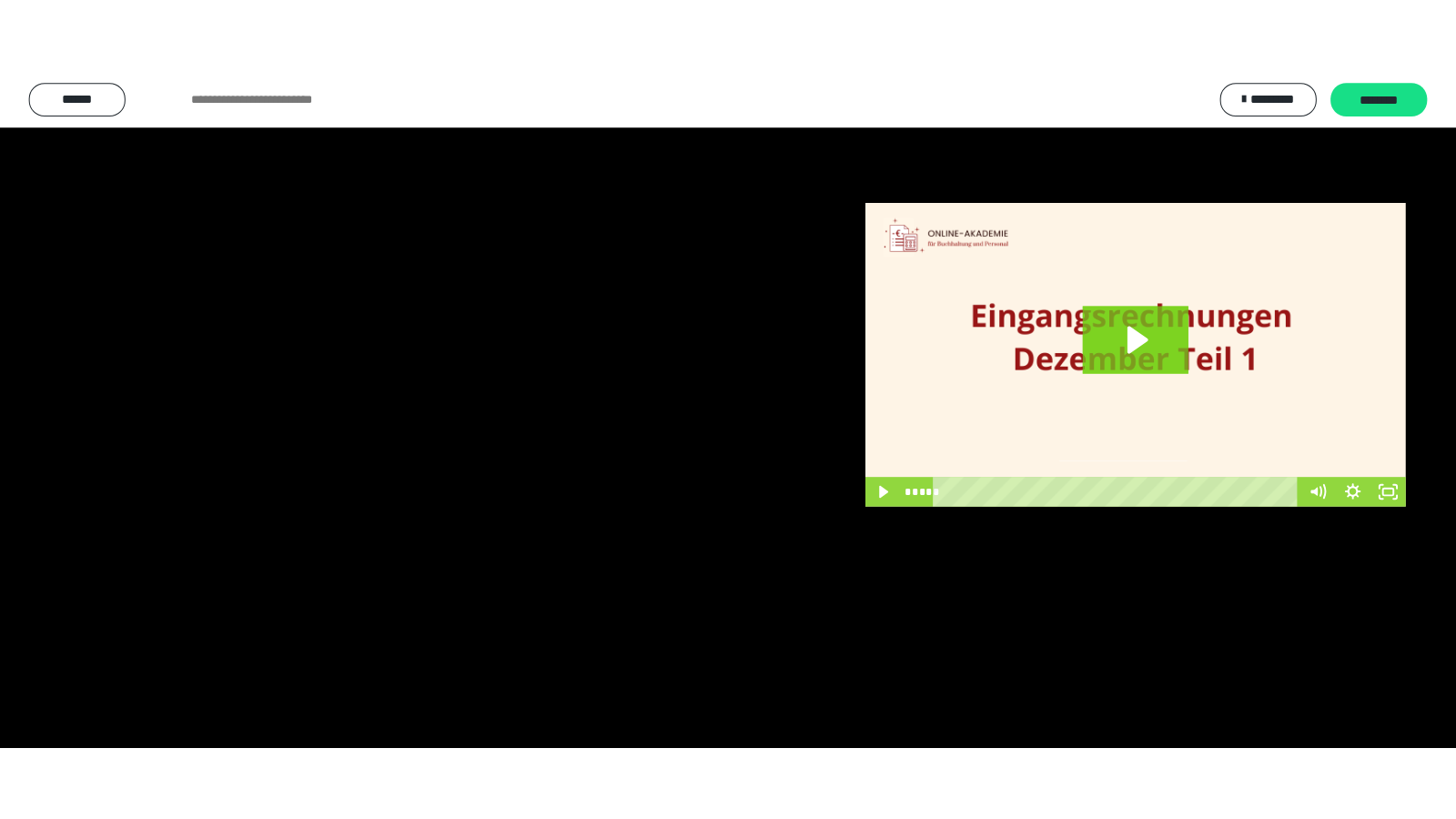 scroll, scrollTop: 3605, scrollLeft: 0, axis: vertical 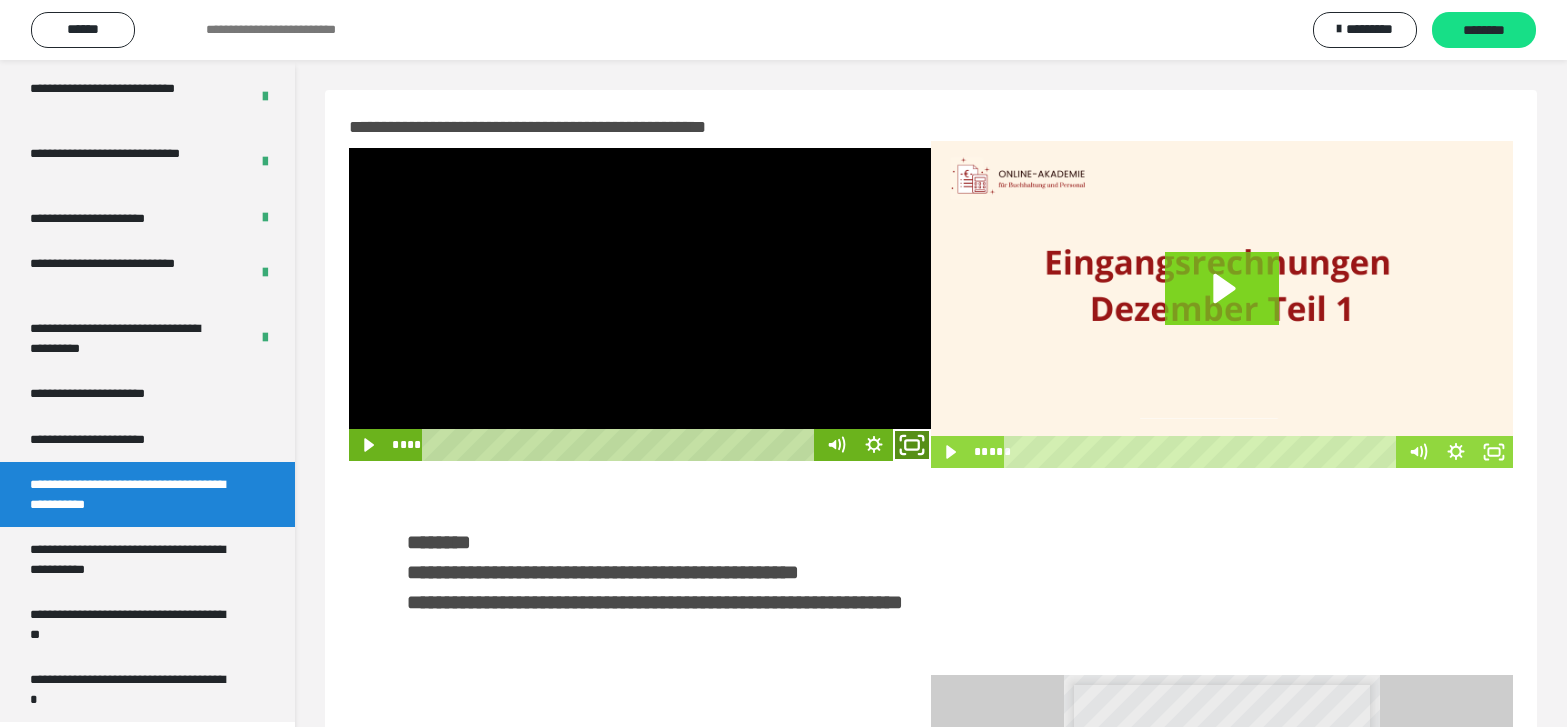 click 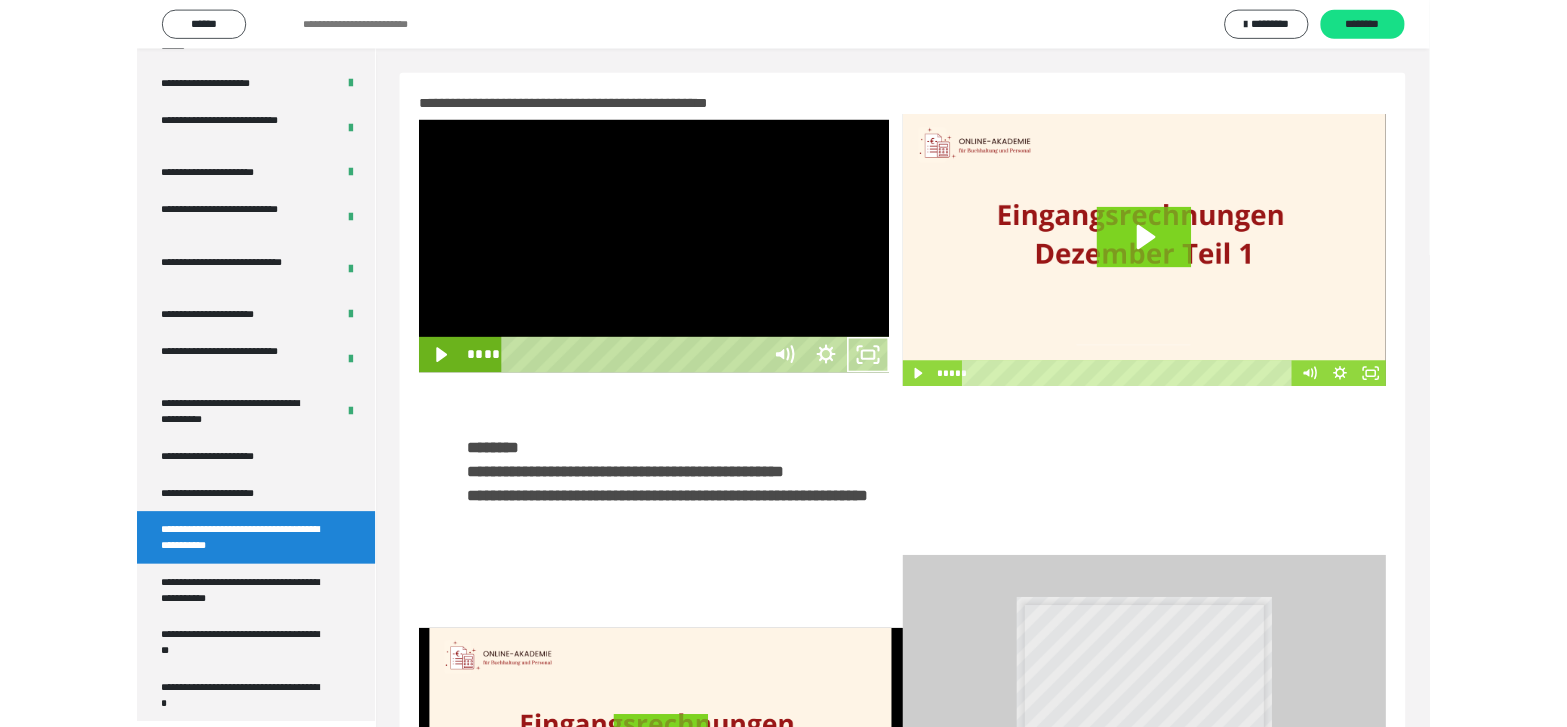 scroll, scrollTop: 3790, scrollLeft: 0, axis: vertical 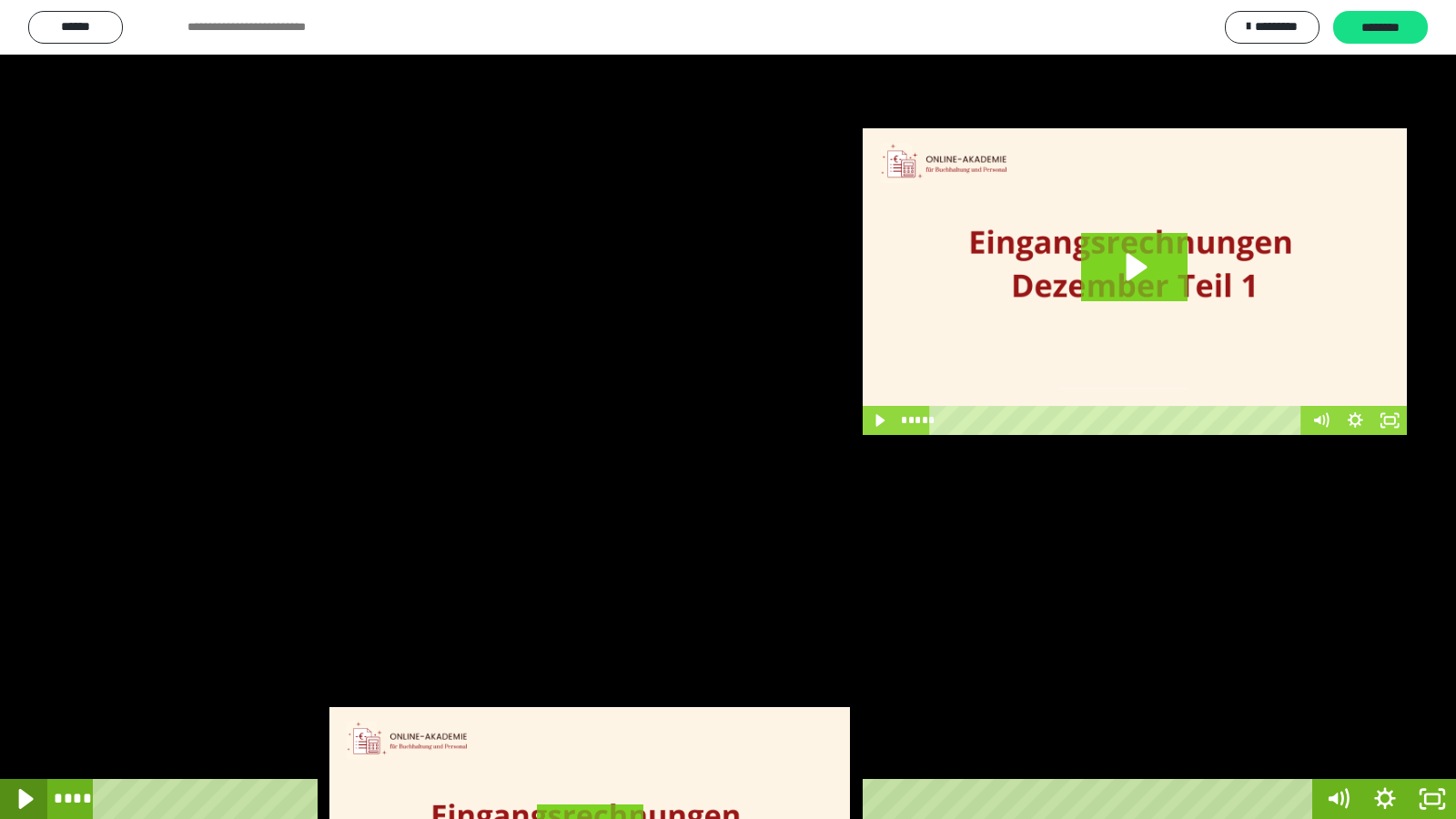 click 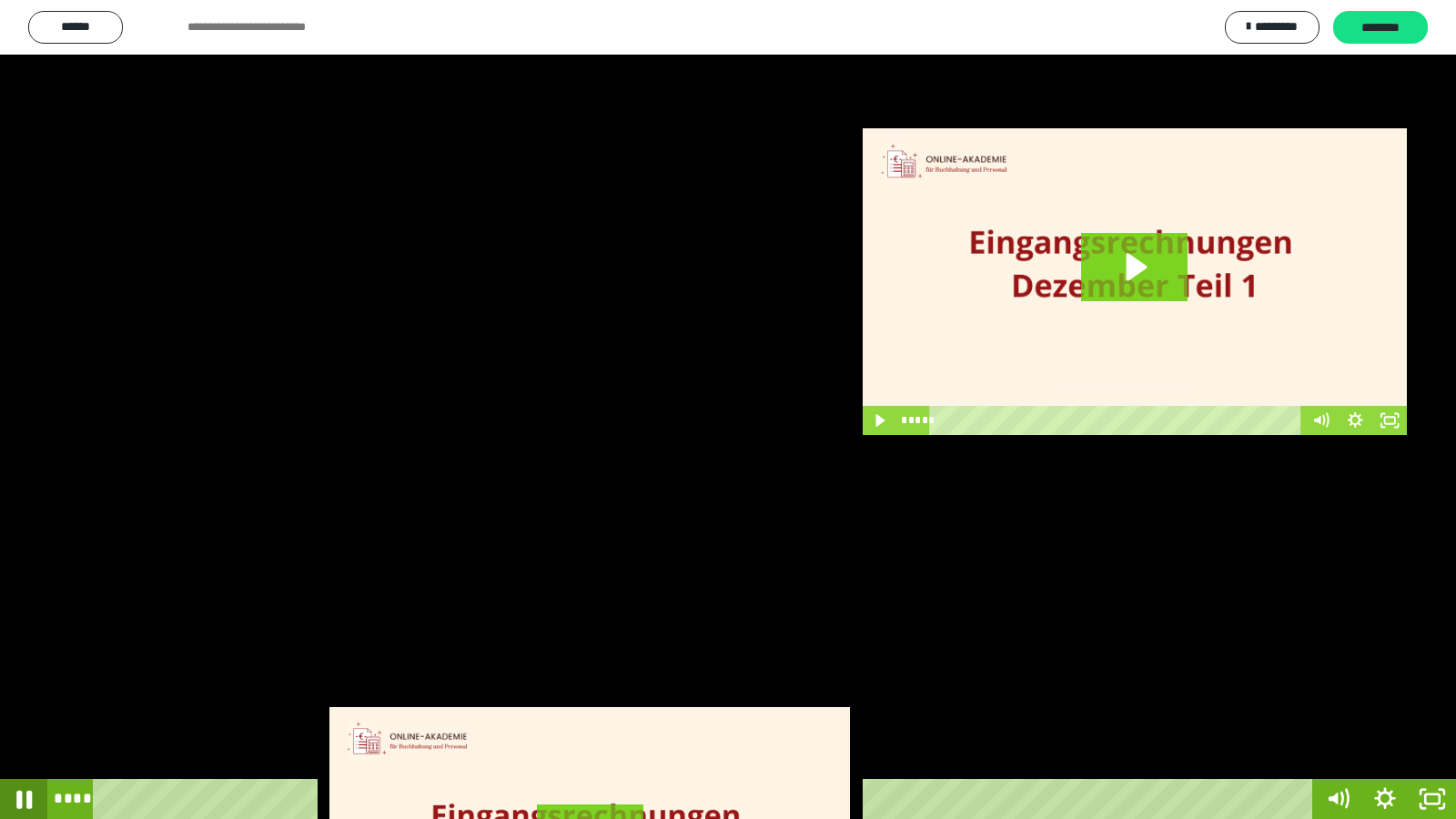click 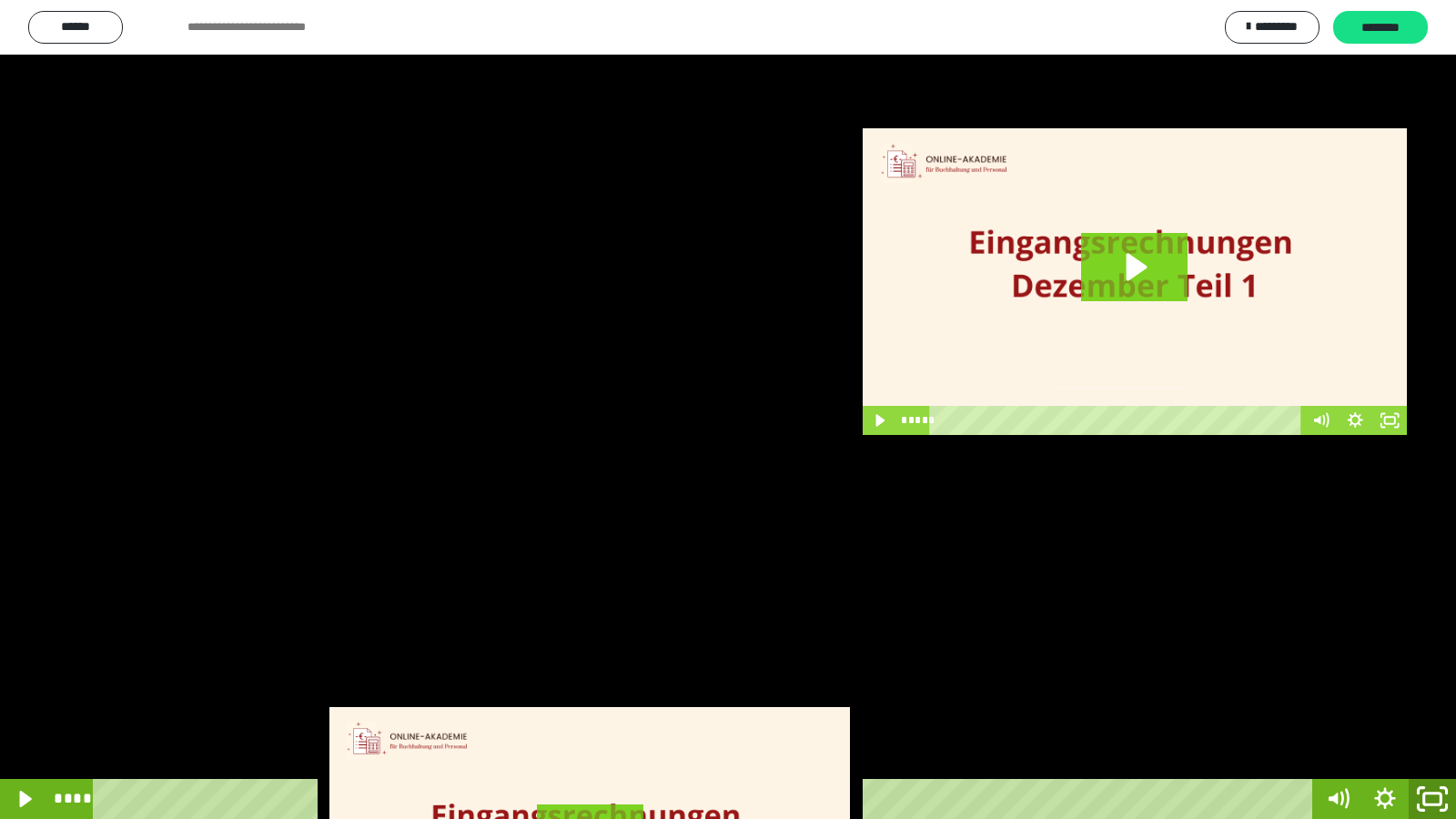 click 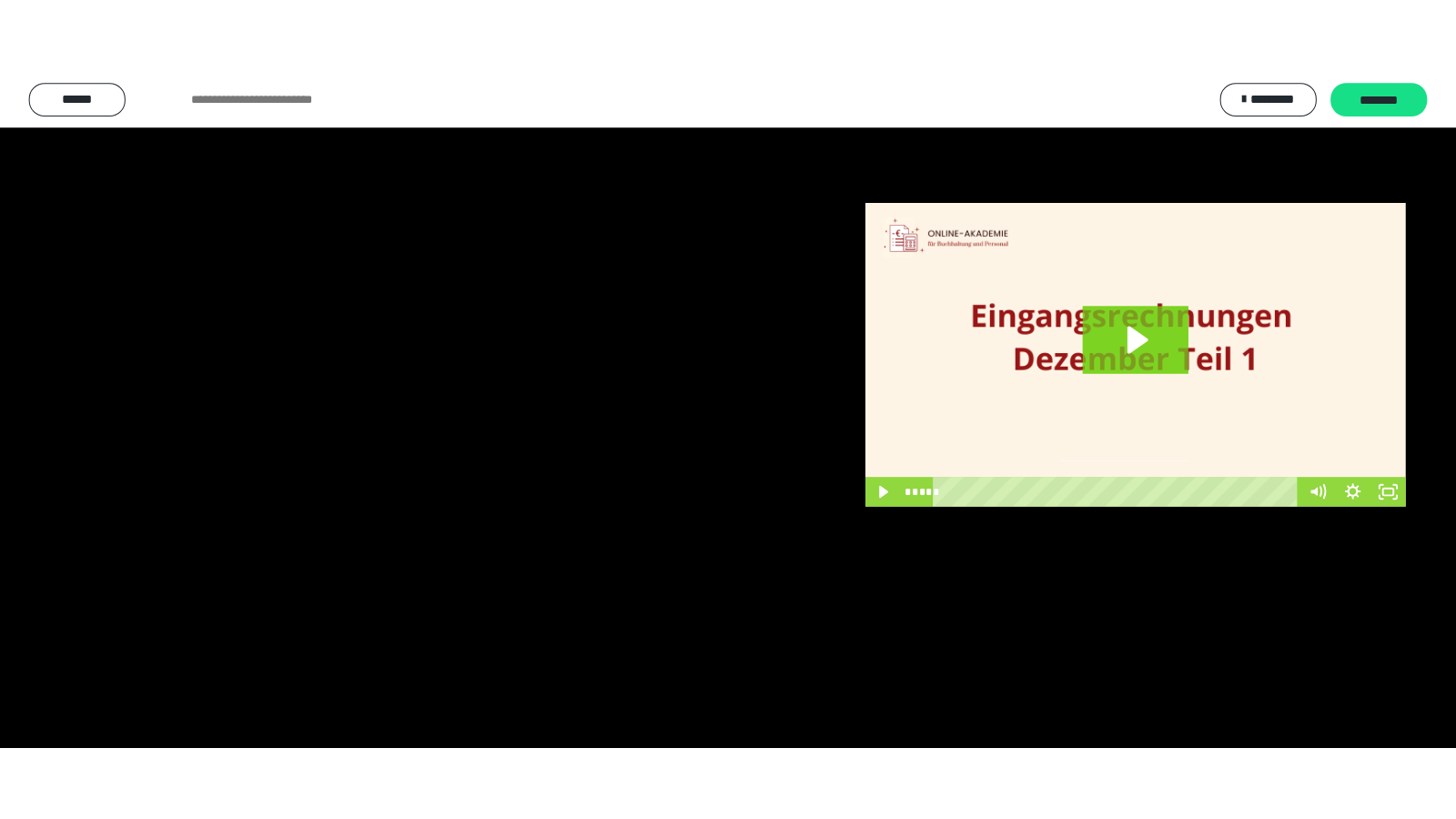 scroll, scrollTop: 3605, scrollLeft: 0, axis: vertical 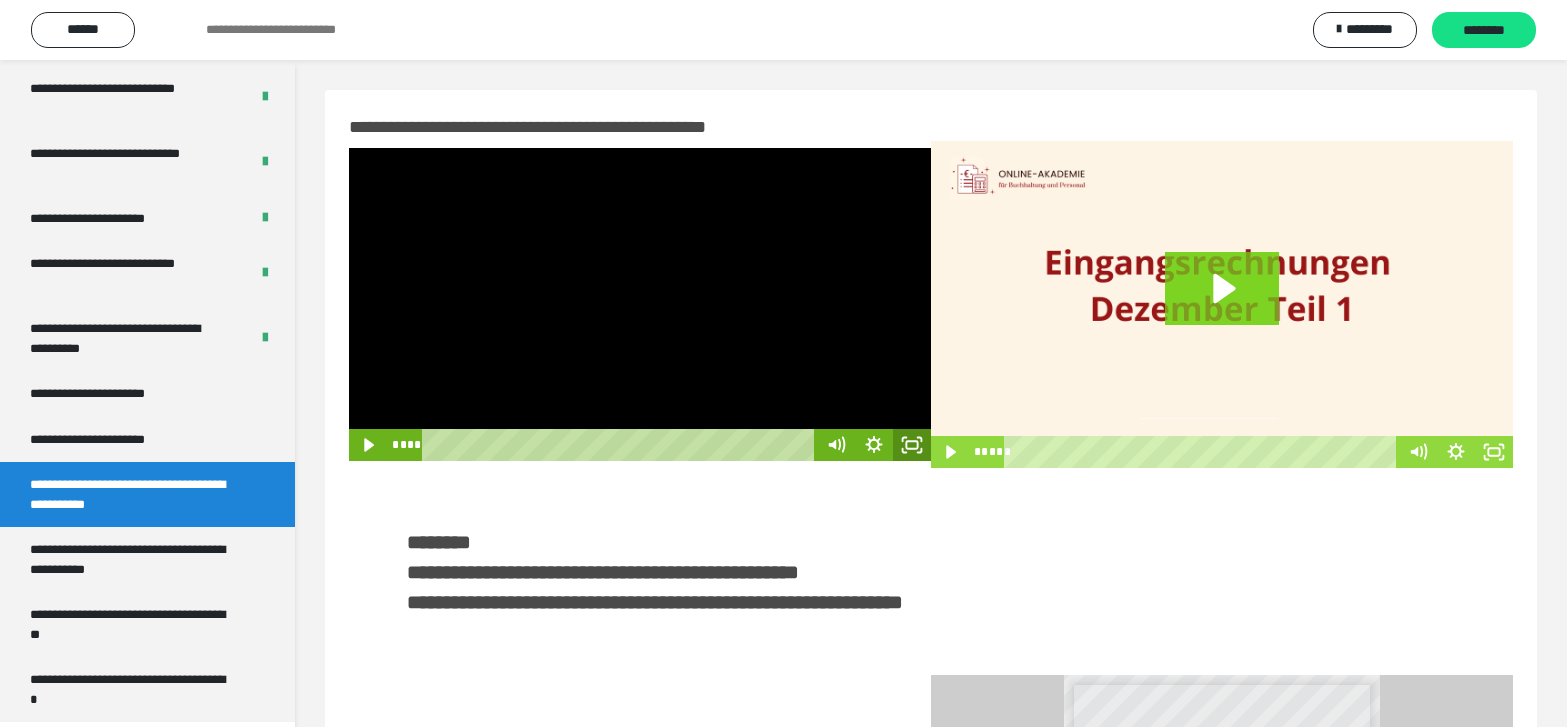 drag, startPoint x: 901, startPoint y: 444, endPoint x: 911, endPoint y: 570, distance: 126.3962 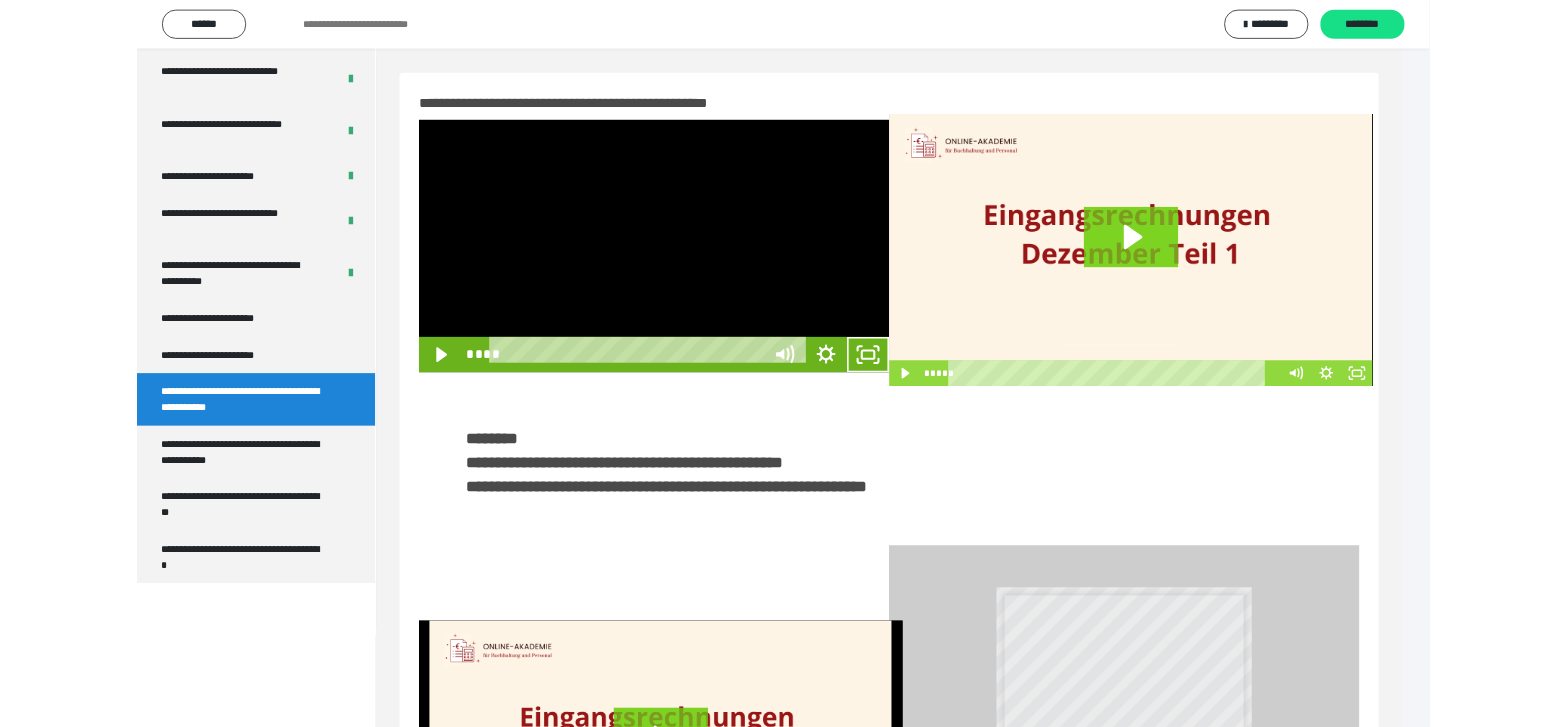 scroll, scrollTop: 3790, scrollLeft: 0, axis: vertical 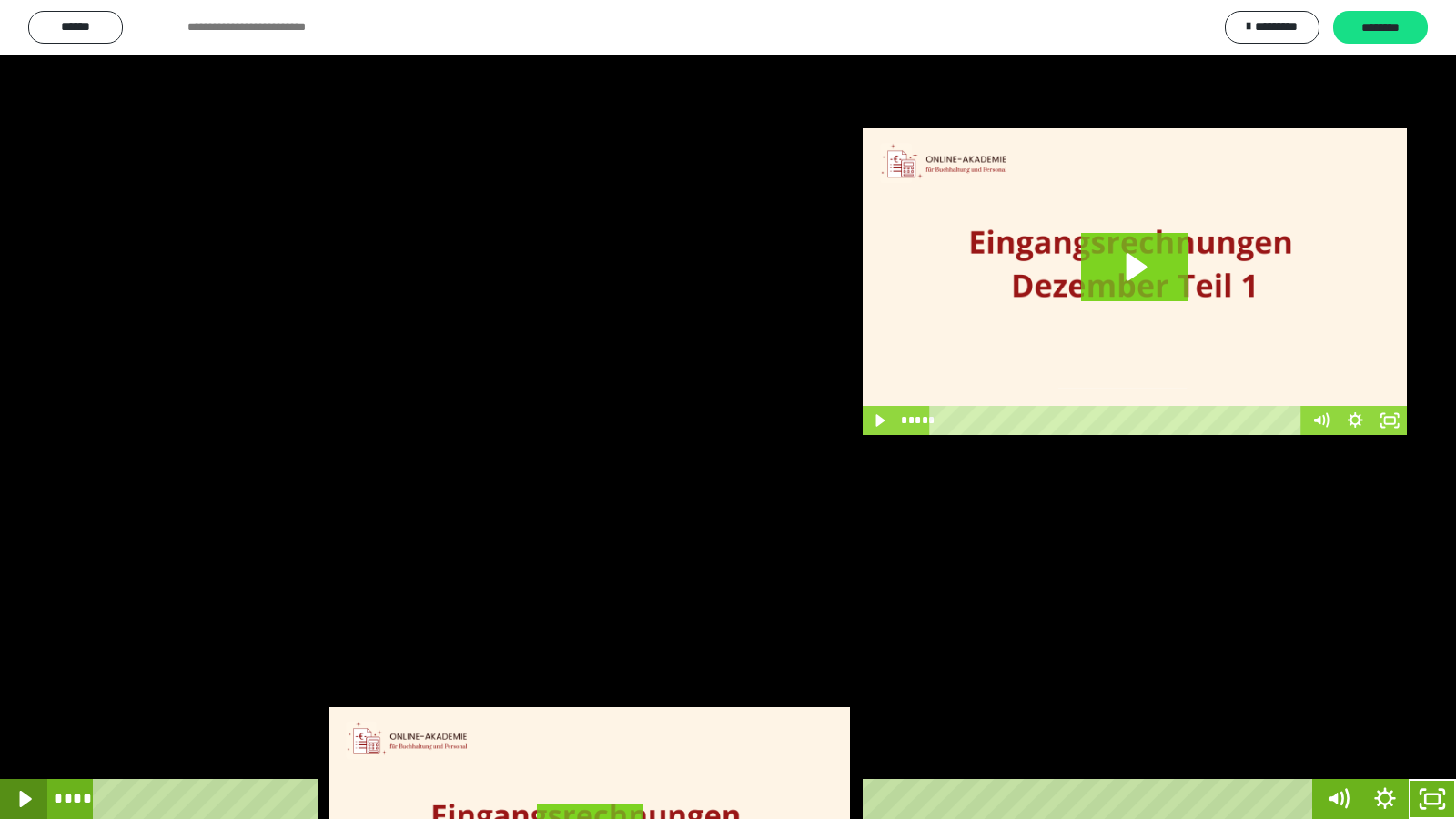 click 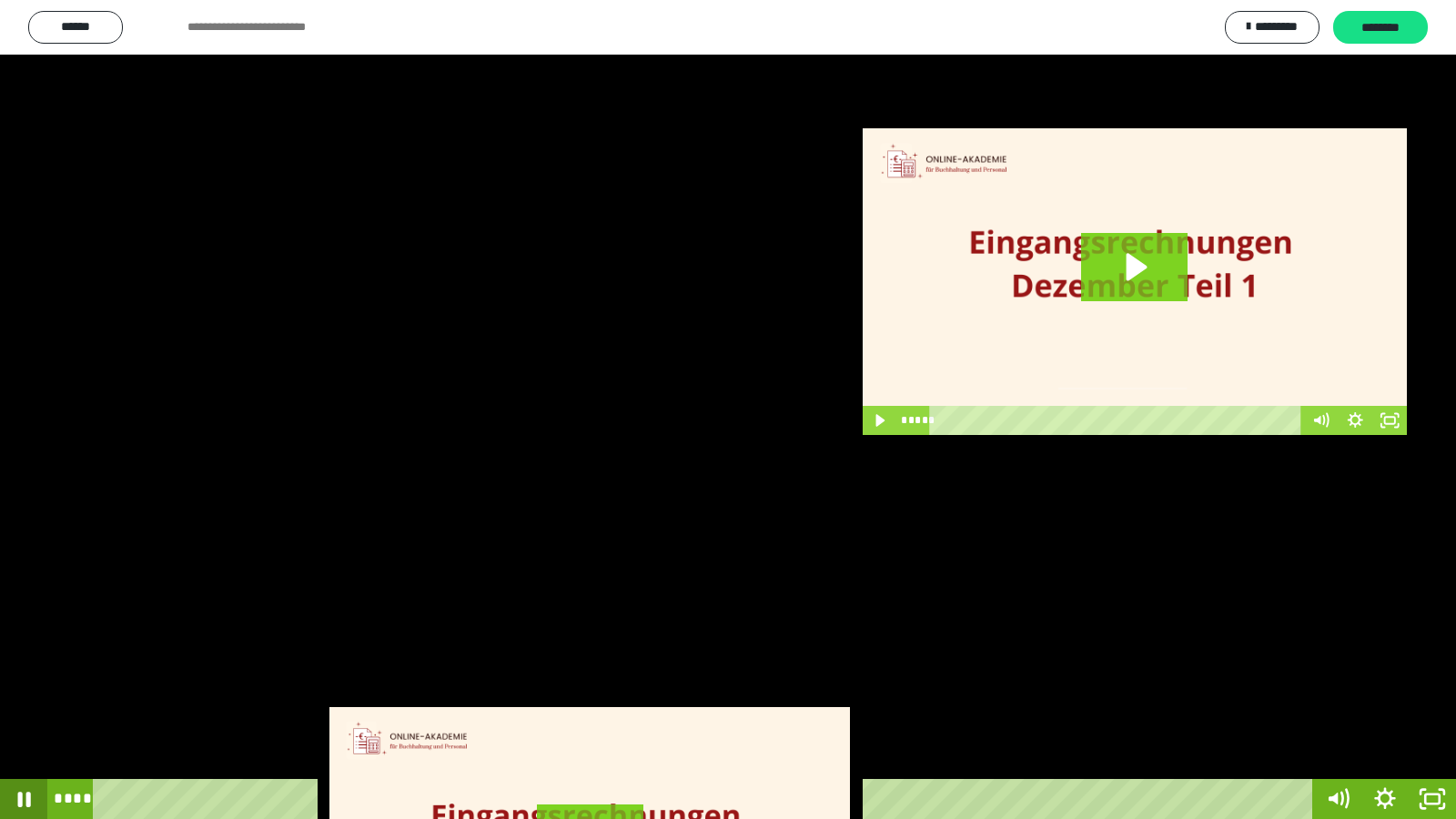 click 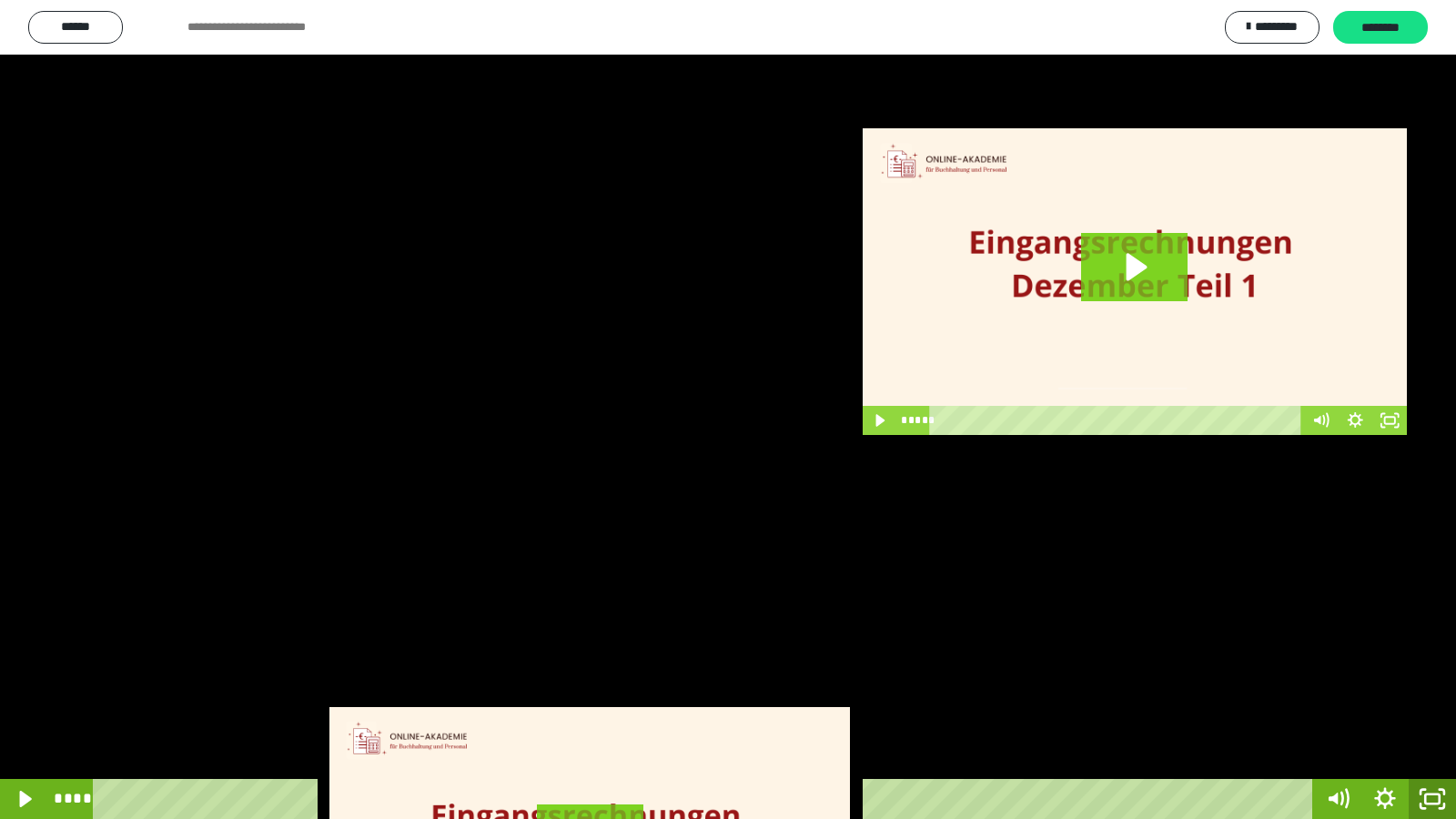 click 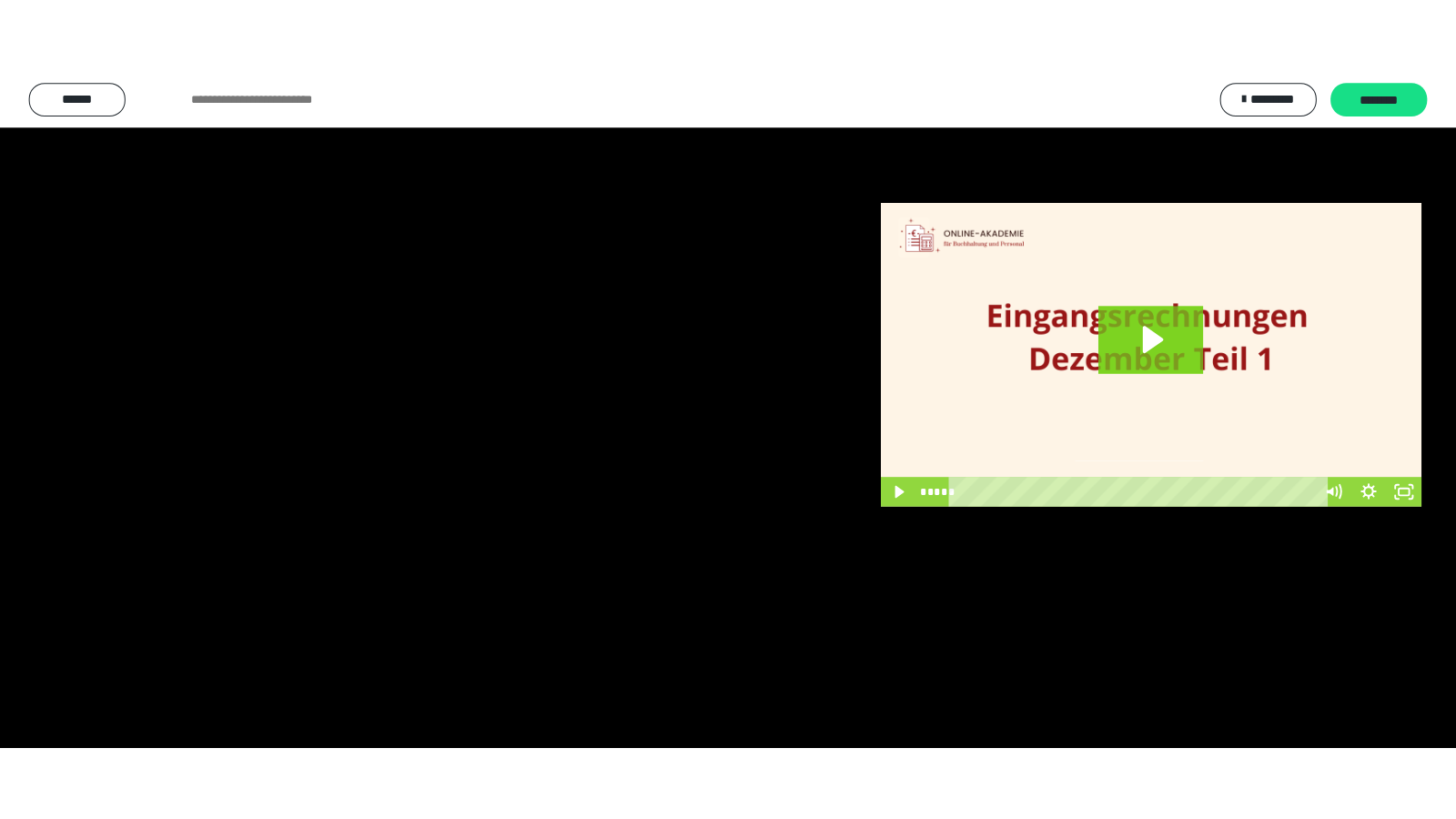 scroll, scrollTop: 3605, scrollLeft: 0, axis: vertical 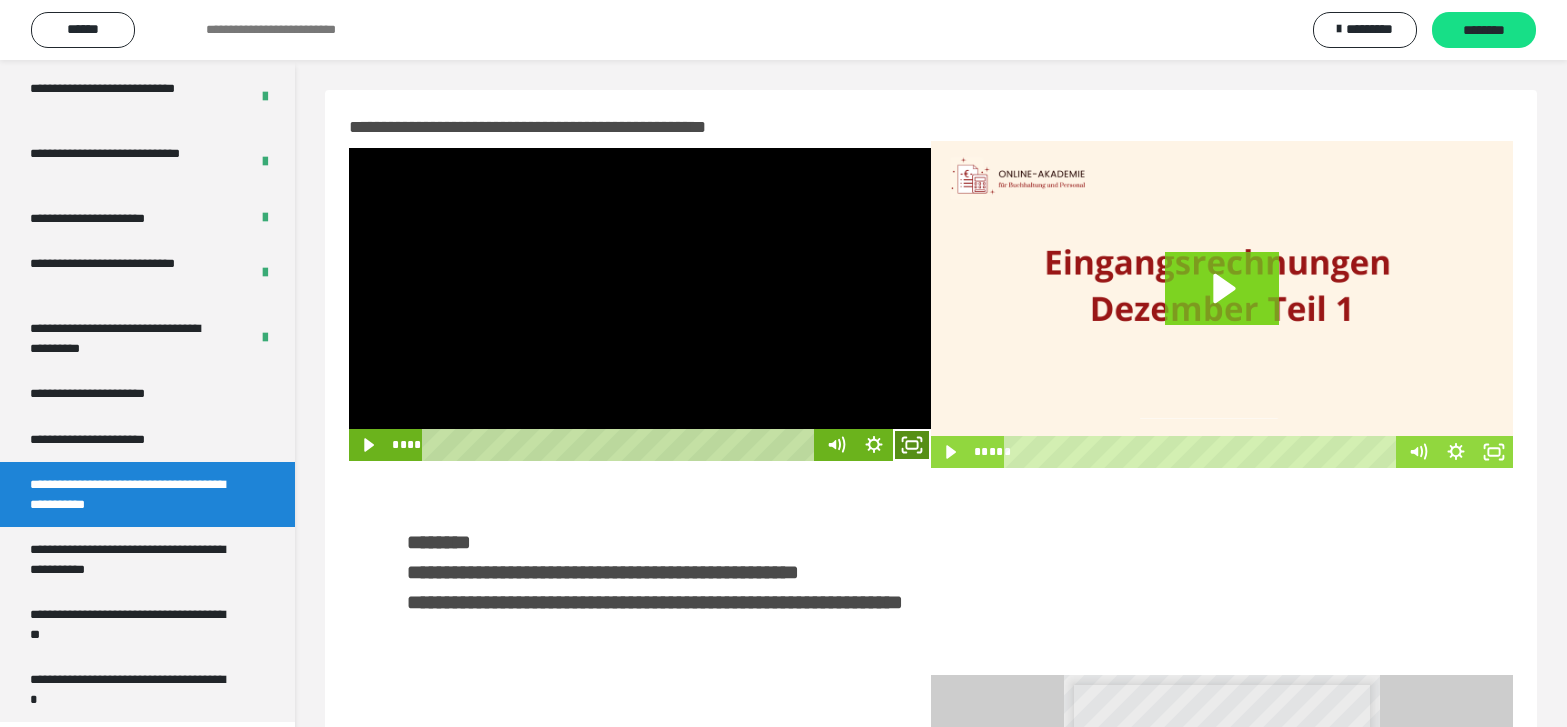 click 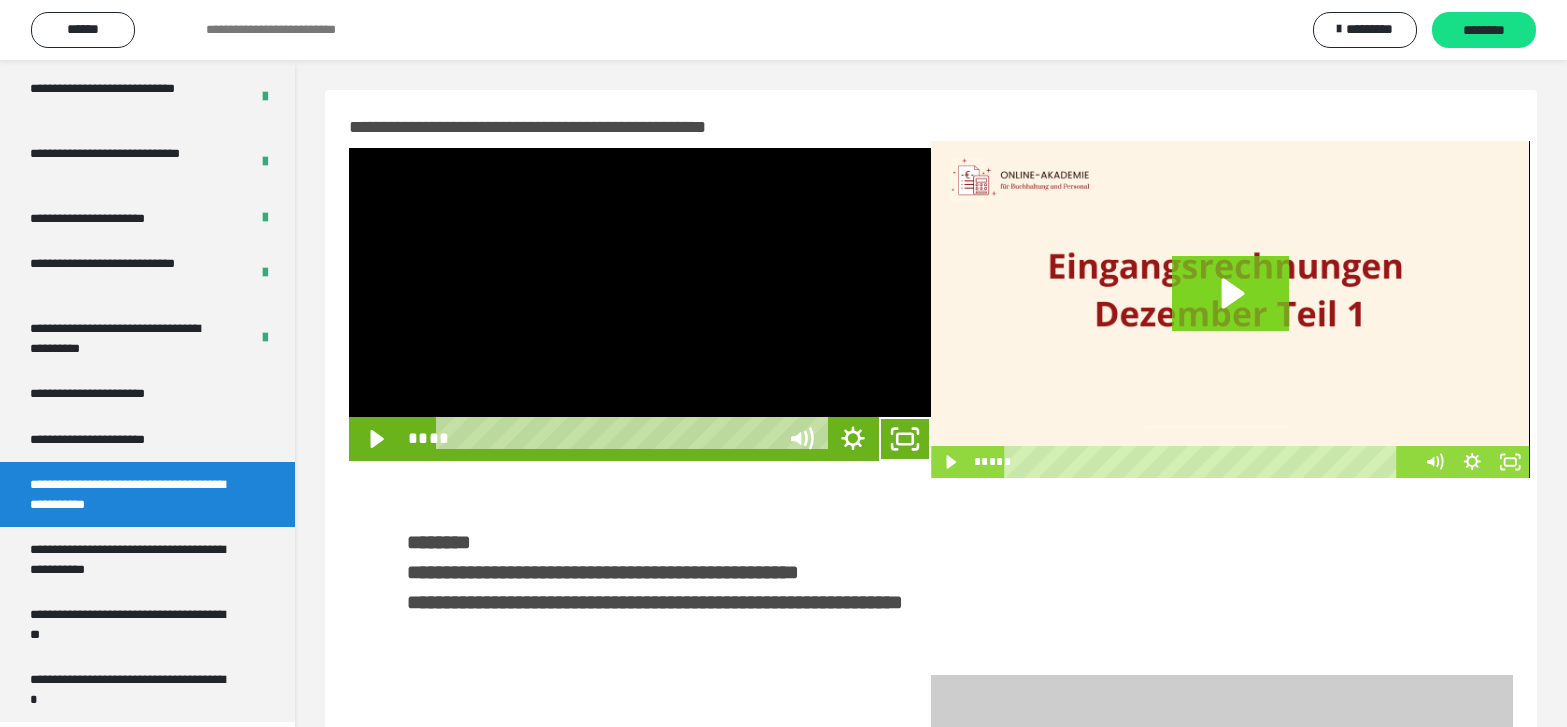 scroll, scrollTop: 3790, scrollLeft: 0, axis: vertical 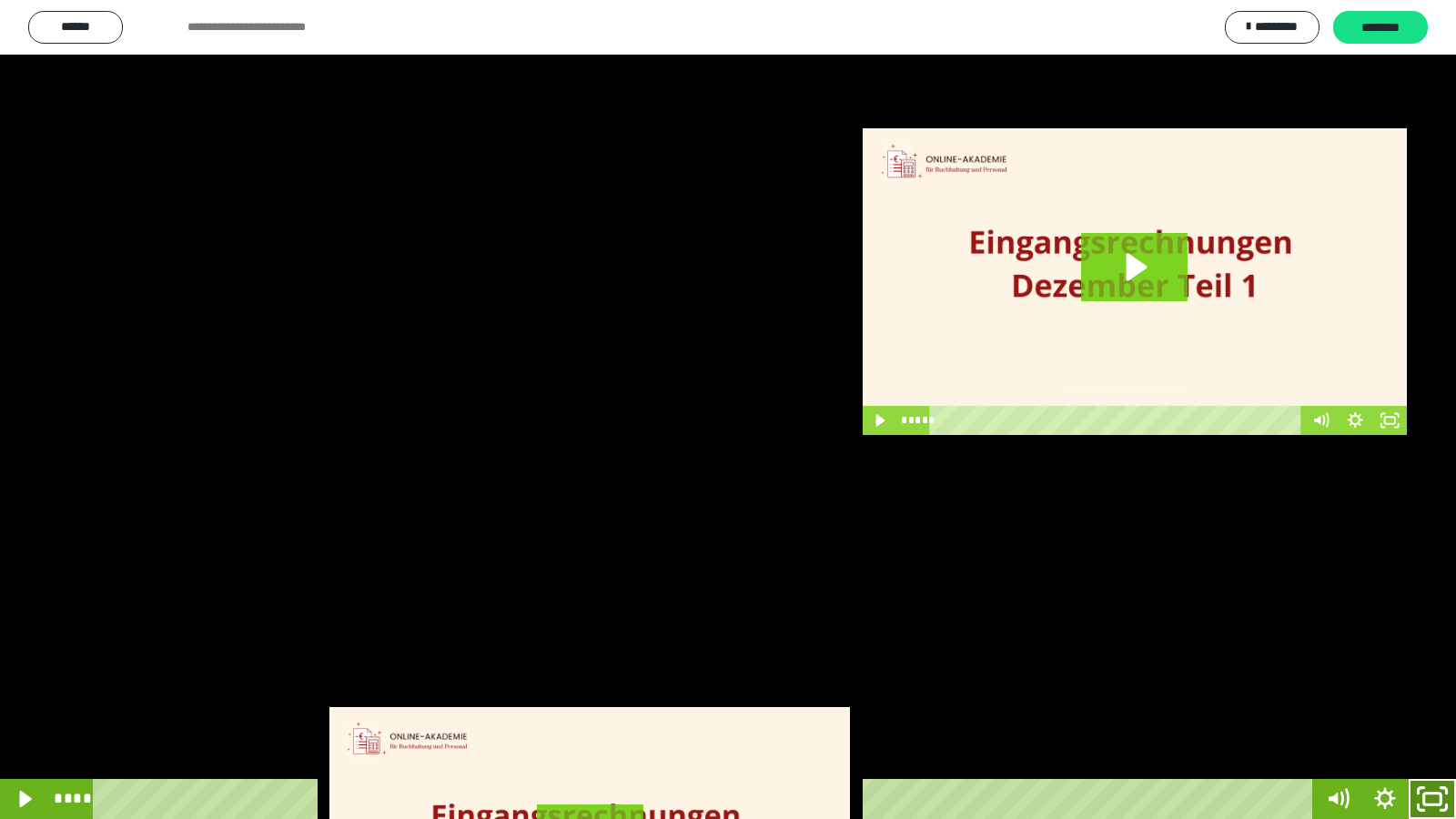 click 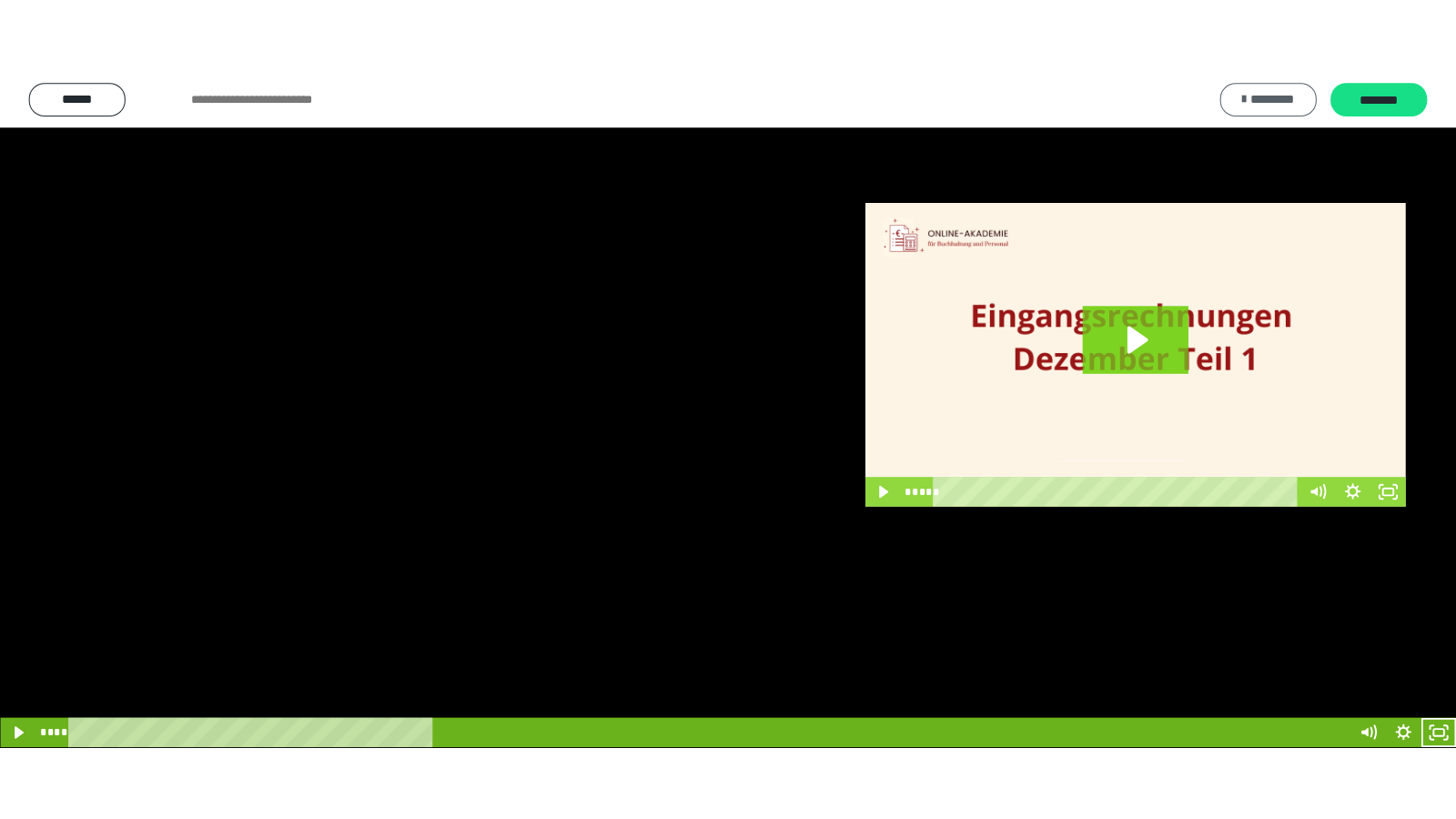 scroll, scrollTop: 3605, scrollLeft: 0, axis: vertical 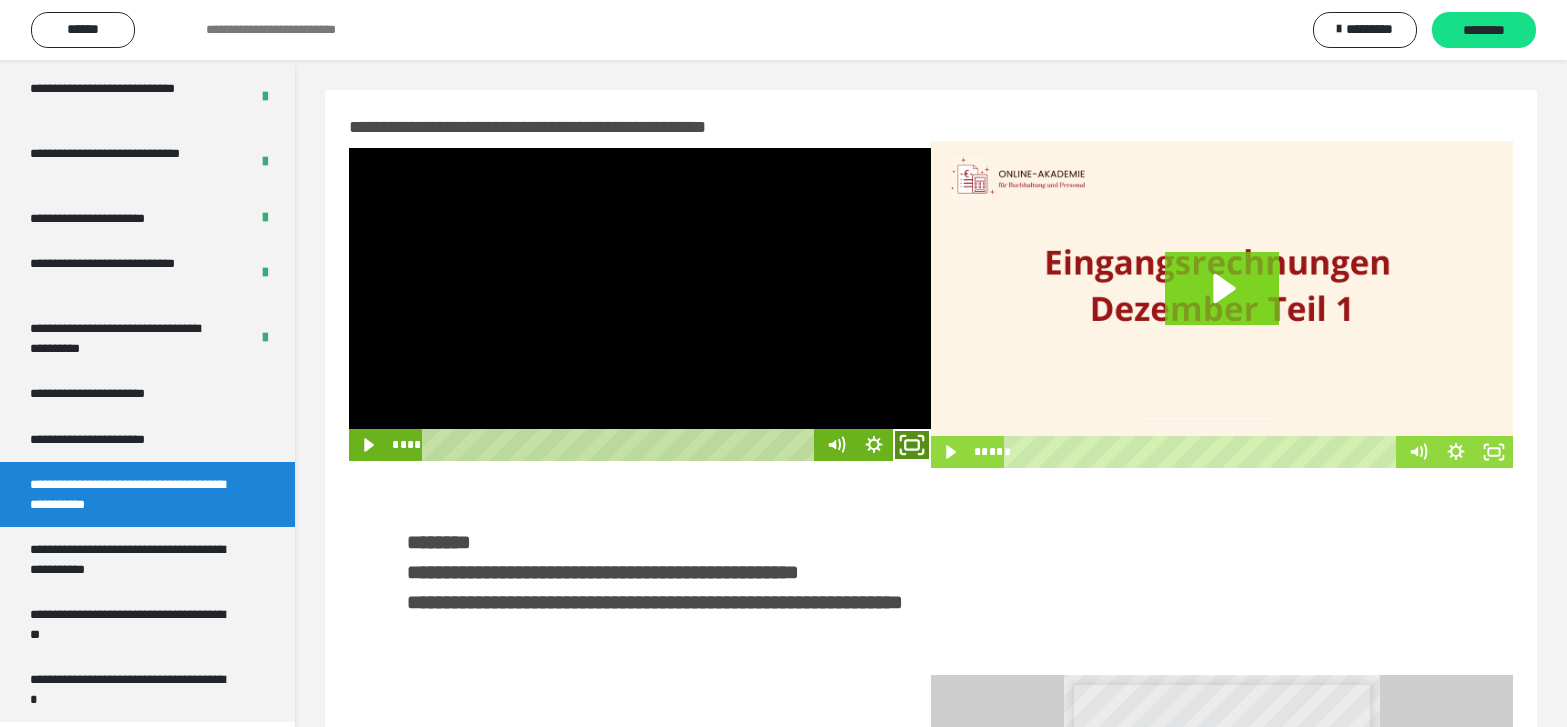 click 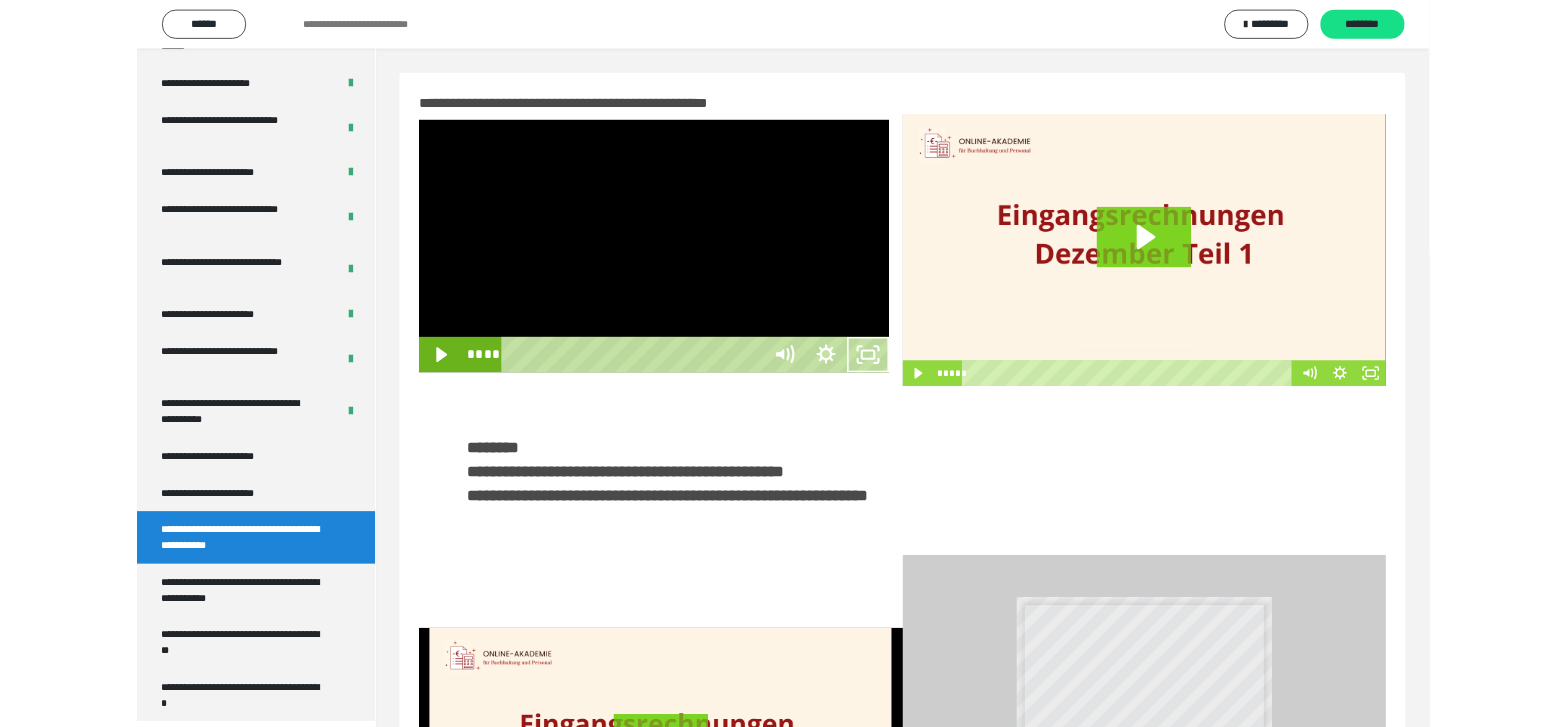 scroll, scrollTop: 3790, scrollLeft: 0, axis: vertical 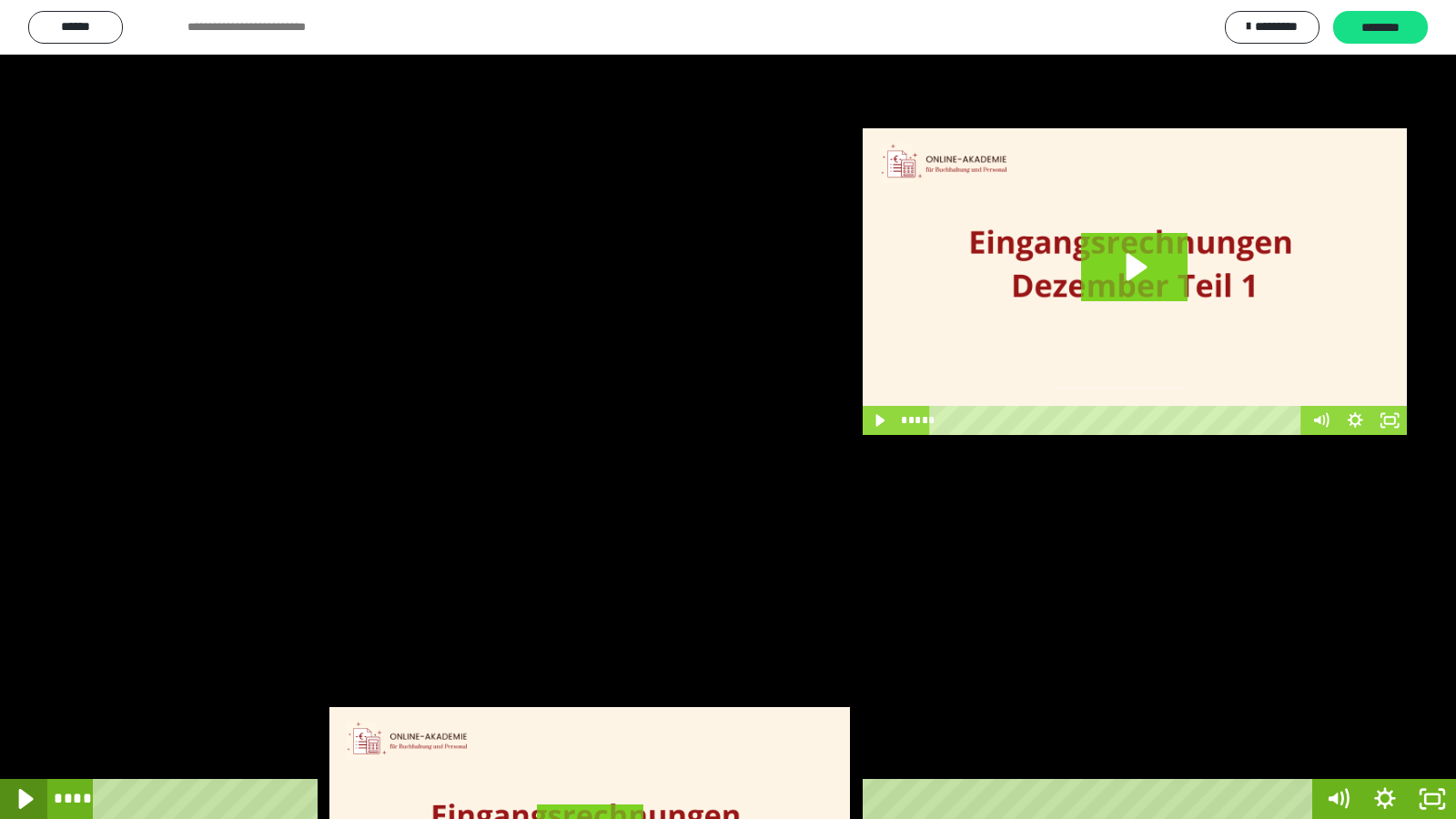 click 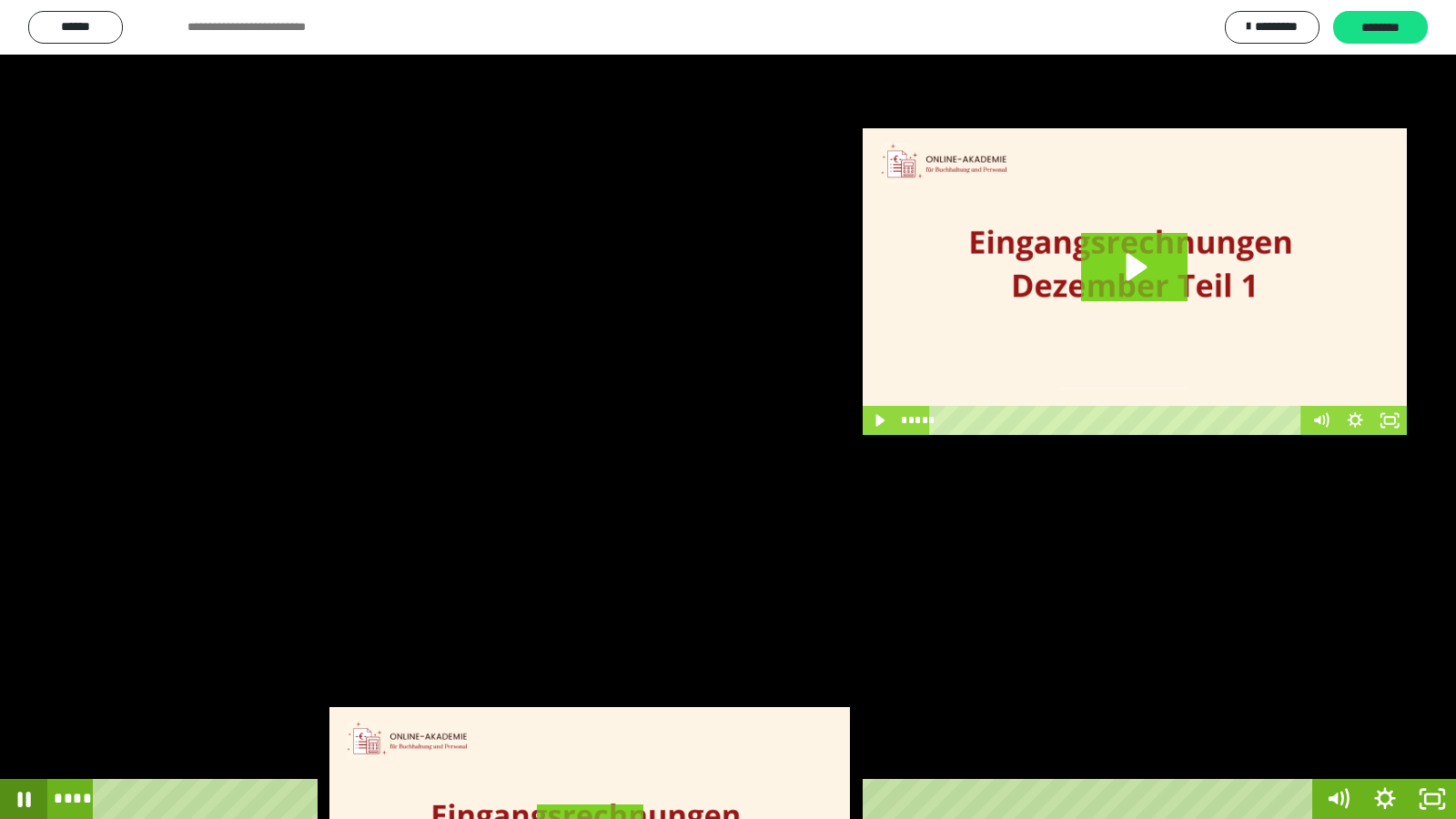 click 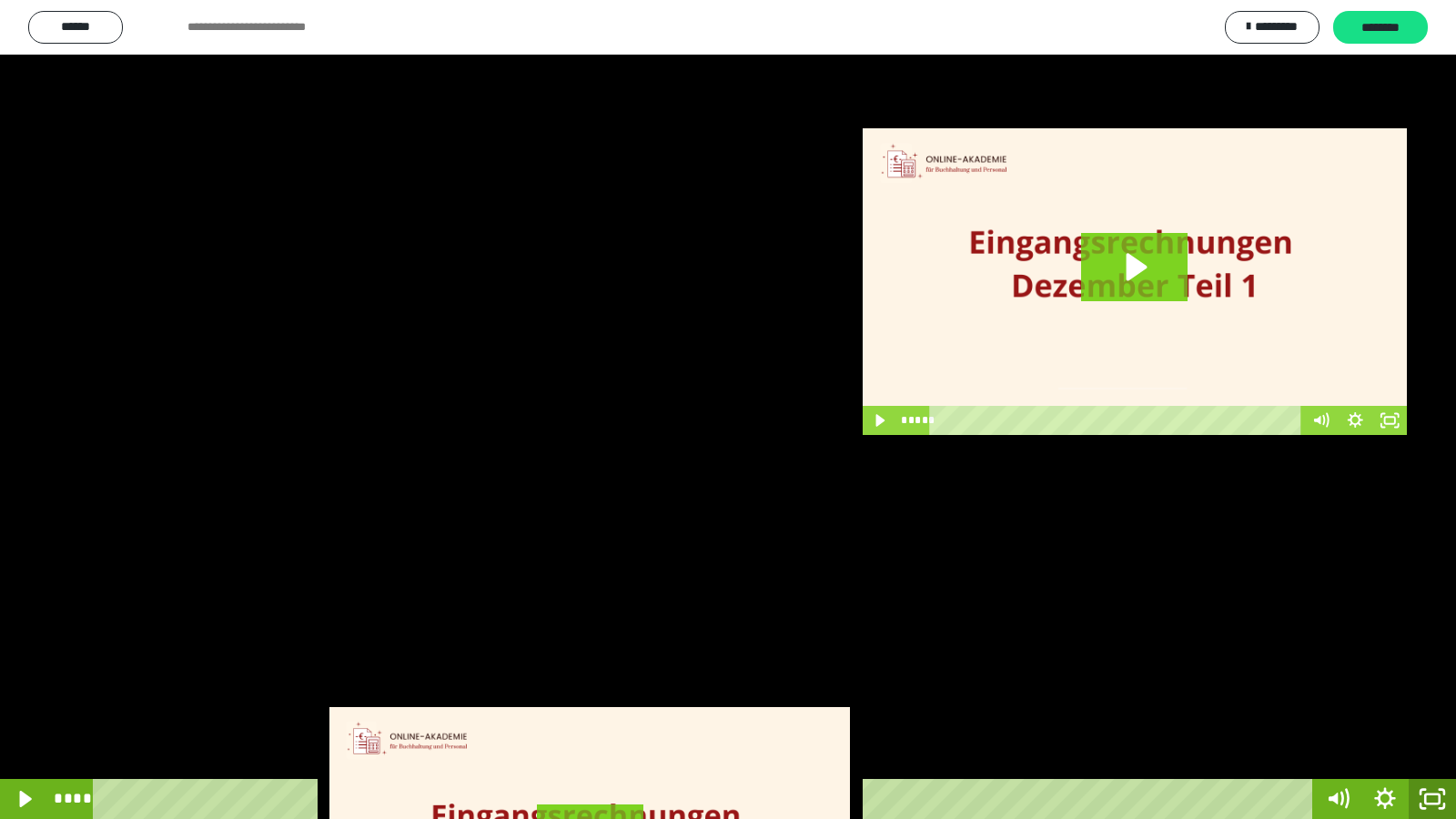 click 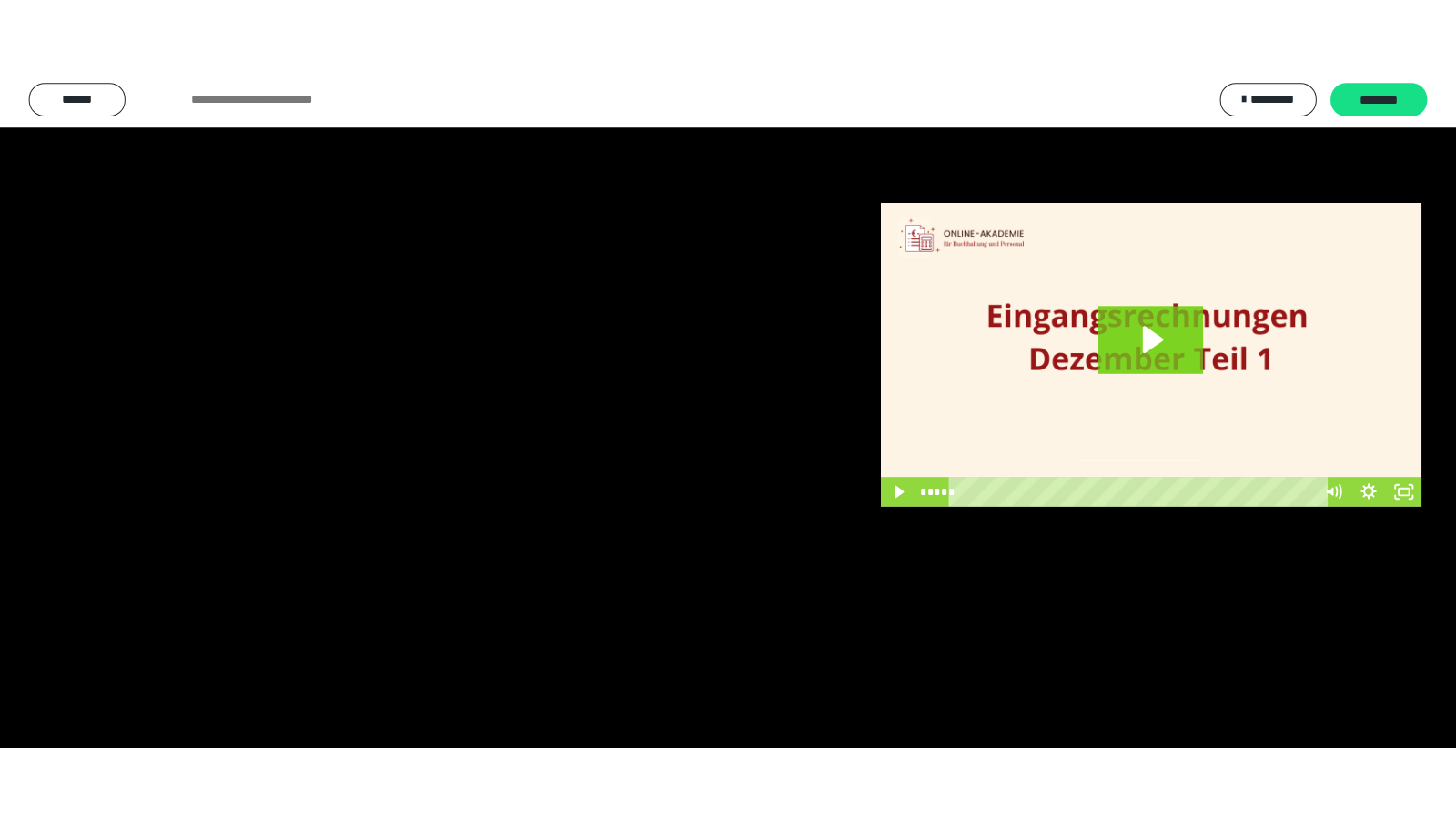 scroll, scrollTop: 3605, scrollLeft: 0, axis: vertical 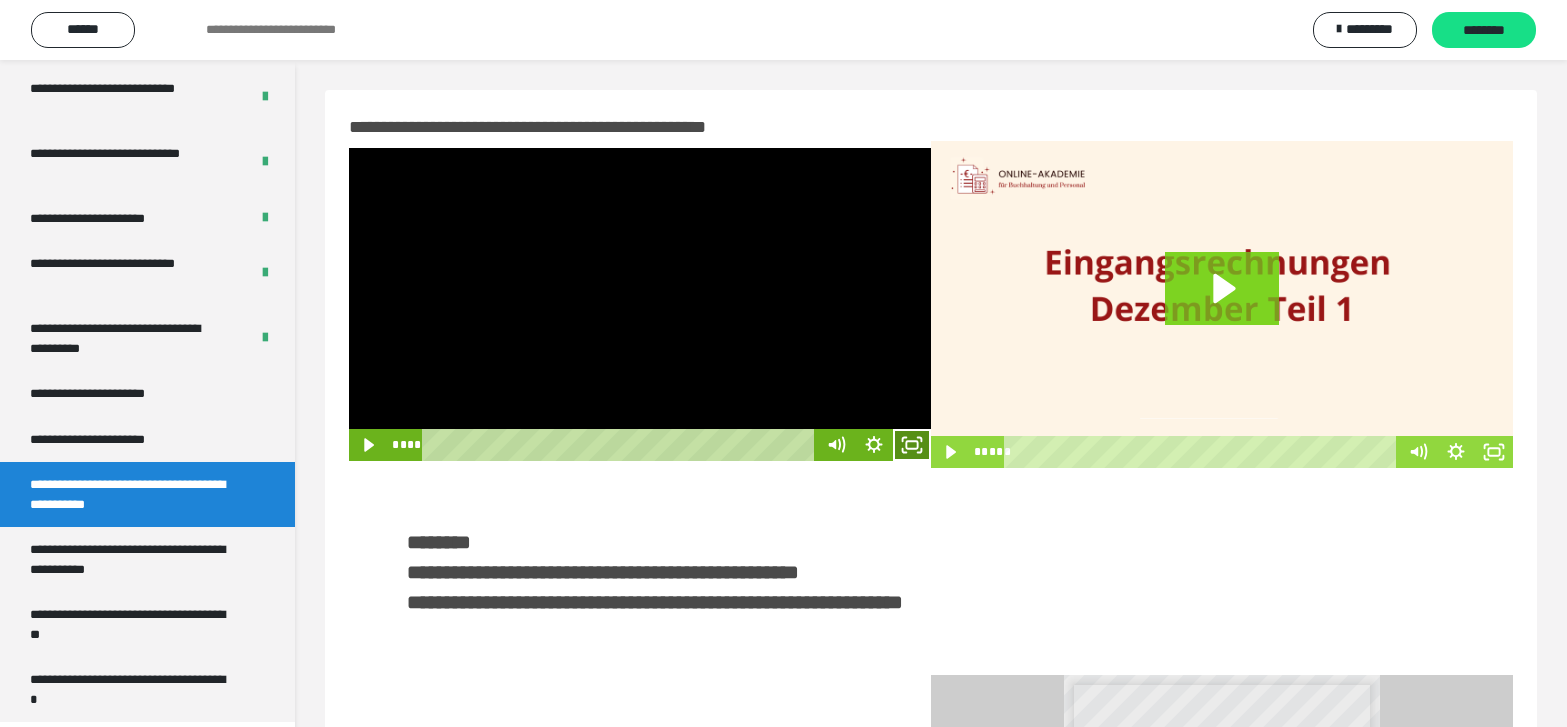 click 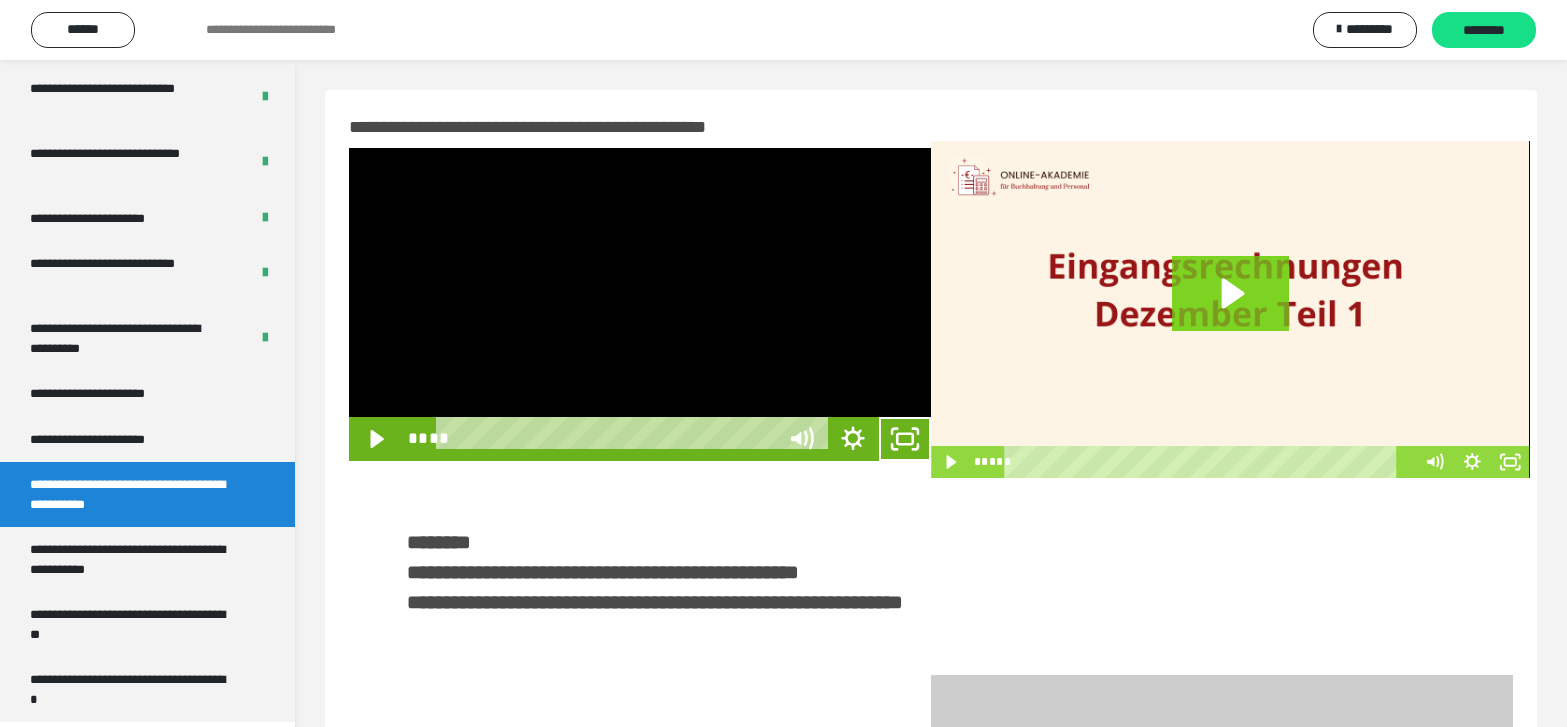scroll, scrollTop: 3790, scrollLeft: 0, axis: vertical 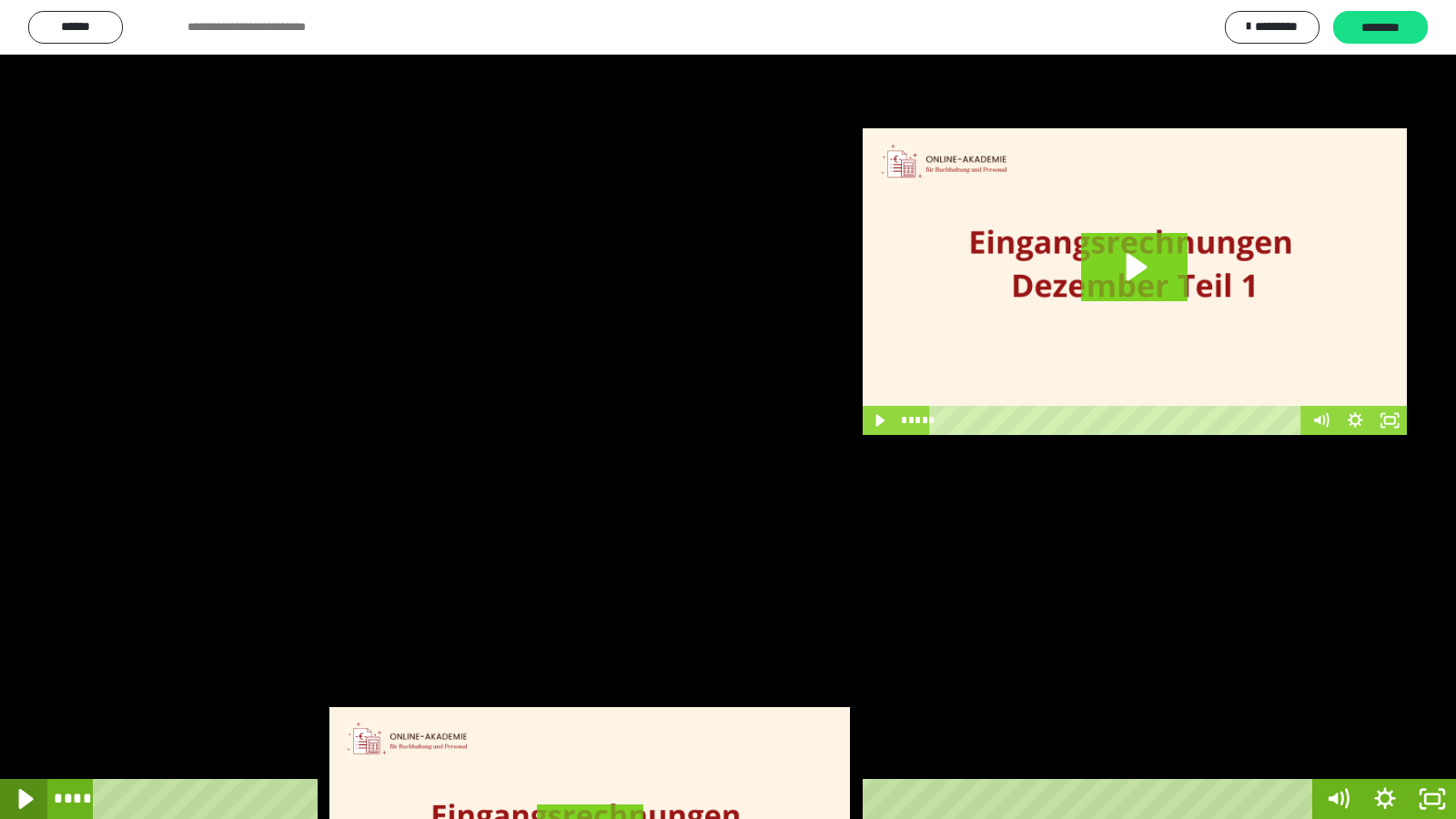 click 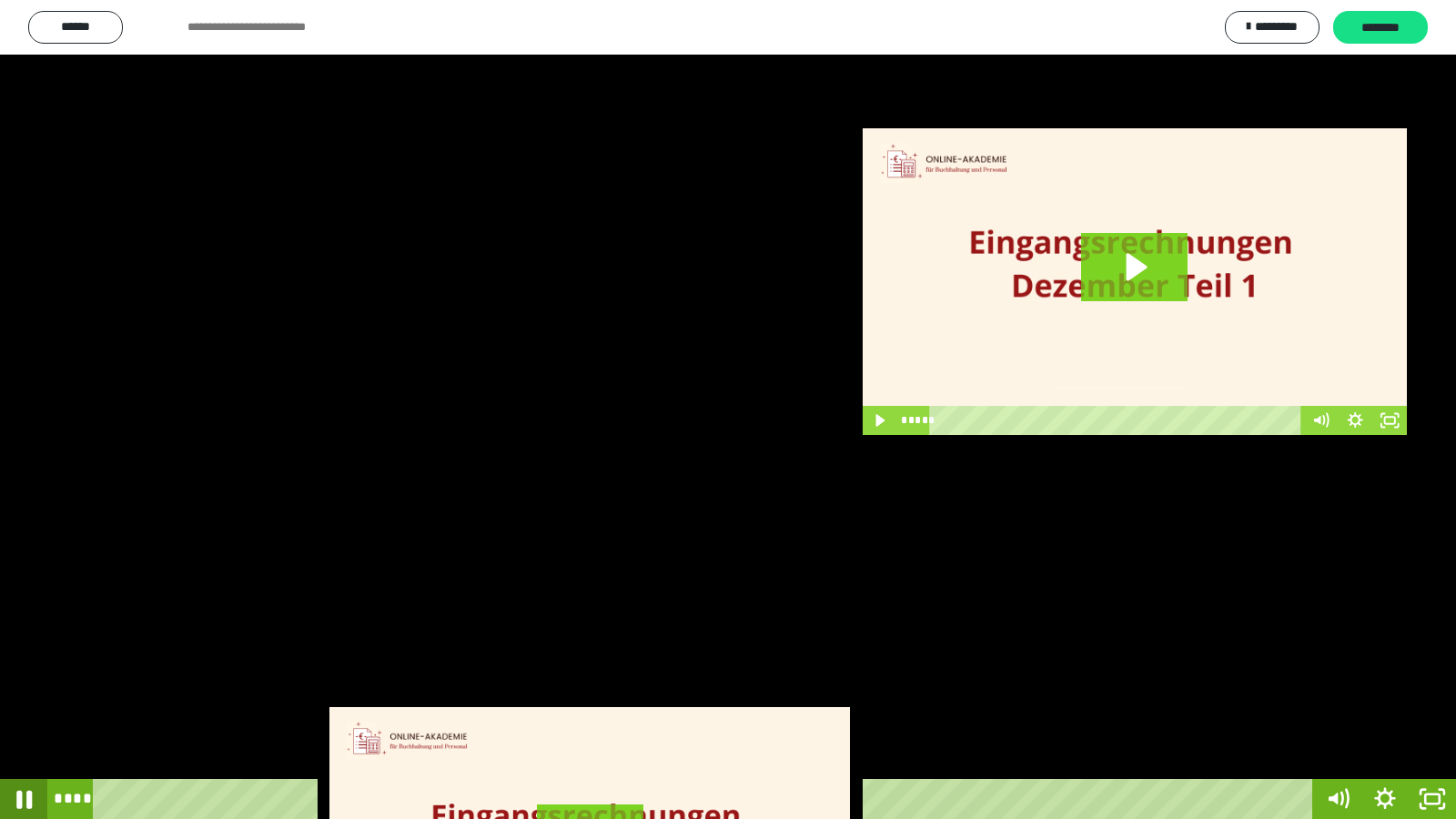 click 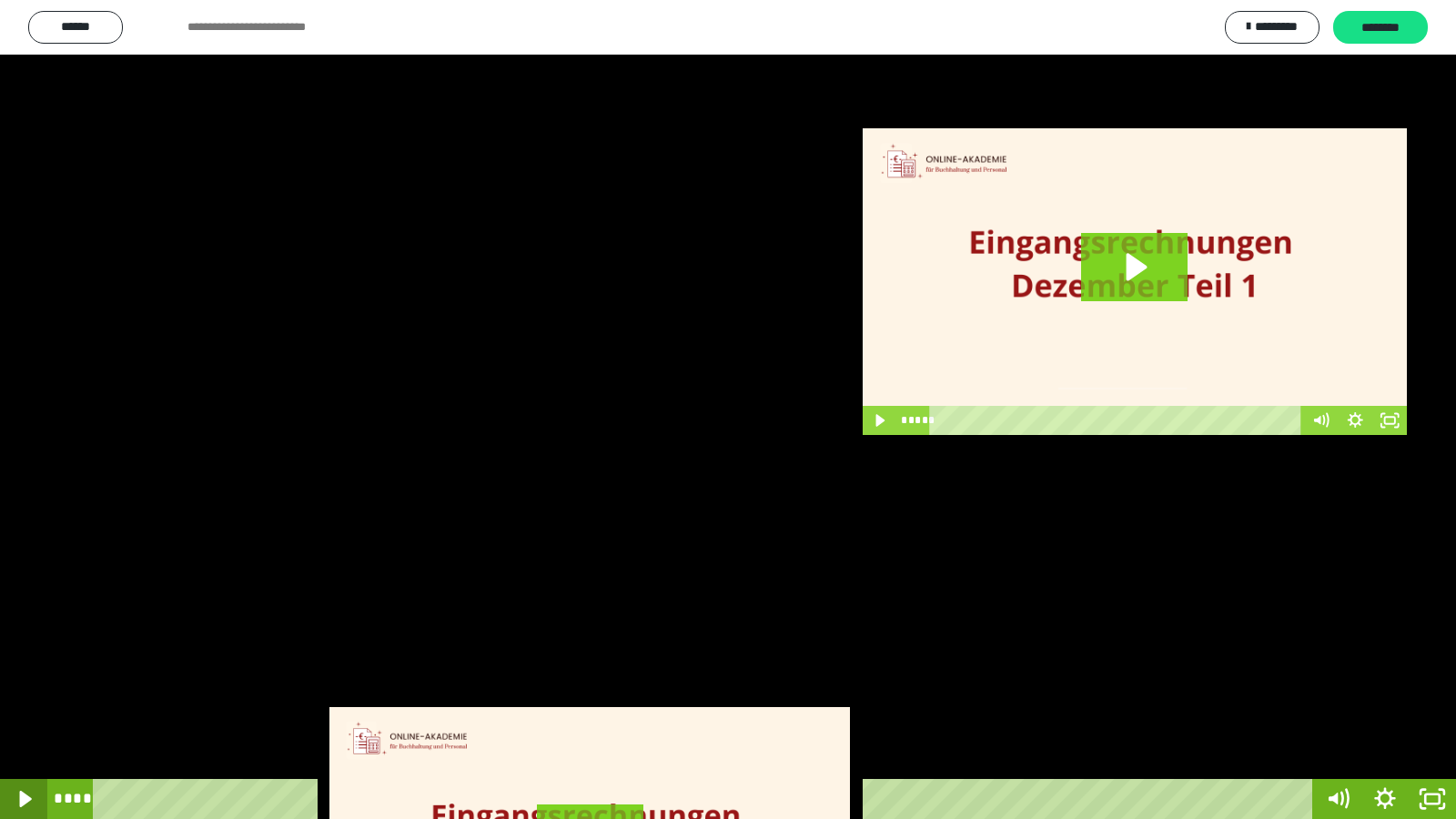 click 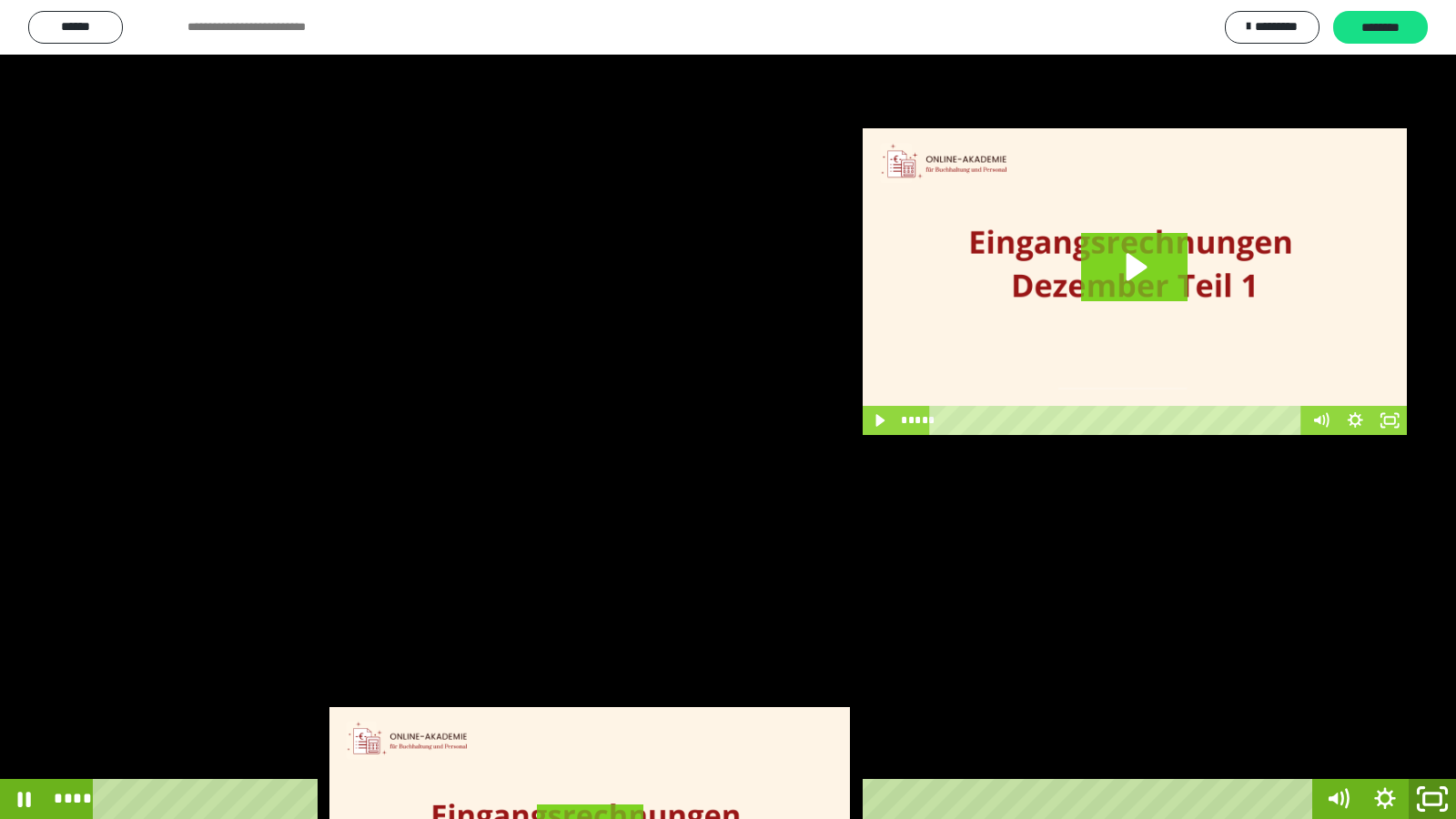 click 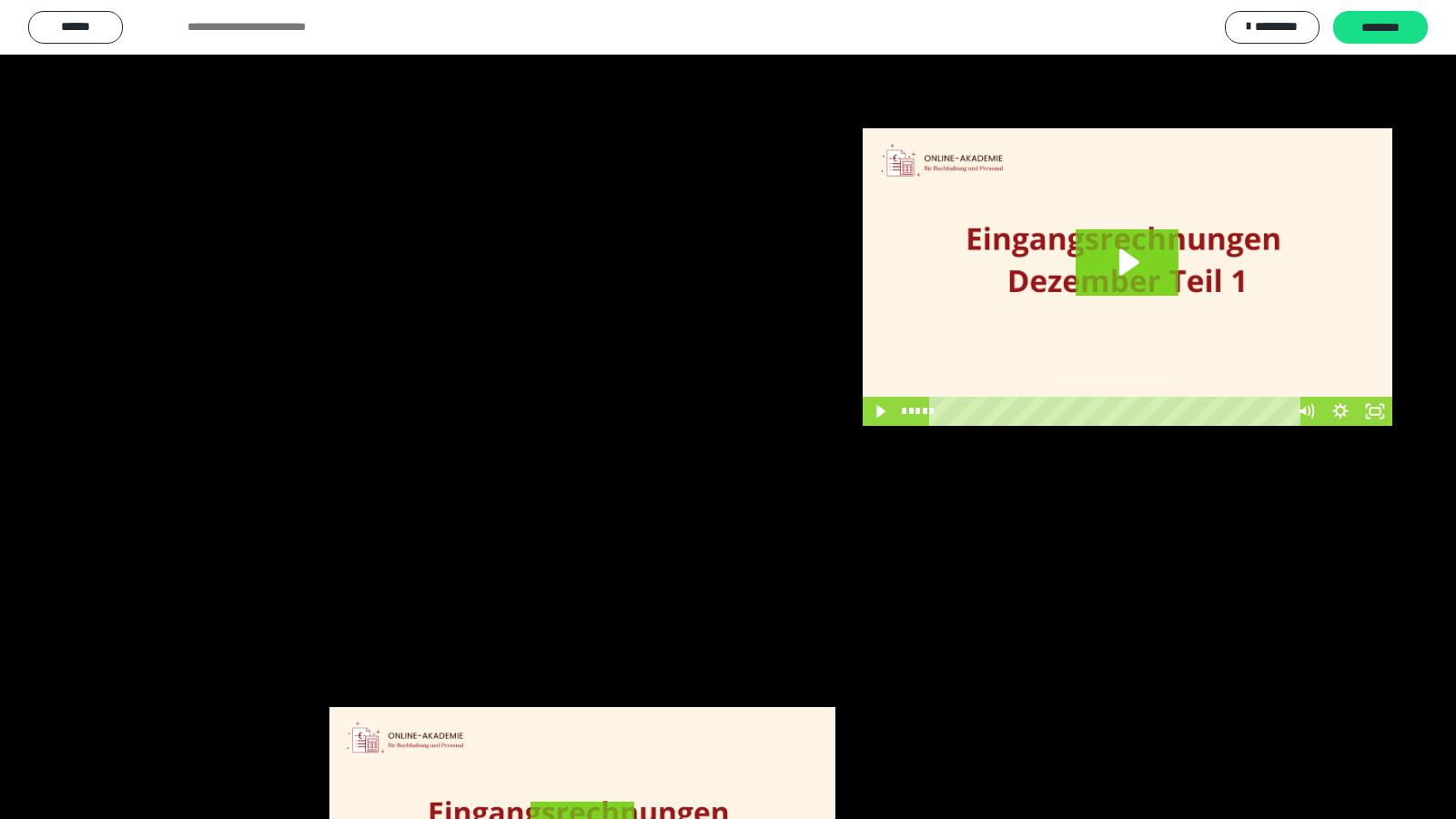 scroll, scrollTop: 3605, scrollLeft: 0, axis: vertical 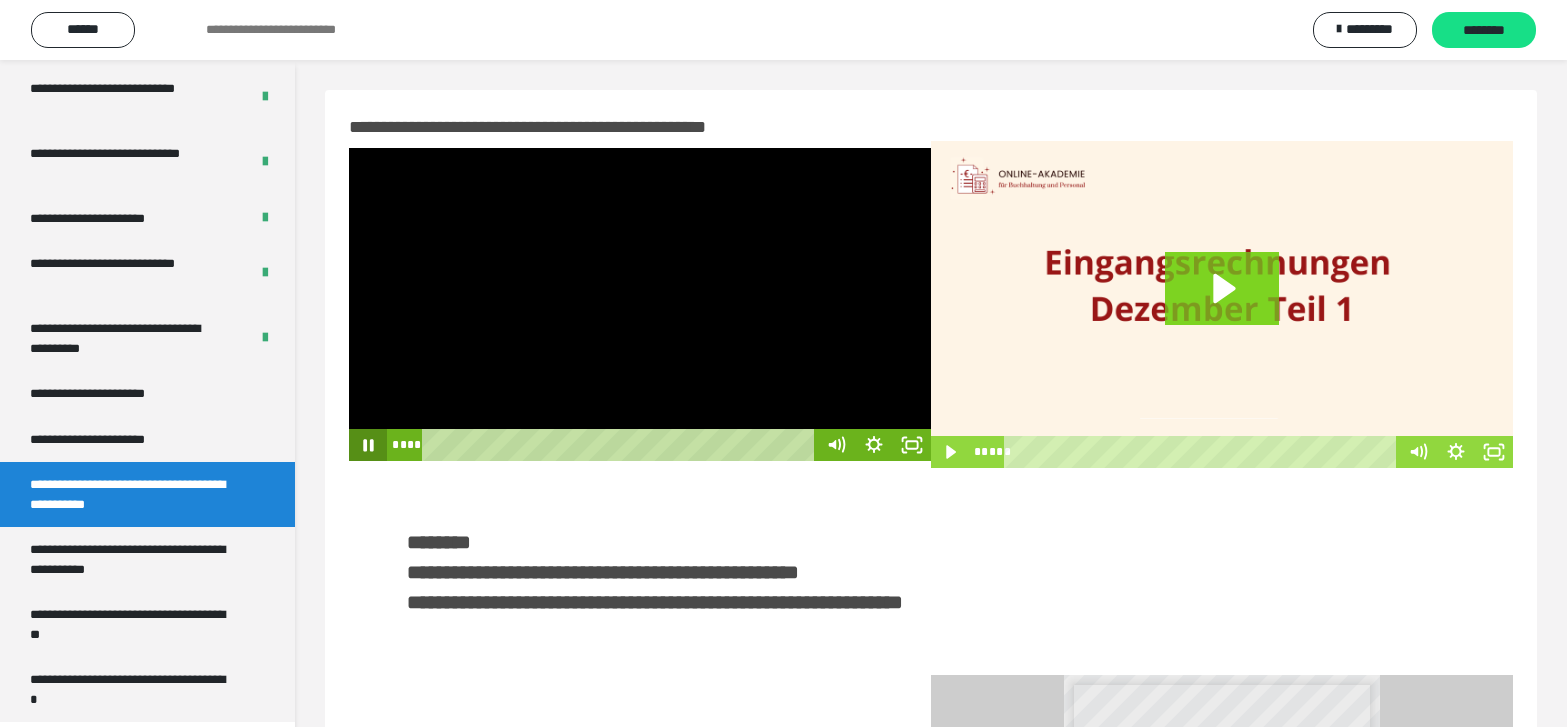 click 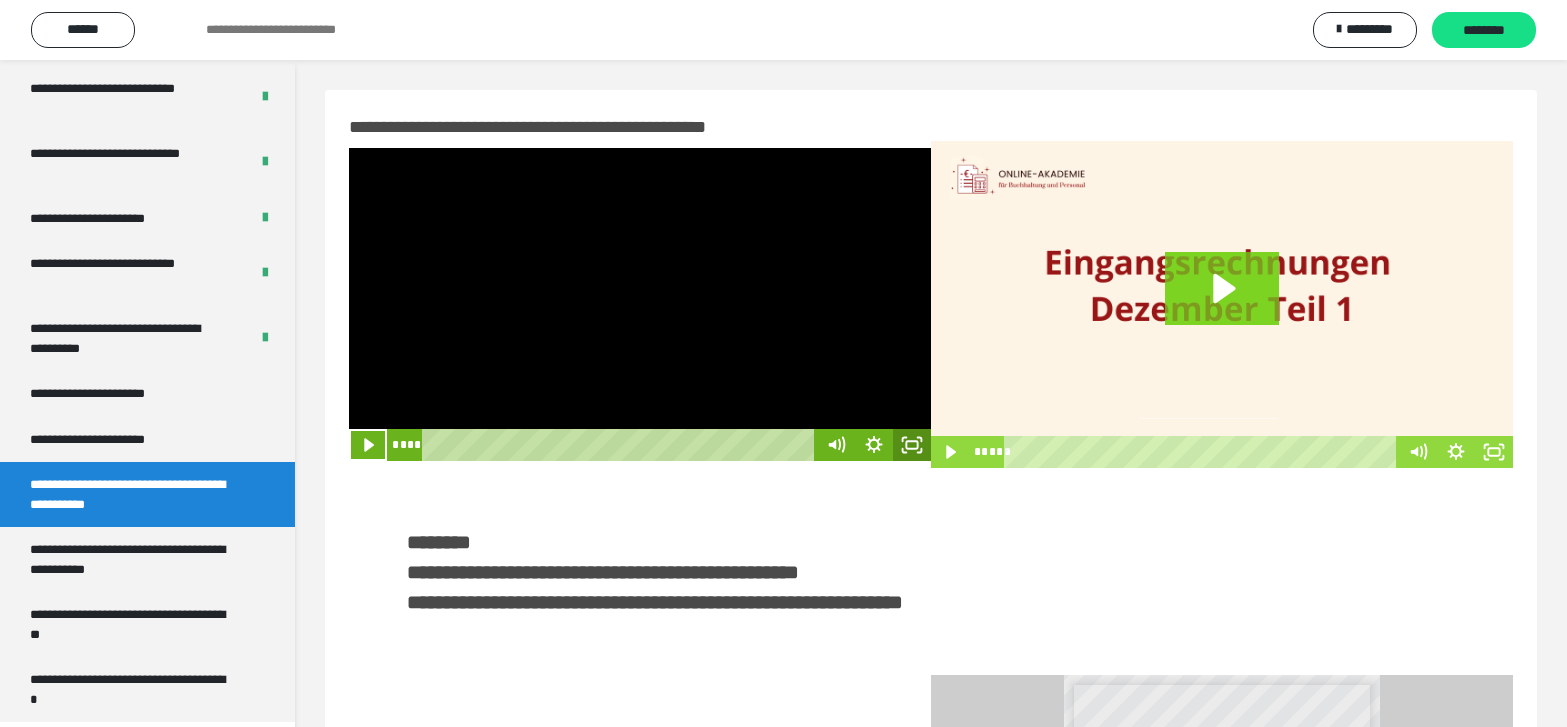 click 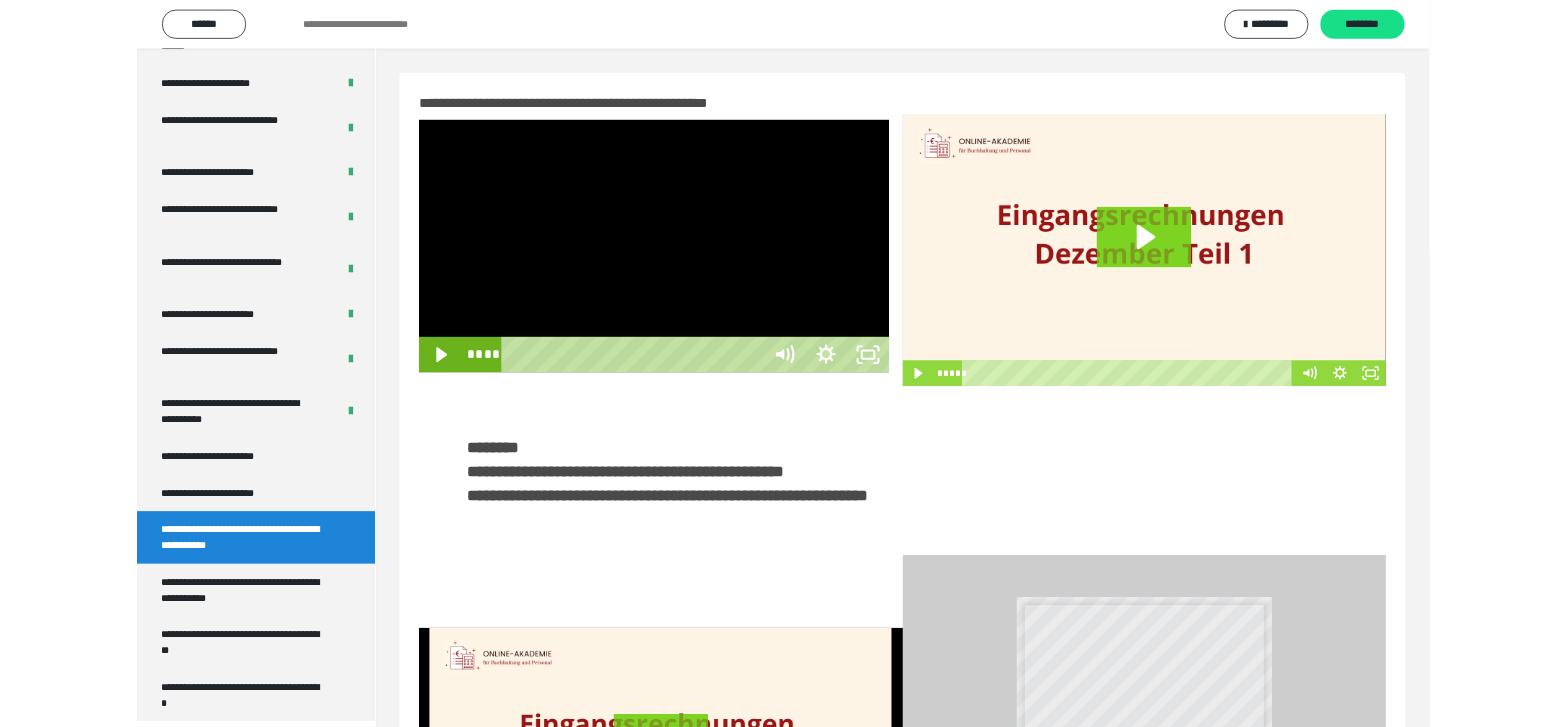 scroll, scrollTop: 3790, scrollLeft: 0, axis: vertical 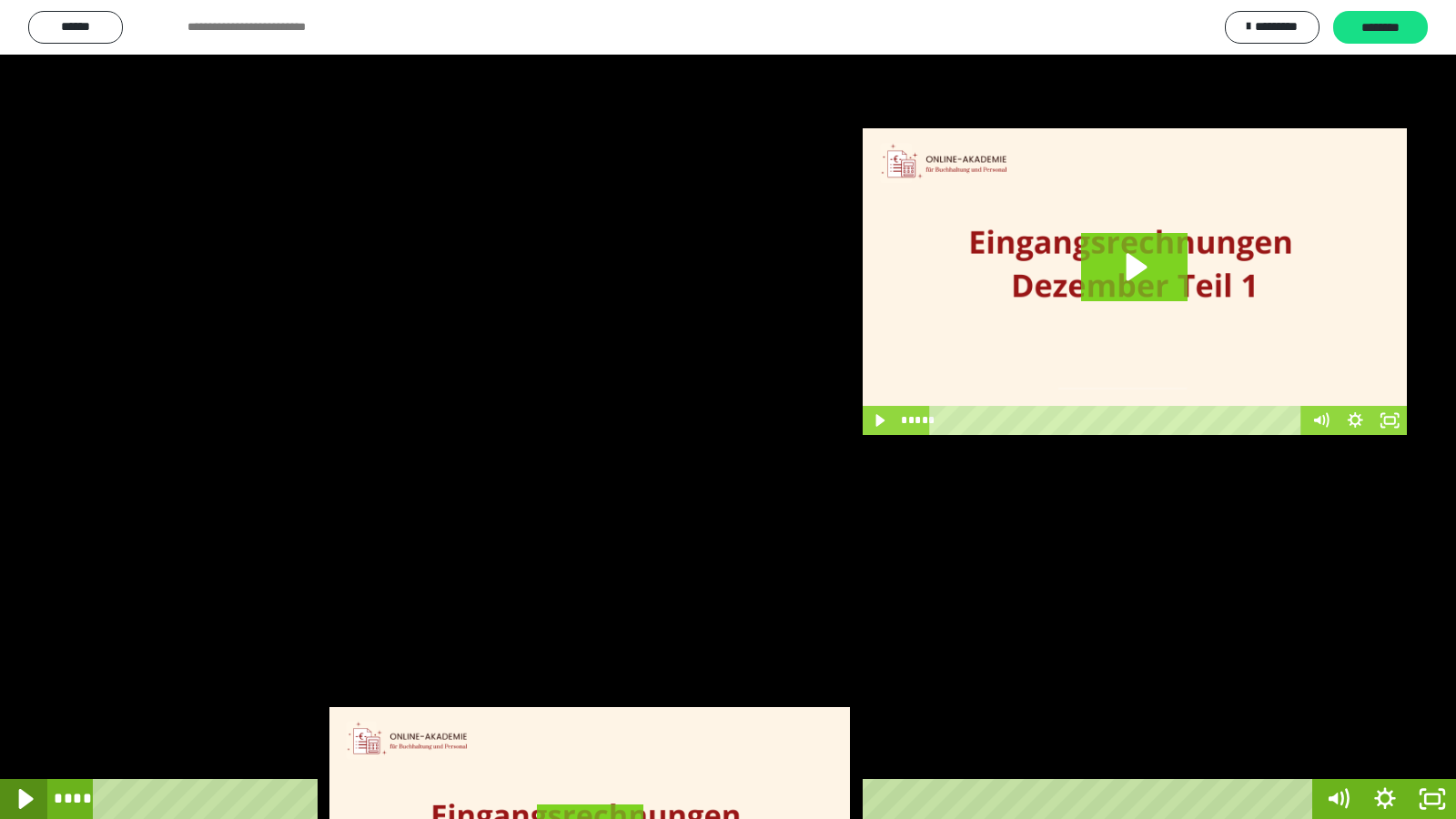 click 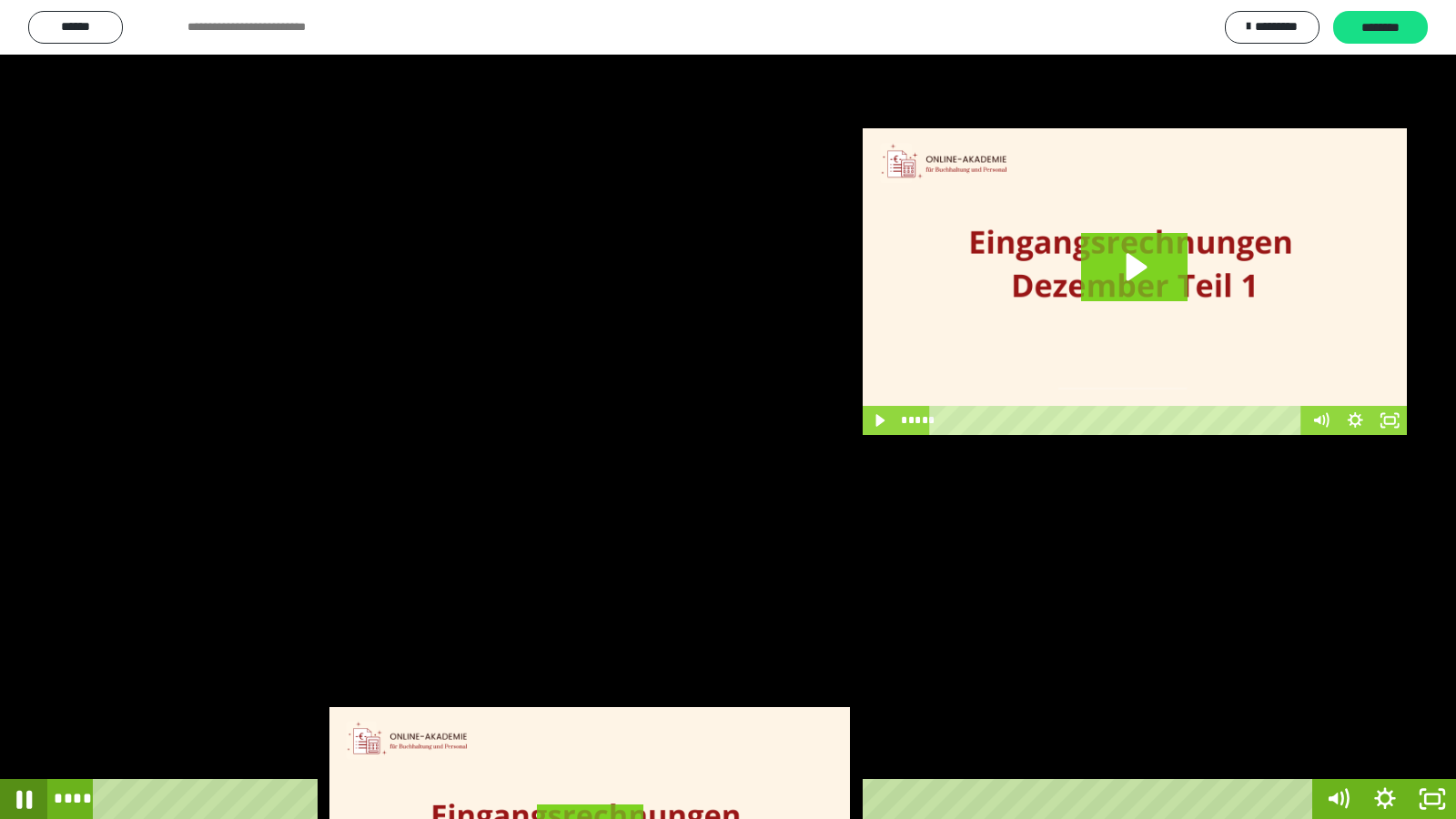 click 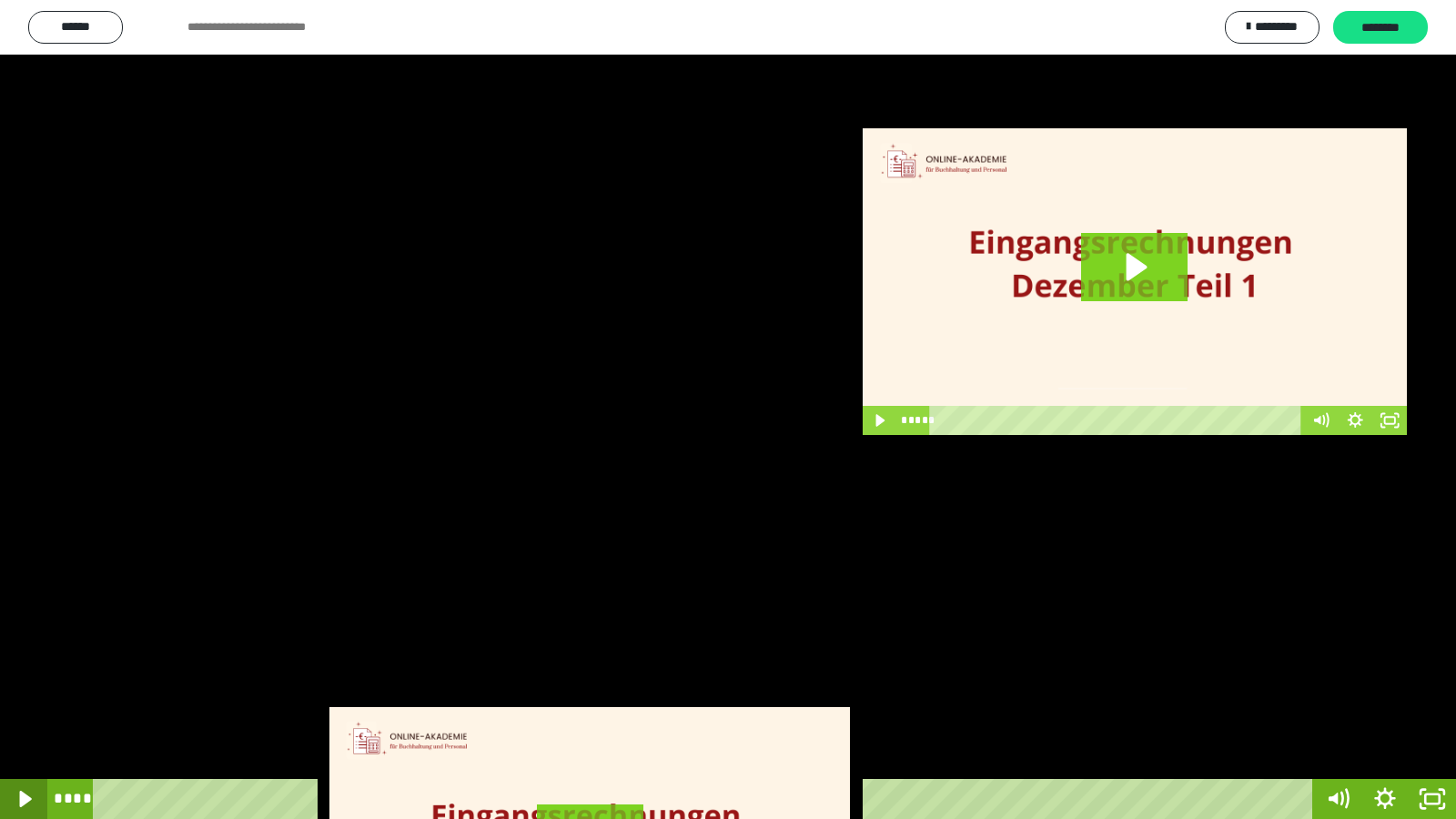 click 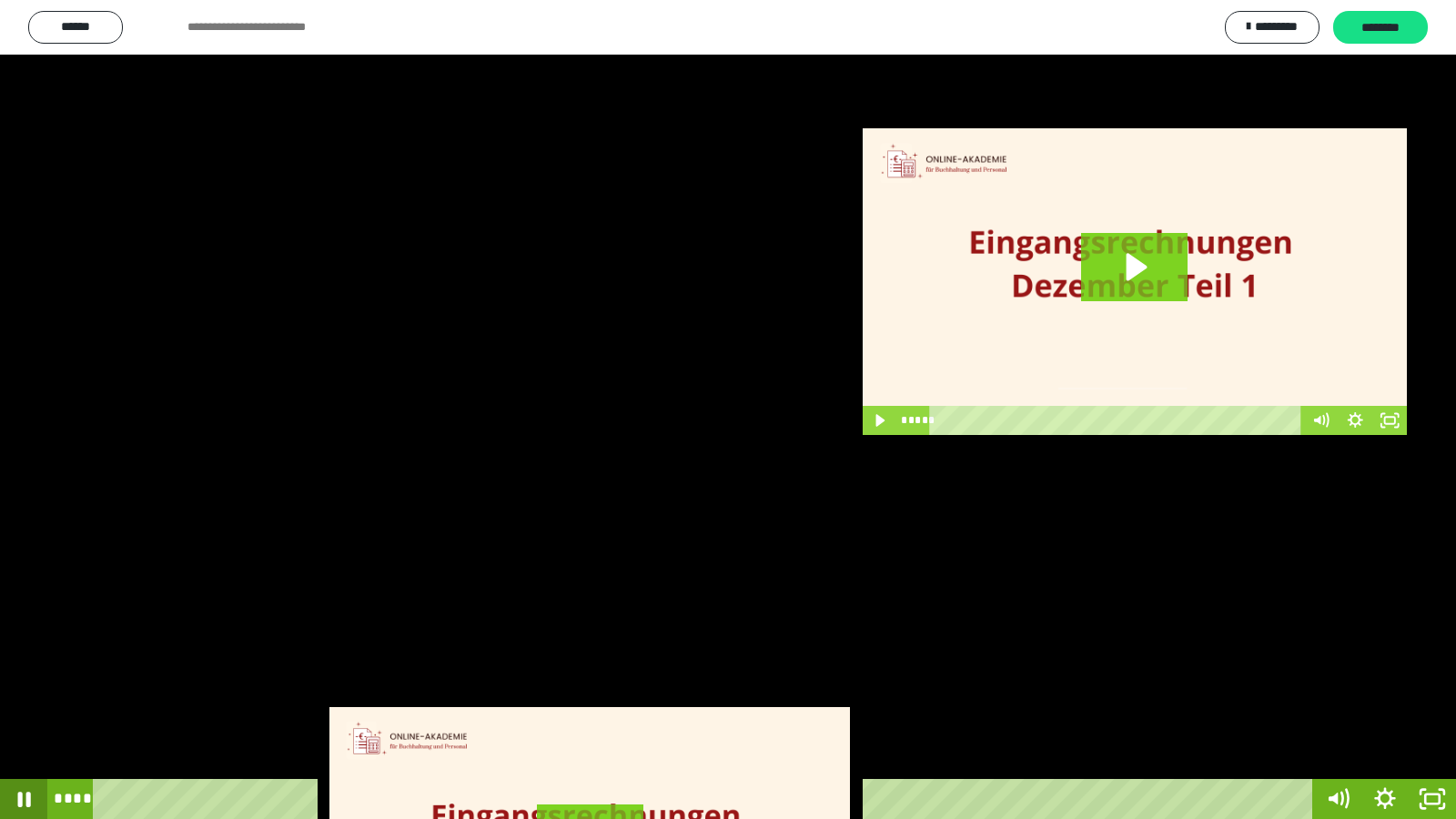drag, startPoint x: 23, startPoint y: 804, endPoint x: 46, endPoint y: 803, distance: 23.021729 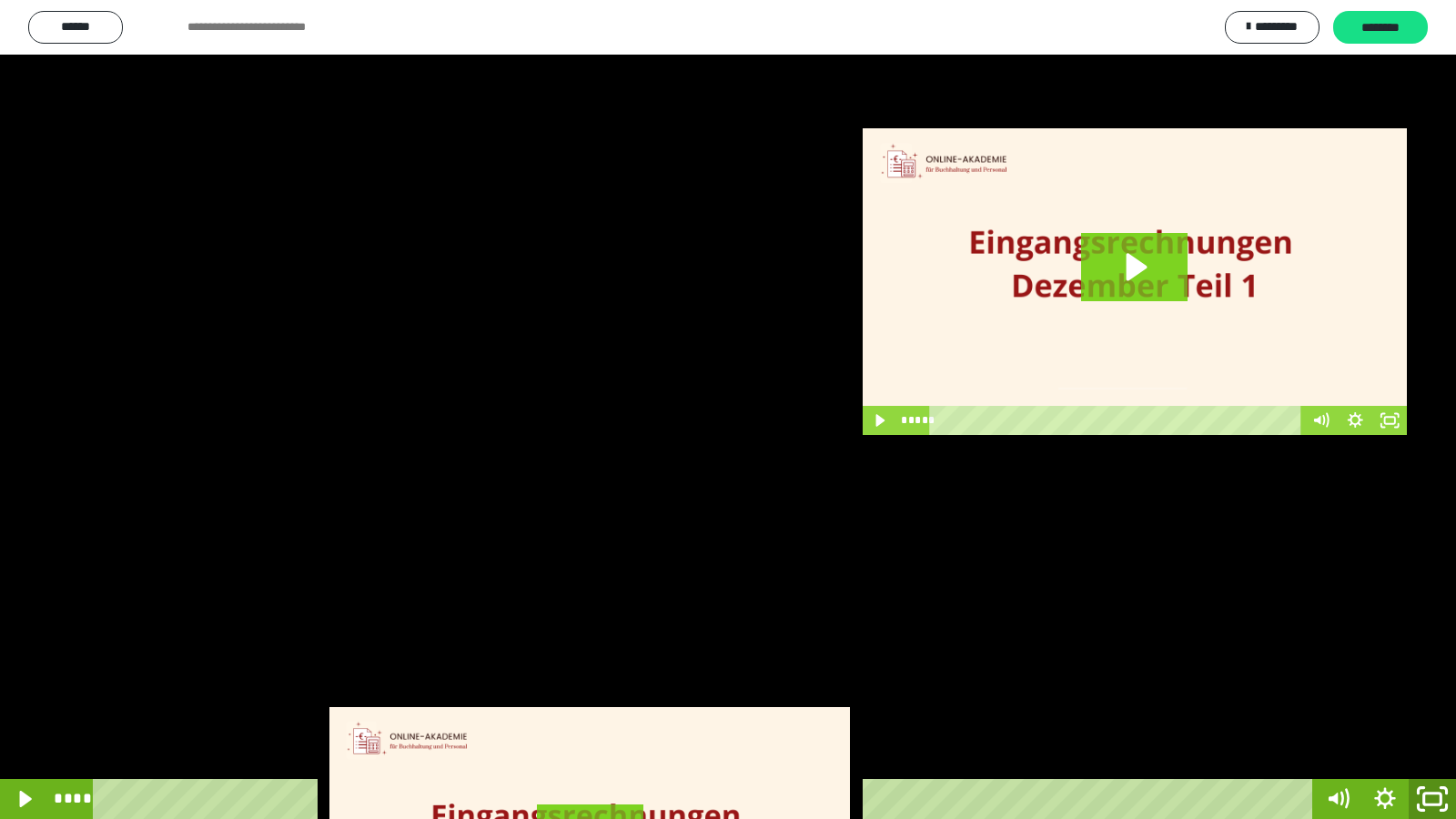 click 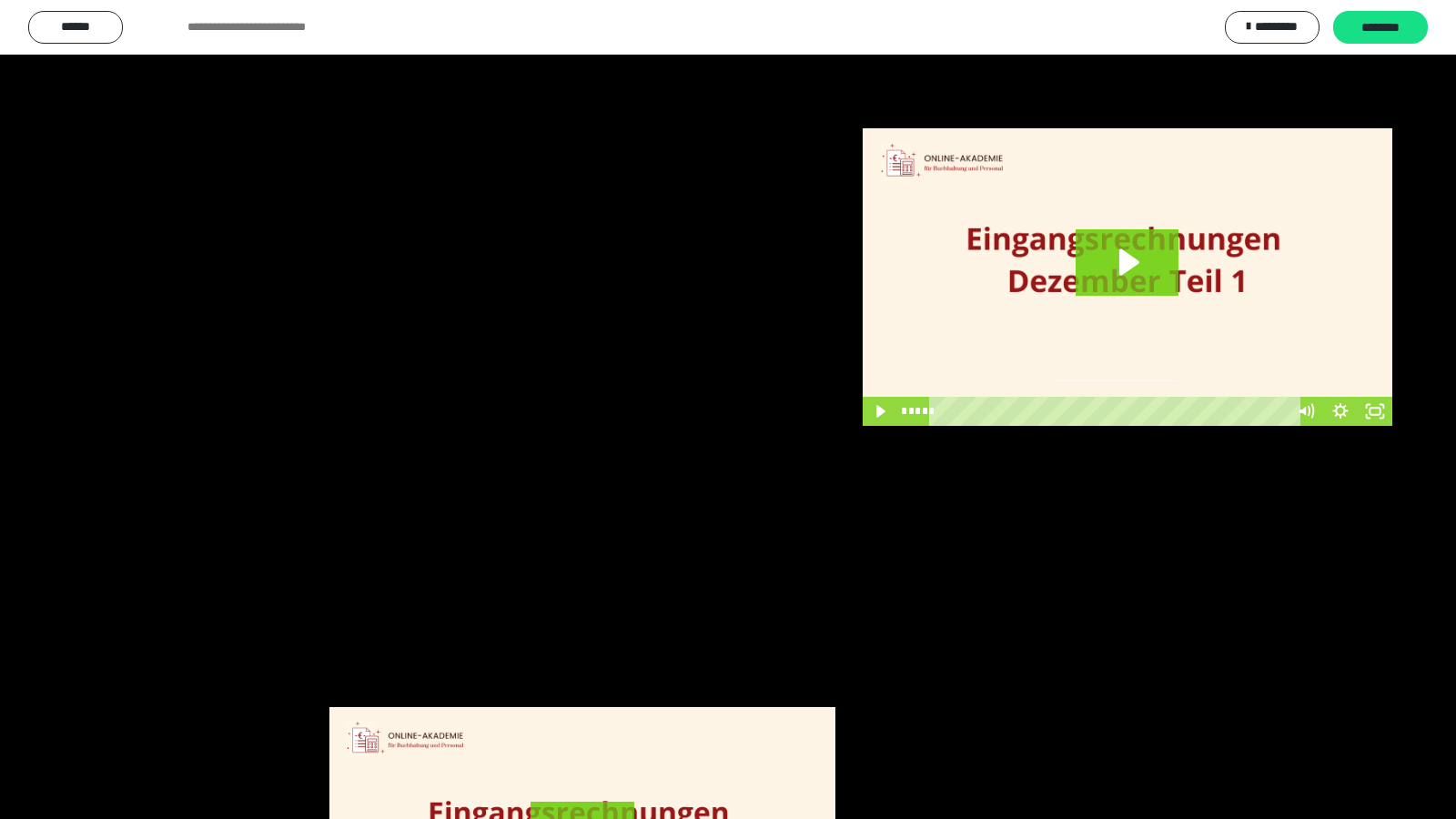 scroll, scrollTop: 3605, scrollLeft: 0, axis: vertical 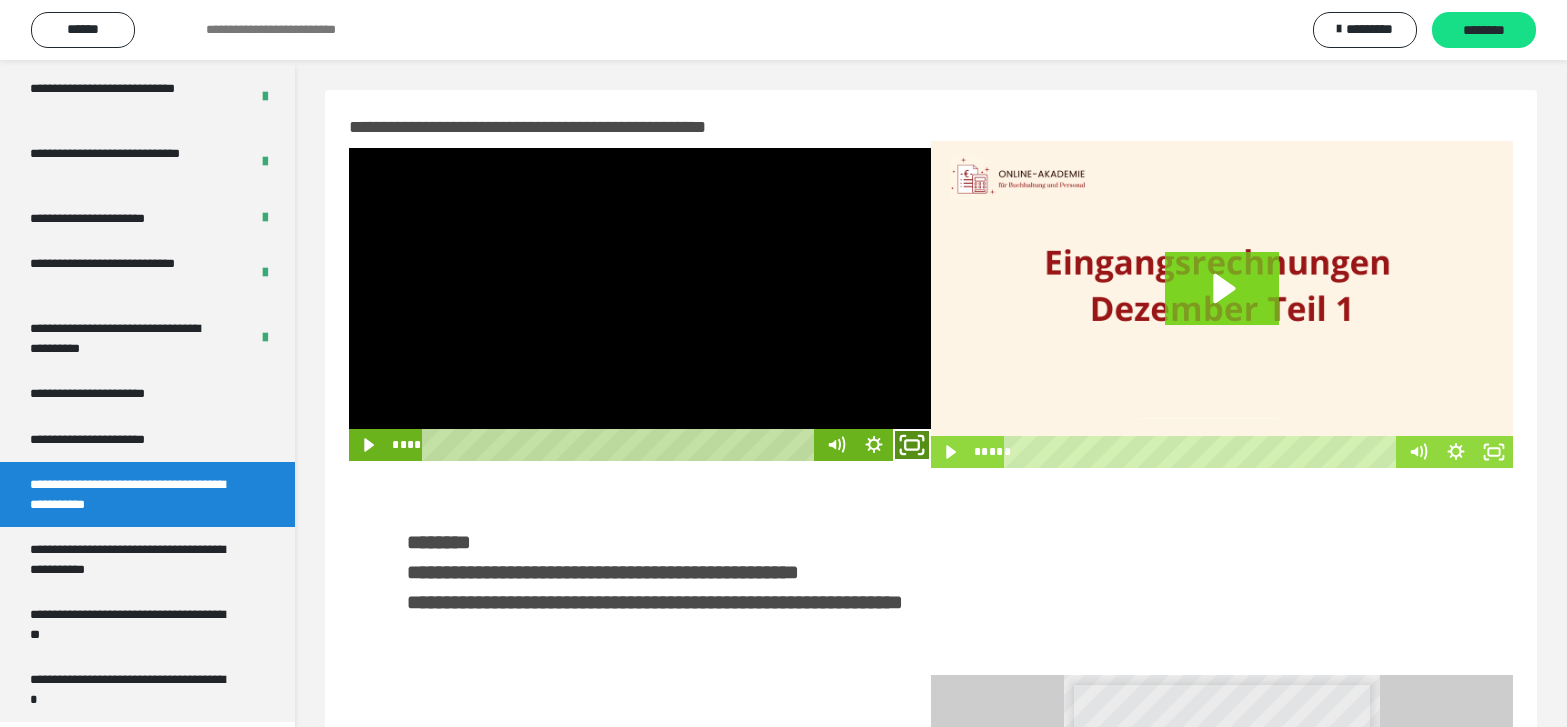 click 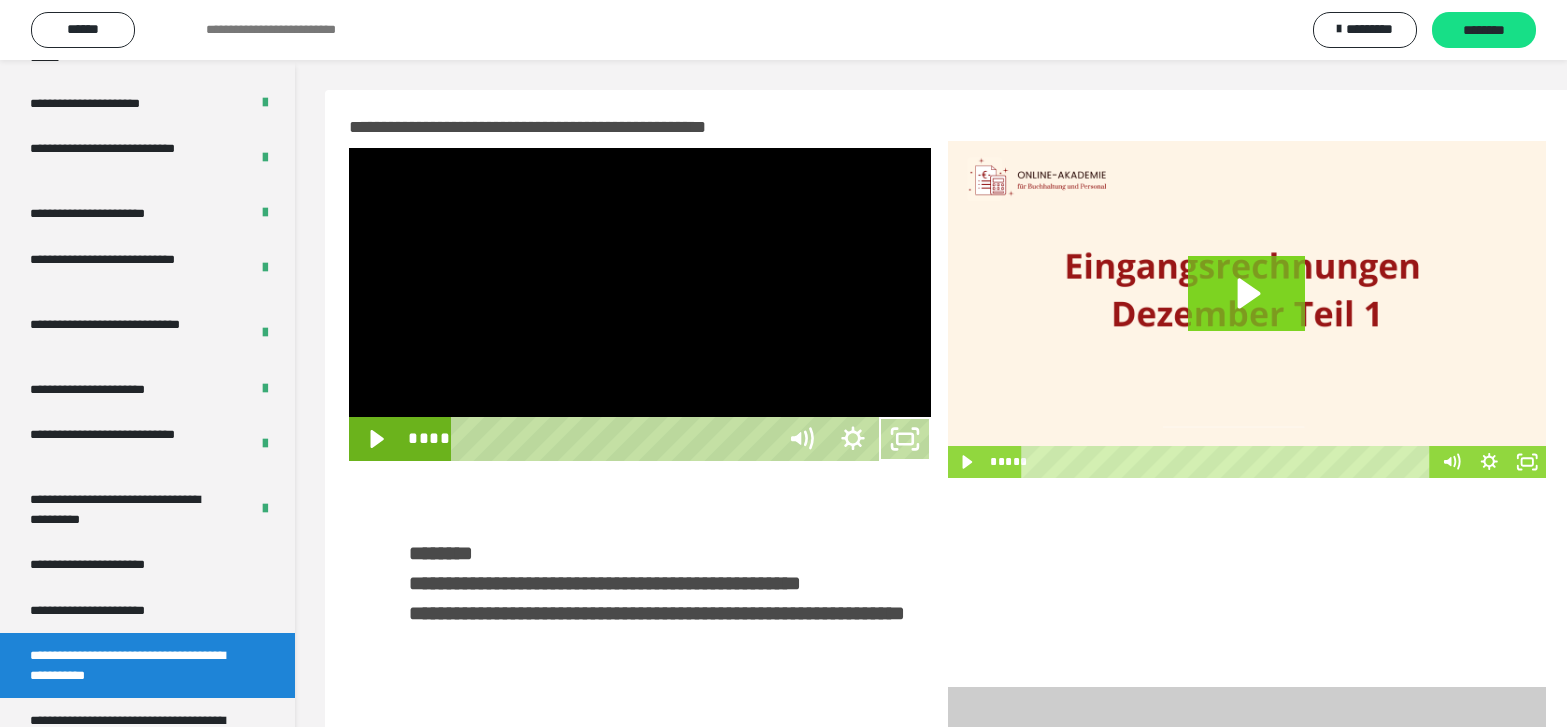 scroll, scrollTop: 3790, scrollLeft: 0, axis: vertical 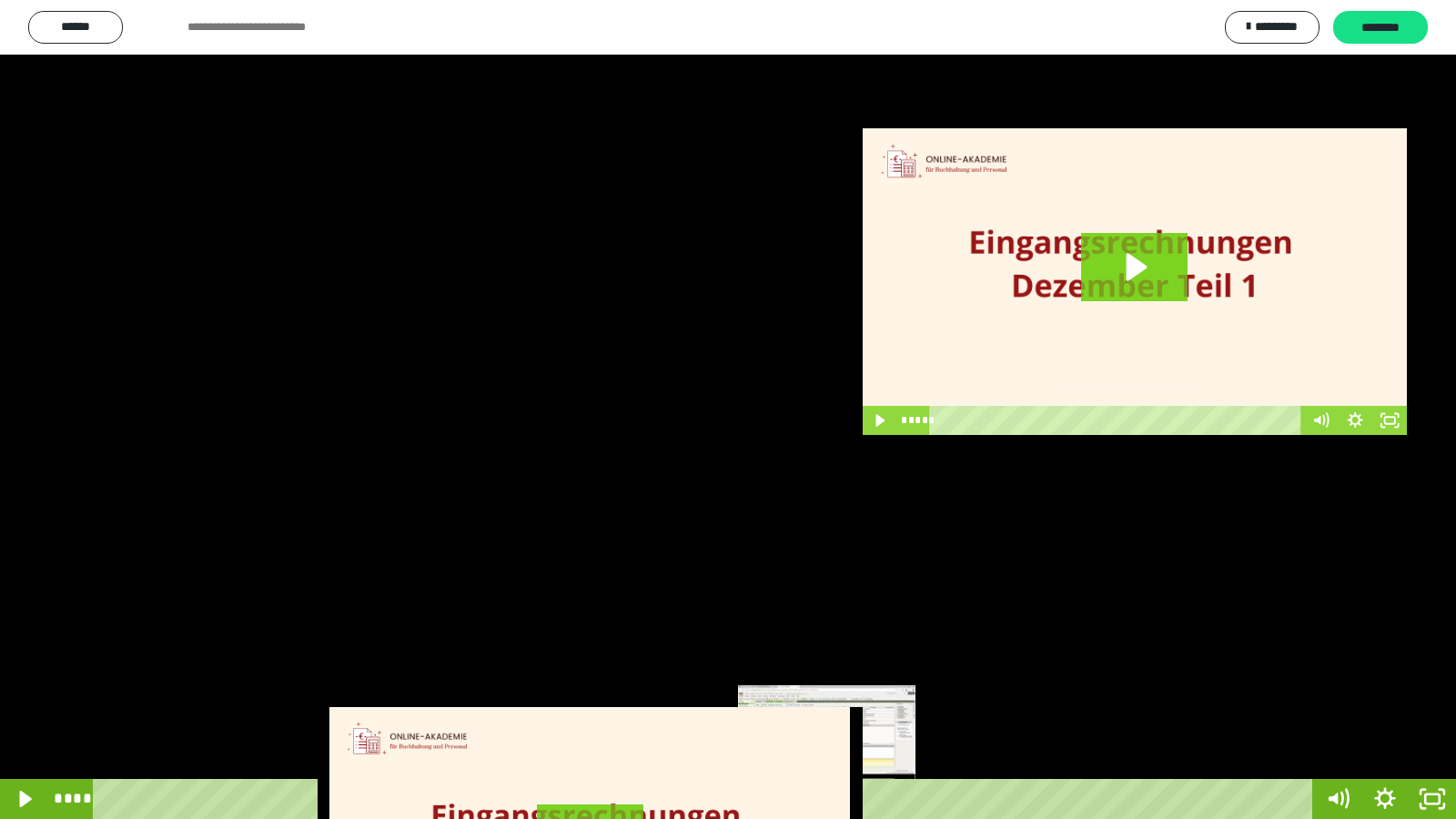 click on "****" at bounding box center (706, 799) 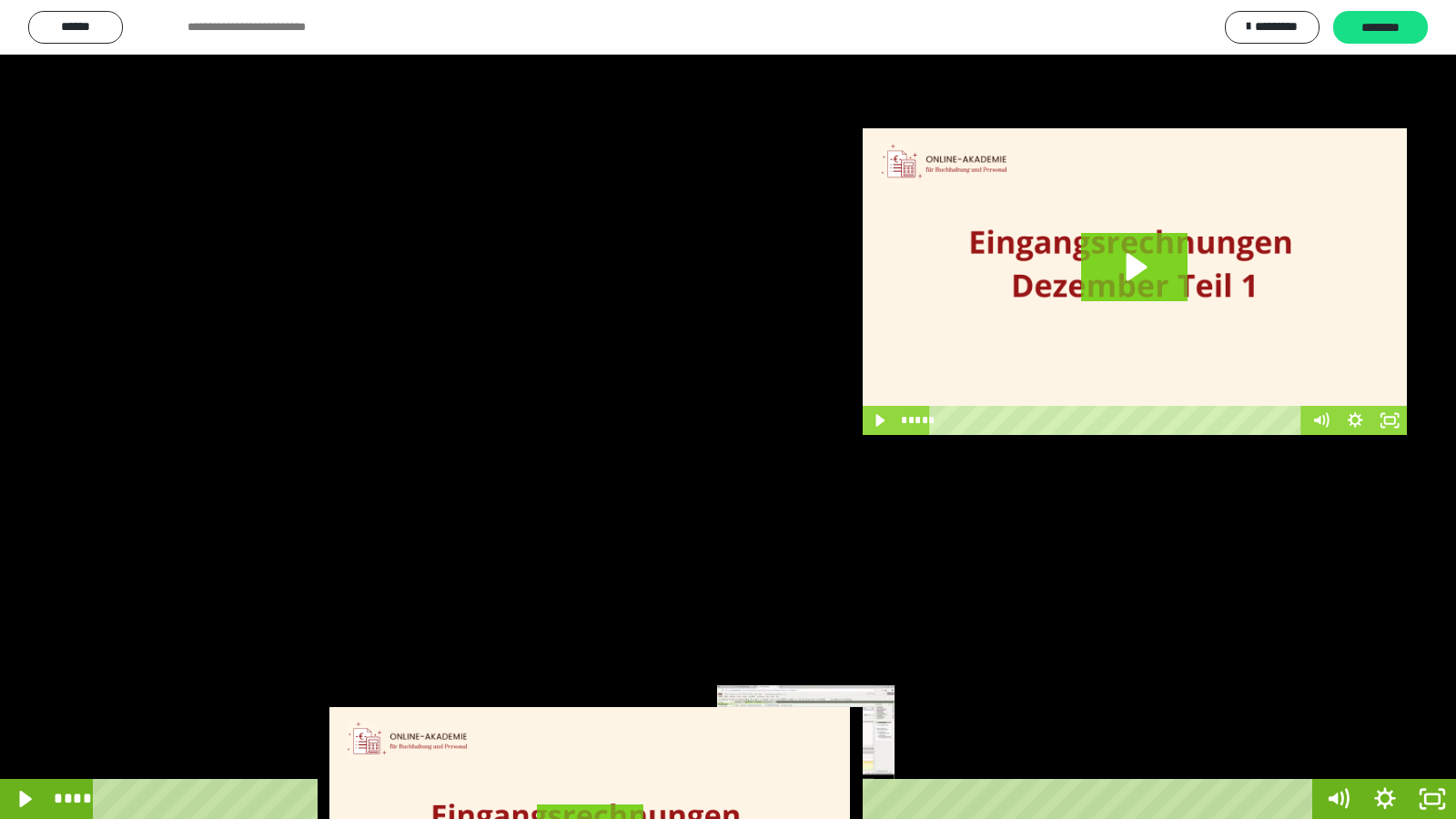 click on "****" at bounding box center [706, 799] 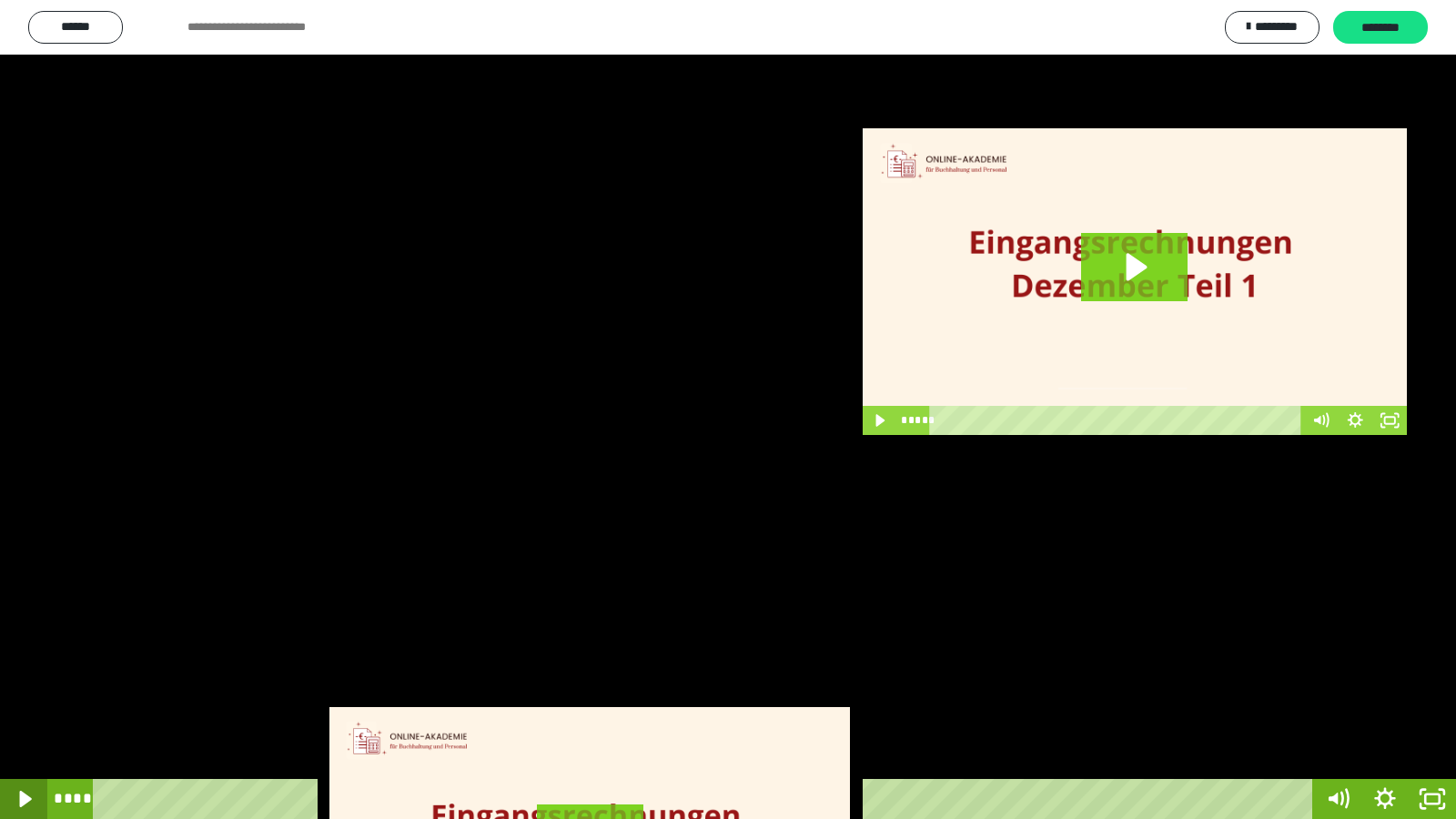 click 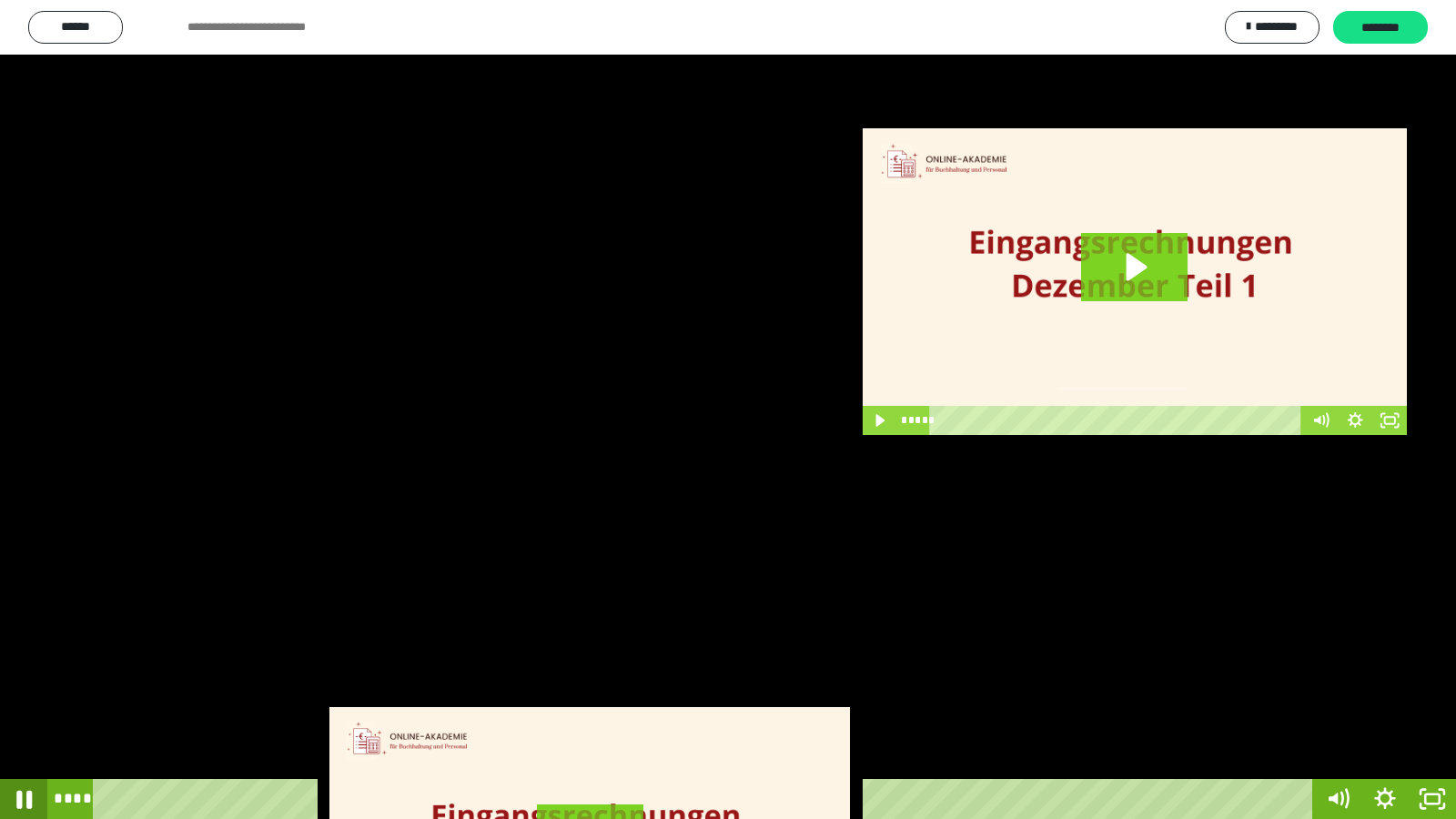 click 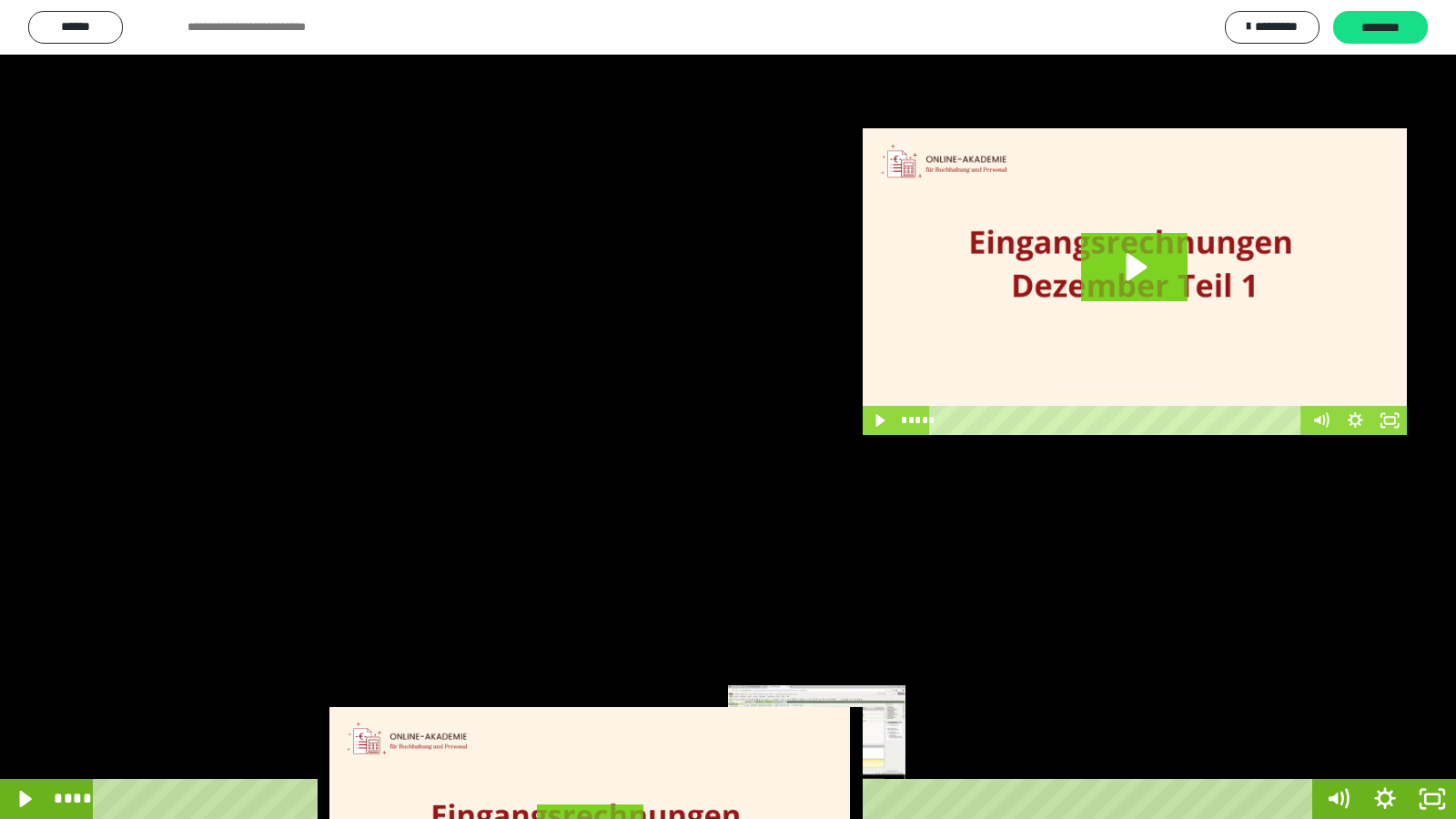 click on "****" at bounding box center [706, 799] 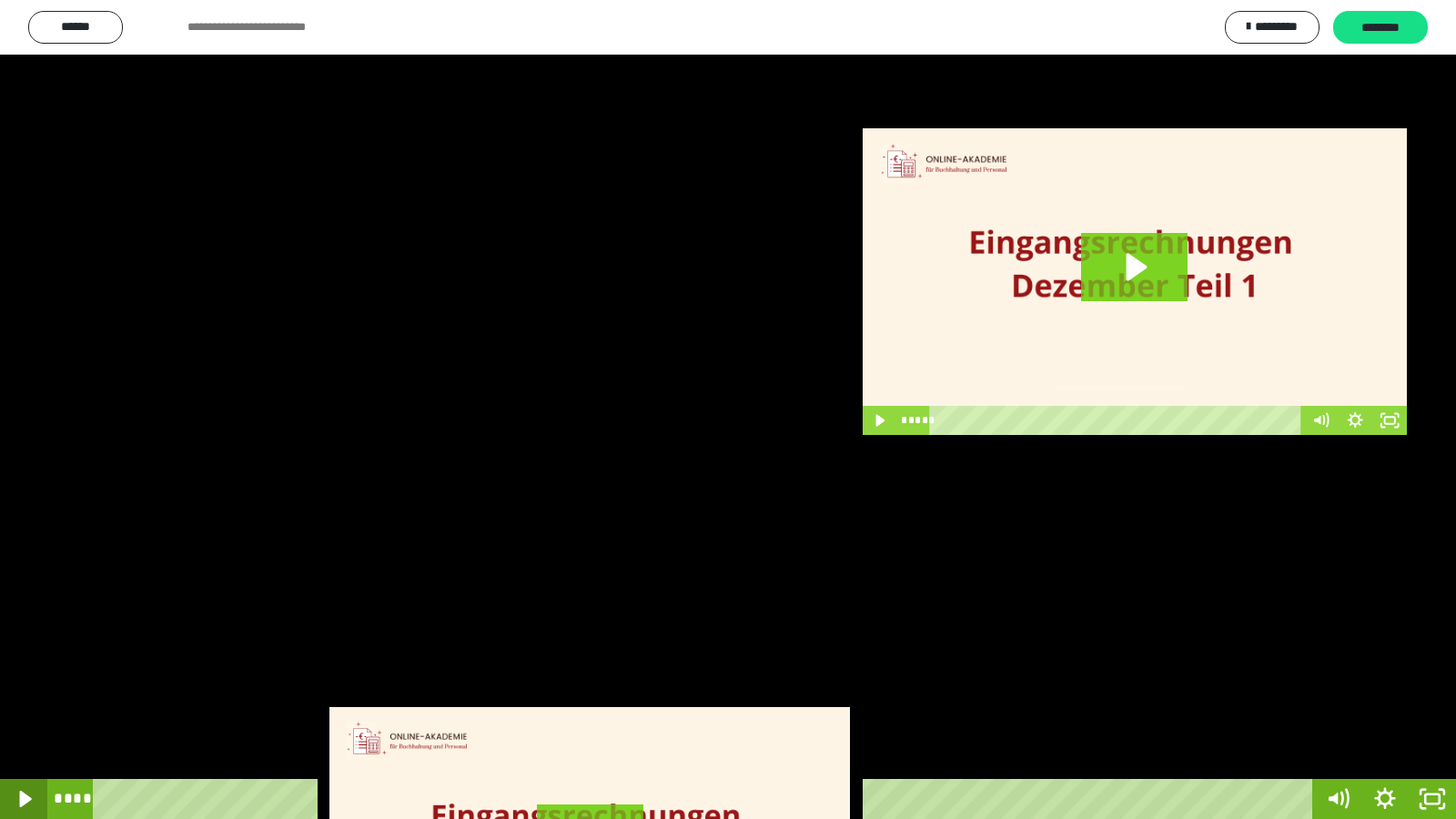 click 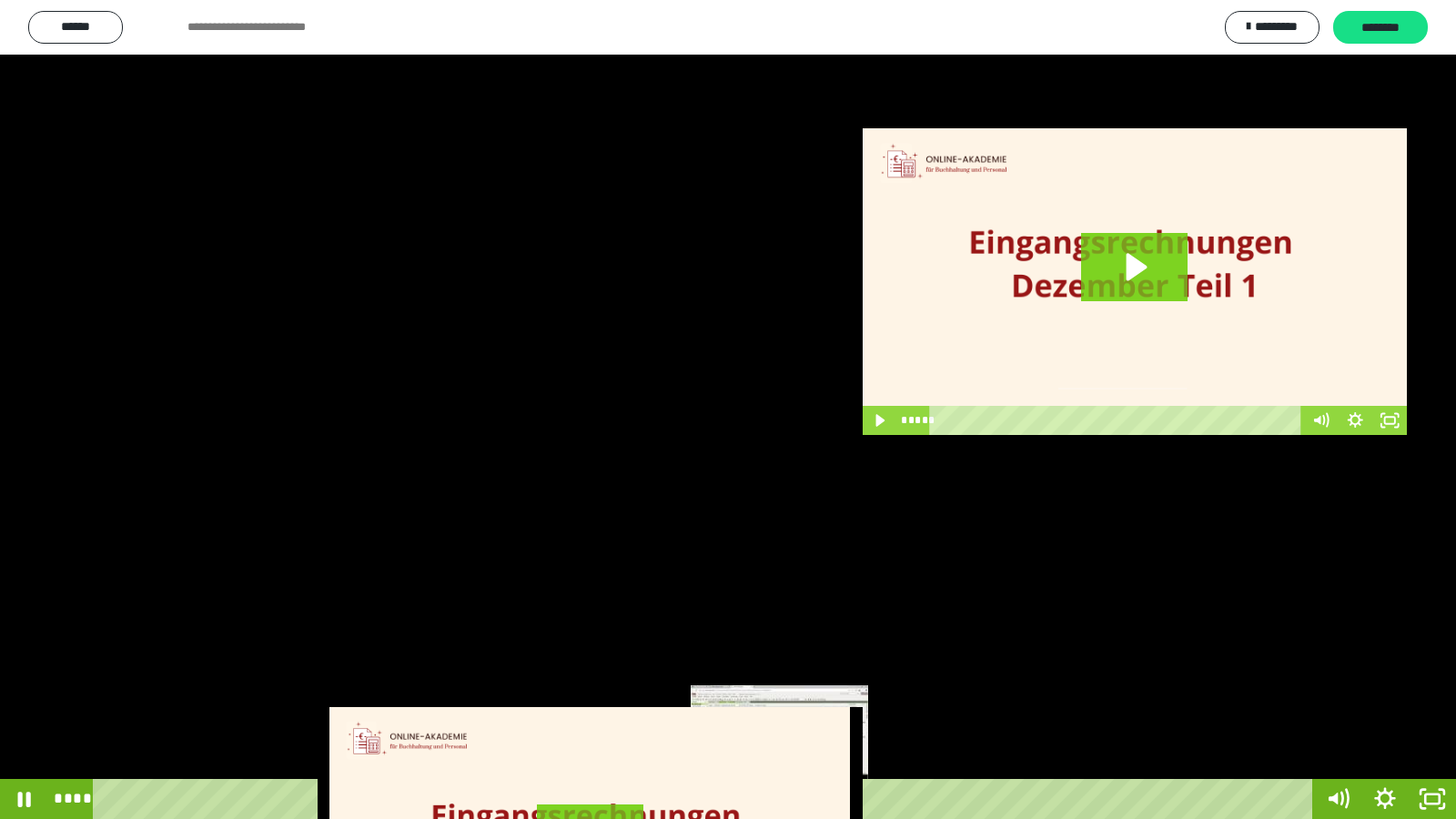 click on "****" at bounding box center [706, 799] 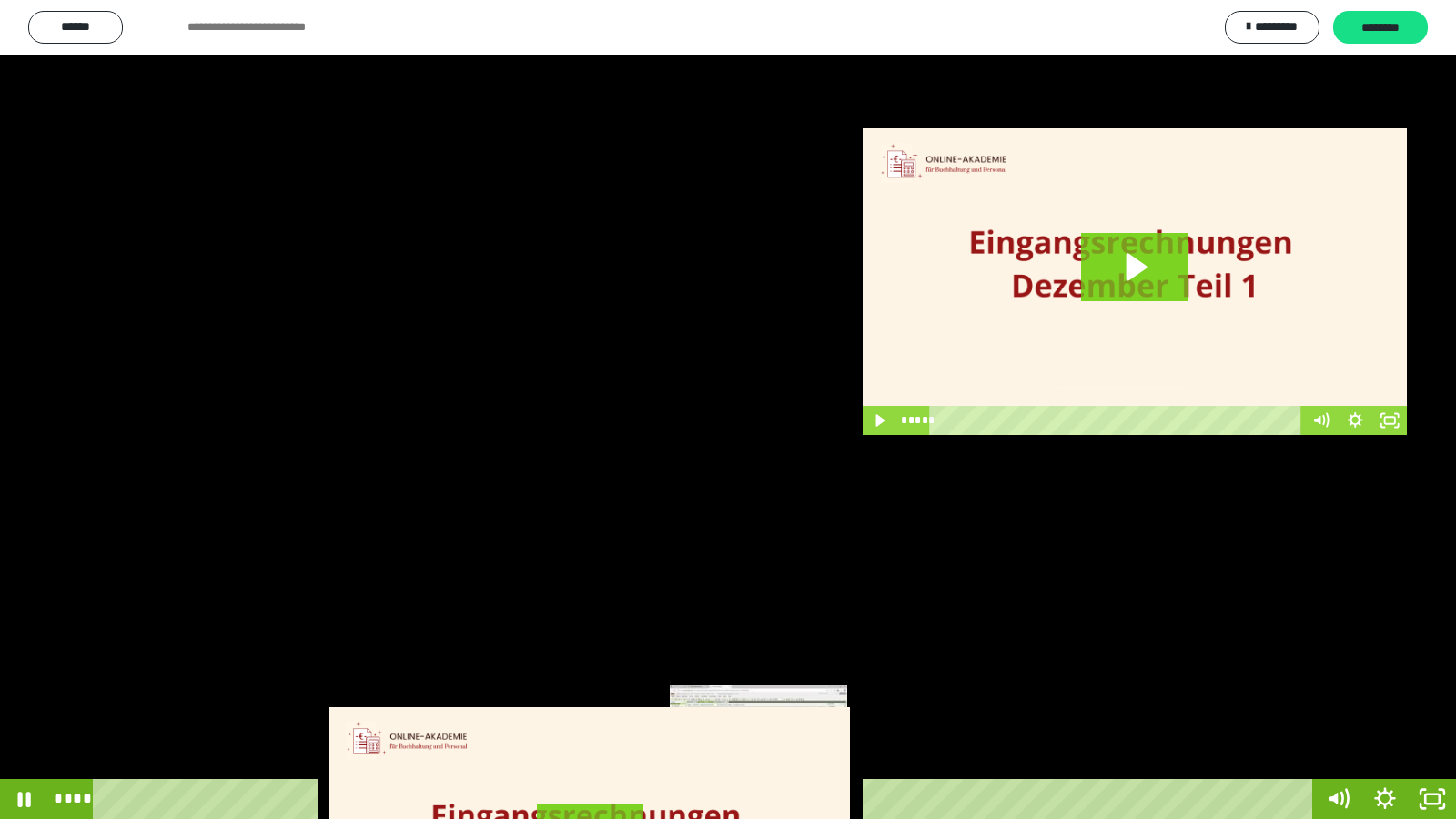 click on "****" at bounding box center [706, 799] 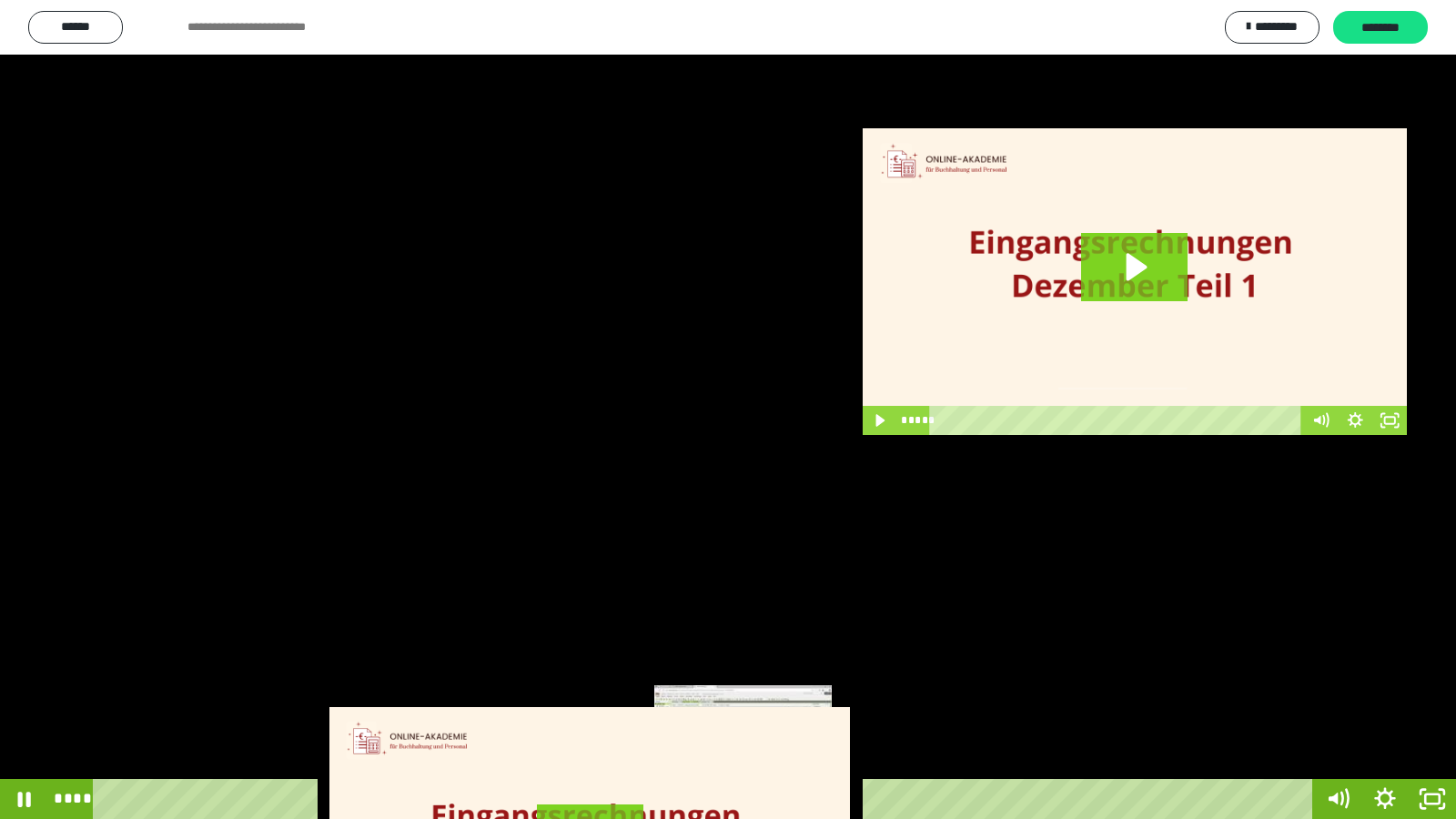 click on "****" at bounding box center (706, 799) 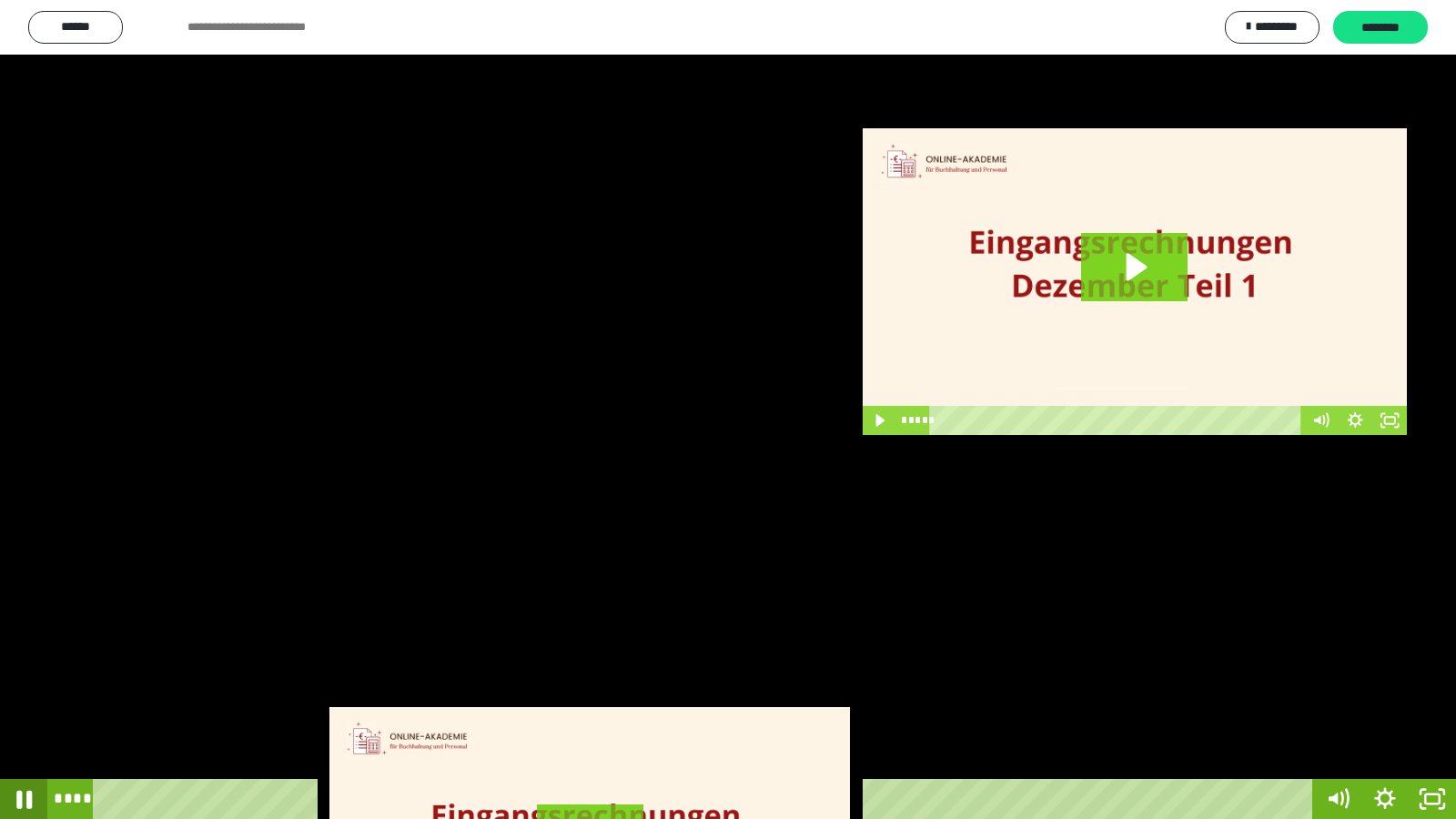 click 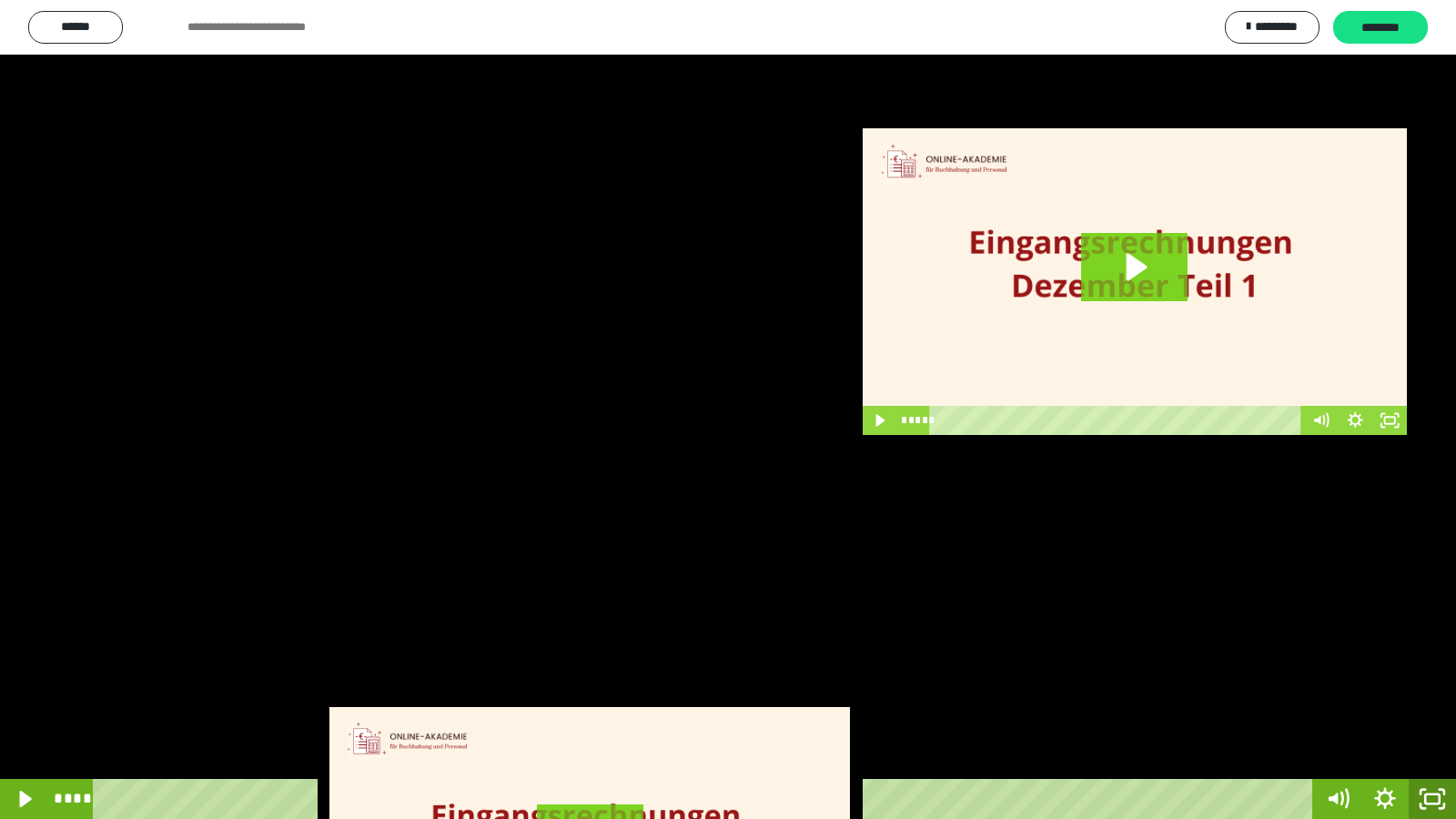 drag, startPoint x: 1430, startPoint y: 794, endPoint x: 1431, endPoint y: 745, distance: 49.010203 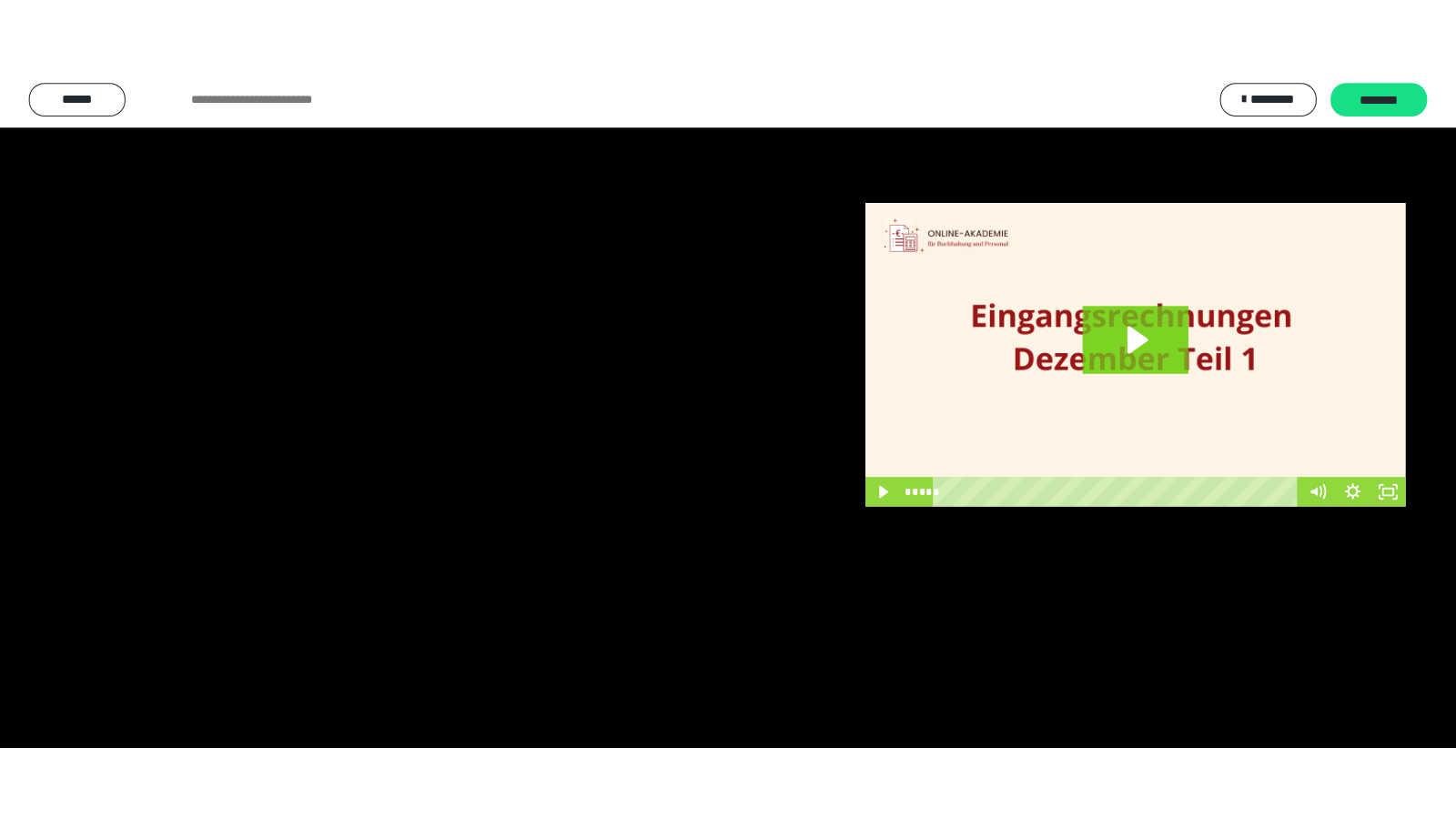 scroll, scrollTop: 3605, scrollLeft: 0, axis: vertical 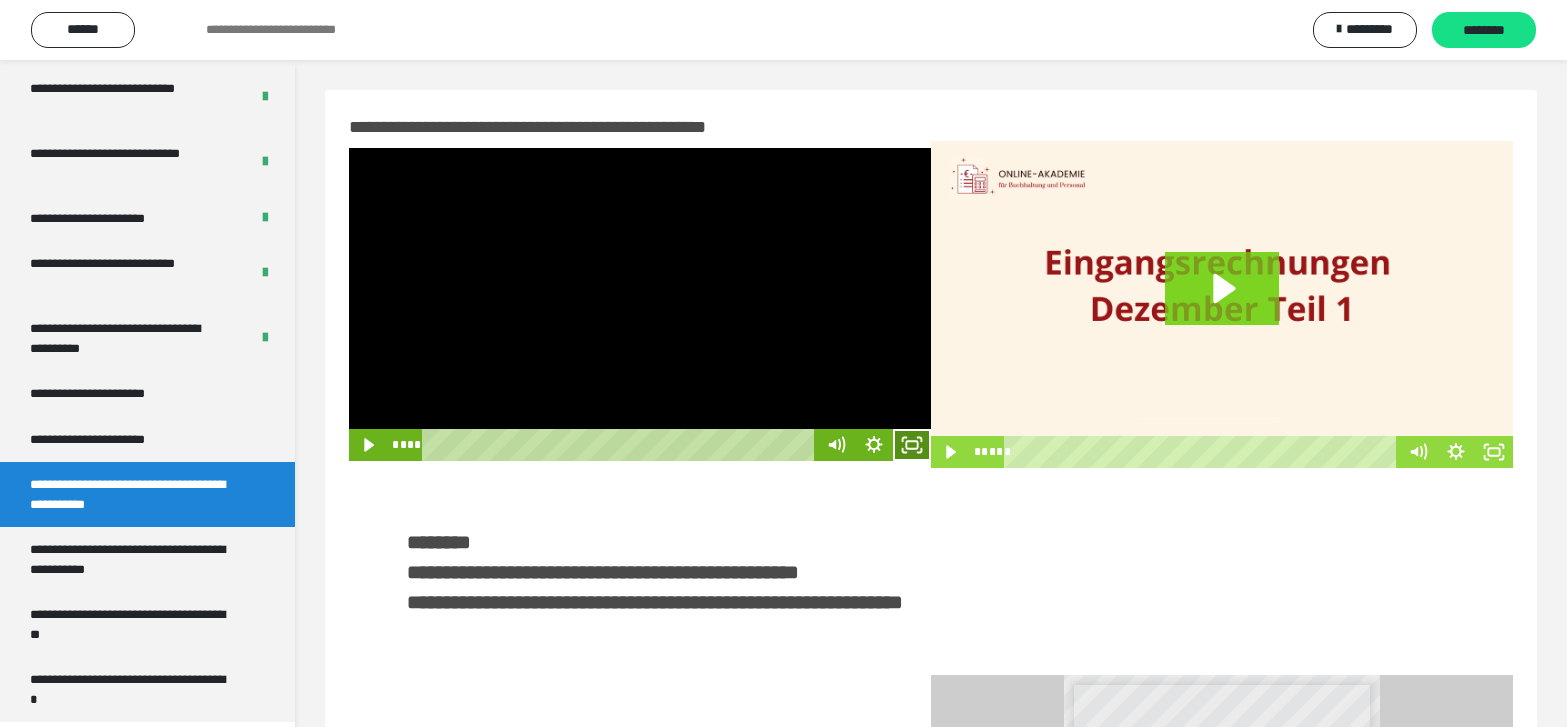 click 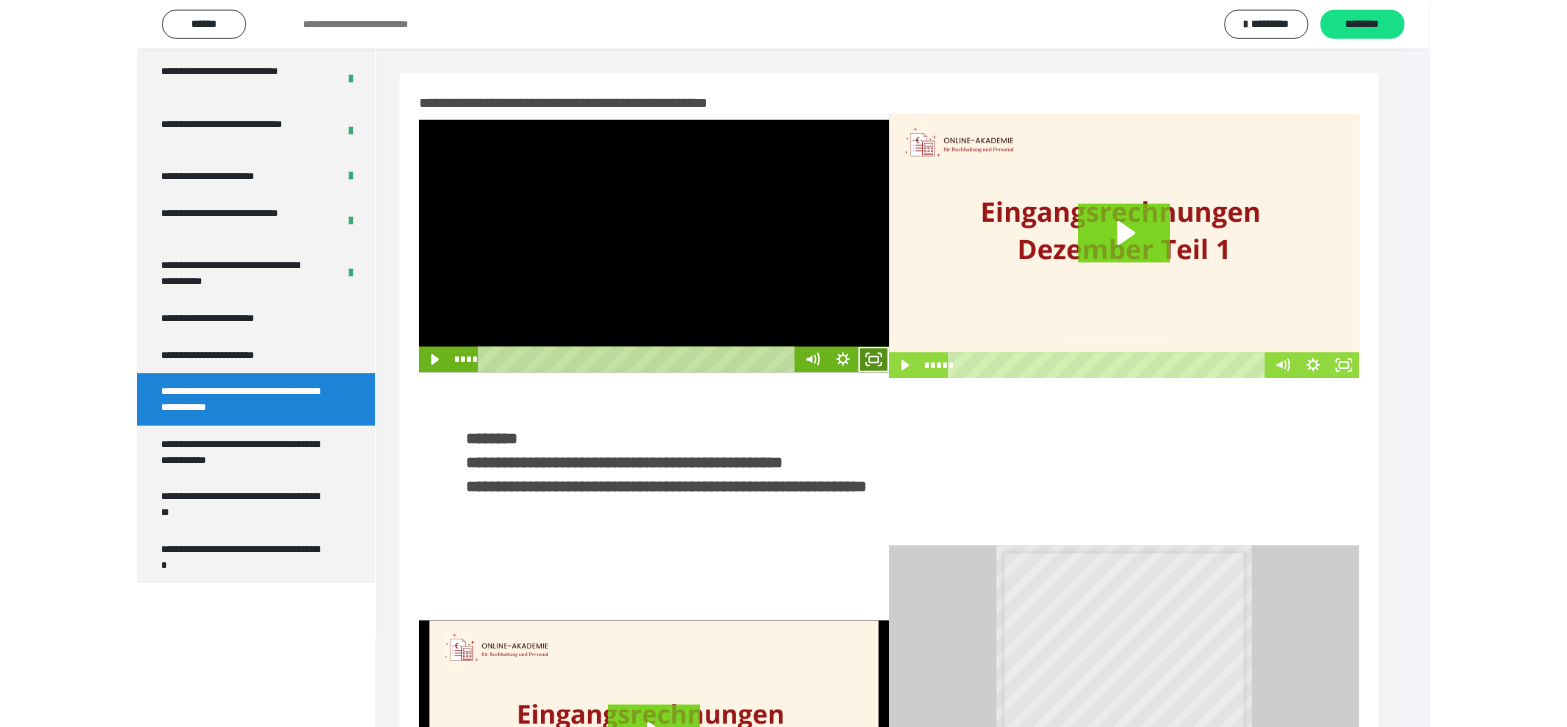 scroll, scrollTop: 3790, scrollLeft: 0, axis: vertical 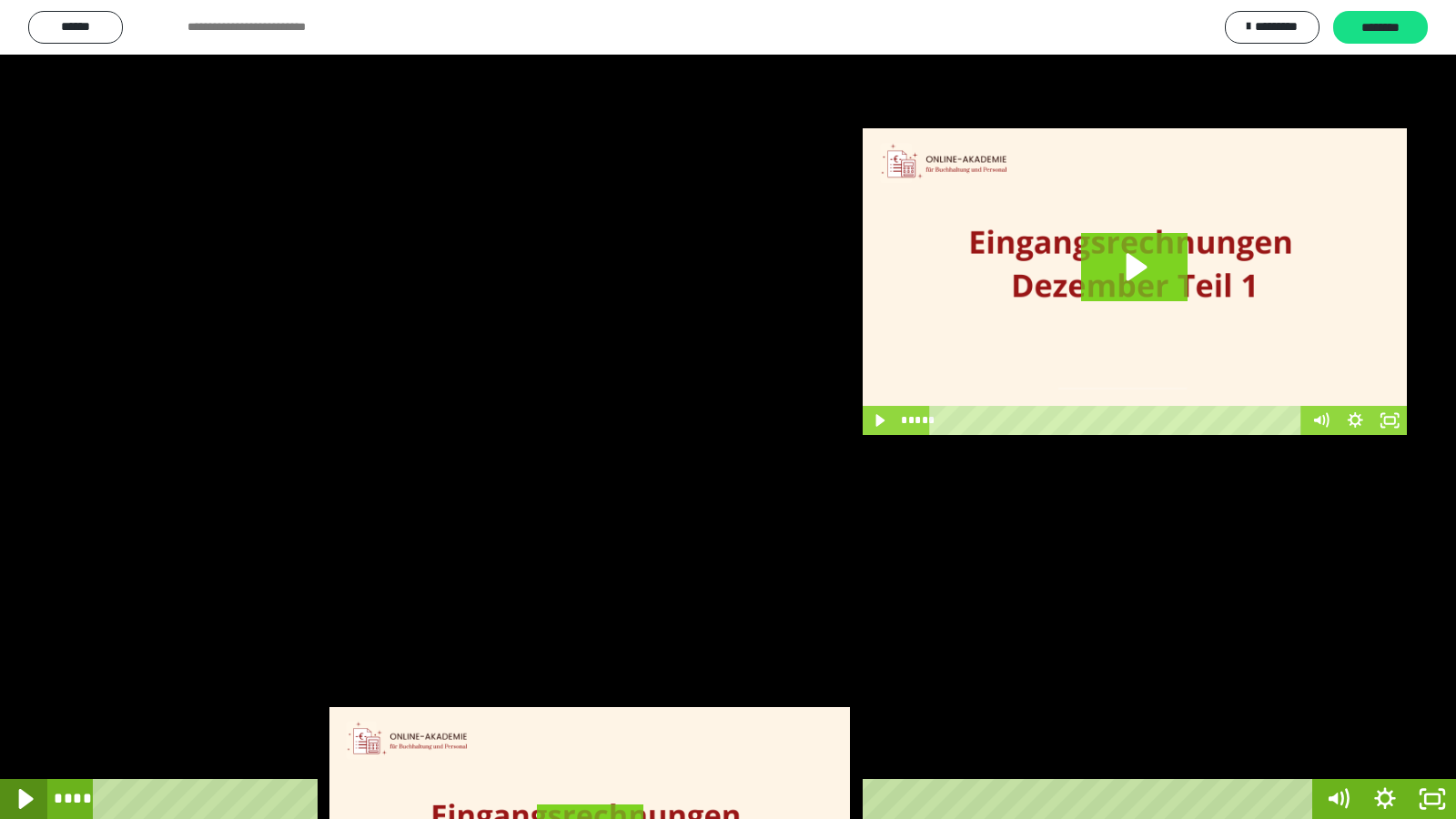 click 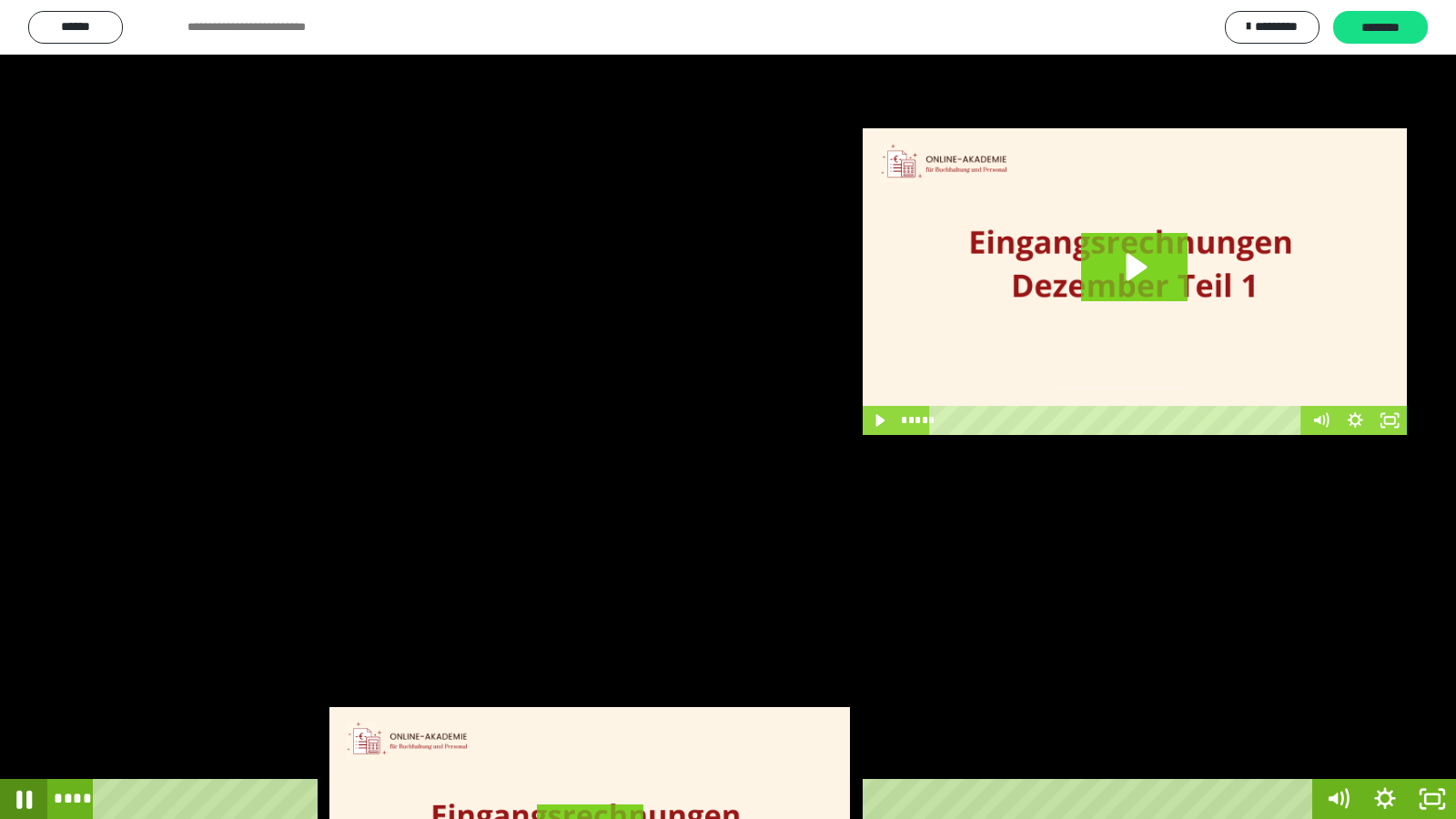 click 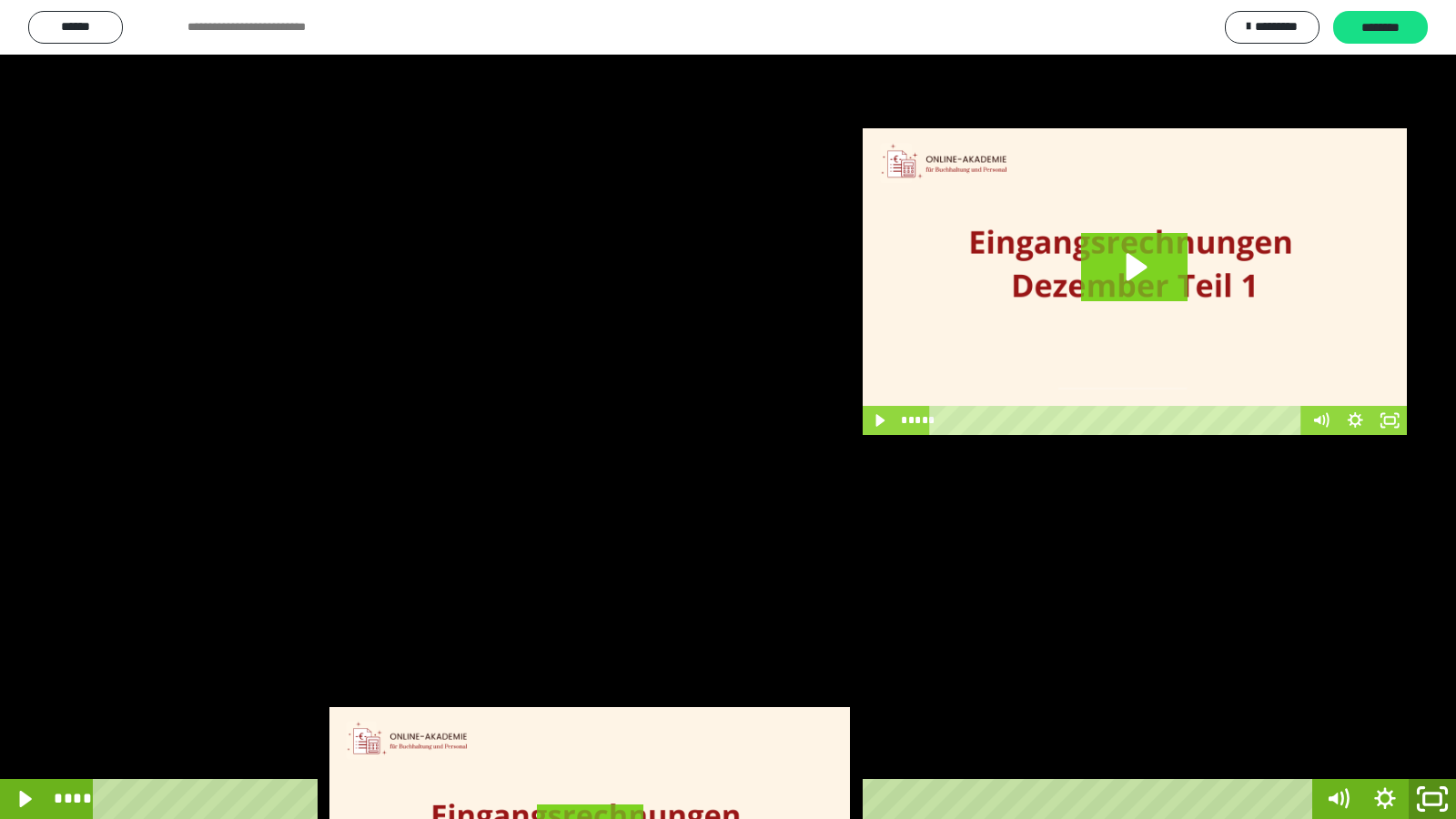 click 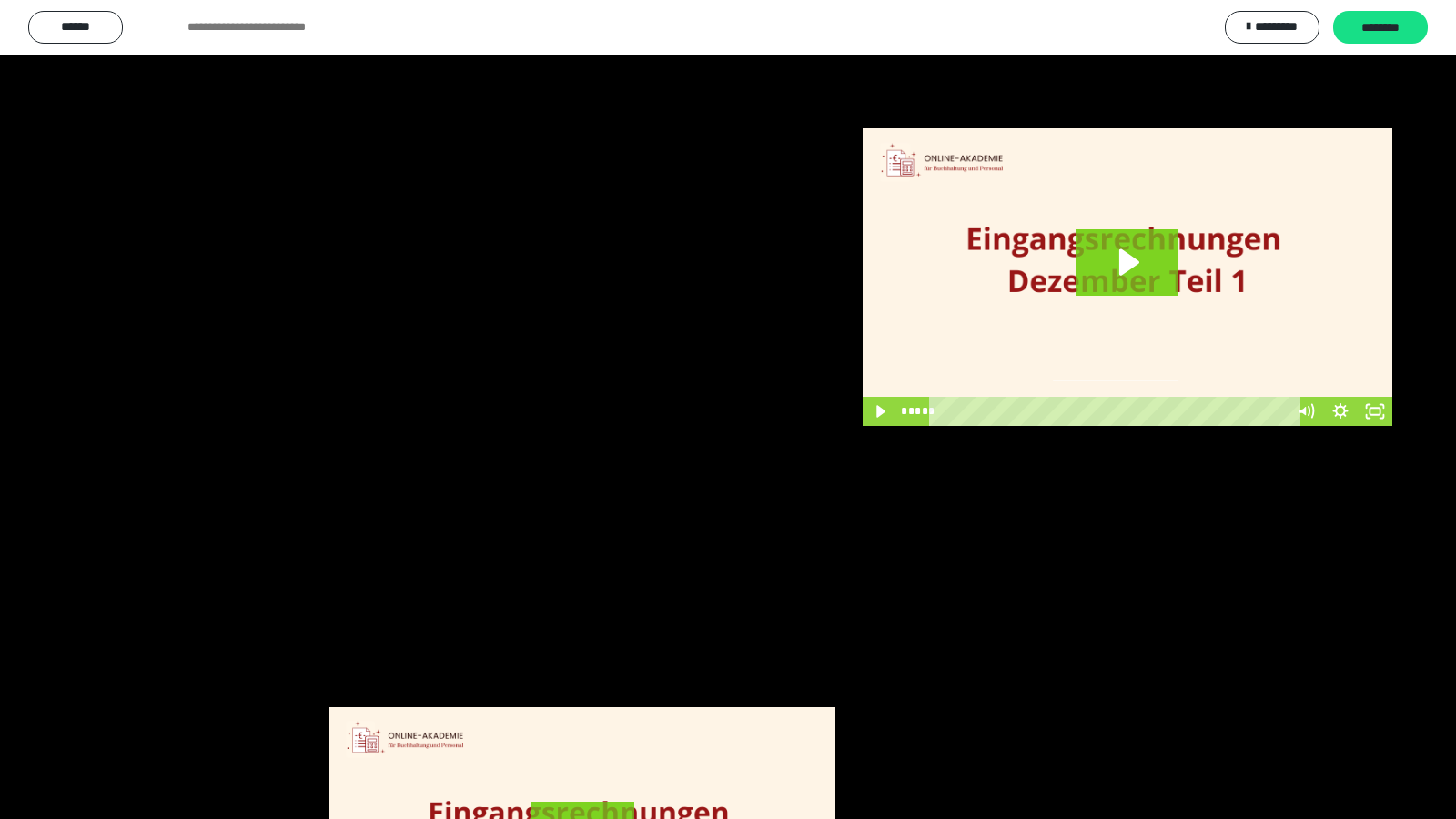 scroll, scrollTop: 3605, scrollLeft: 0, axis: vertical 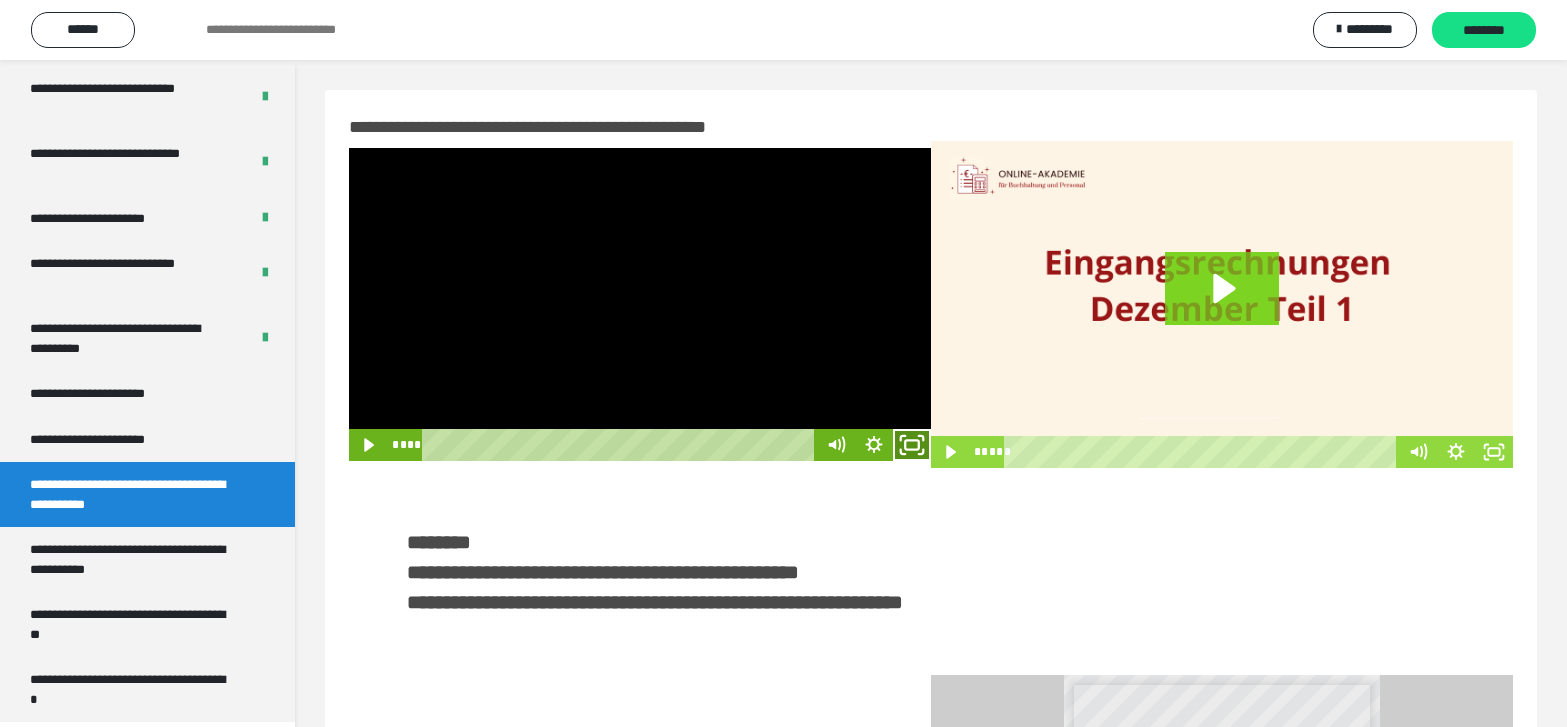 click 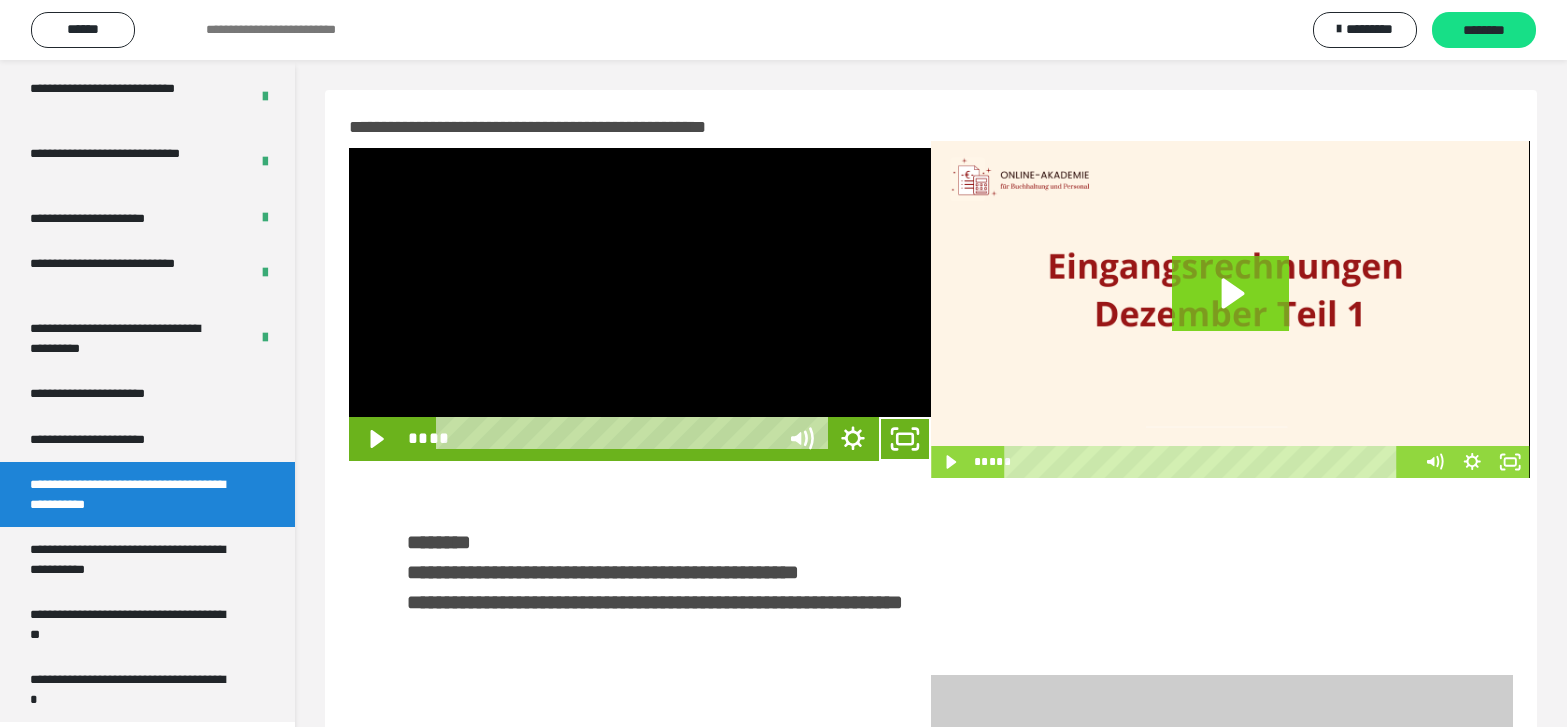 scroll, scrollTop: 3790, scrollLeft: 0, axis: vertical 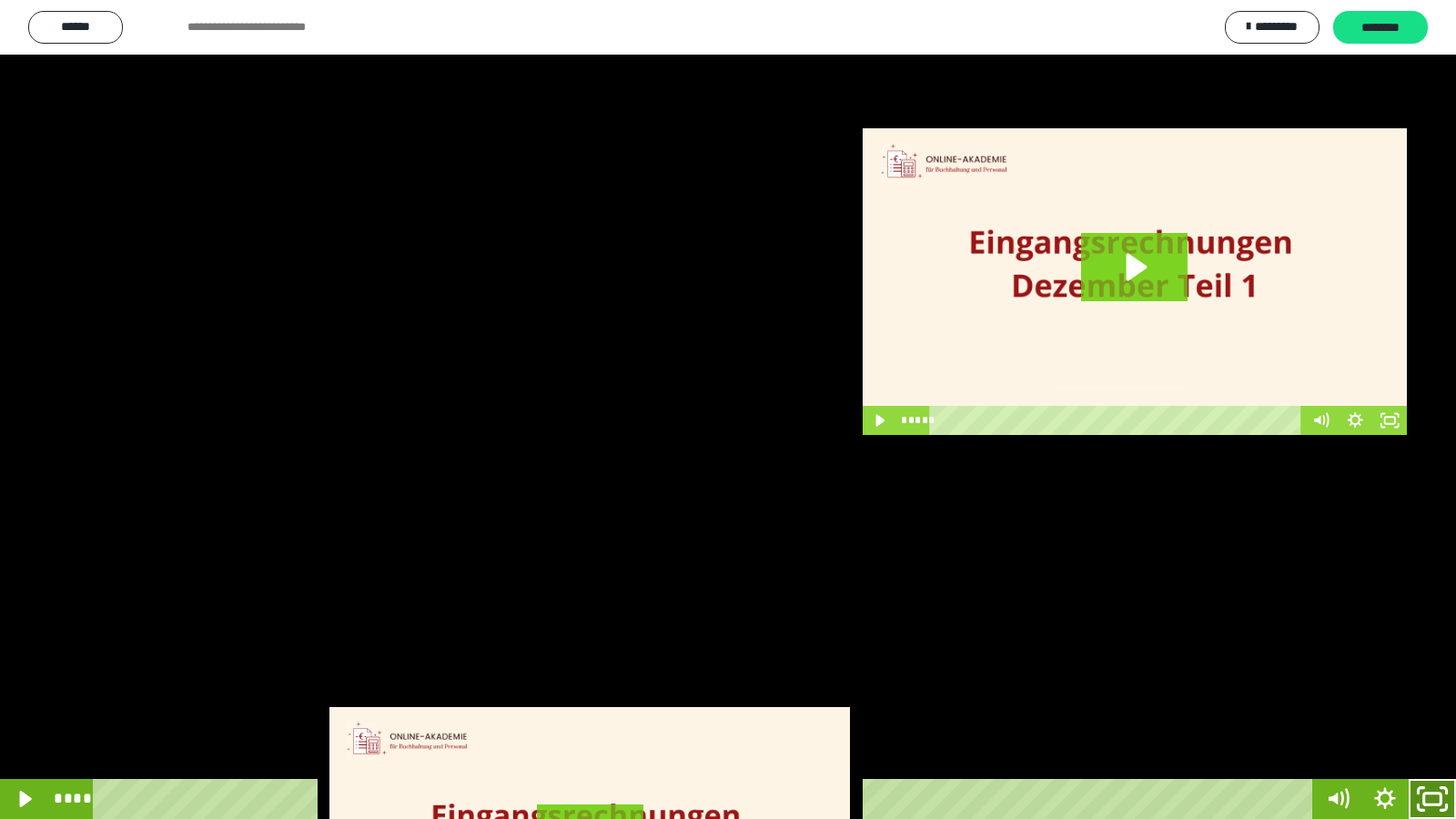 click 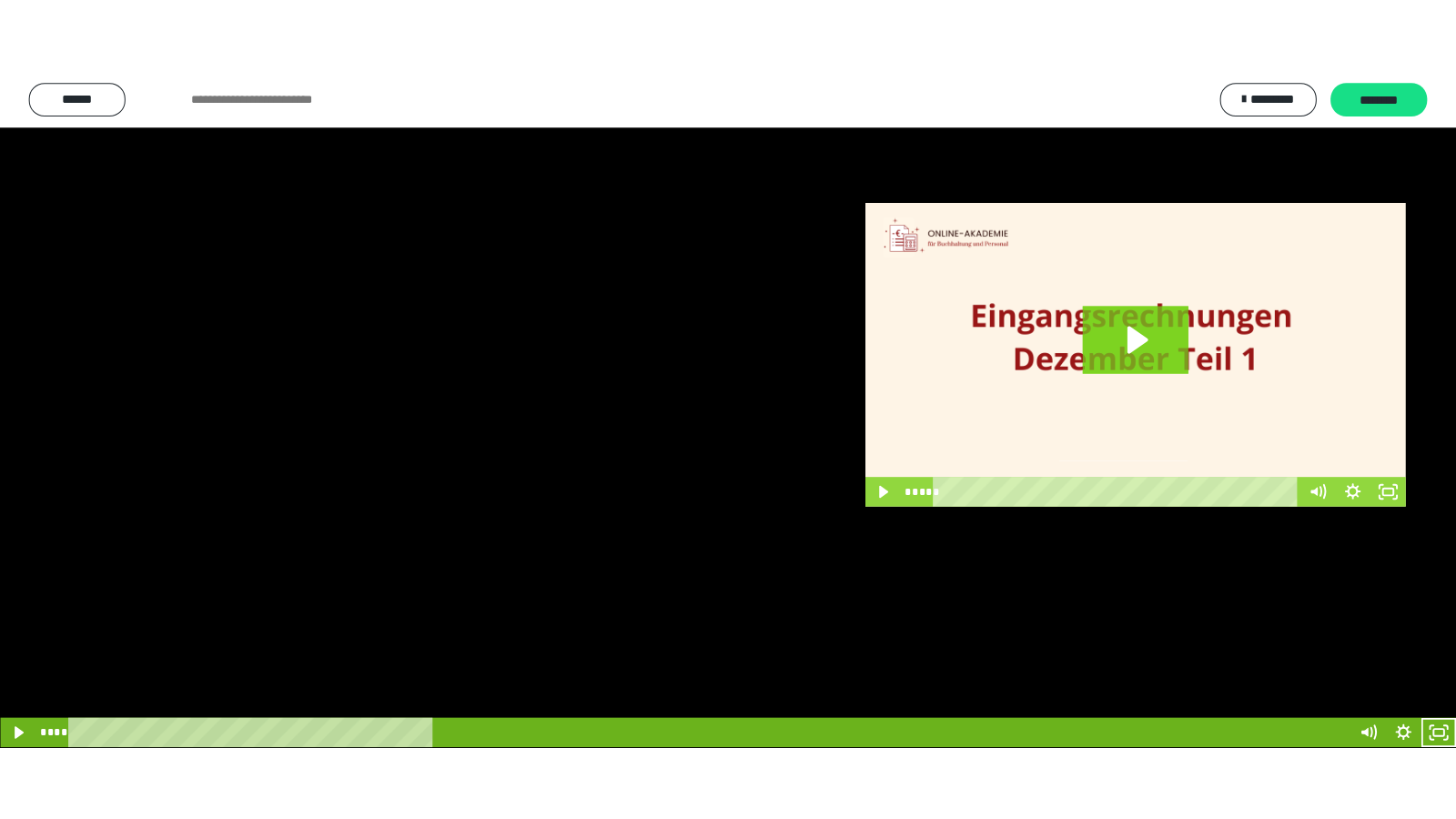 scroll, scrollTop: 3605, scrollLeft: 0, axis: vertical 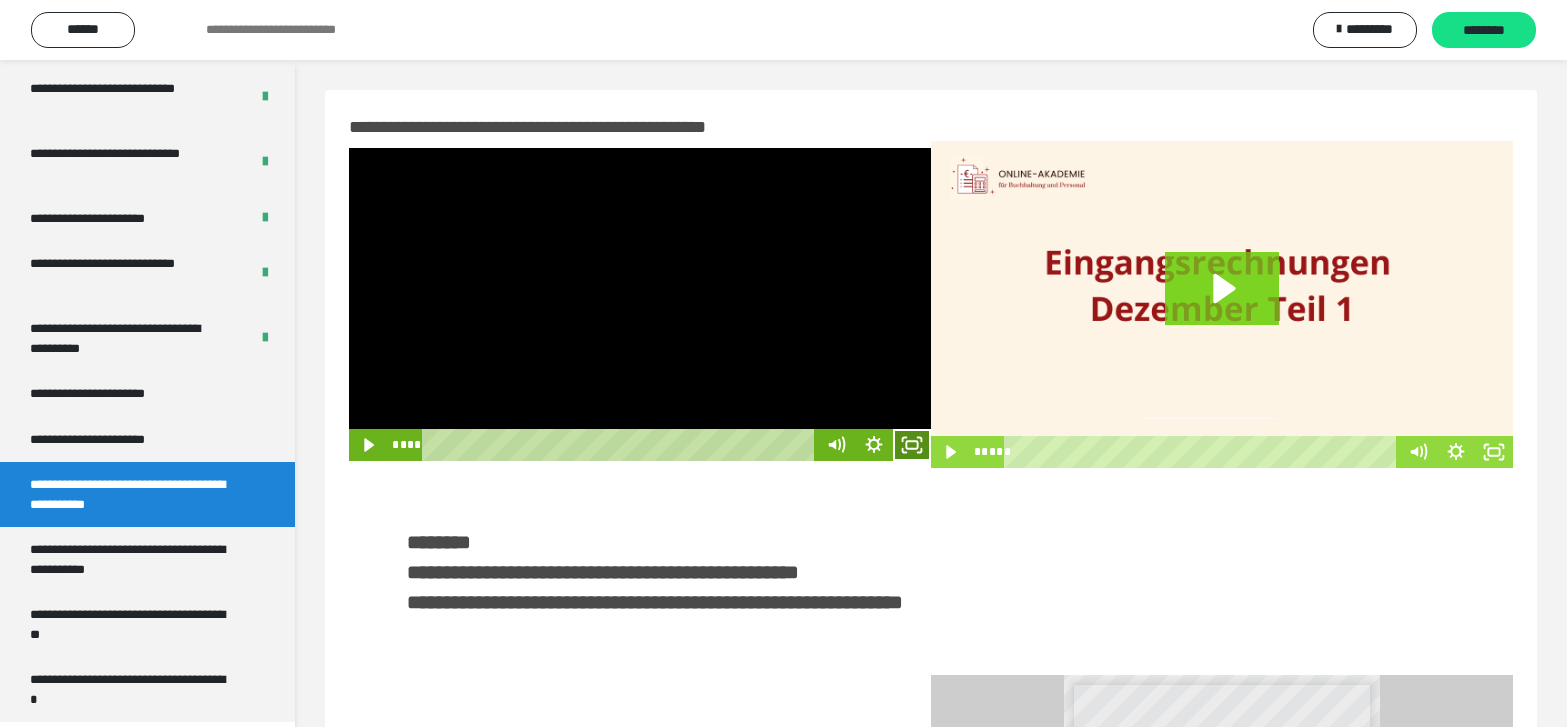 click 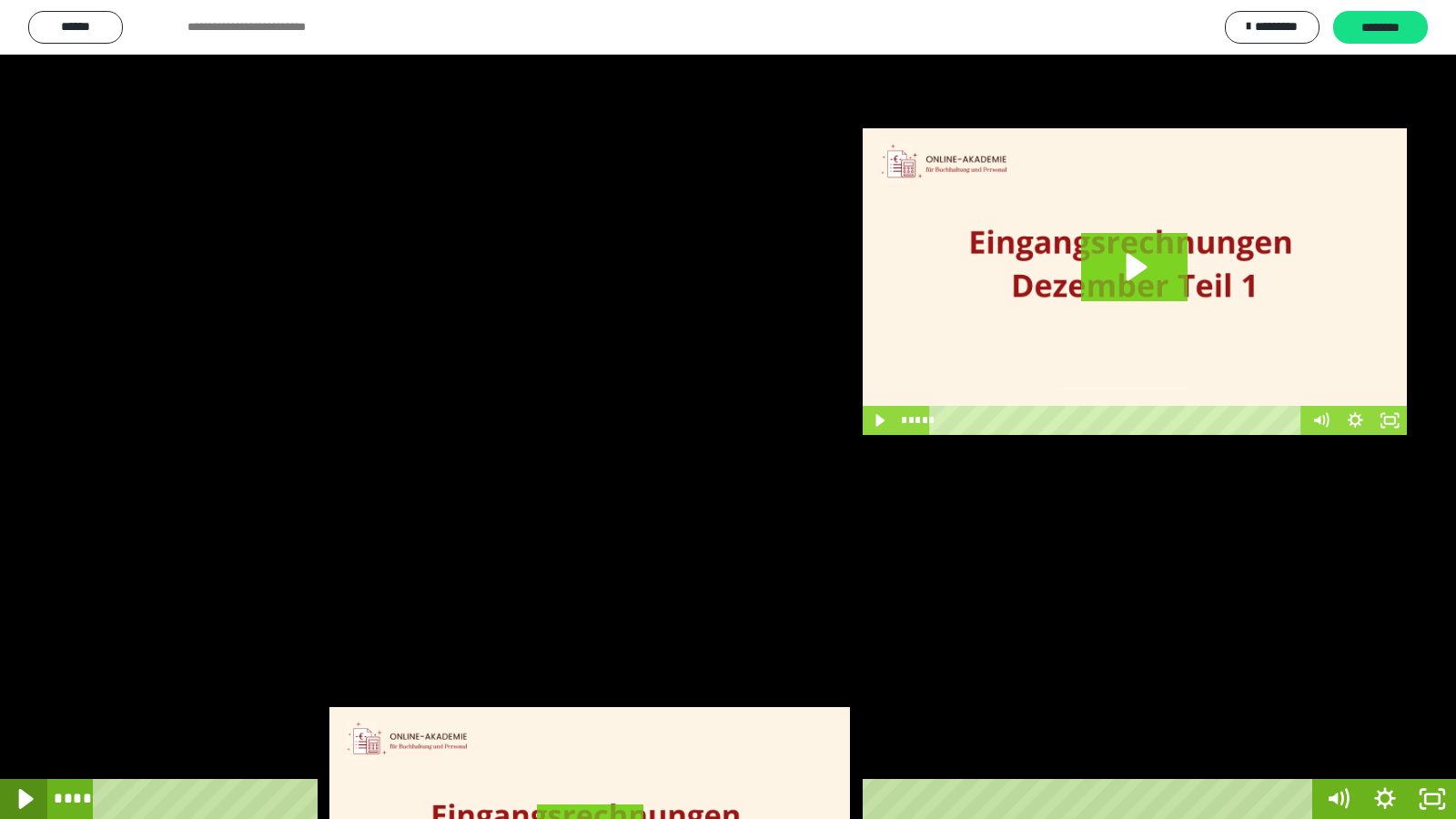 click 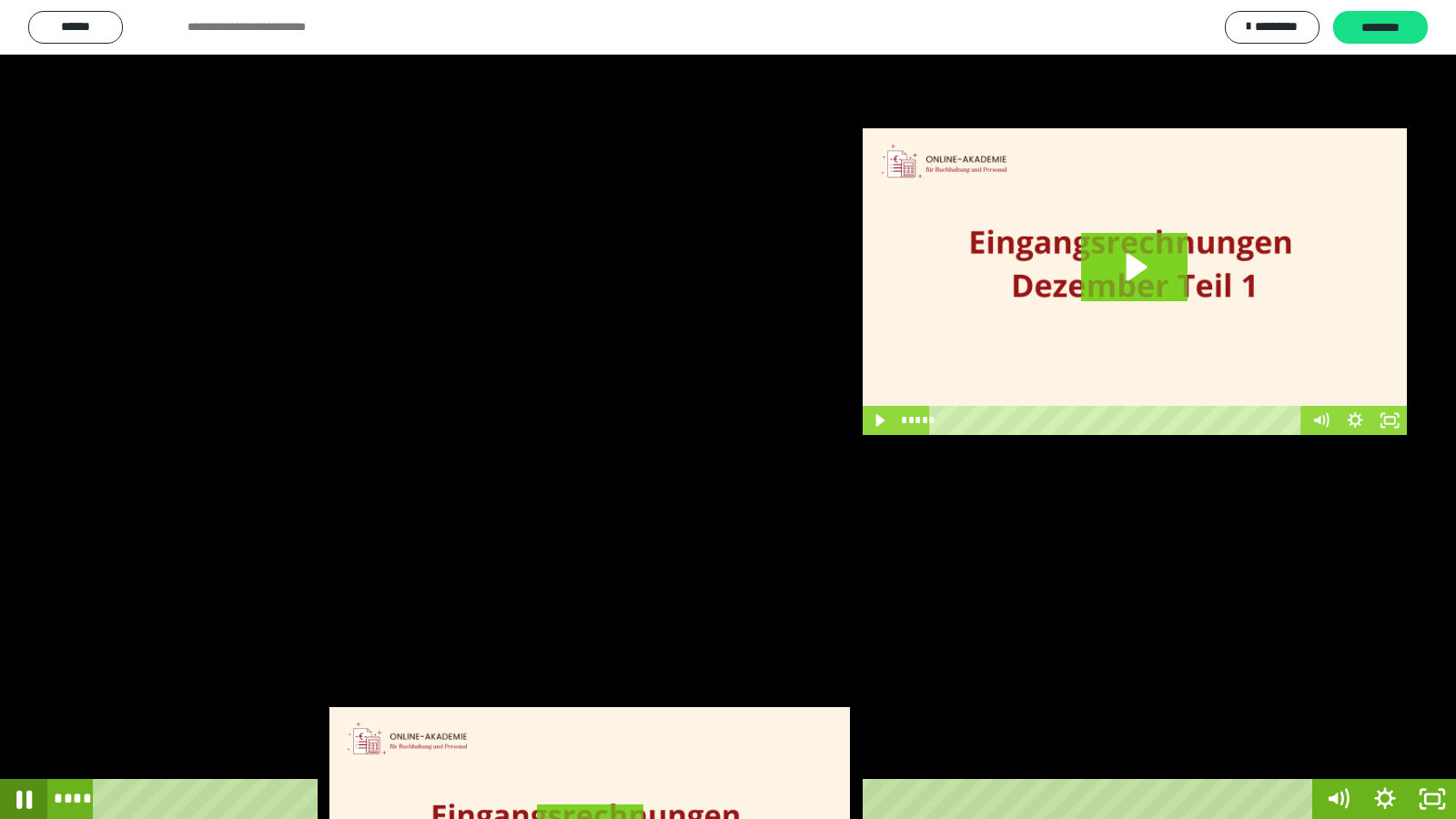 click 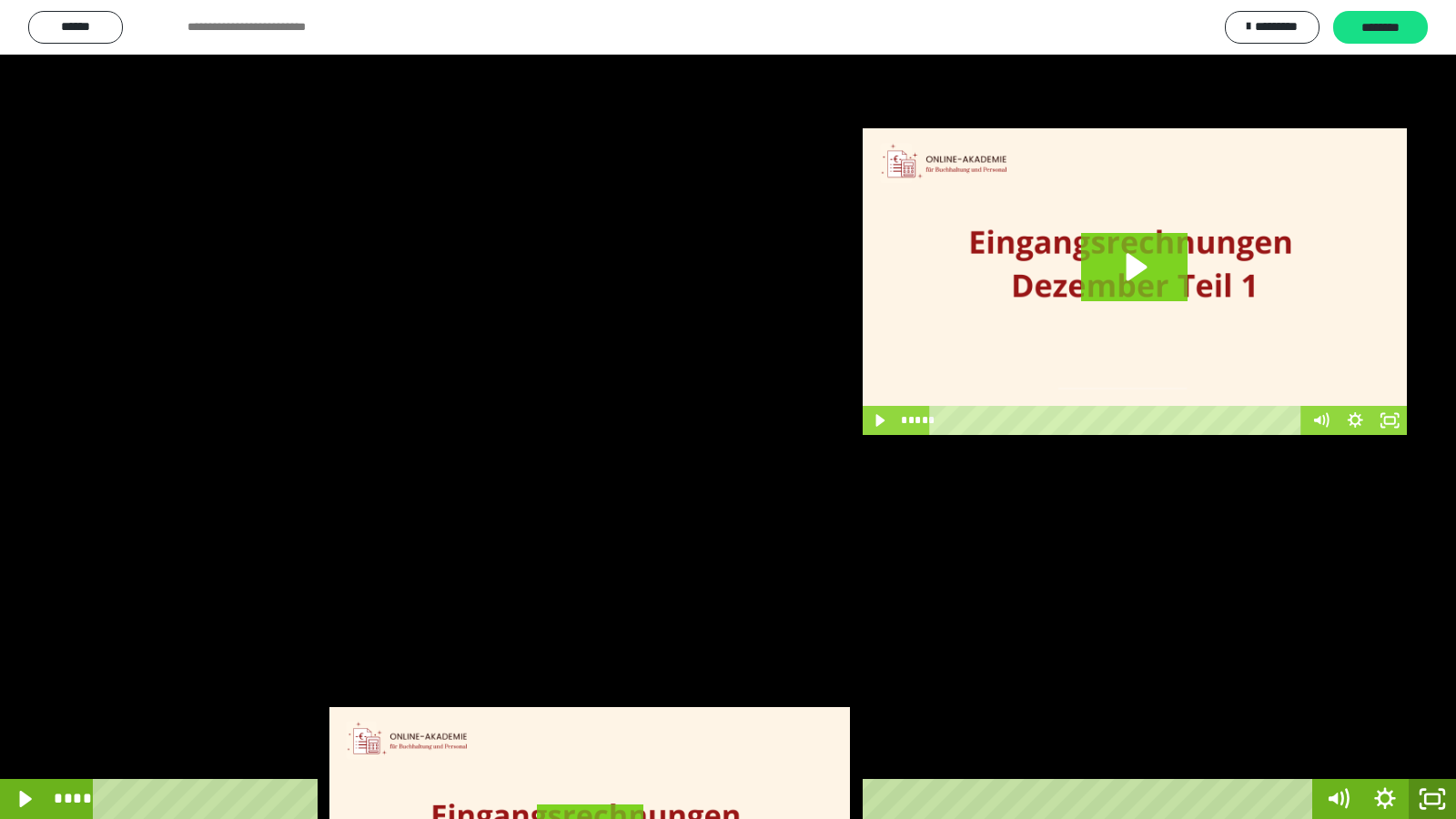 click 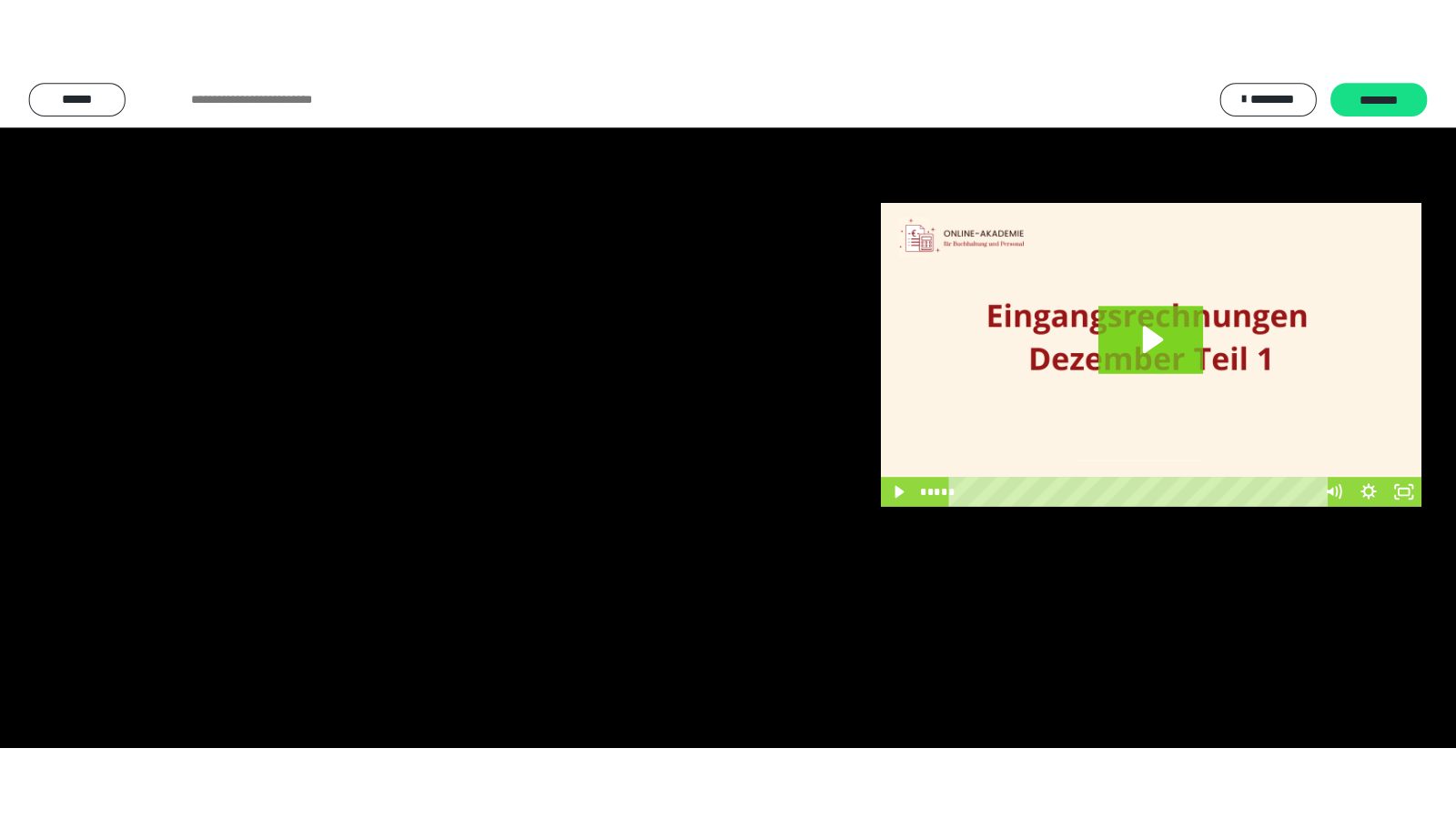 scroll, scrollTop: 3605, scrollLeft: 0, axis: vertical 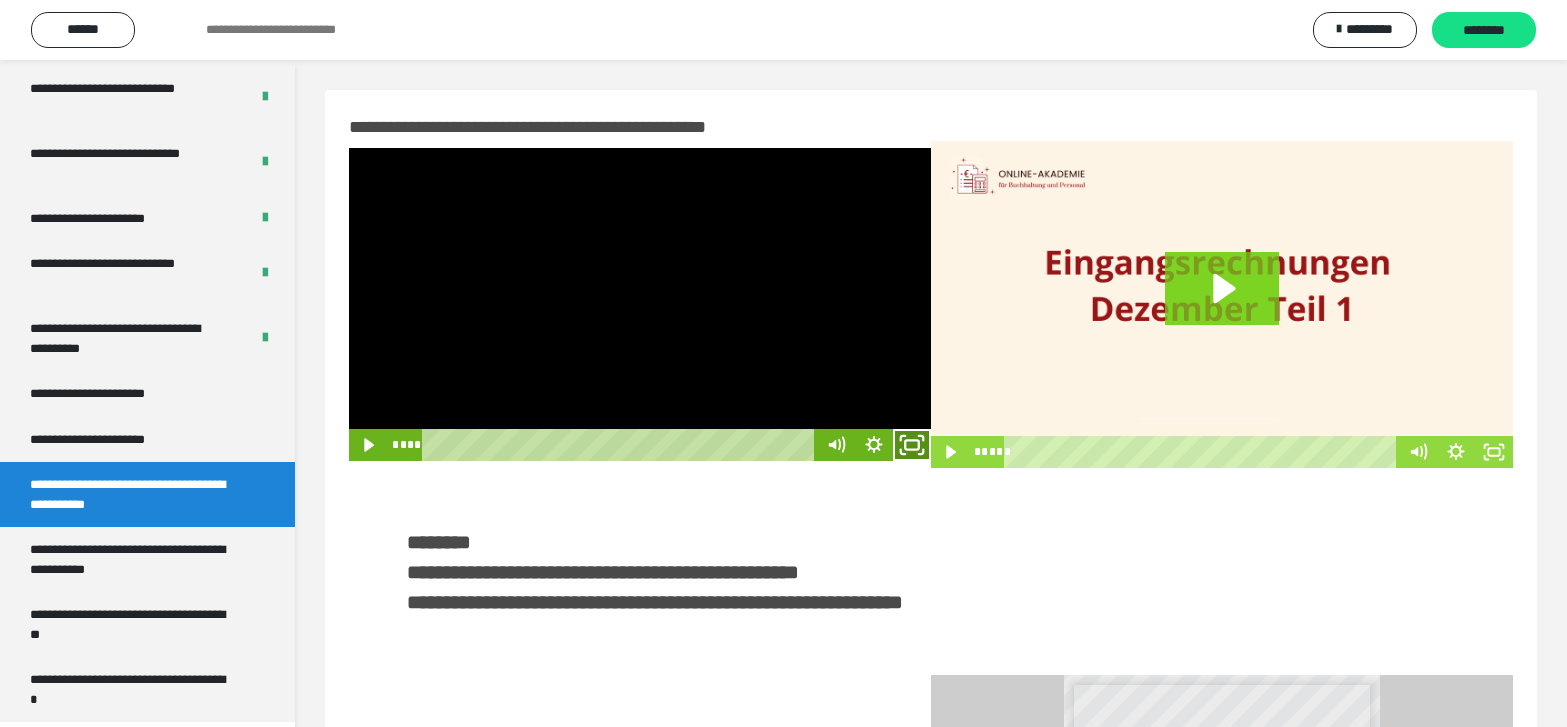 click 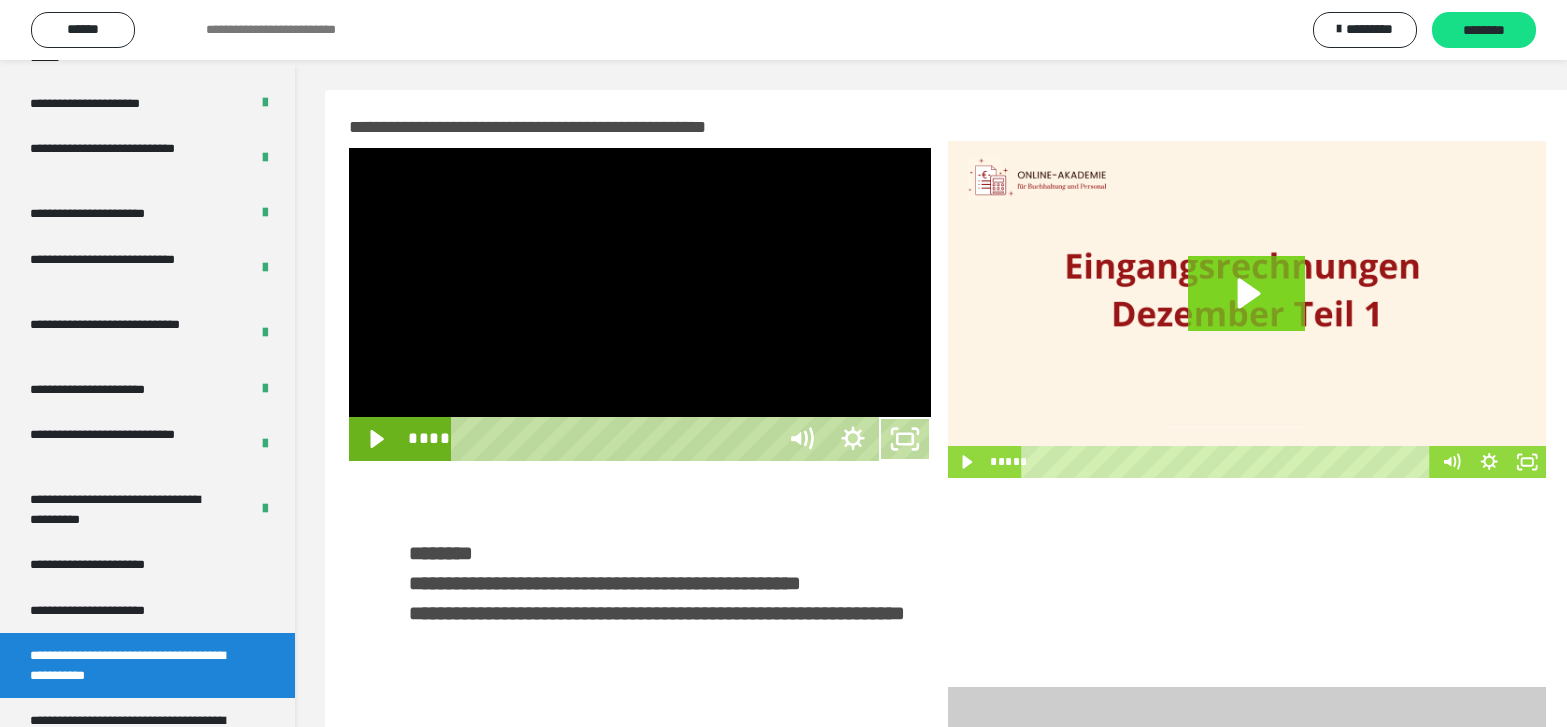 scroll, scrollTop: 3790, scrollLeft: 0, axis: vertical 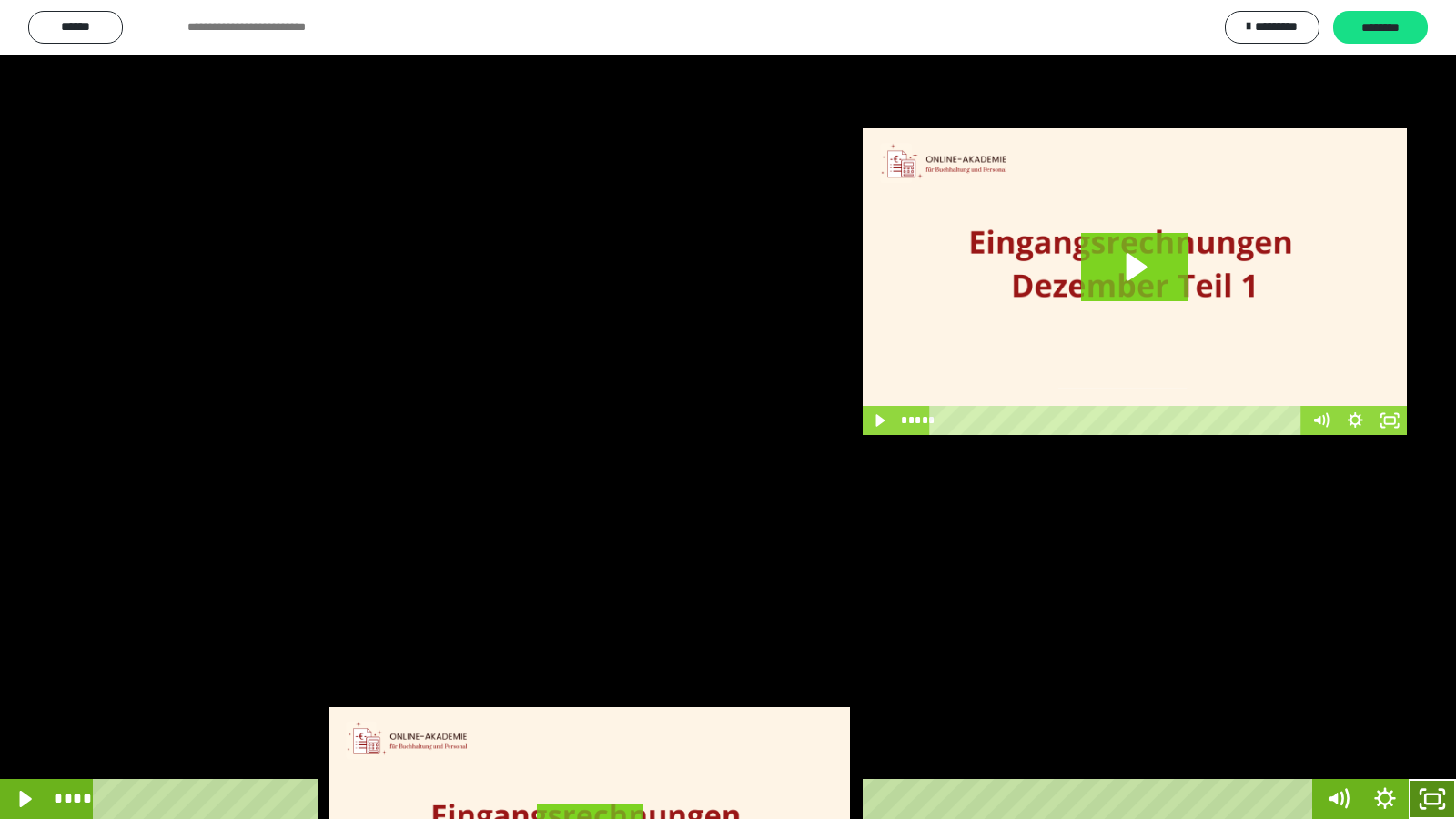 drag, startPoint x: 1432, startPoint y: 794, endPoint x: 1127, endPoint y: 12, distance: 839.37417 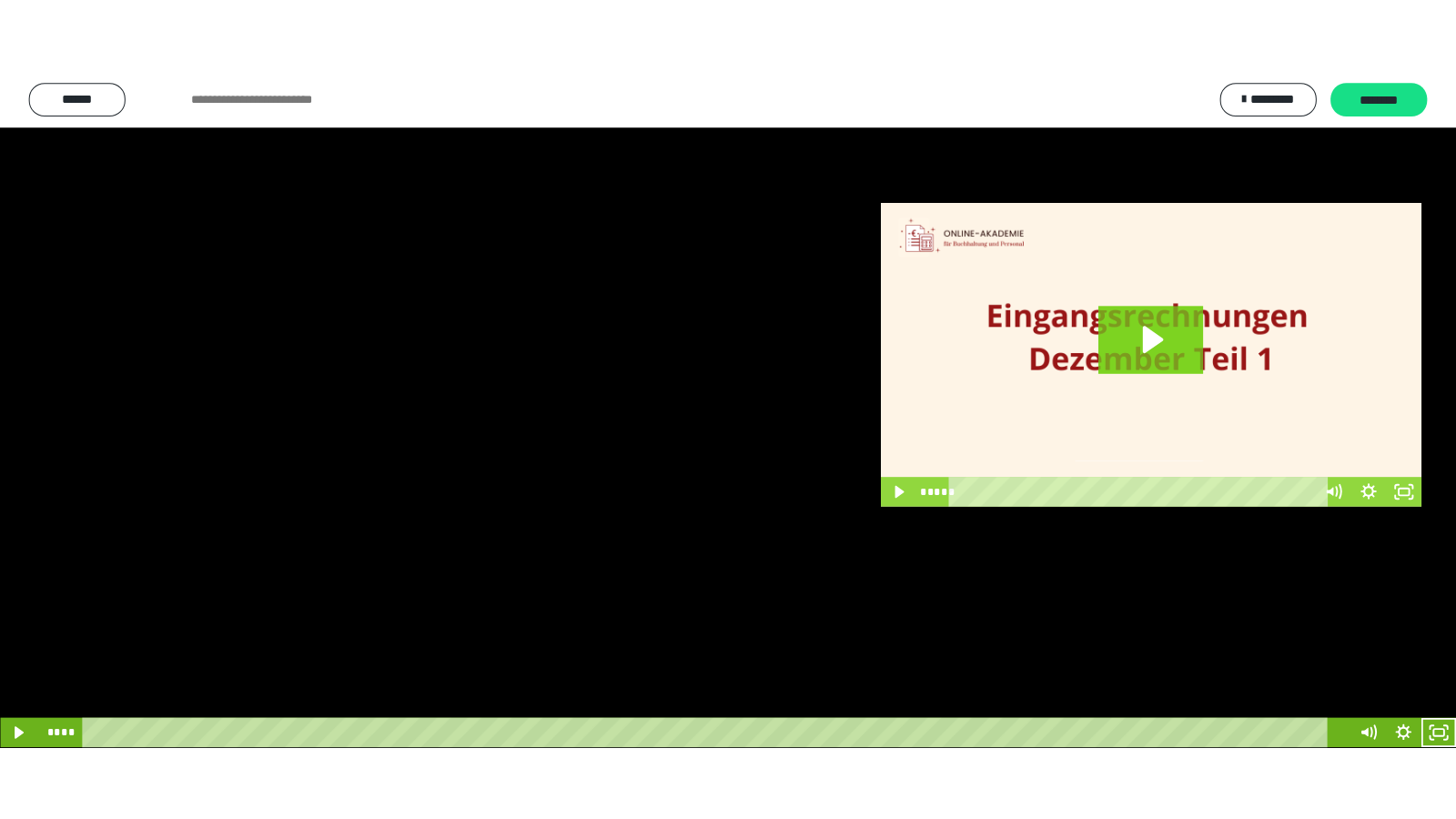 scroll, scrollTop: 3605, scrollLeft: 0, axis: vertical 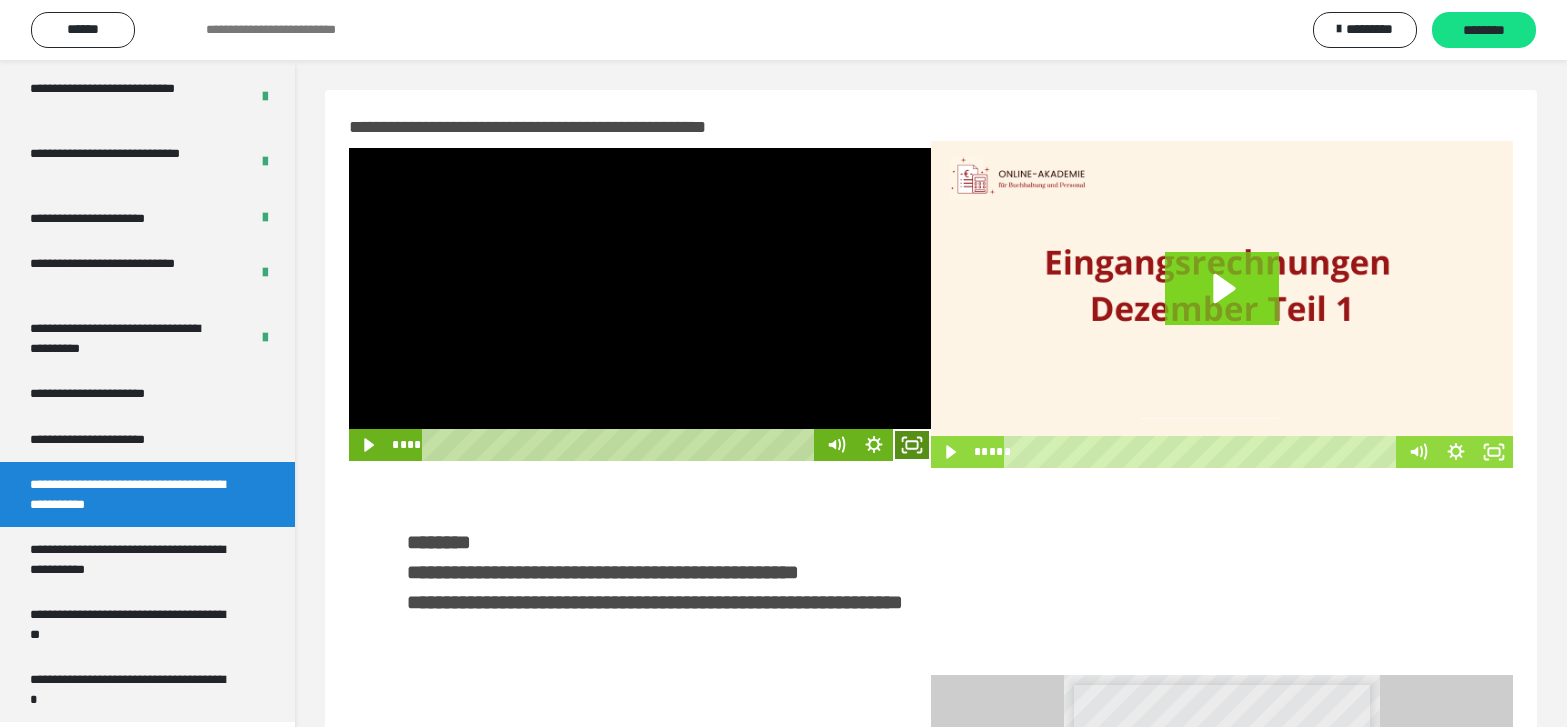 click 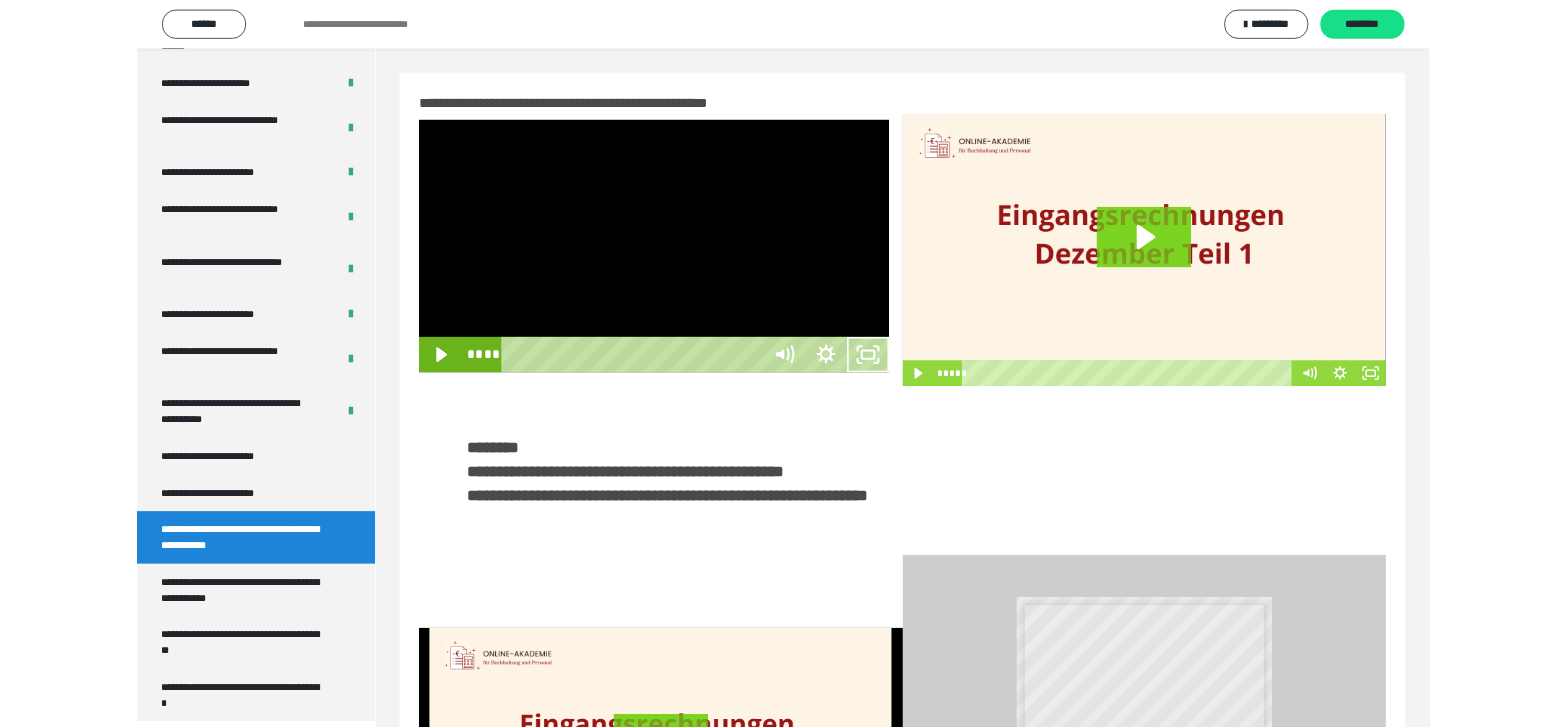 scroll, scrollTop: 3790, scrollLeft: 0, axis: vertical 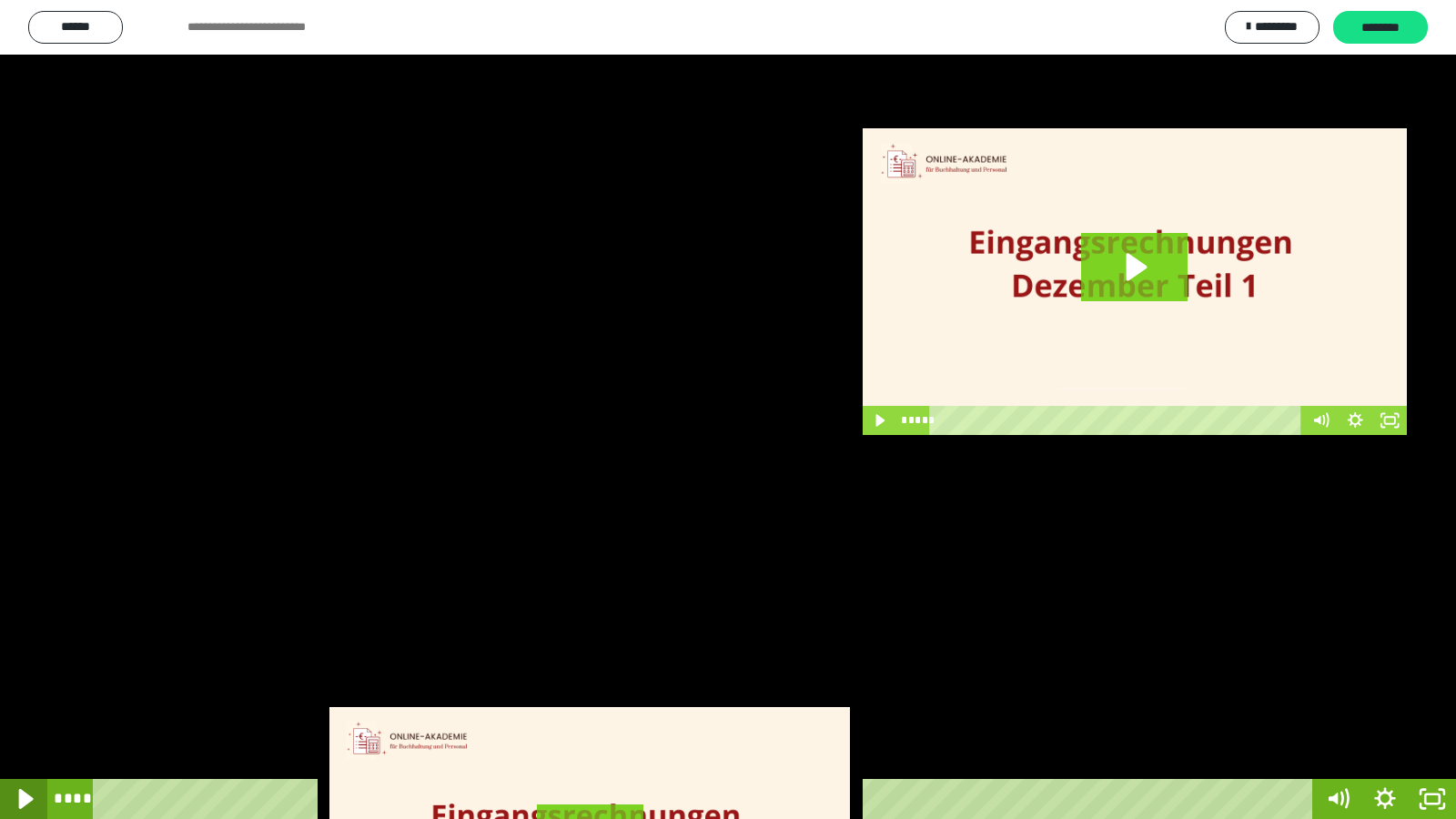 click 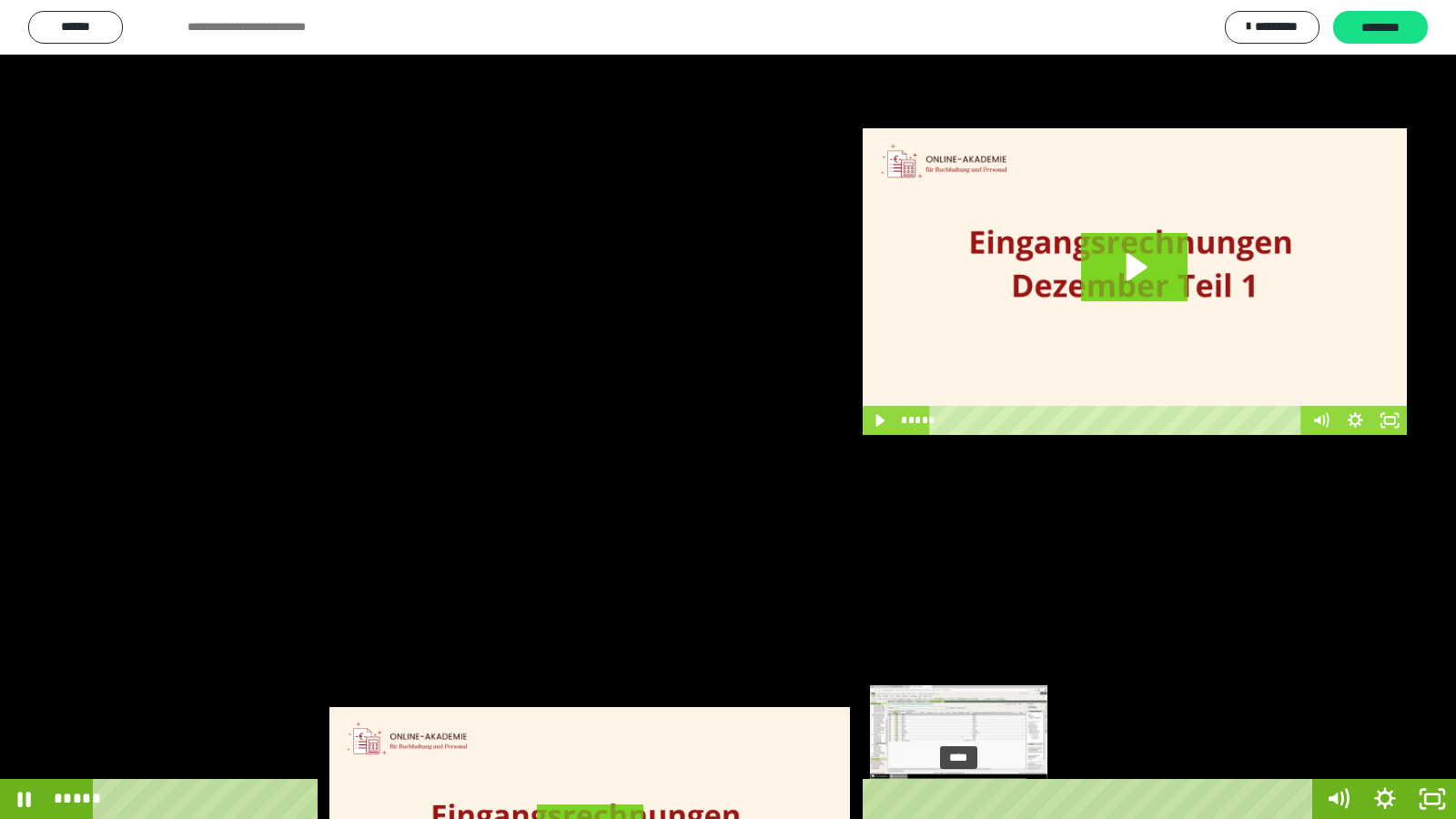click on "****" at bounding box center (706, 799) 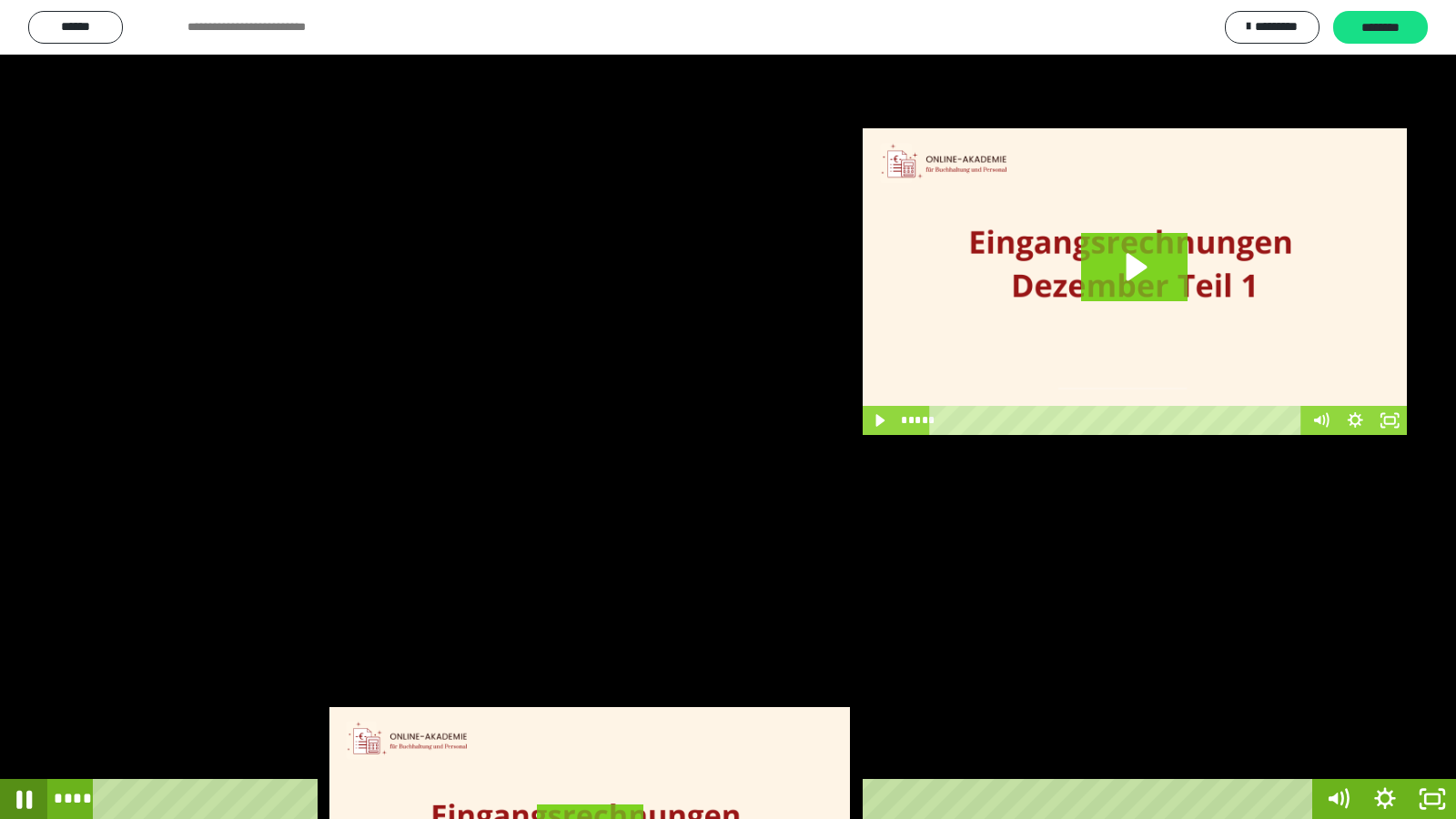 click 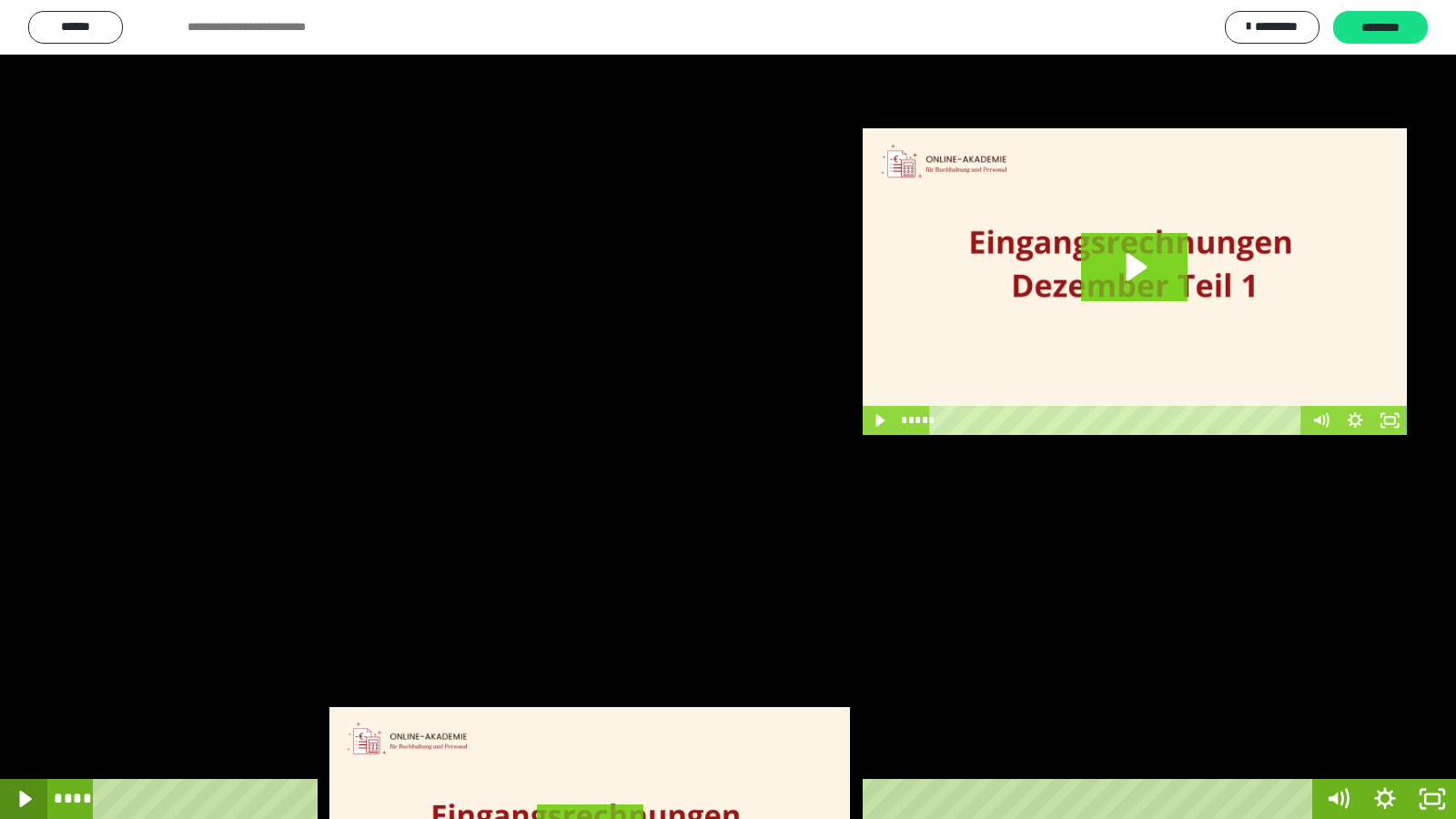 click 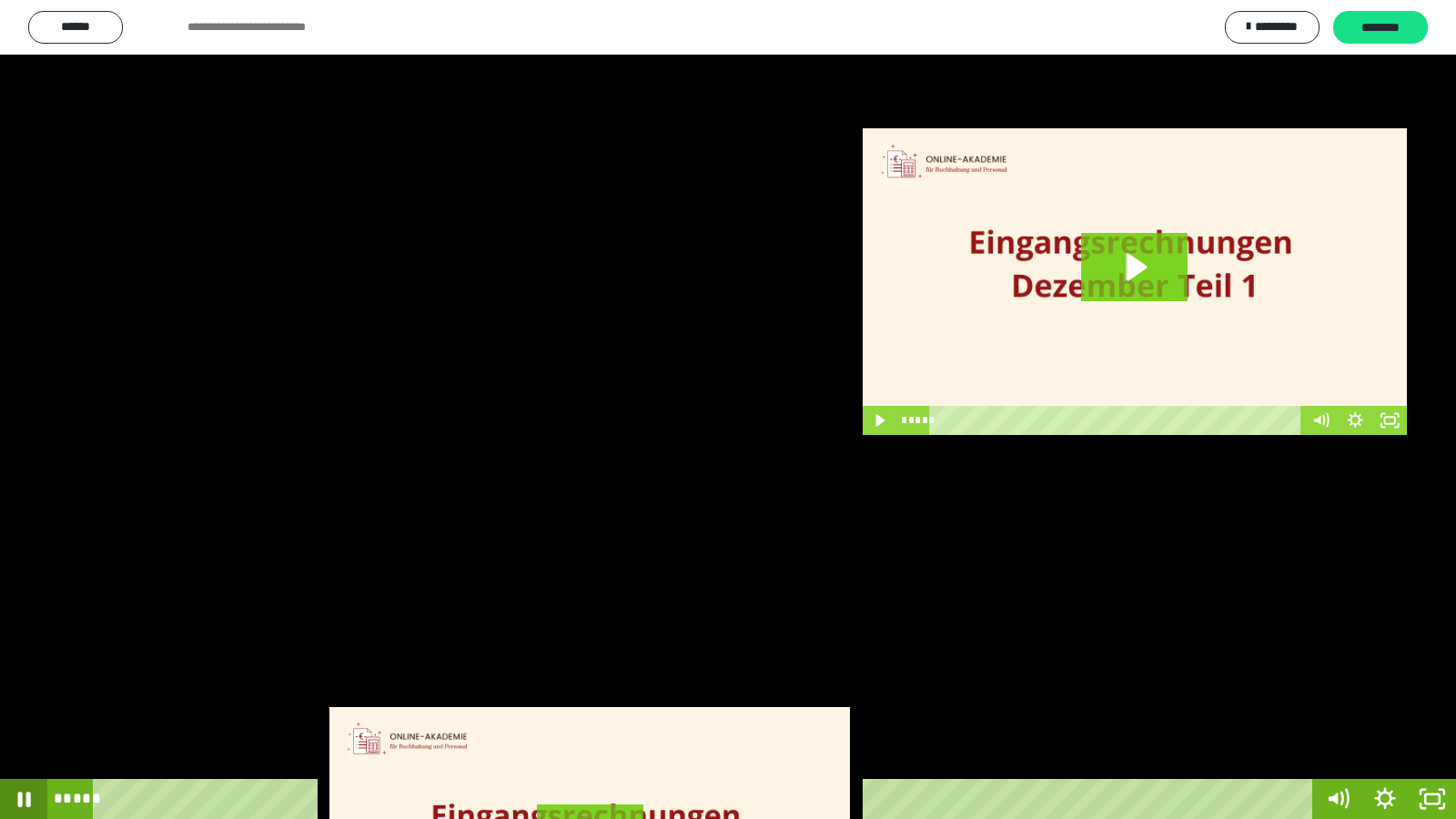 click 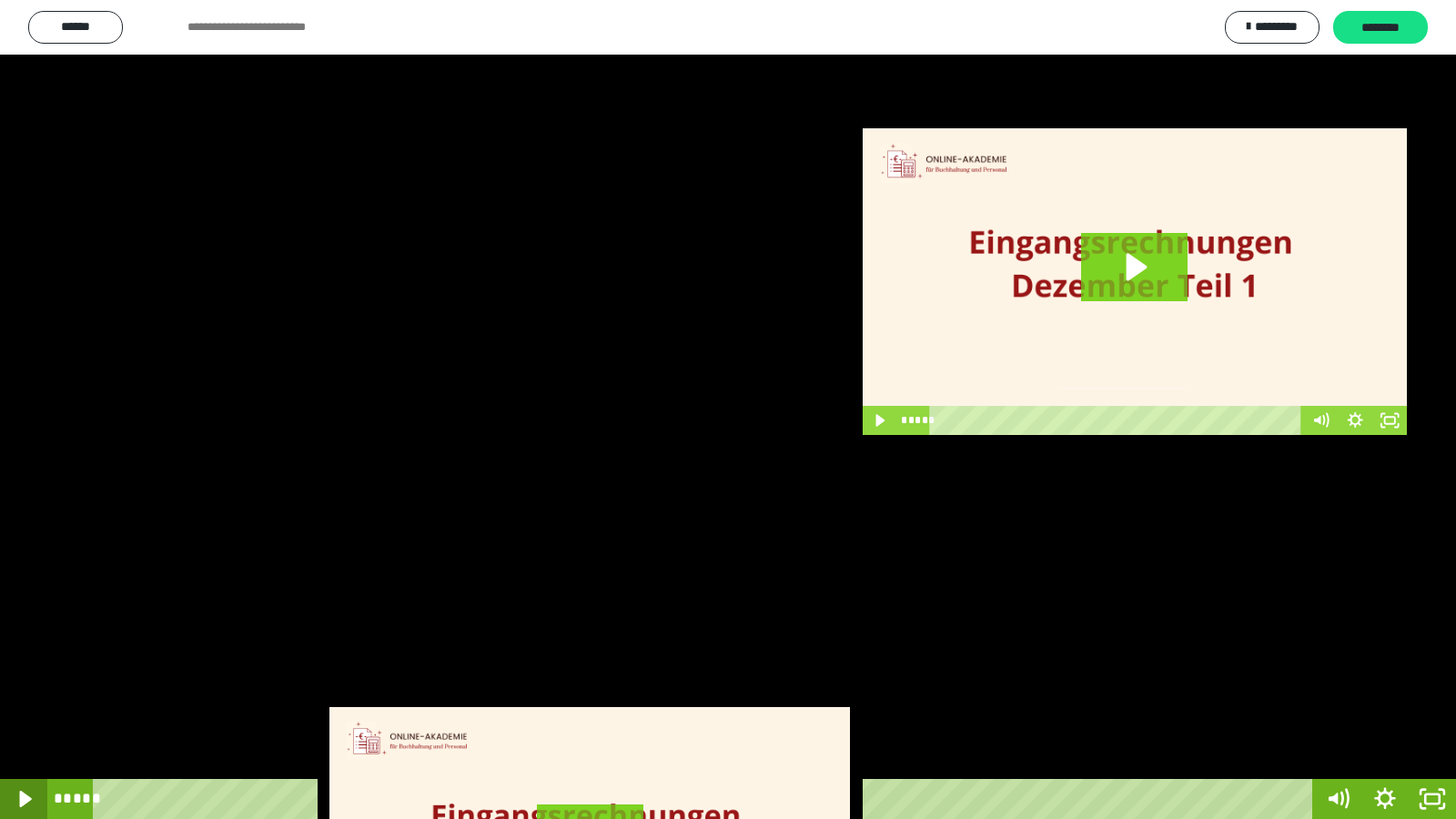 click 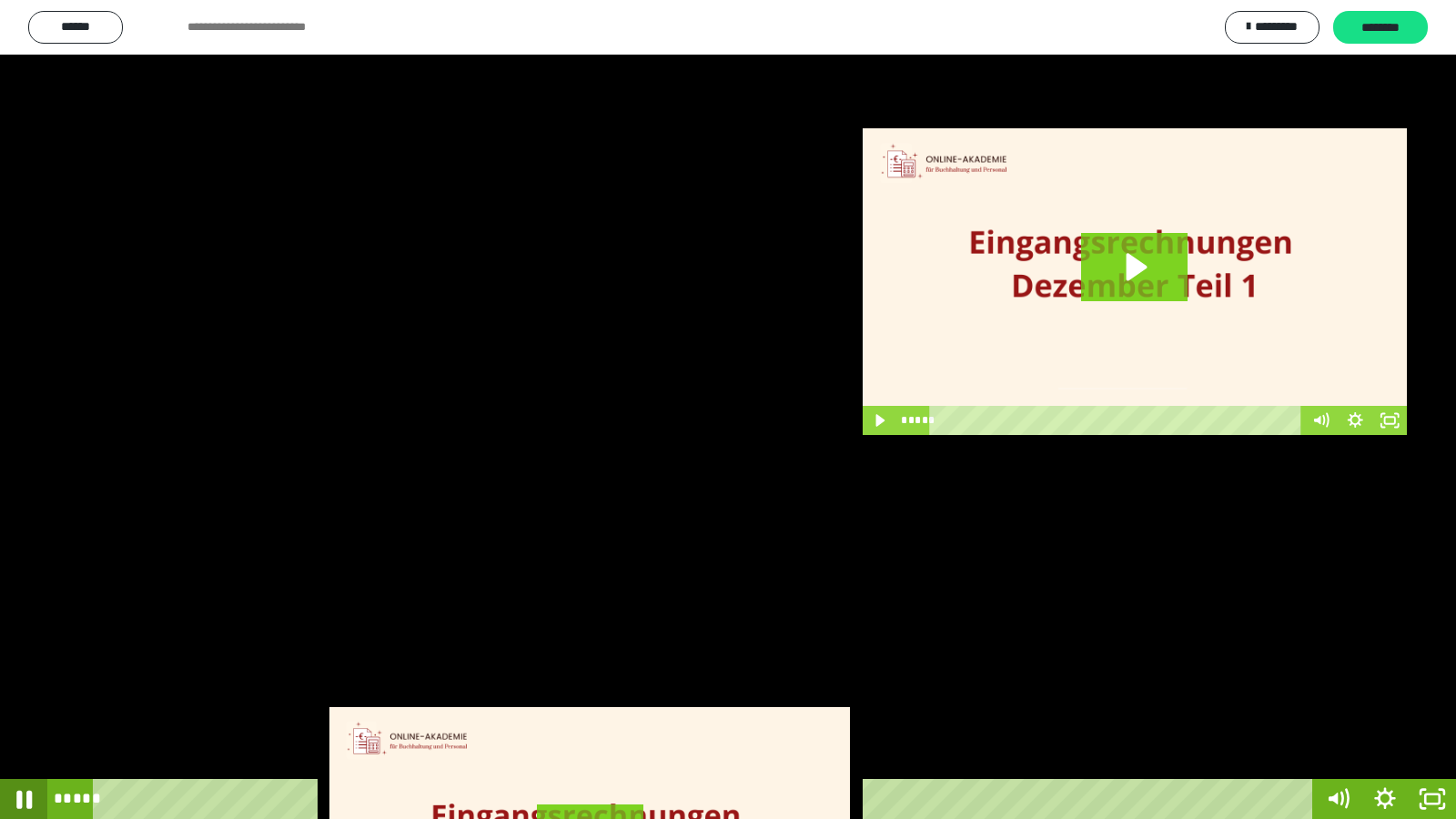 click 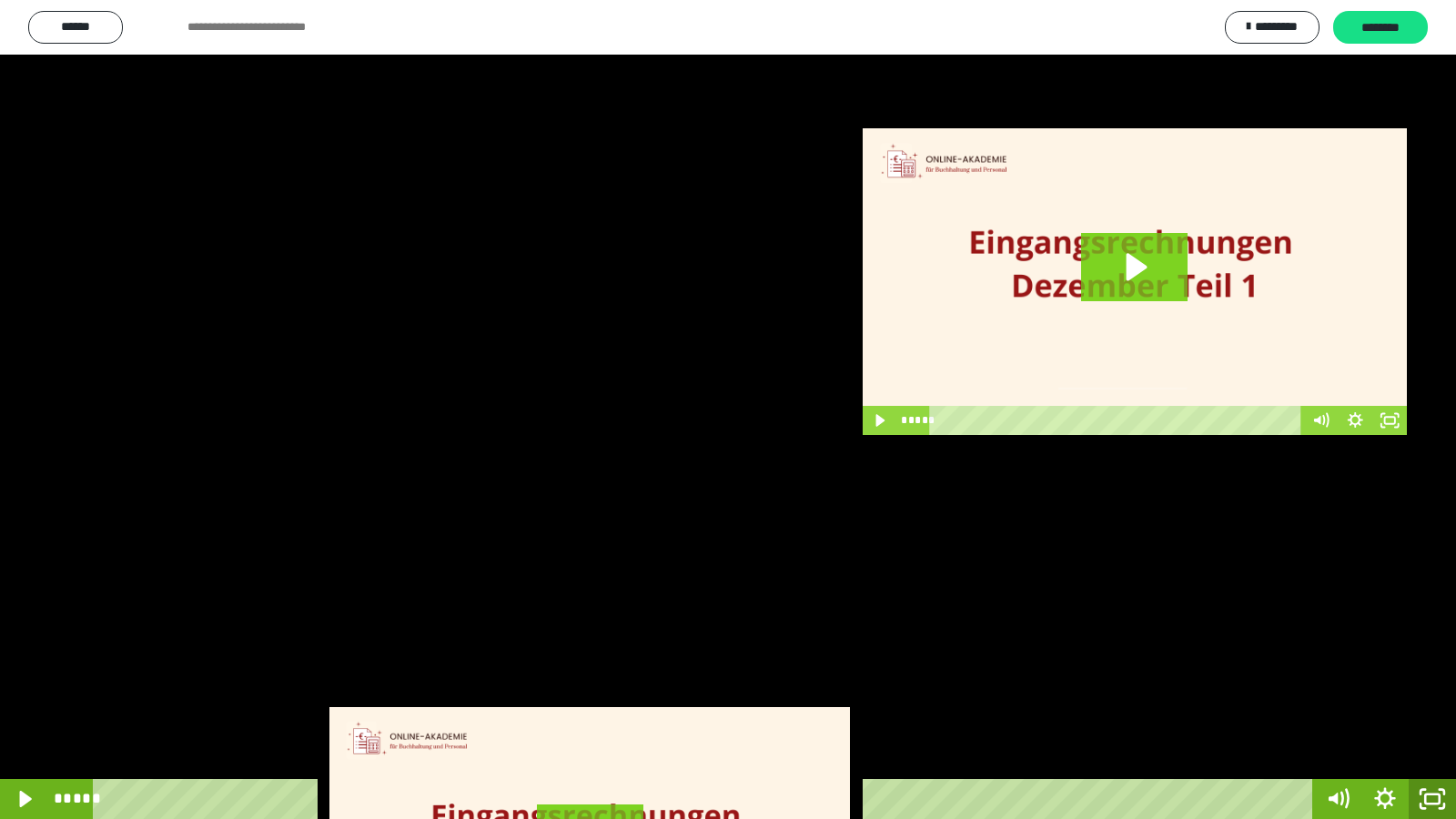 click 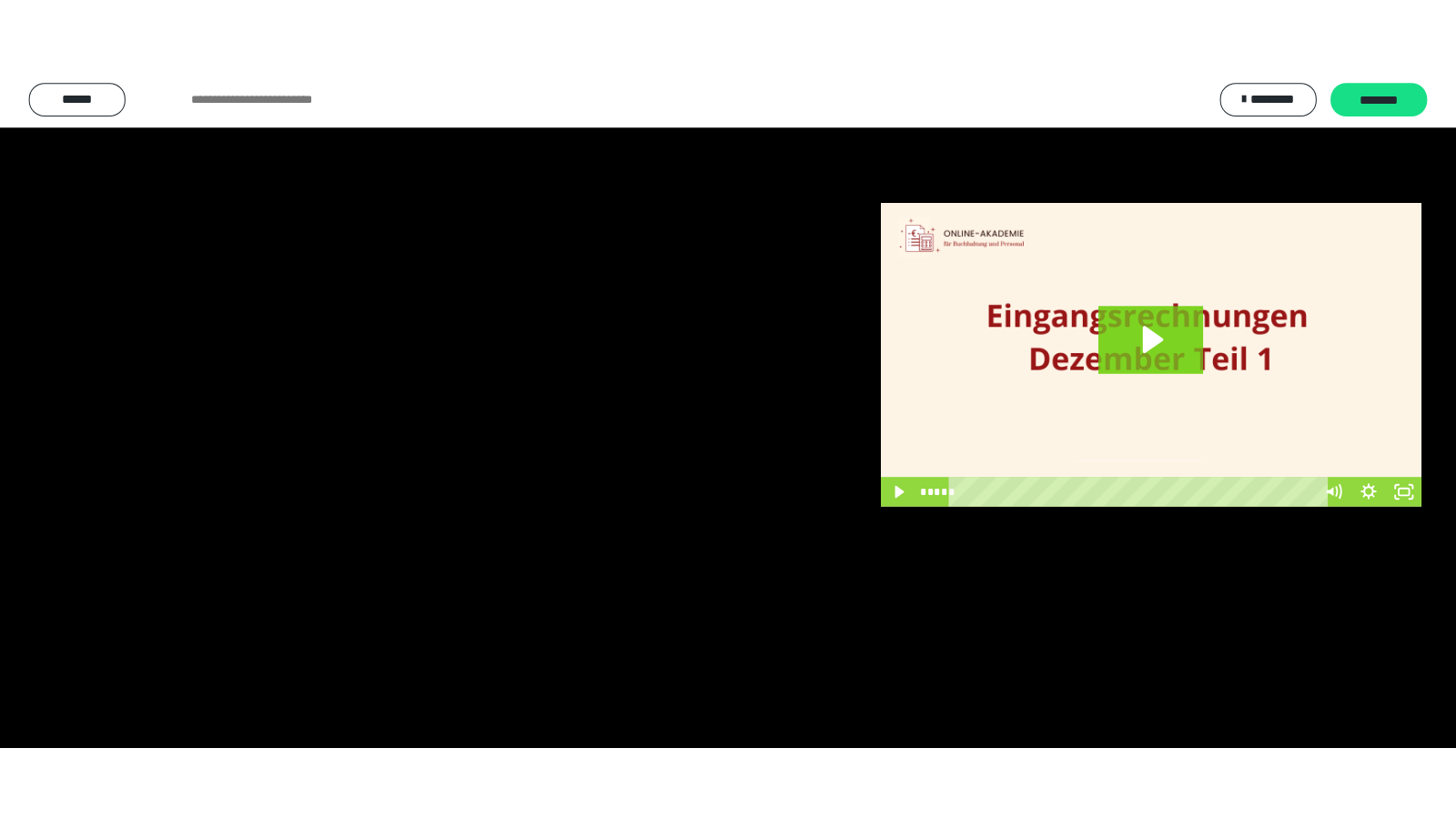 scroll, scrollTop: 3605, scrollLeft: 0, axis: vertical 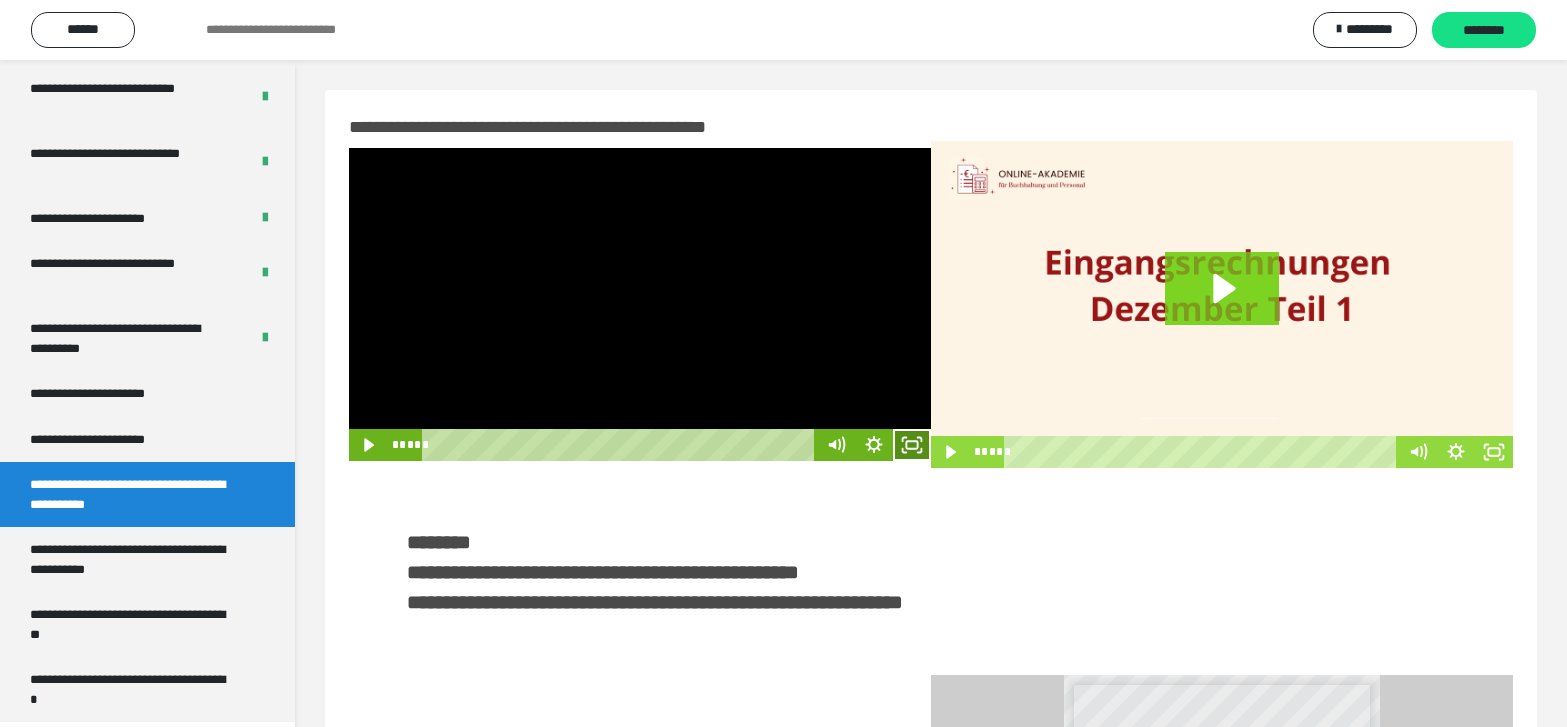 click 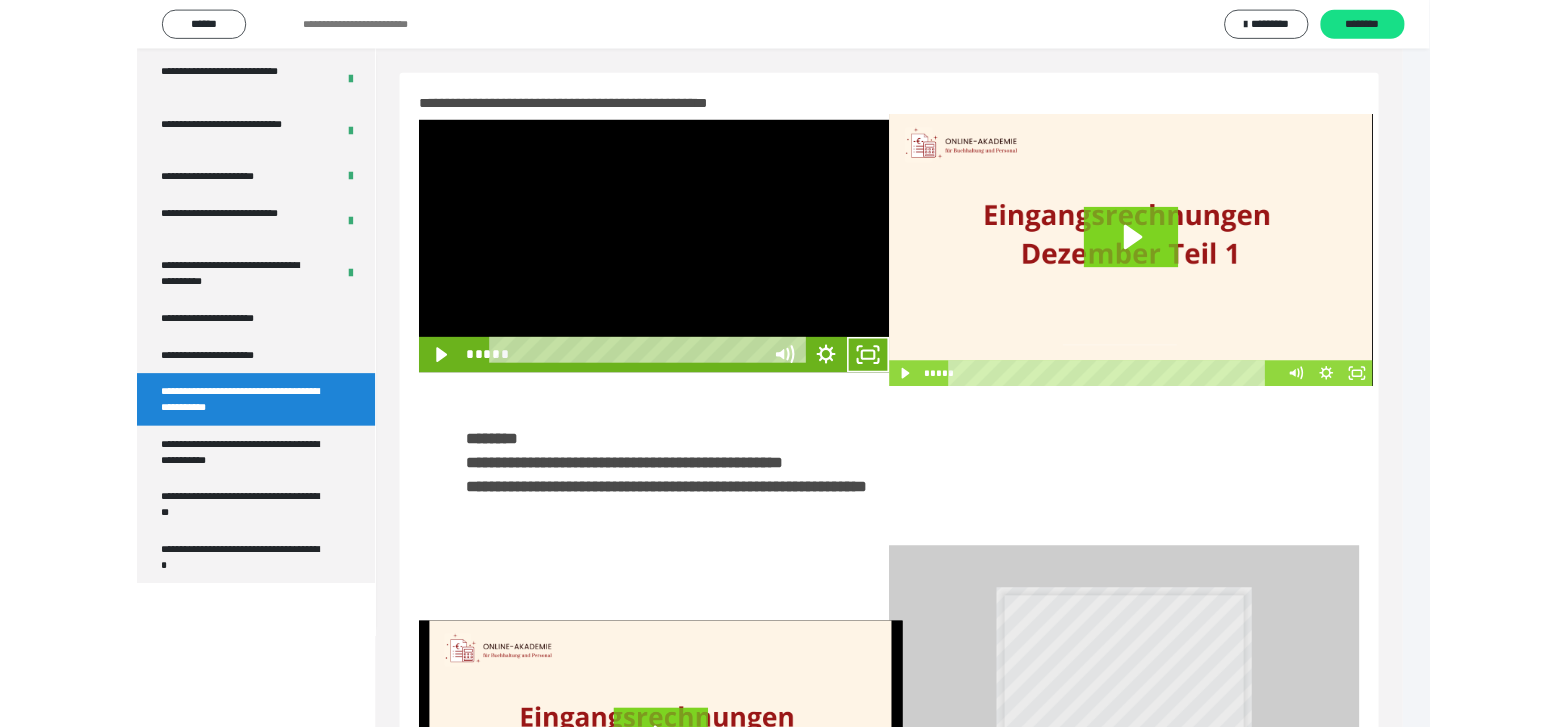 scroll, scrollTop: 3790, scrollLeft: 0, axis: vertical 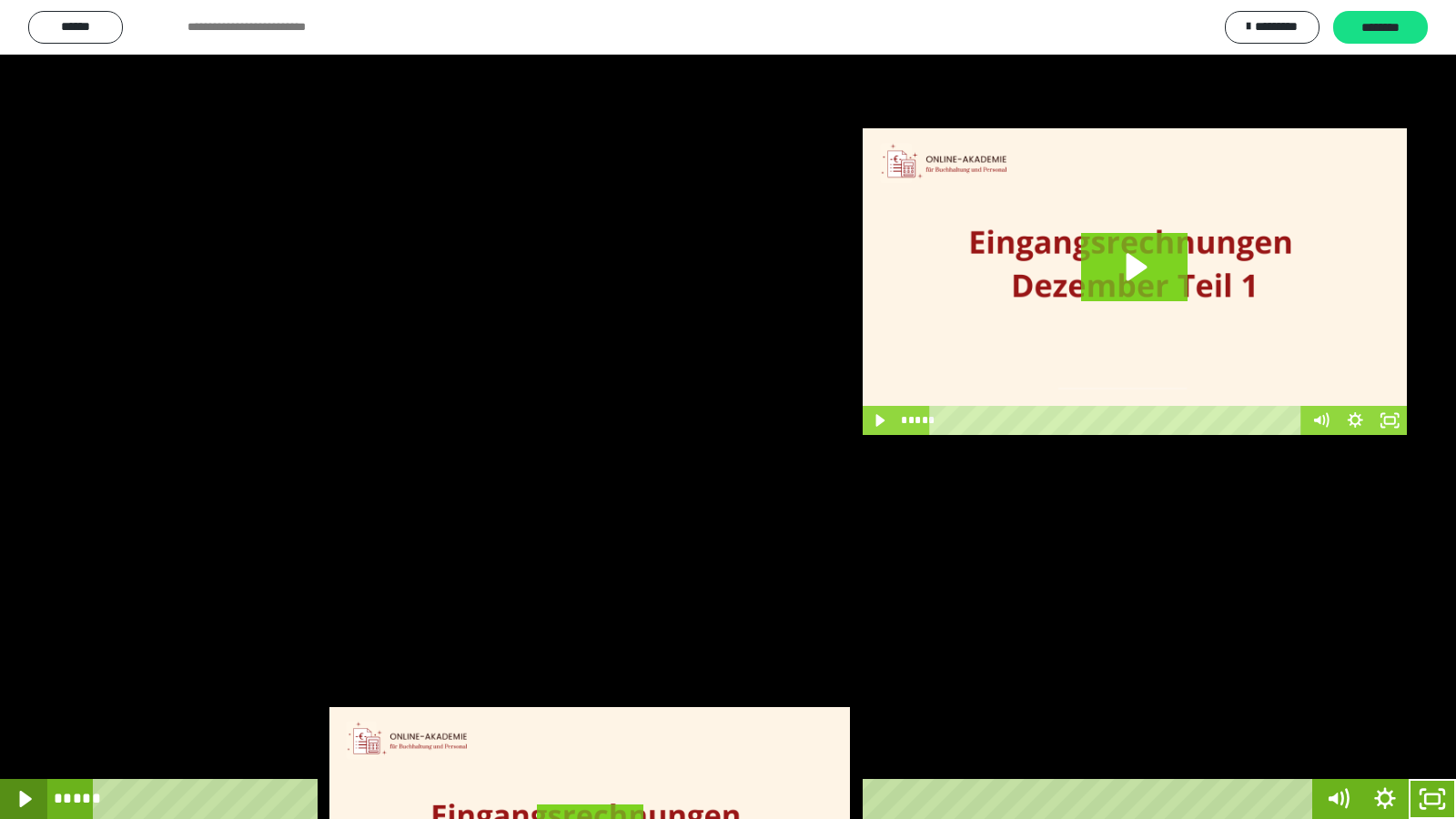 click 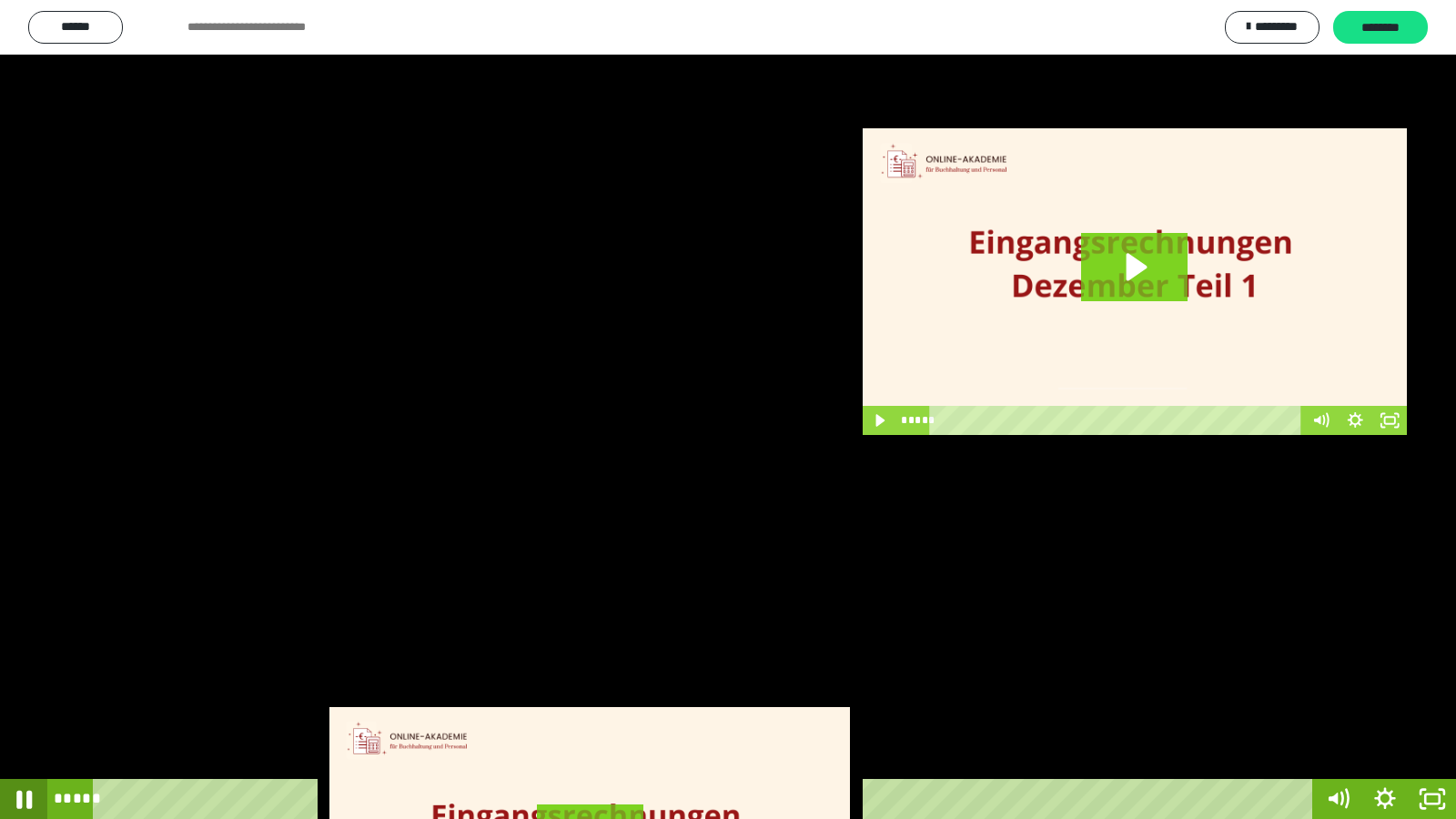 click 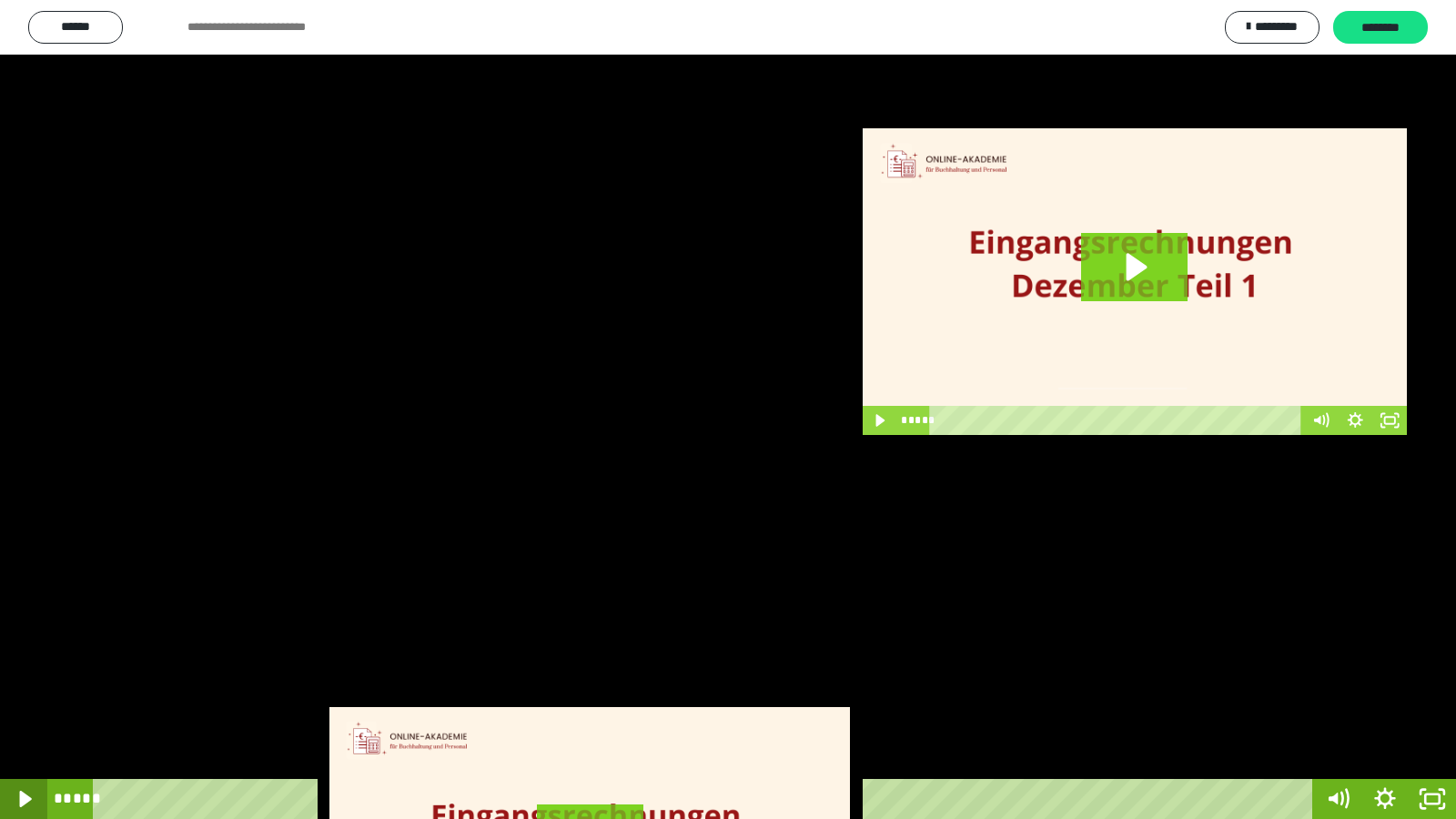 click 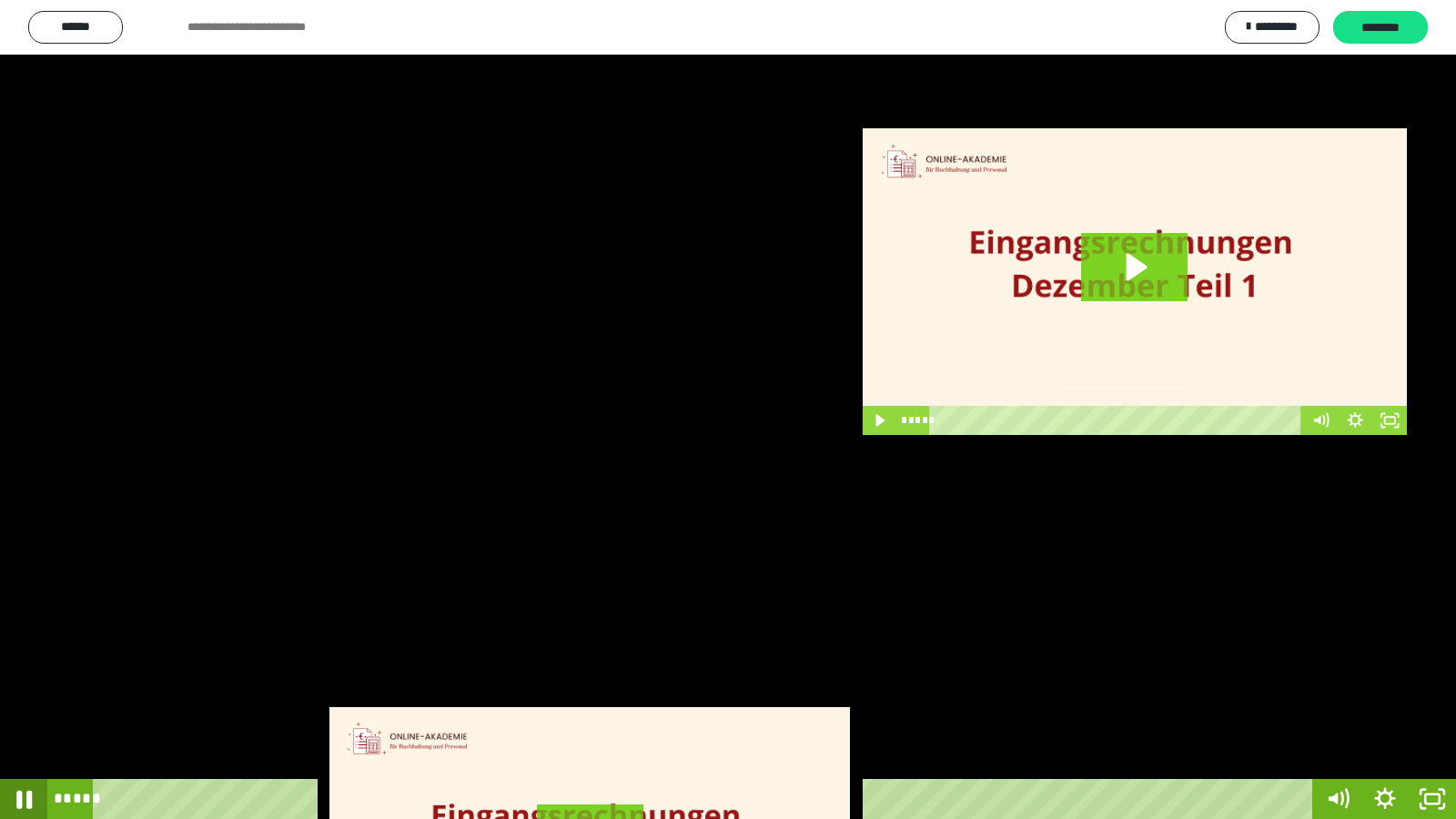 click 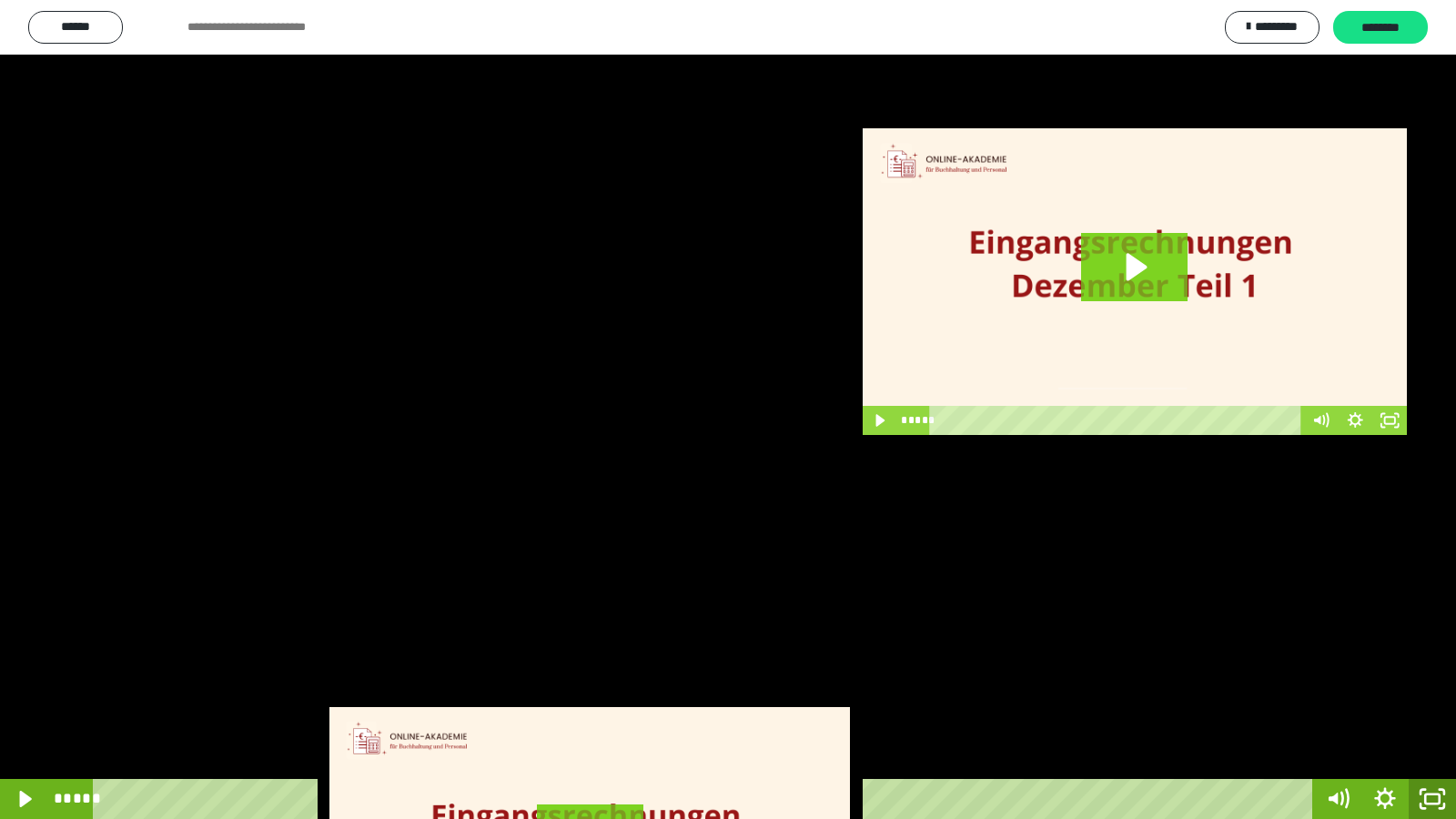 drag, startPoint x: 1435, startPoint y: 802, endPoint x: 1203, endPoint y: 231, distance: 616.3319 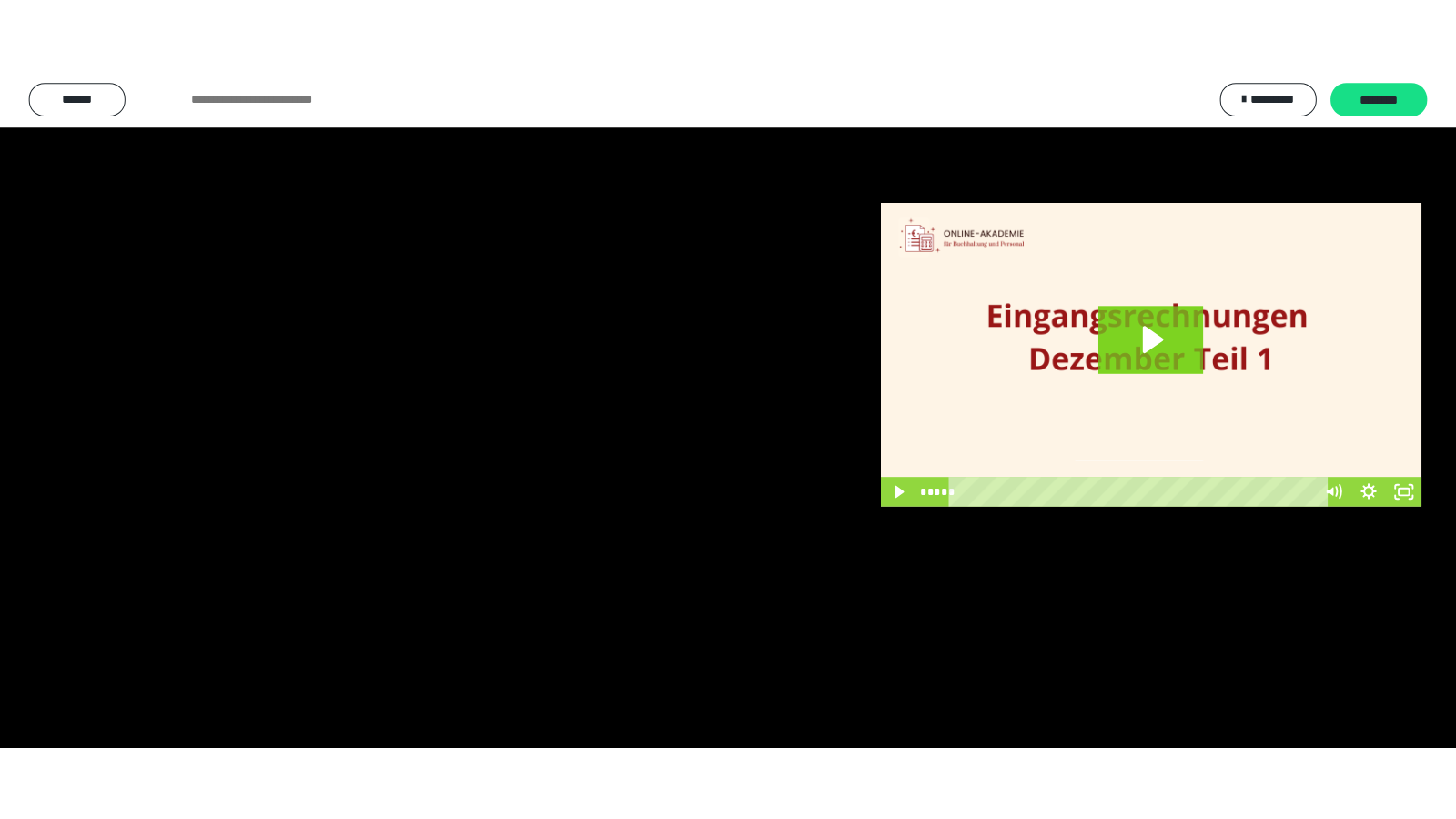 scroll, scrollTop: 3605, scrollLeft: 0, axis: vertical 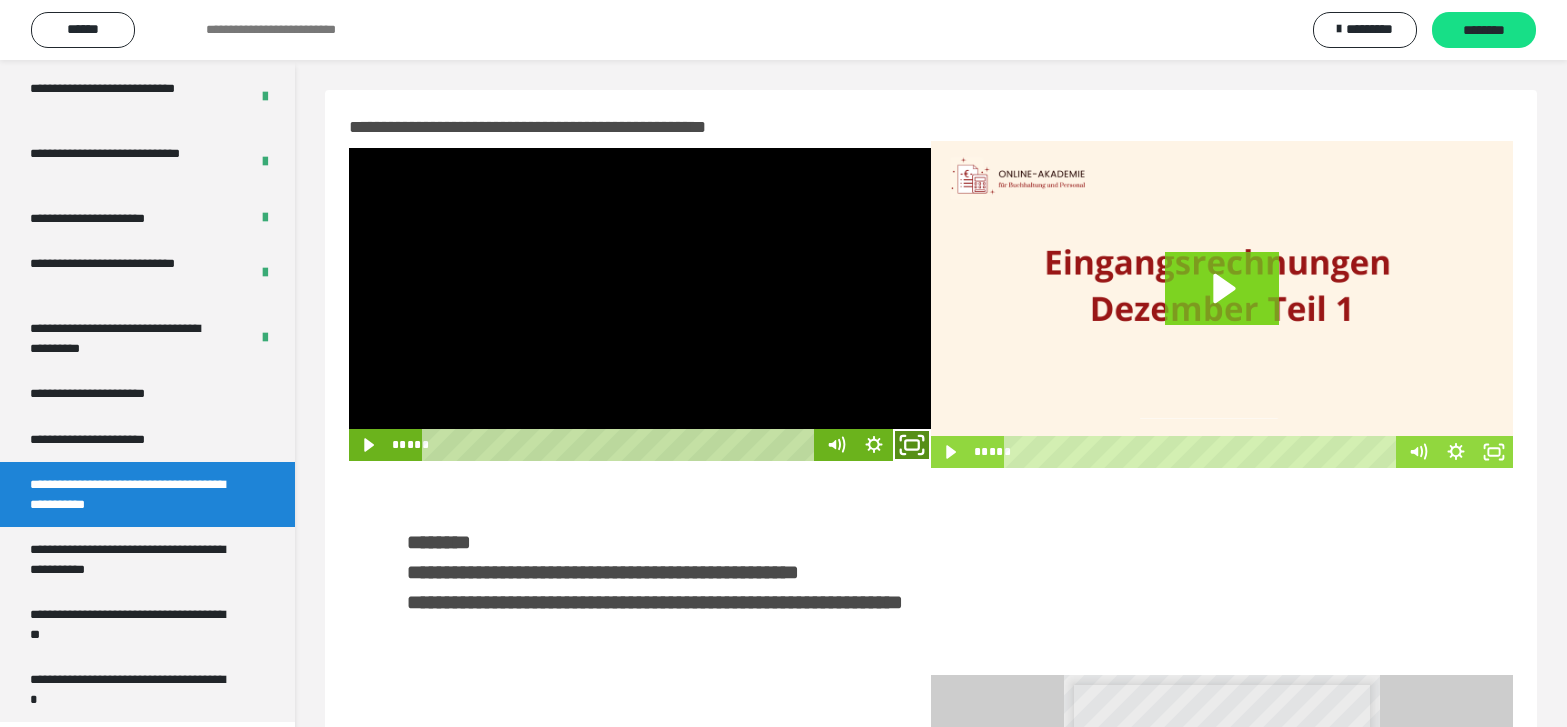 click 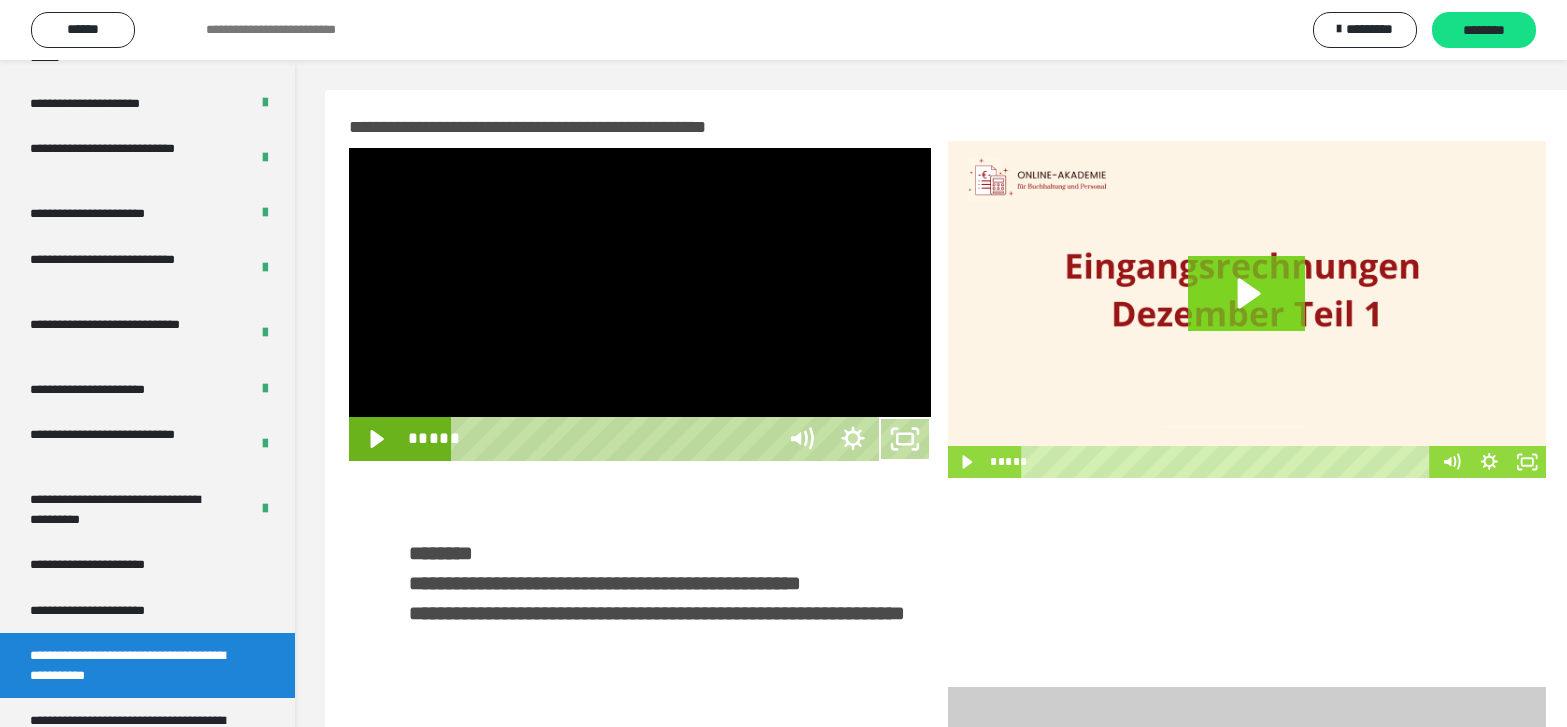 scroll, scrollTop: 3790, scrollLeft: 0, axis: vertical 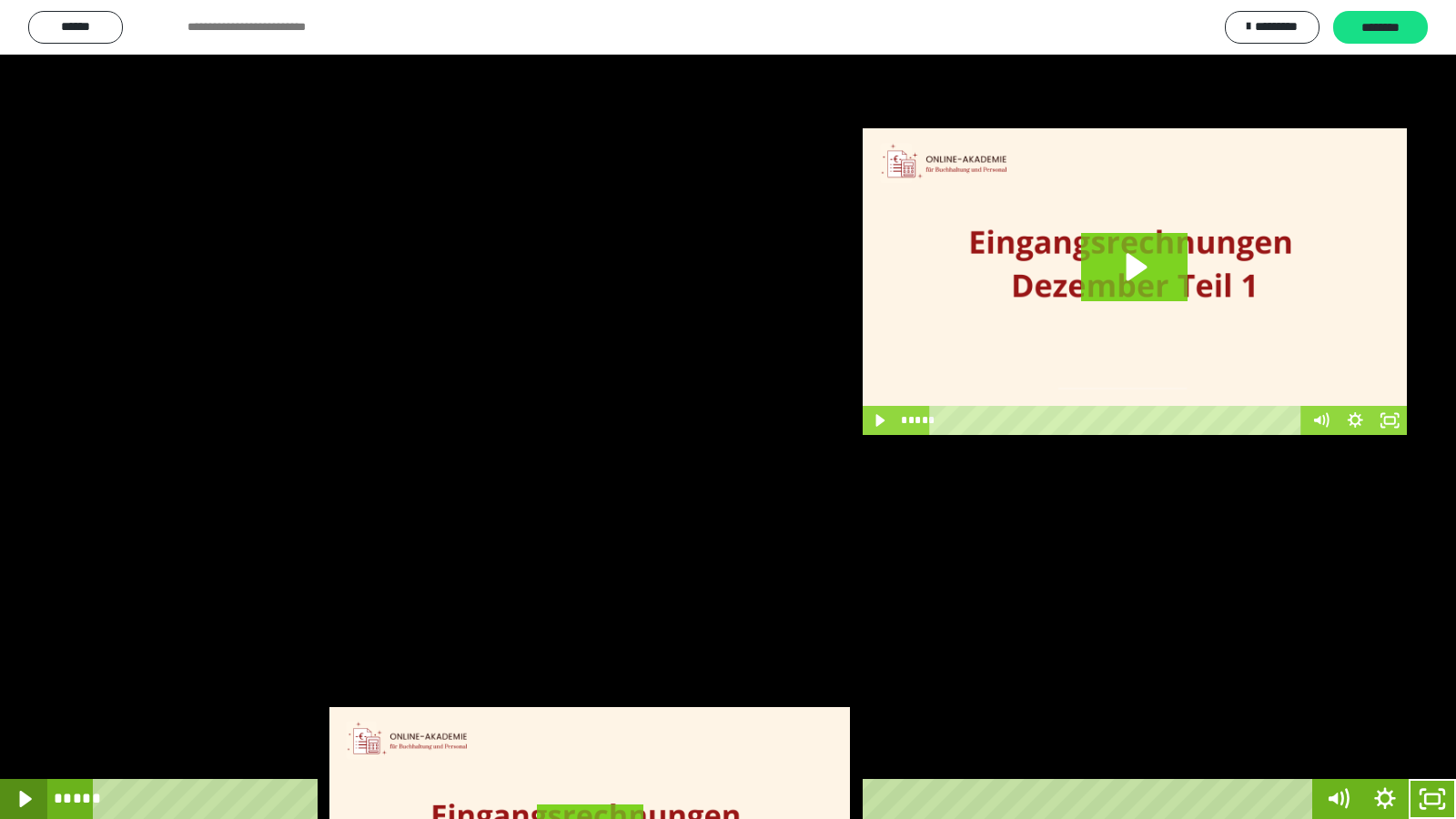 click 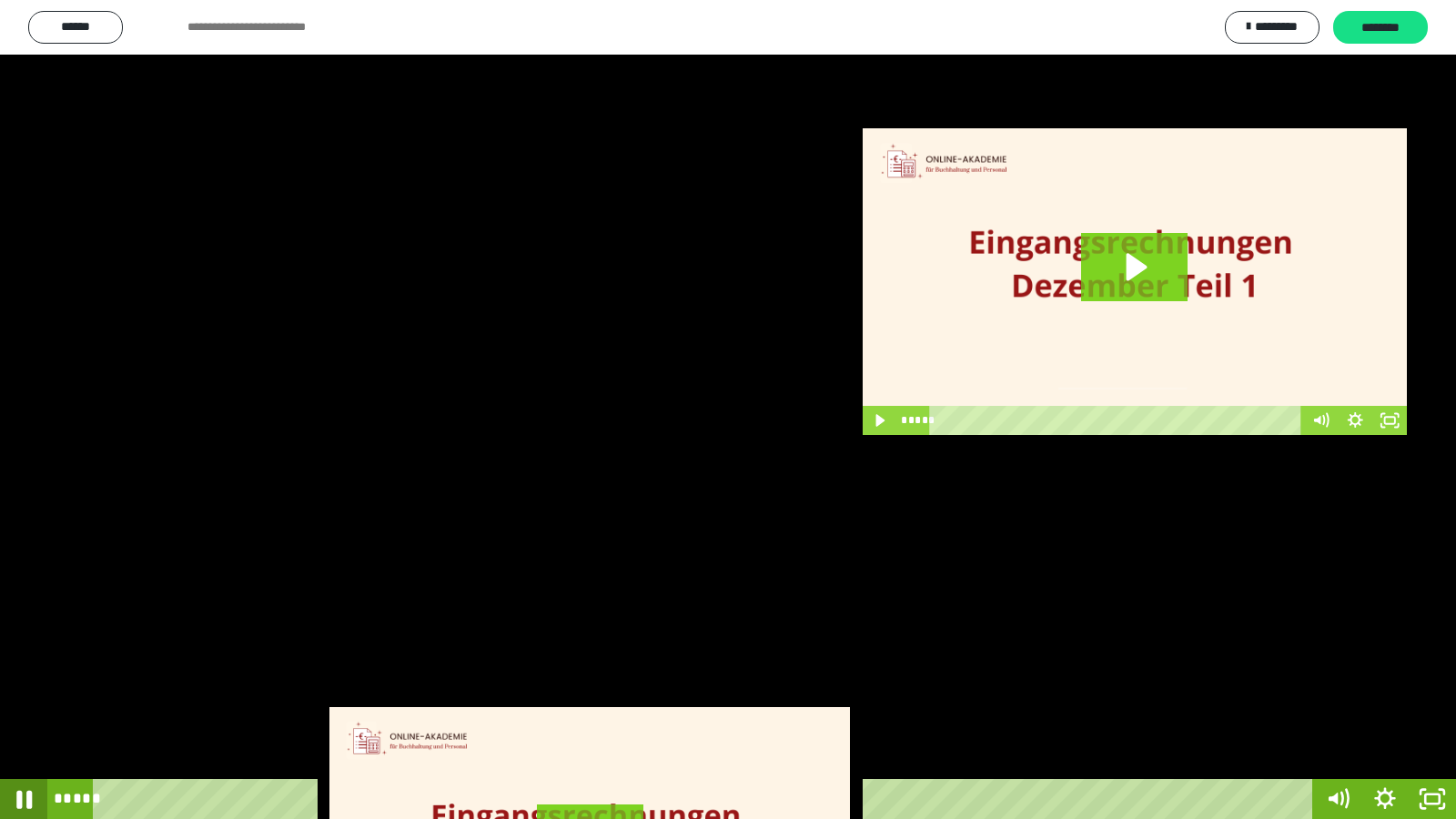 click 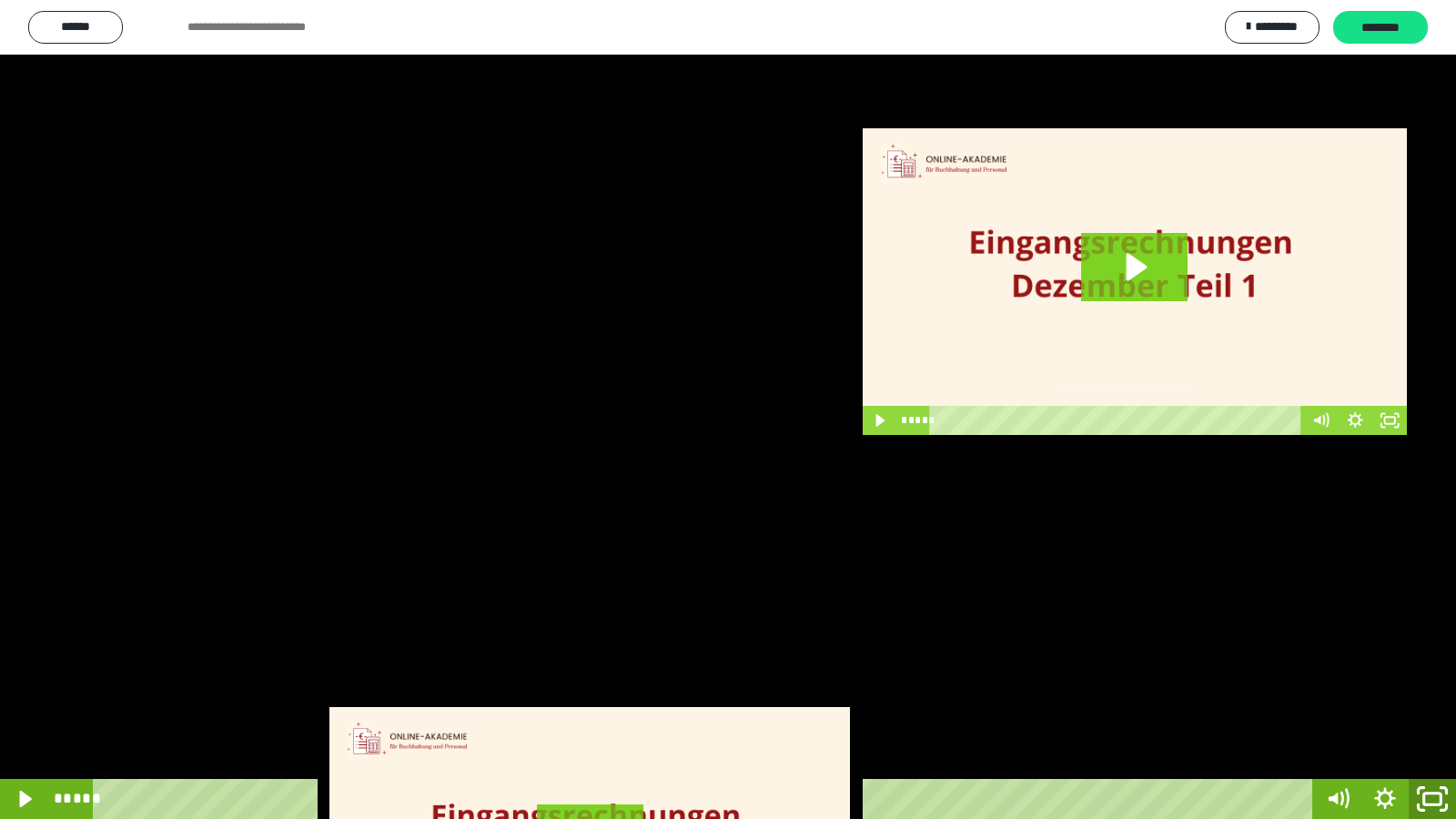click 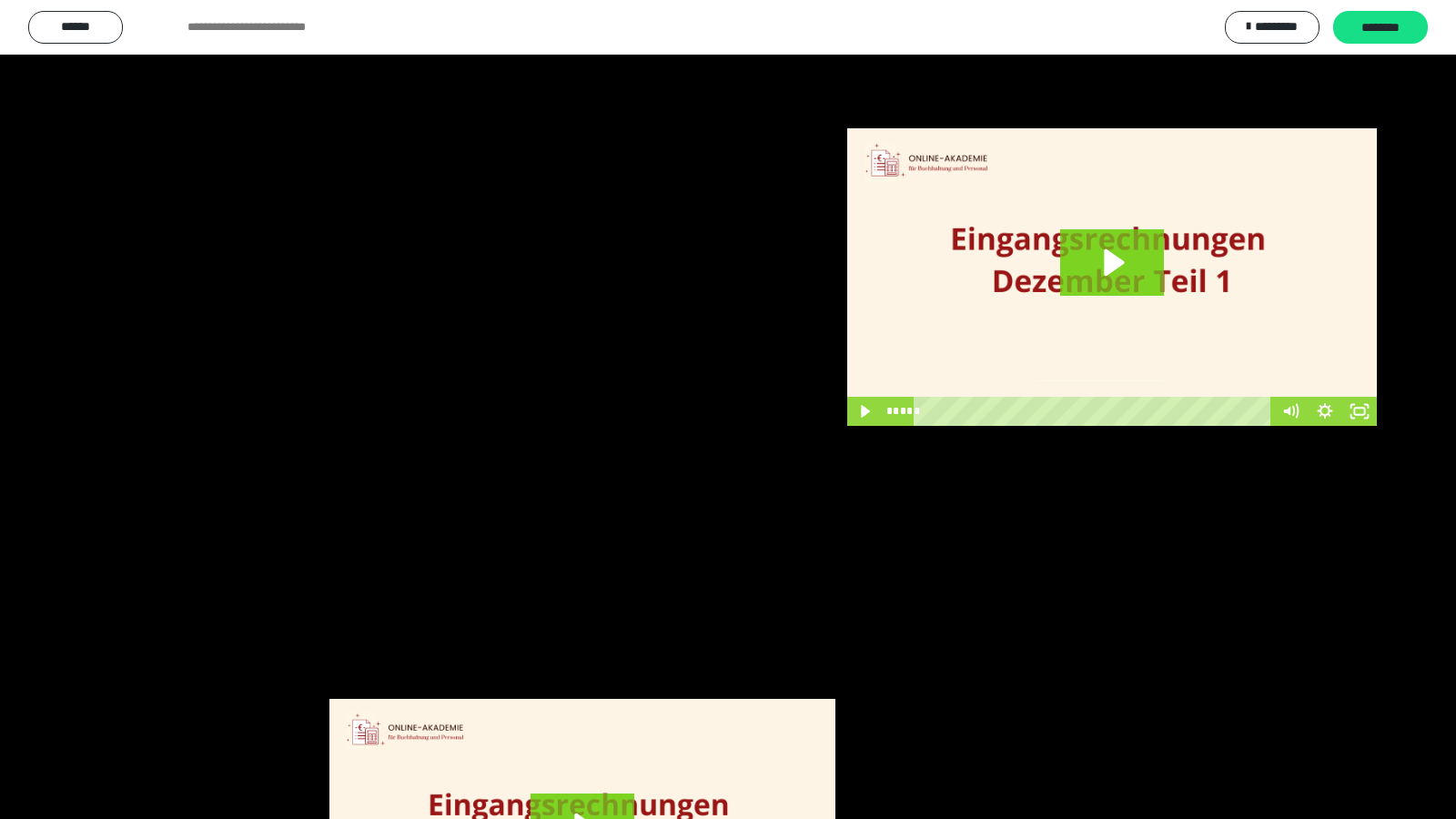 scroll, scrollTop: 3605, scrollLeft: 0, axis: vertical 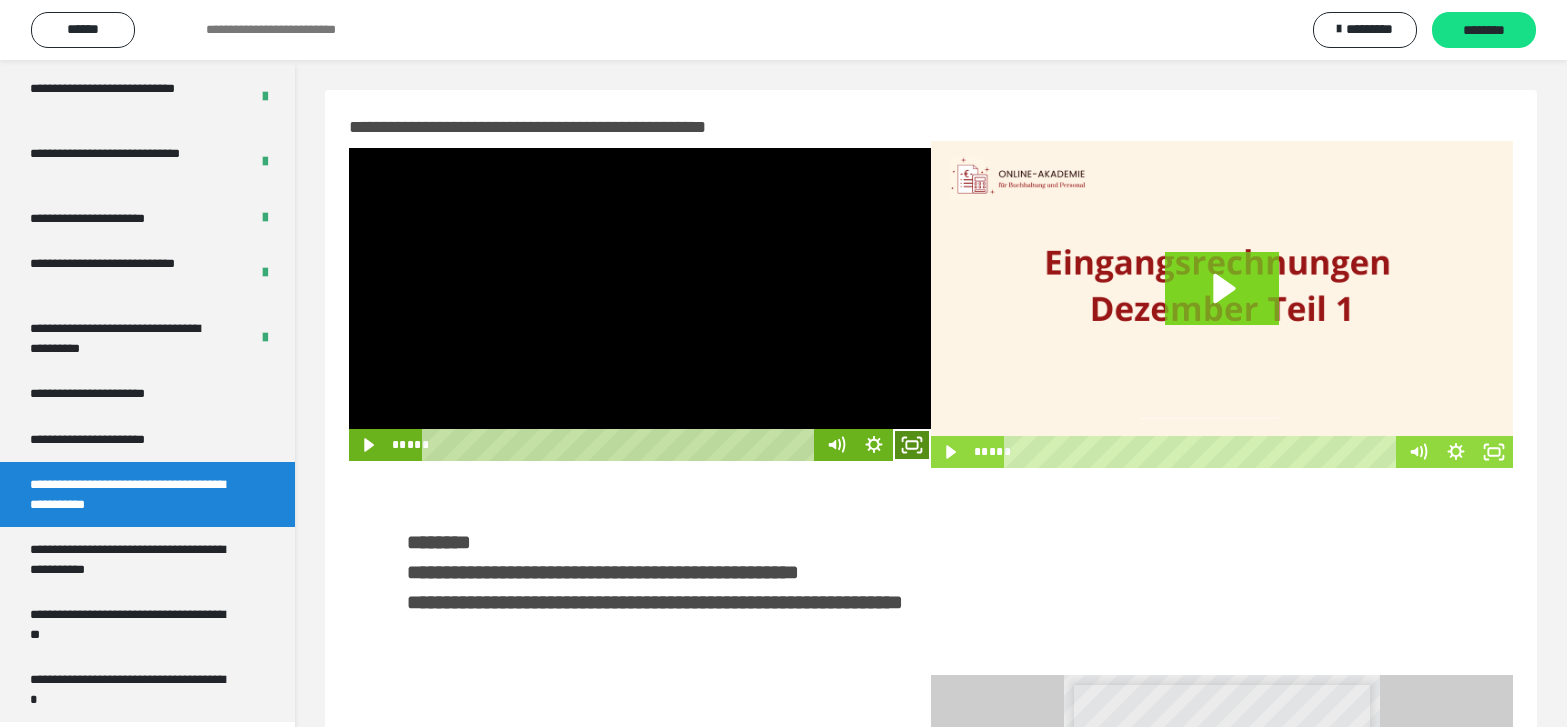 click 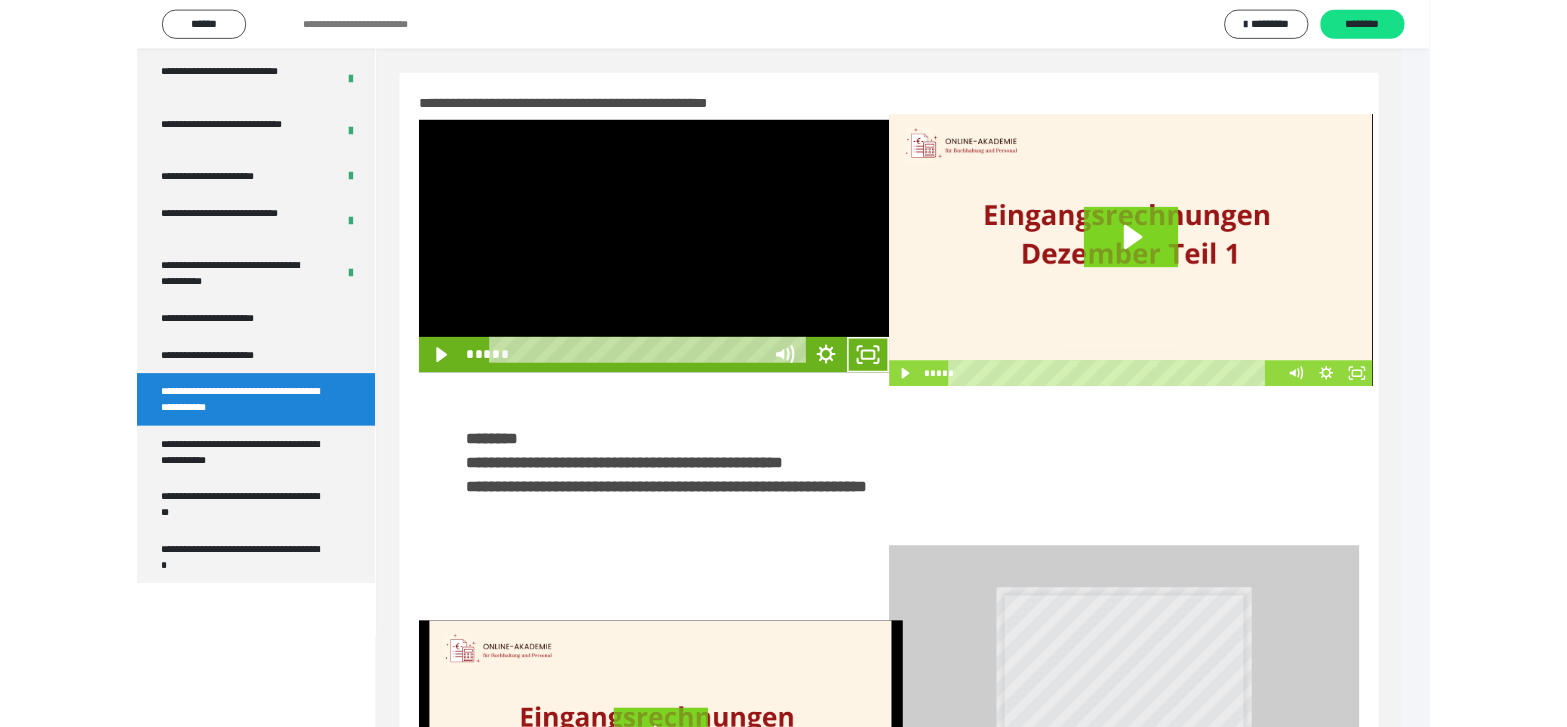 scroll, scrollTop: 3790, scrollLeft: 0, axis: vertical 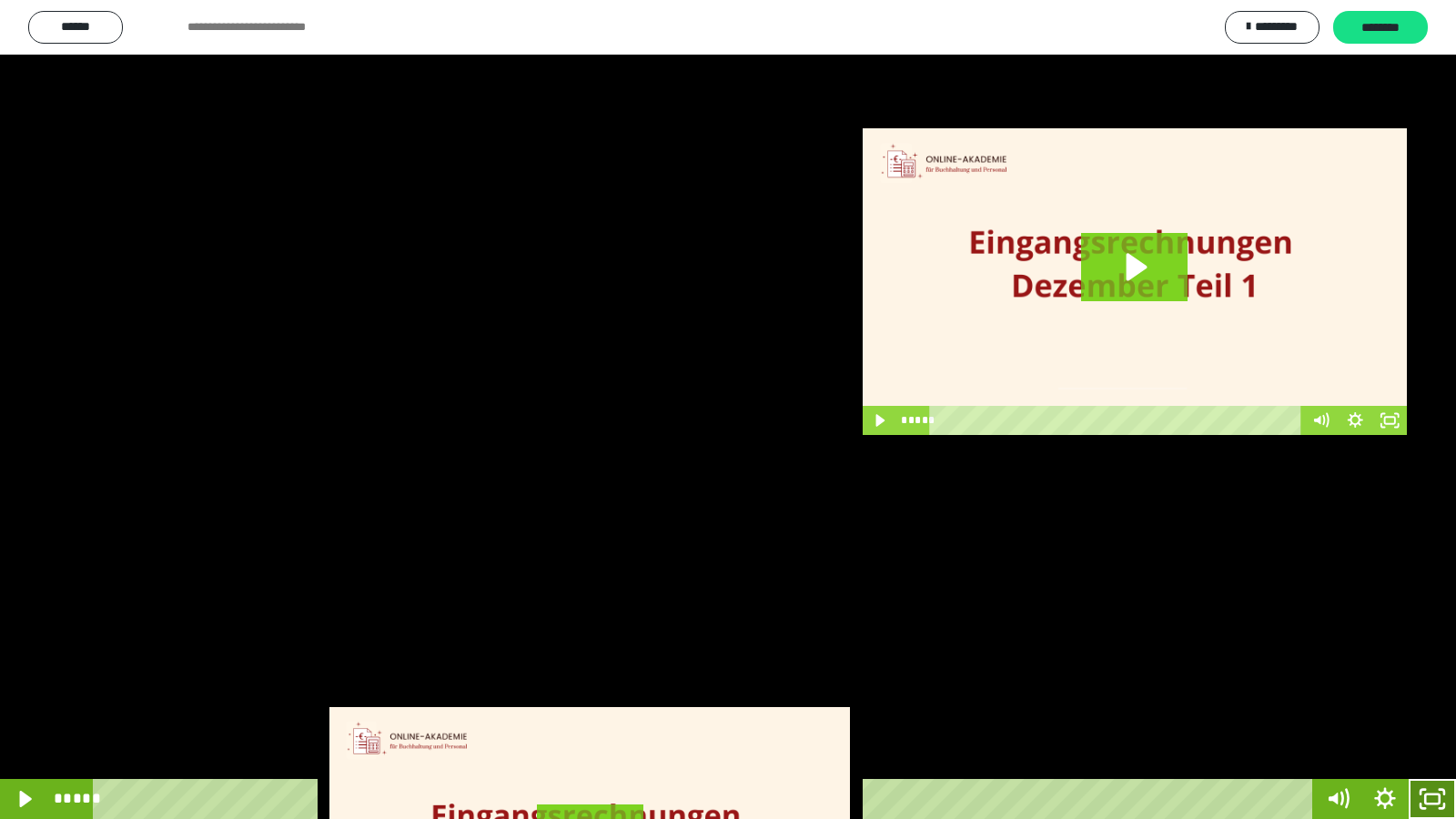 drag, startPoint x: 1422, startPoint y: 806, endPoint x: 1372, endPoint y: 597, distance: 214.89765 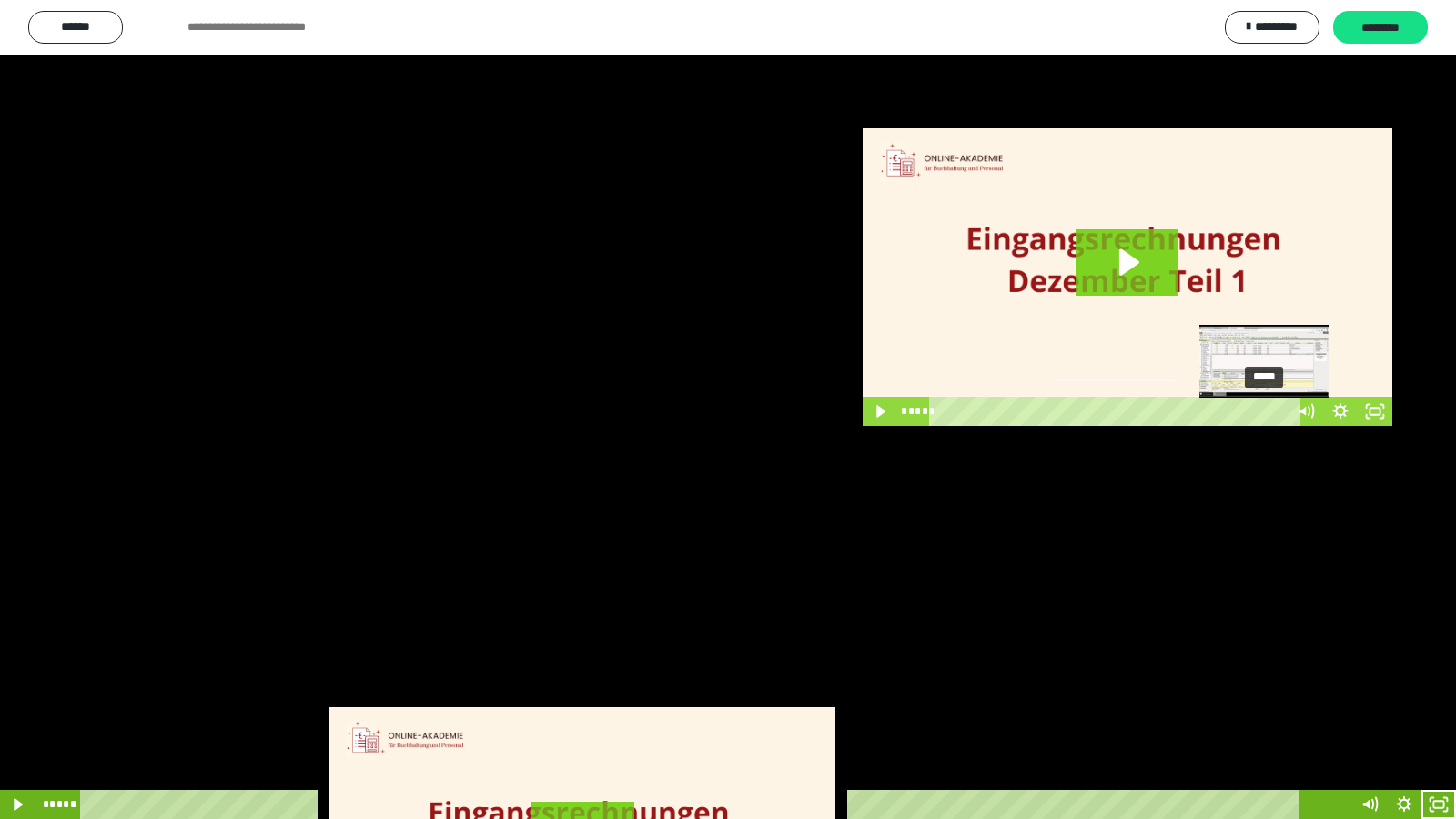 scroll, scrollTop: 3605, scrollLeft: 0, axis: vertical 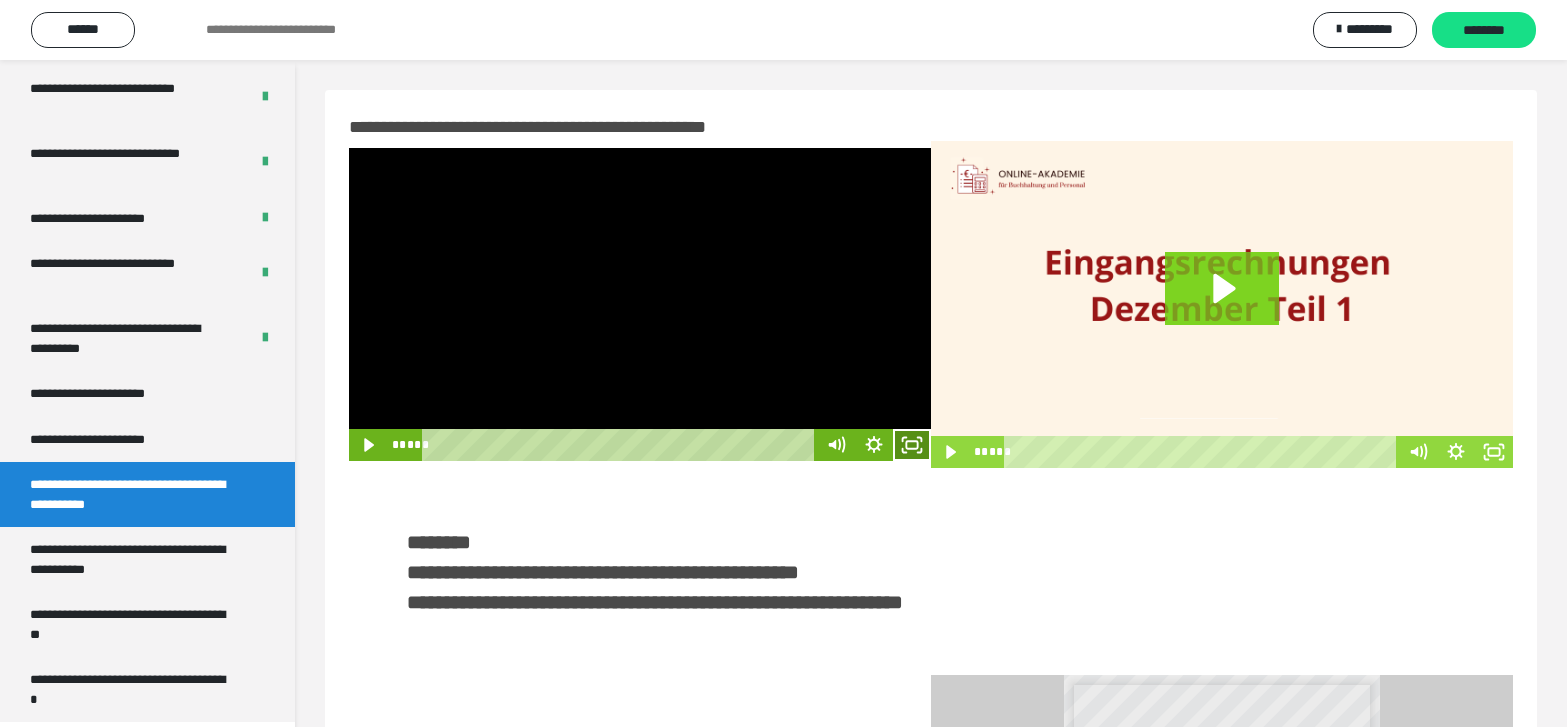 click 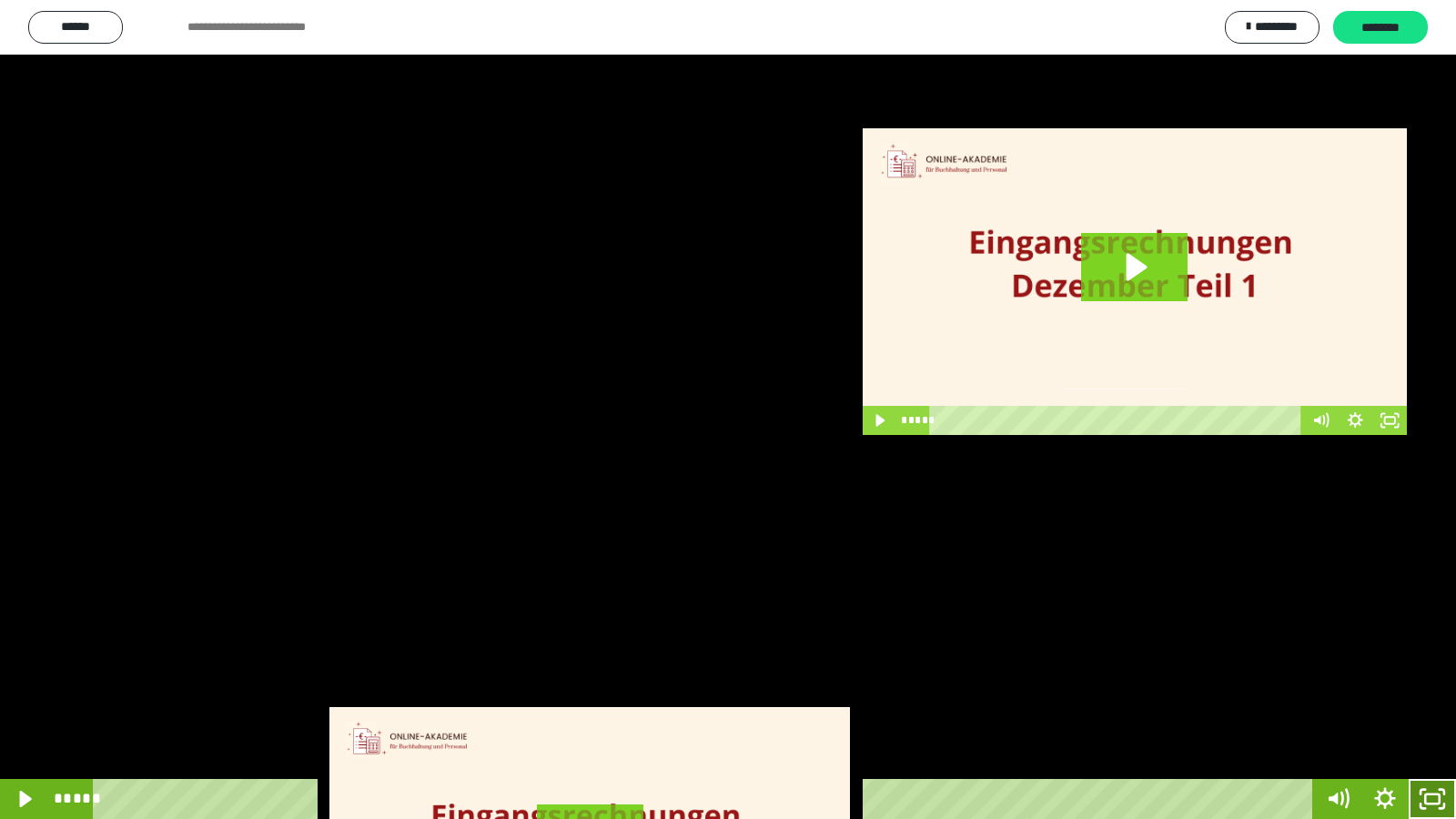 click 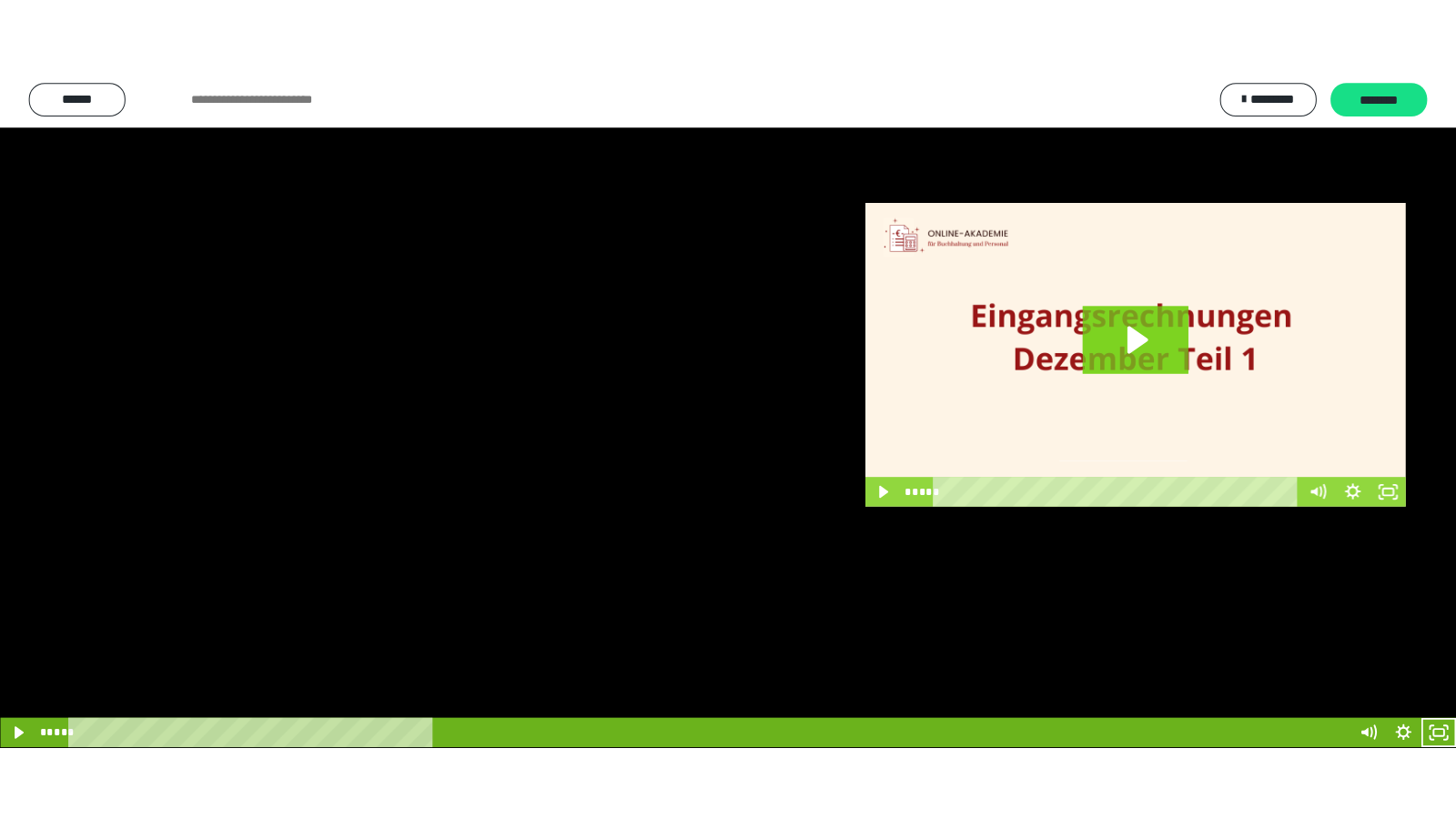scroll, scrollTop: 3605, scrollLeft: 0, axis: vertical 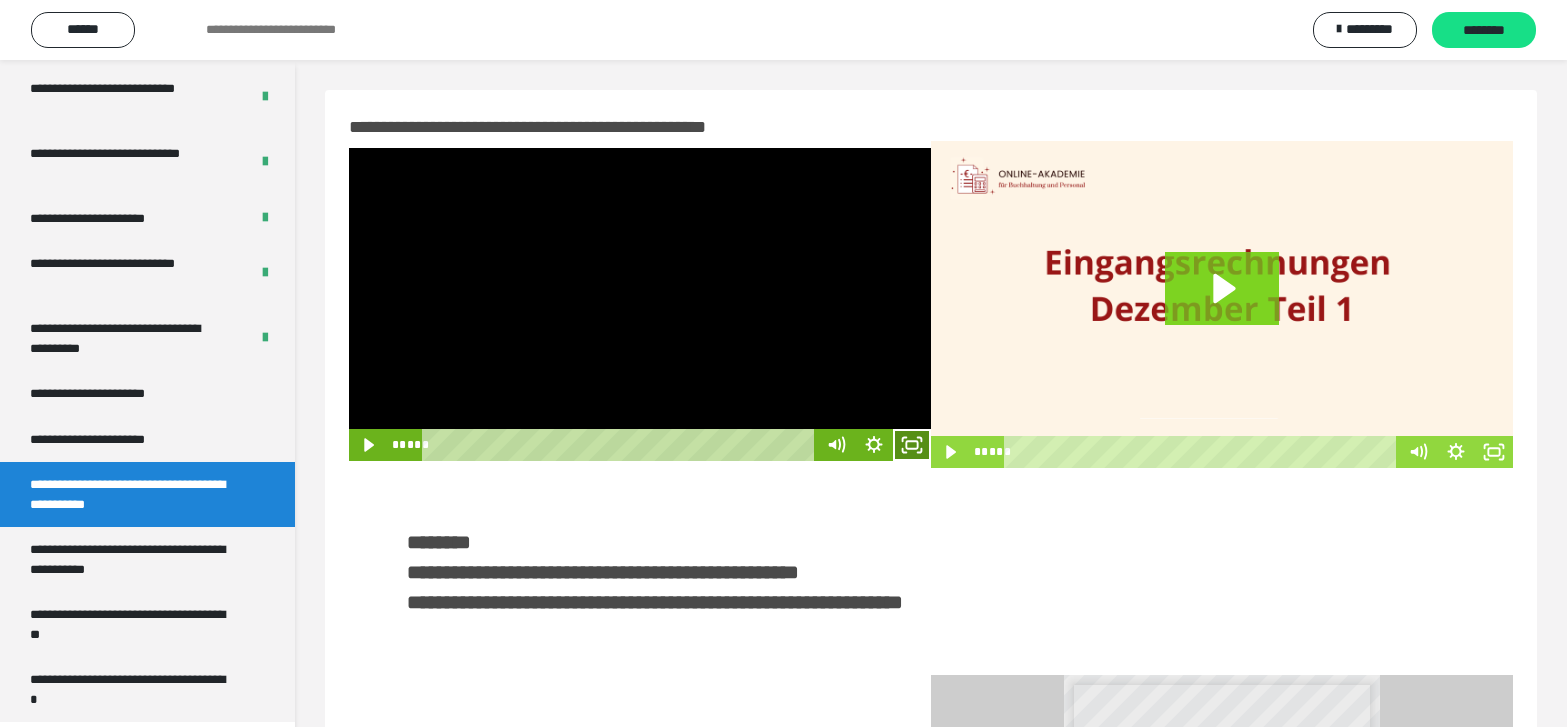 click 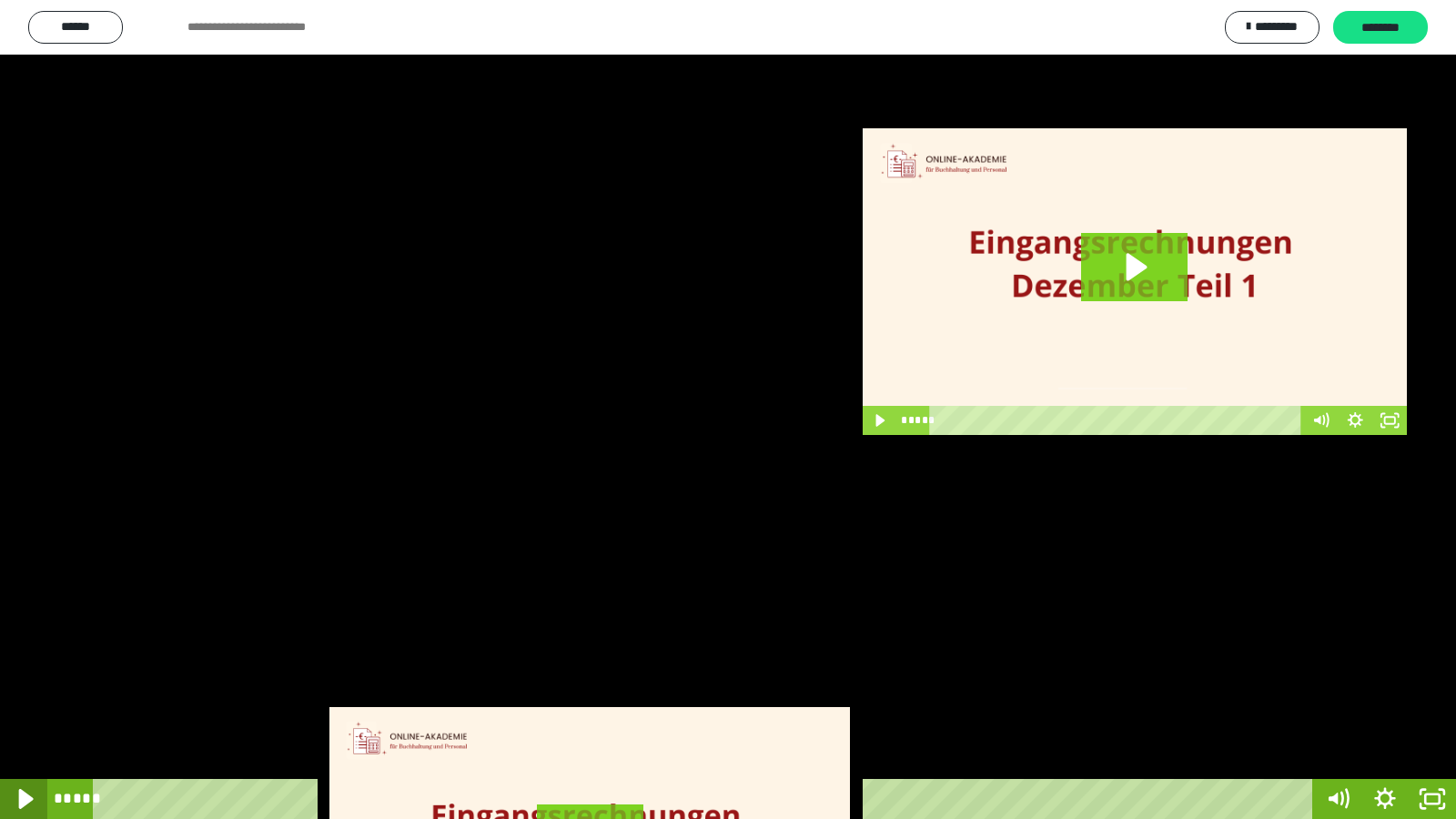 click 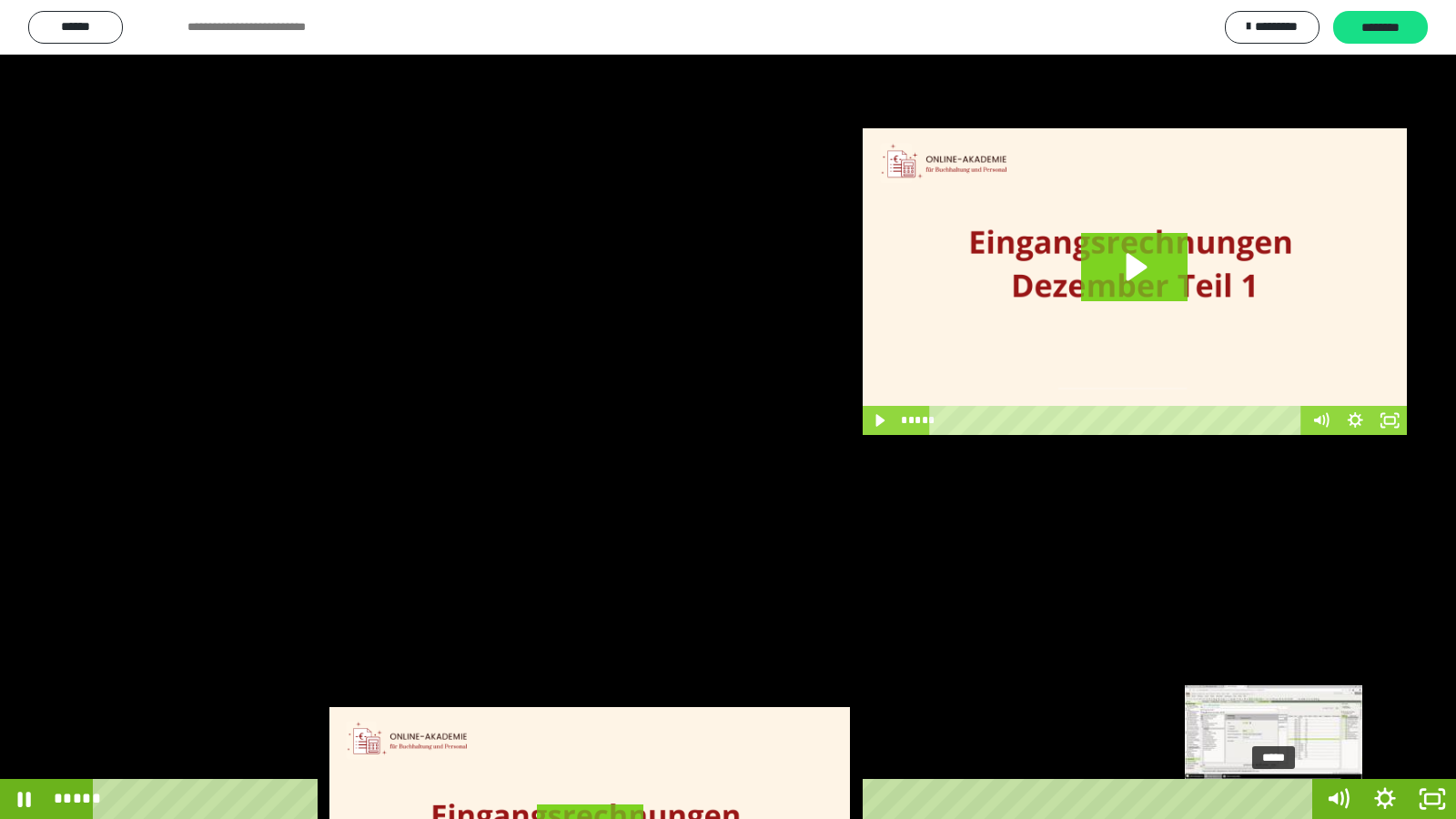 click on "*****" at bounding box center (706, 799) 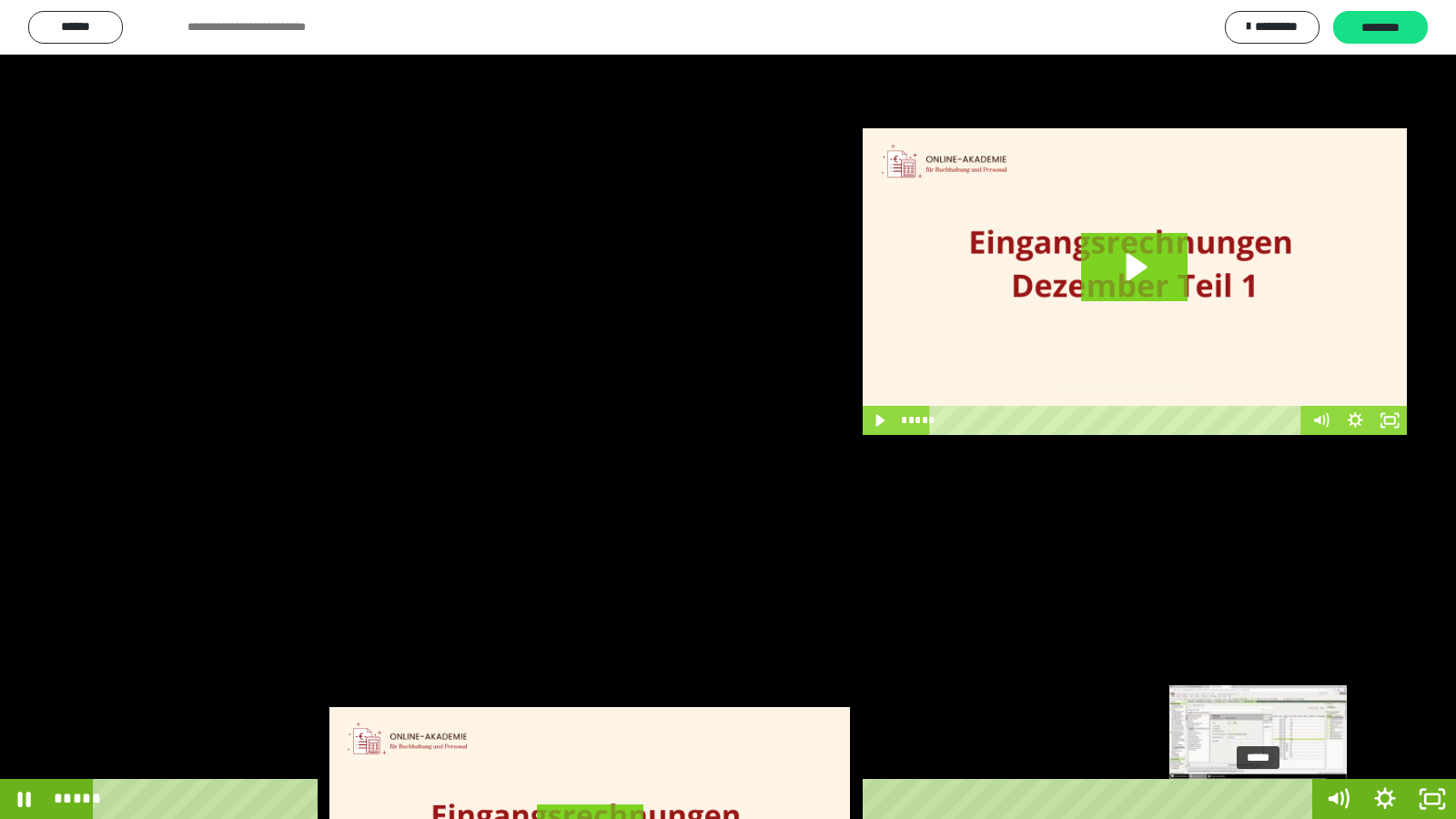 click on "*****" at bounding box center [706, 799] 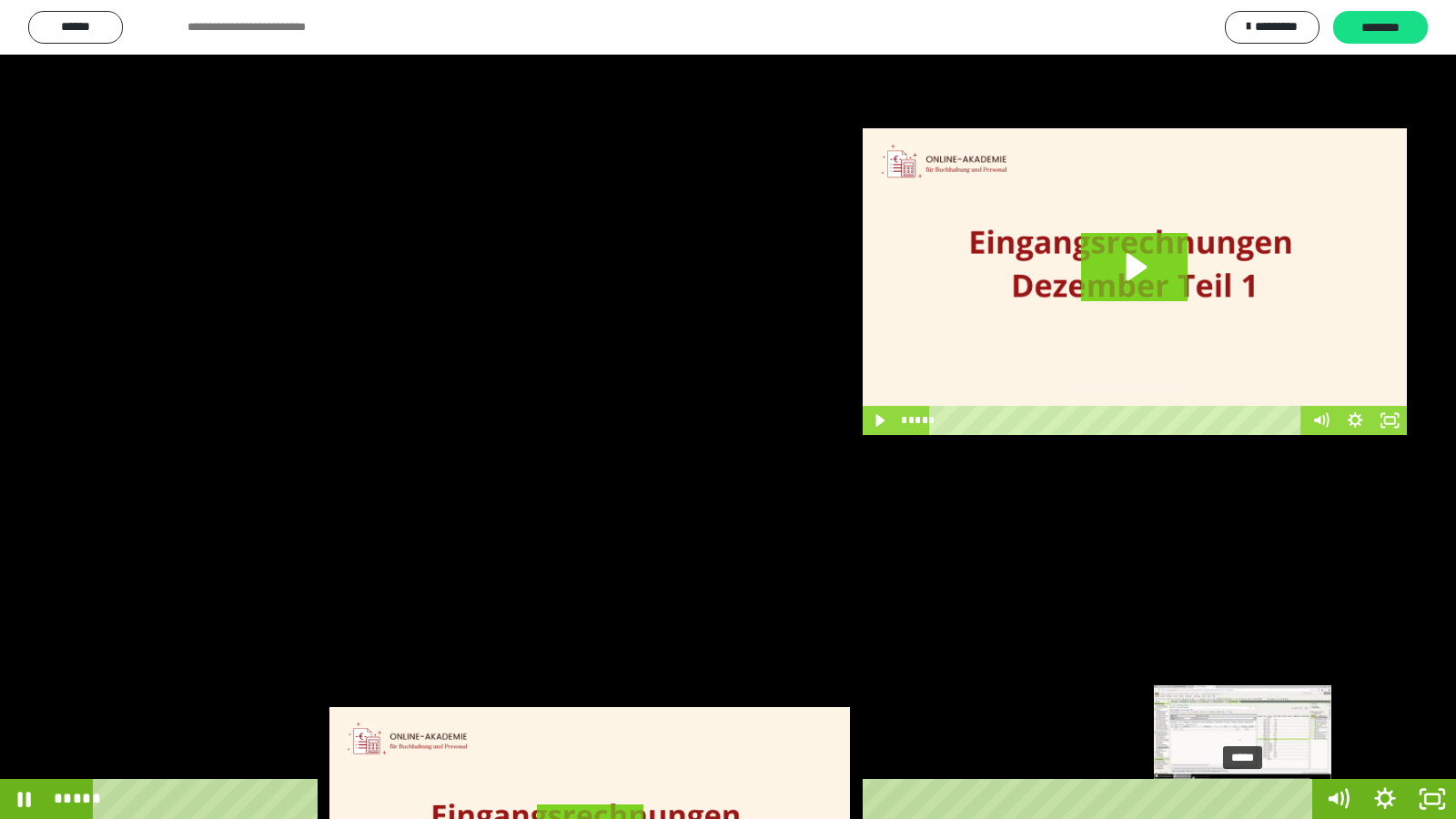 click on "*****" at bounding box center (706, 799) 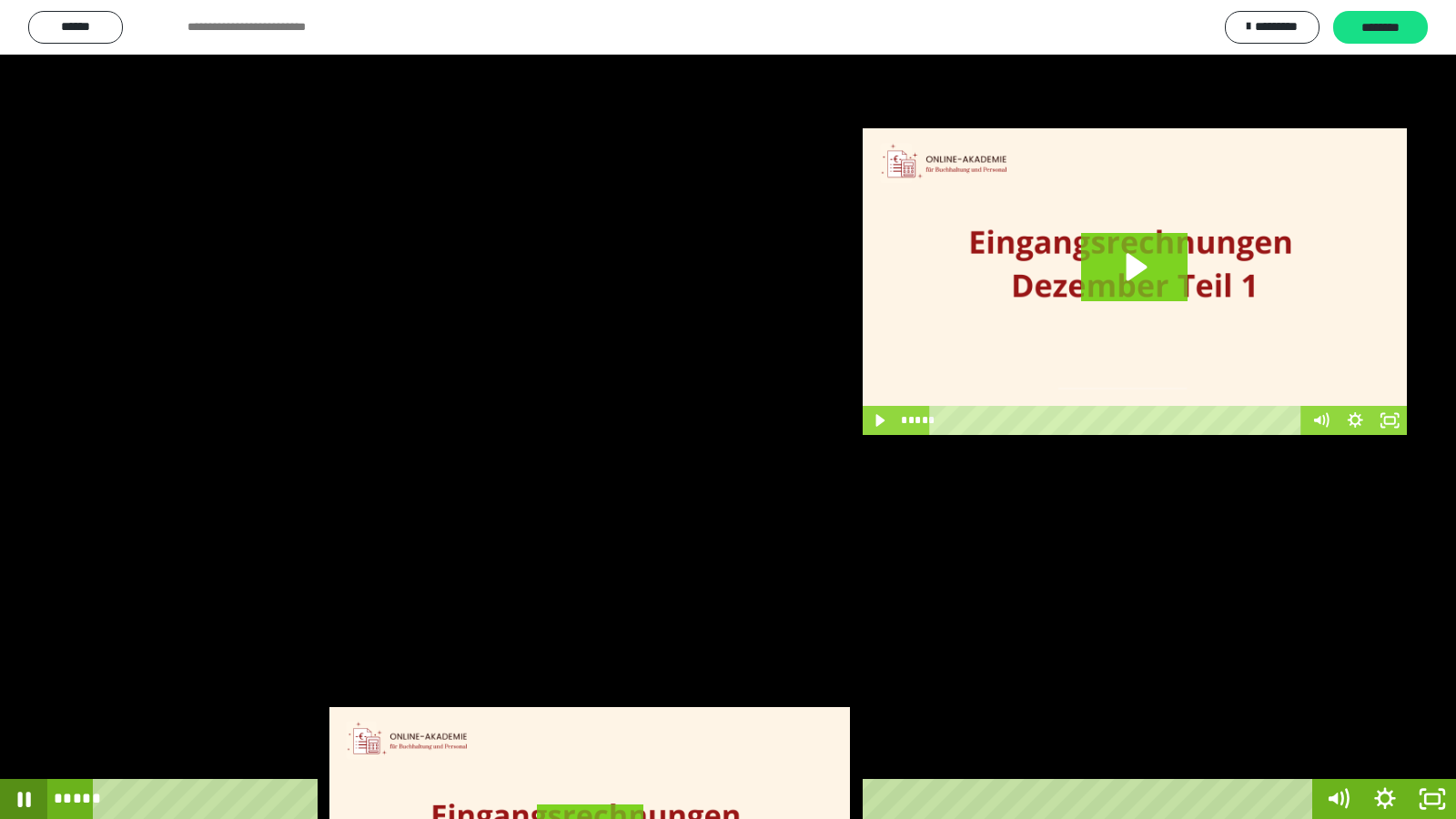 click 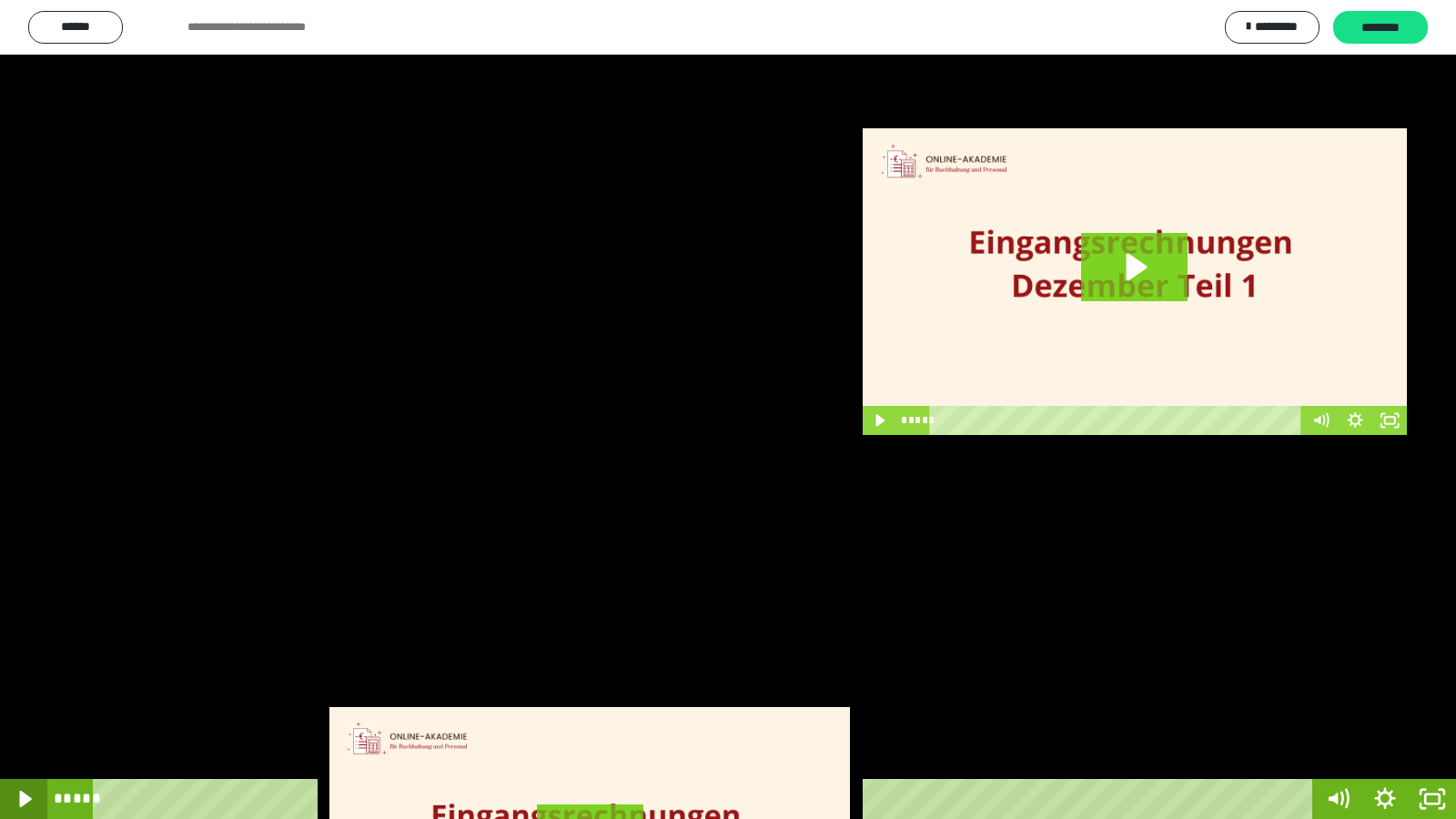 click 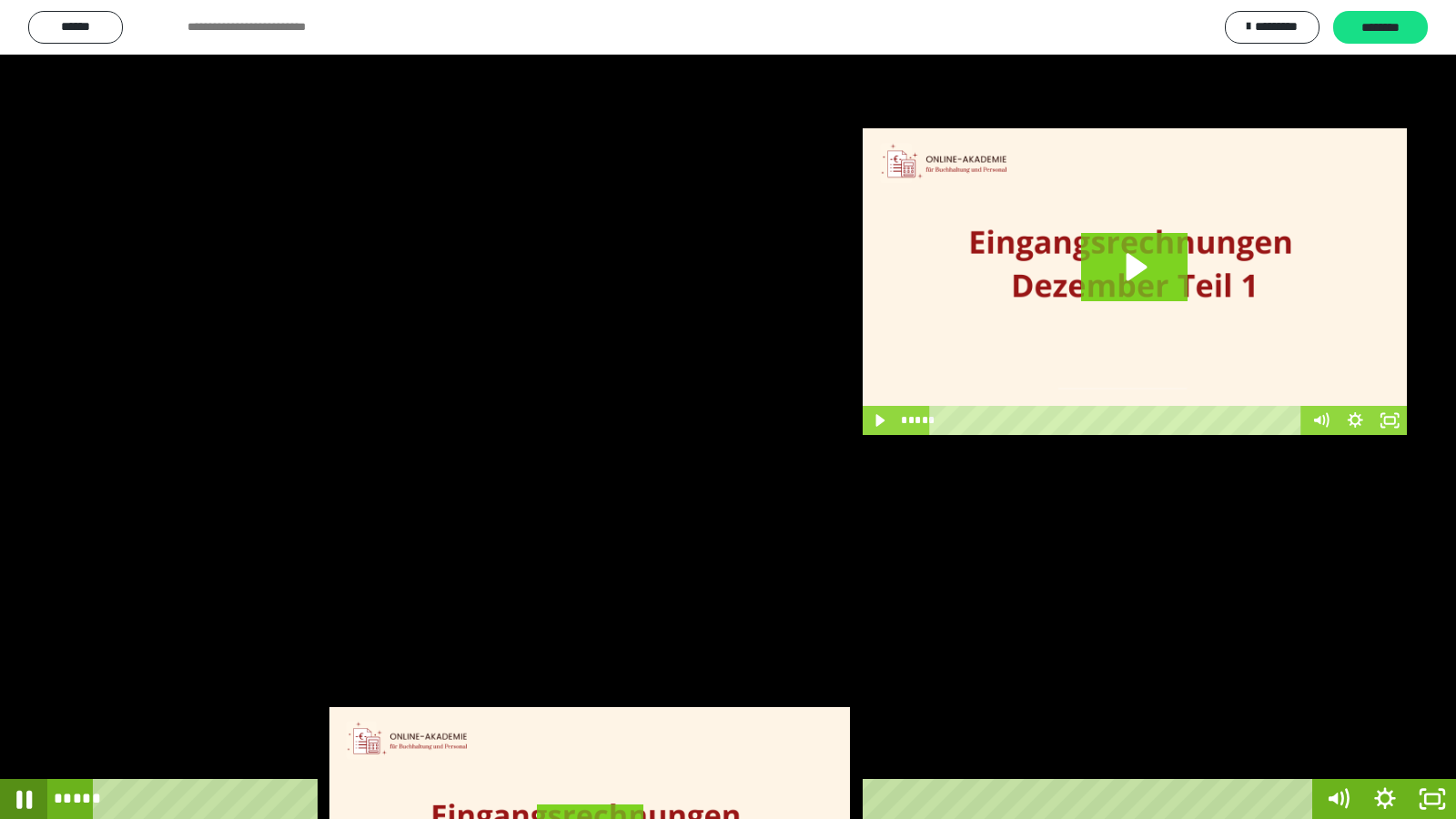 click 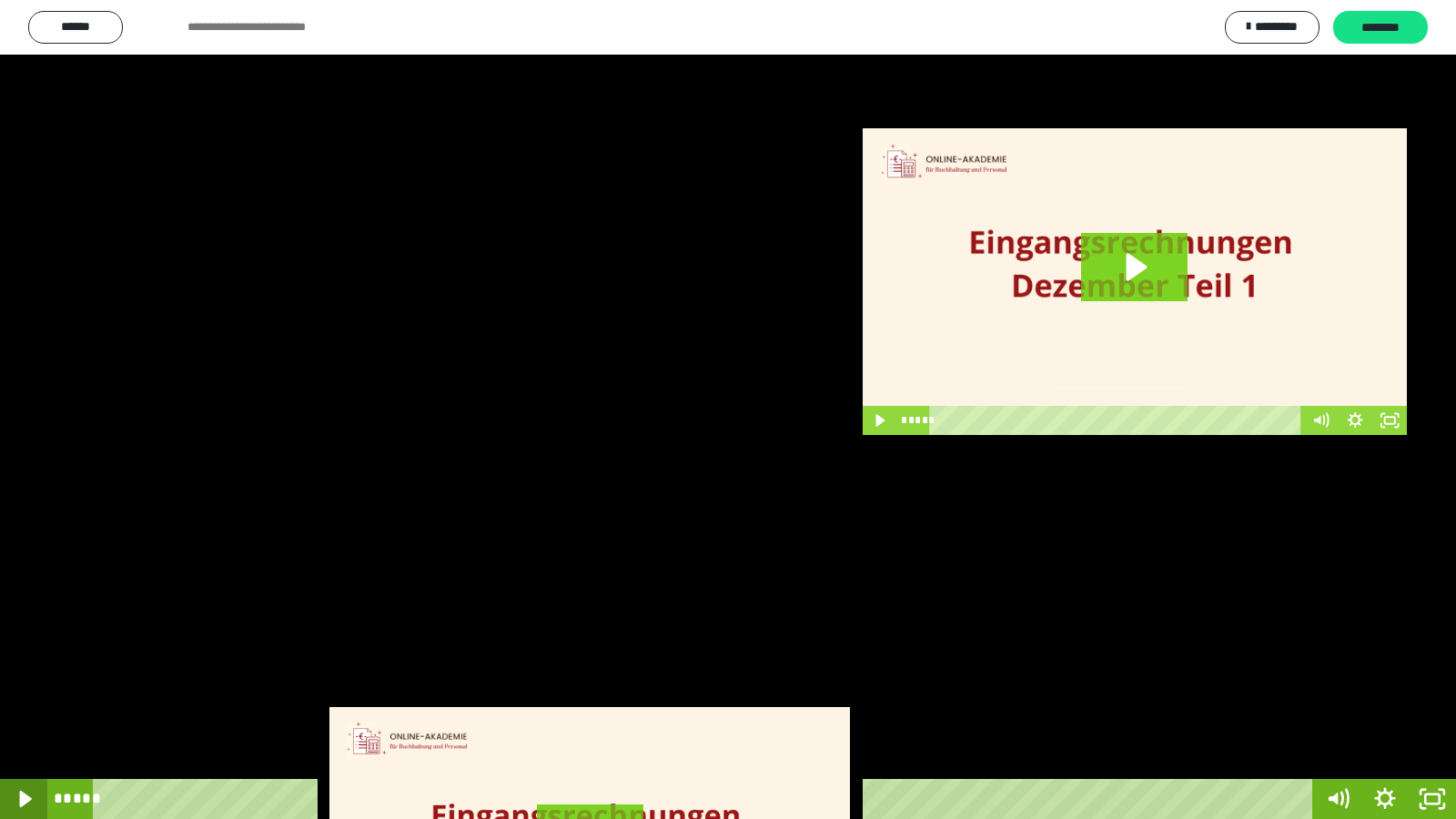 click 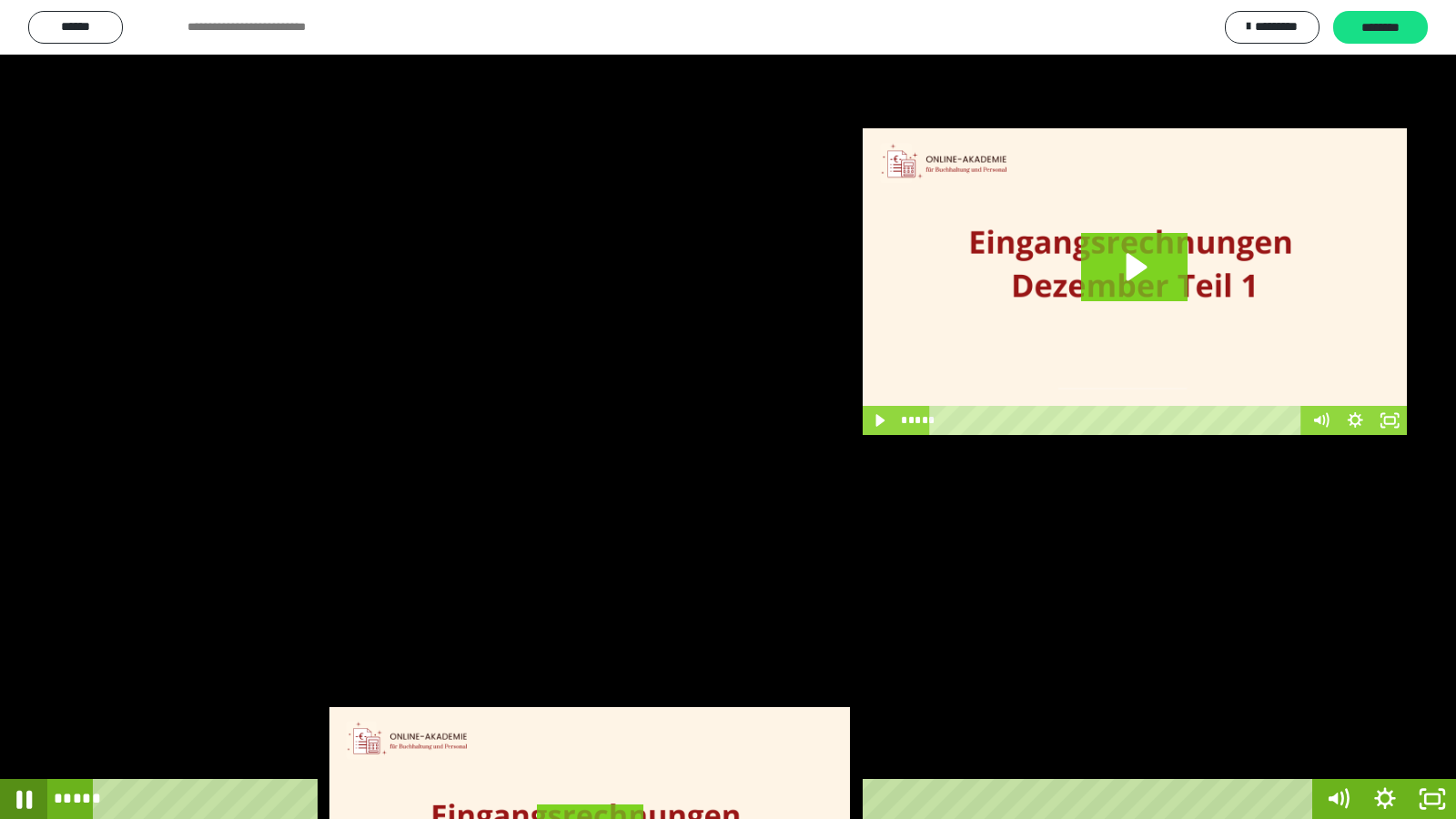 click 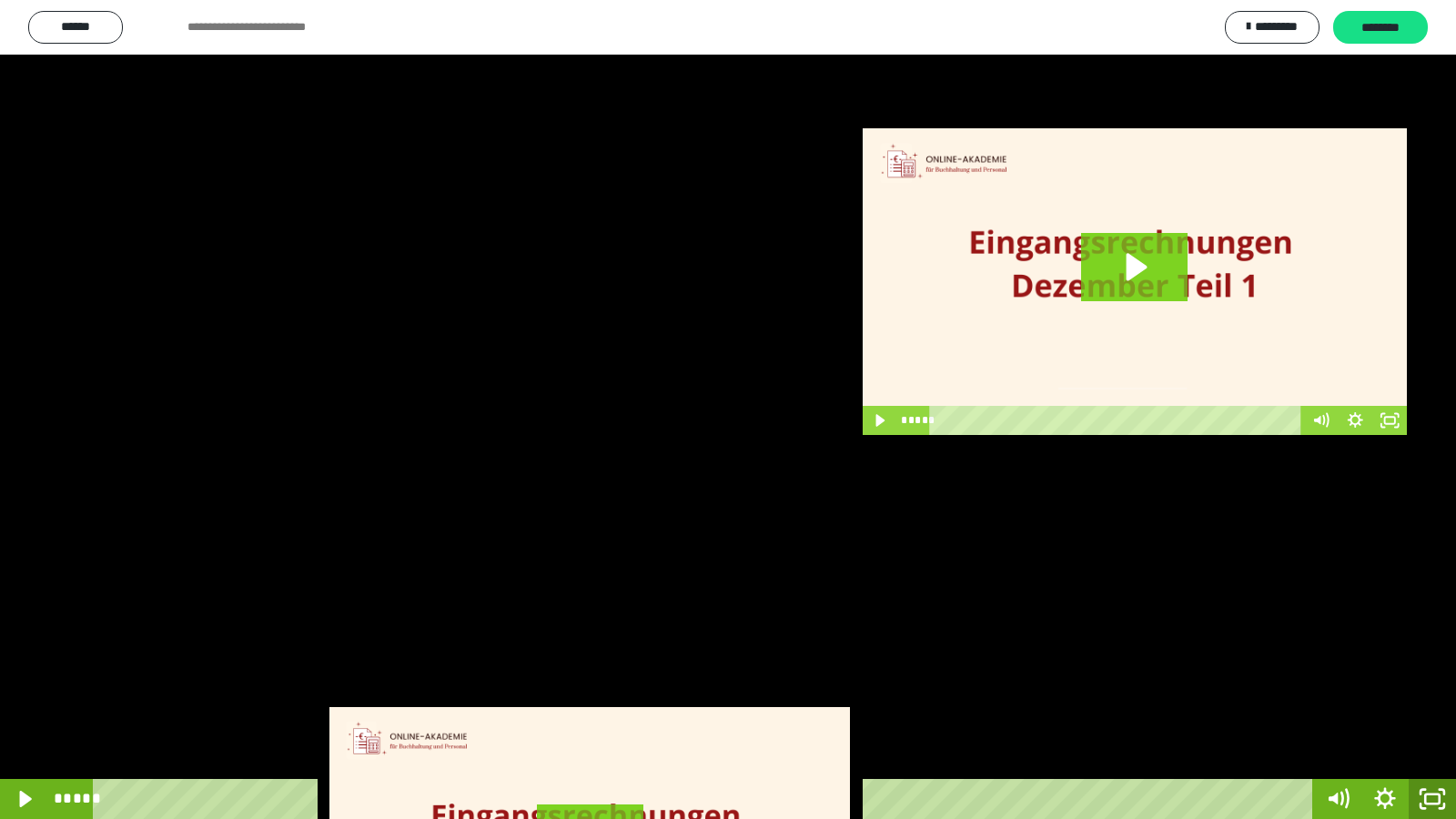 drag, startPoint x: 1433, startPoint y: 789, endPoint x: 1054, endPoint y: 19, distance: 858.2197 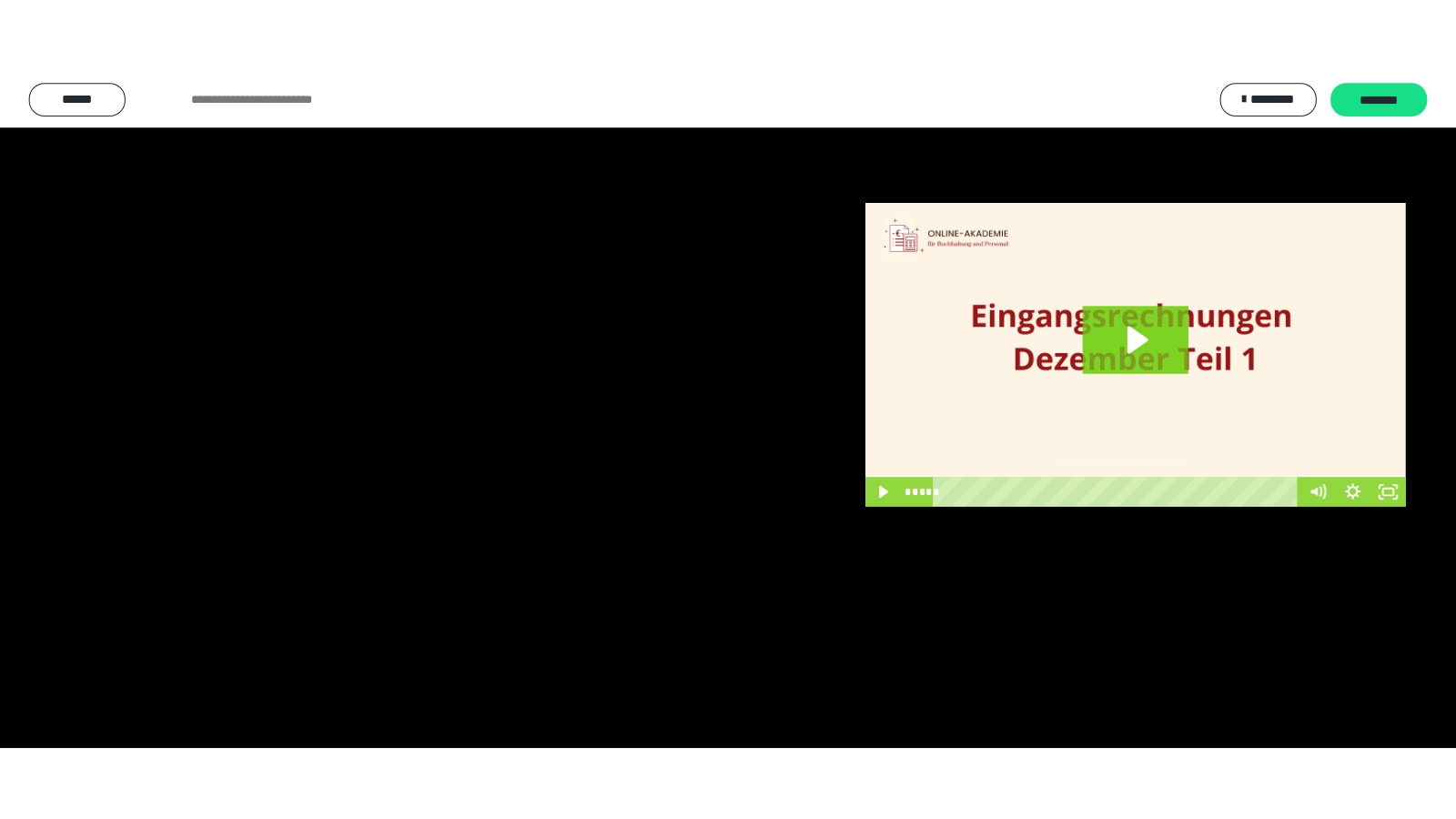 scroll, scrollTop: 3605, scrollLeft: 0, axis: vertical 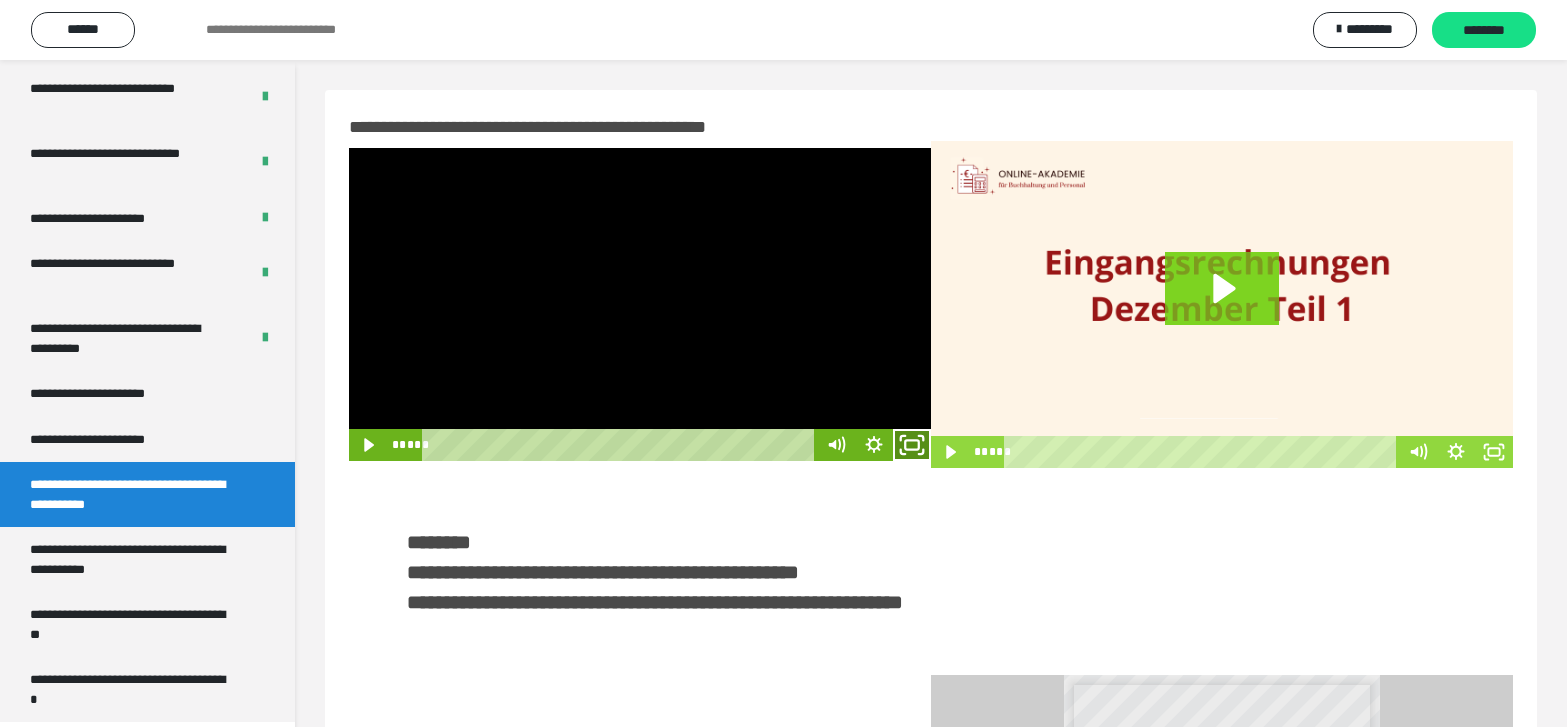click 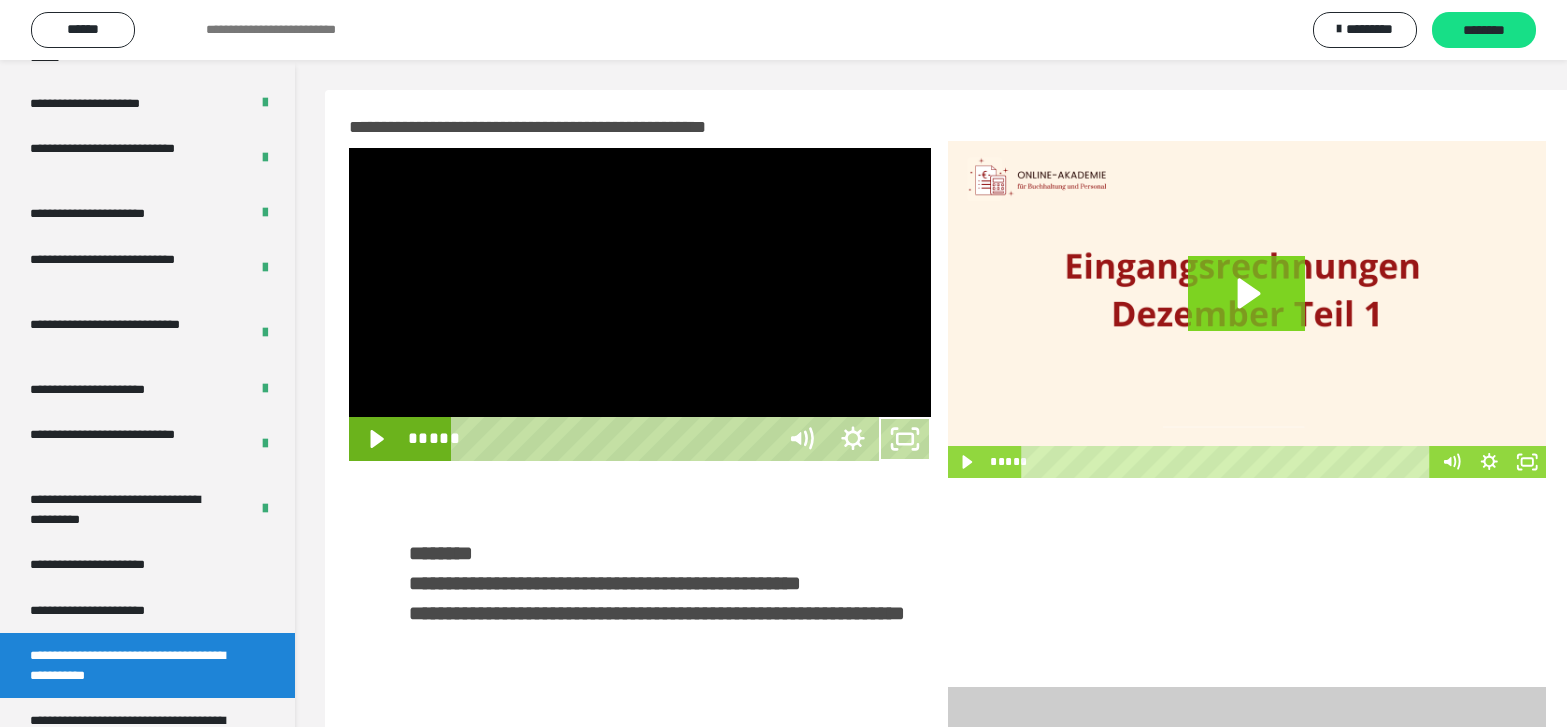 scroll, scrollTop: 3790, scrollLeft: 0, axis: vertical 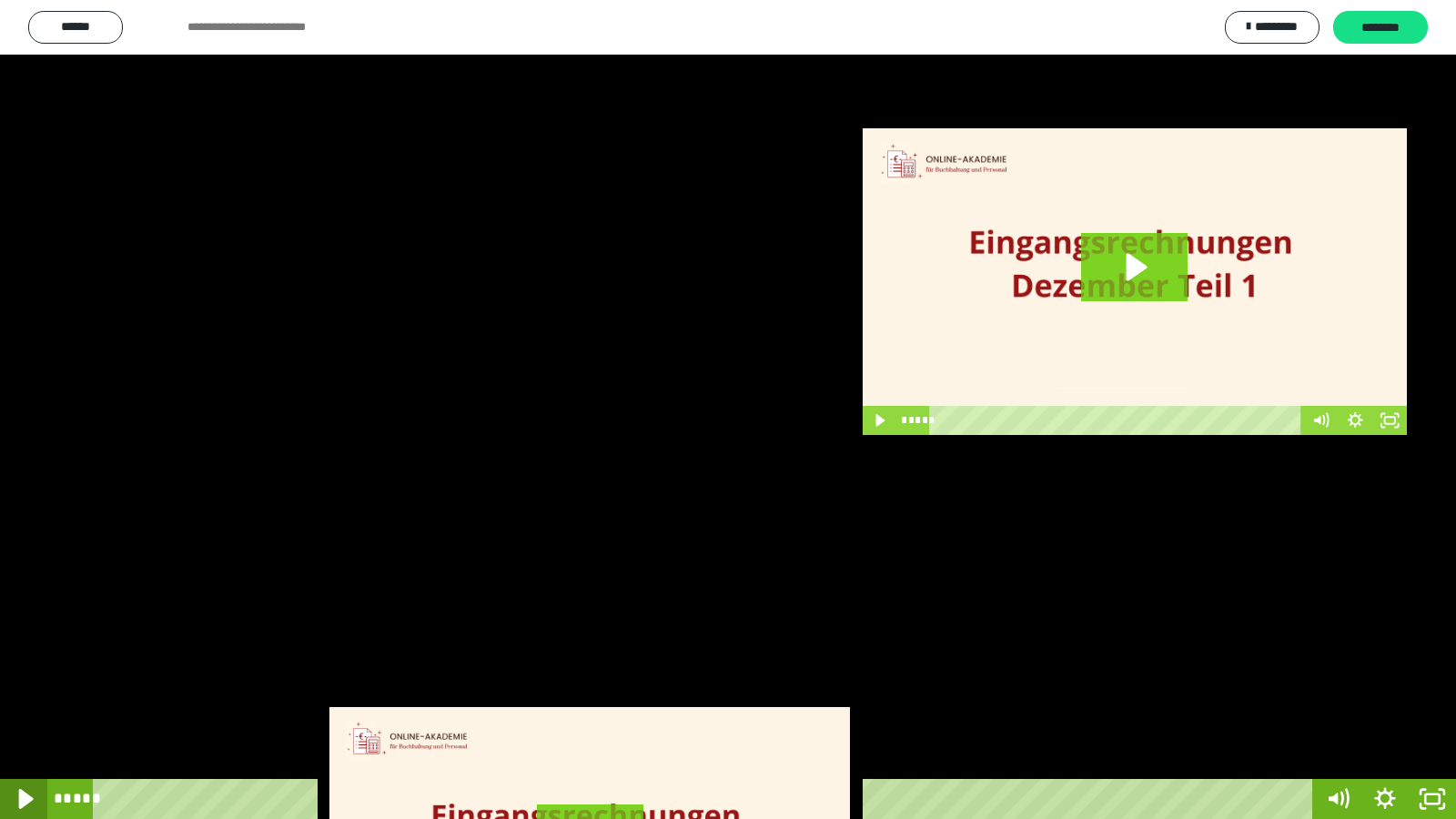 click 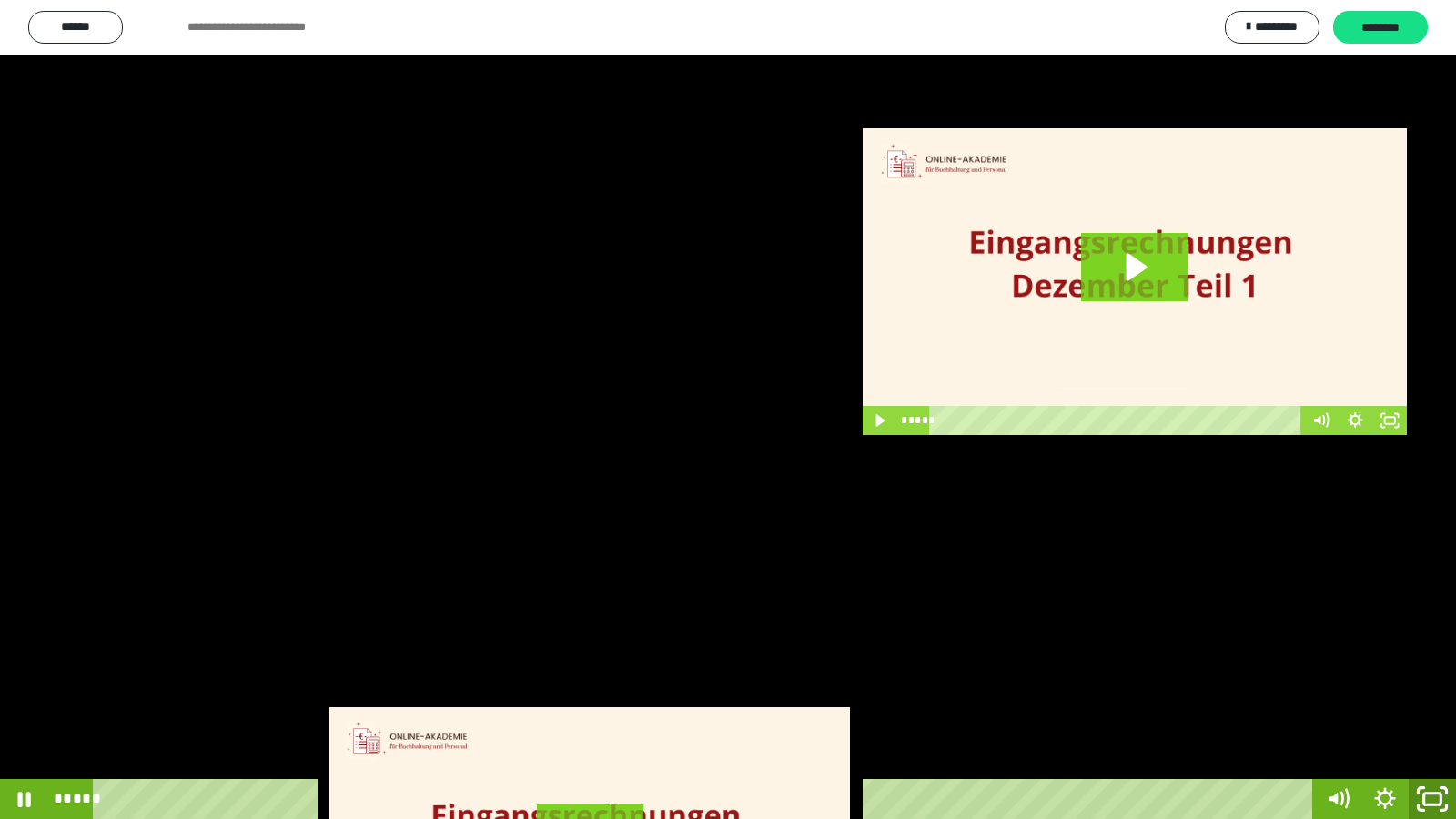 click 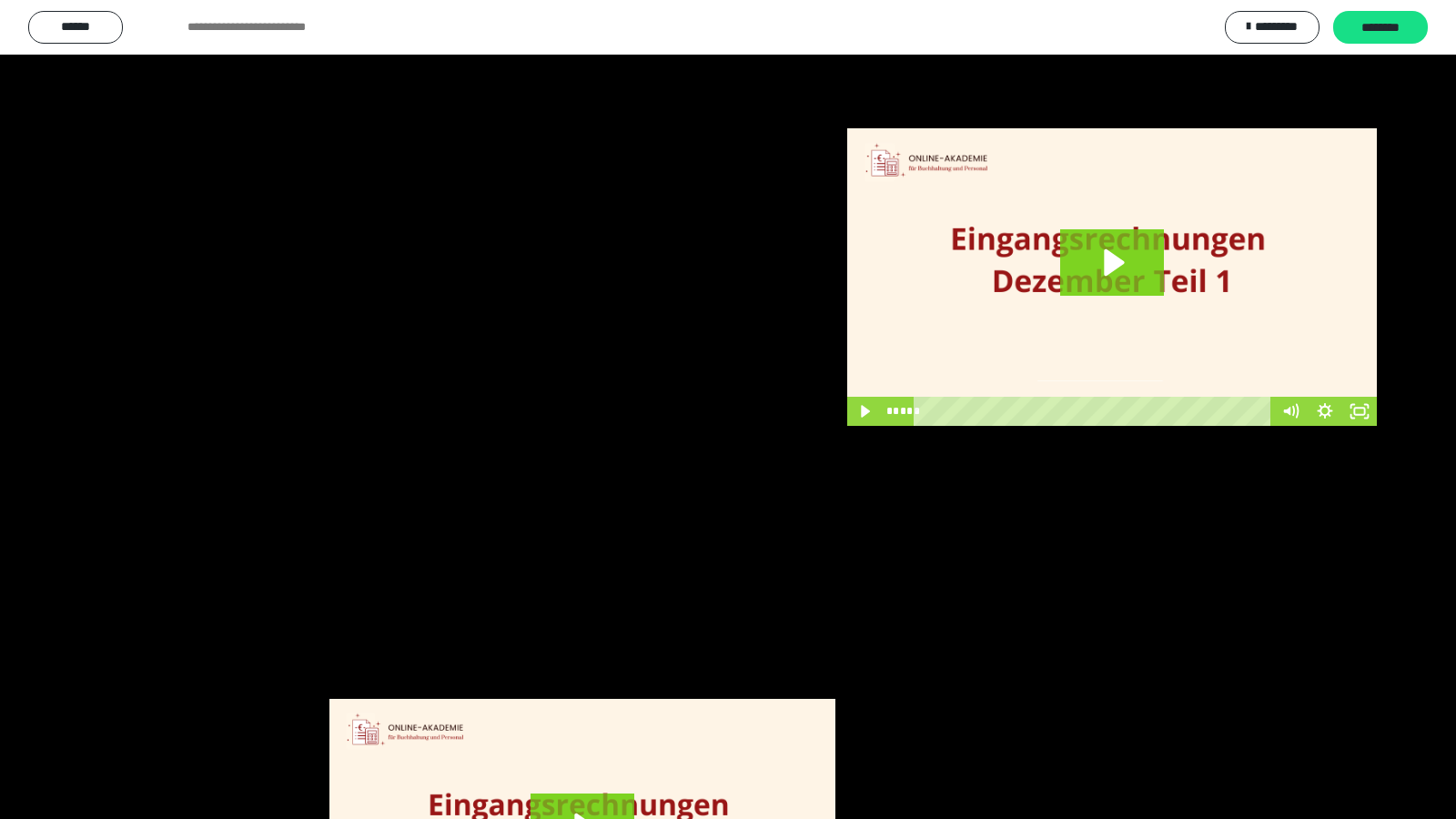 scroll, scrollTop: 3605, scrollLeft: 0, axis: vertical 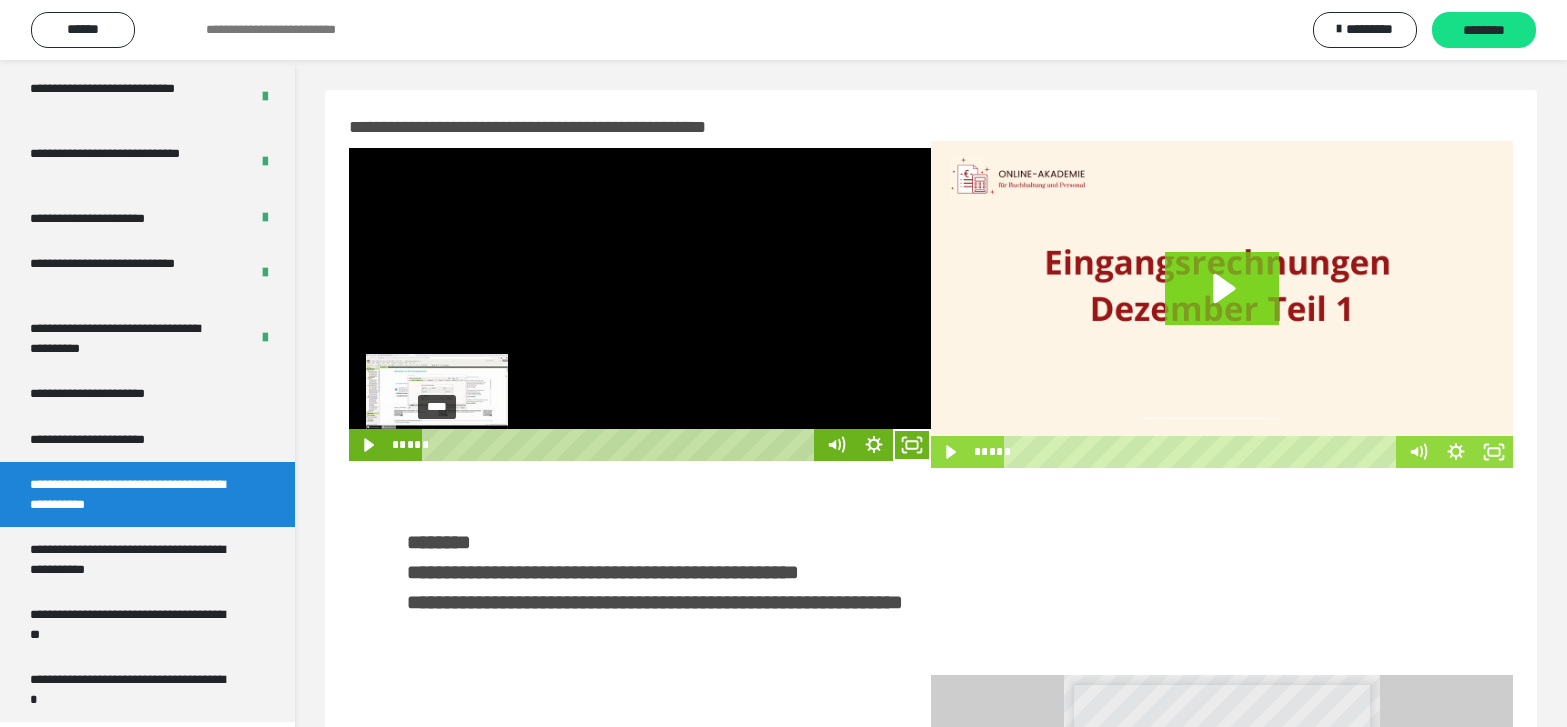 click on "****" at bounding box center (622, 445) 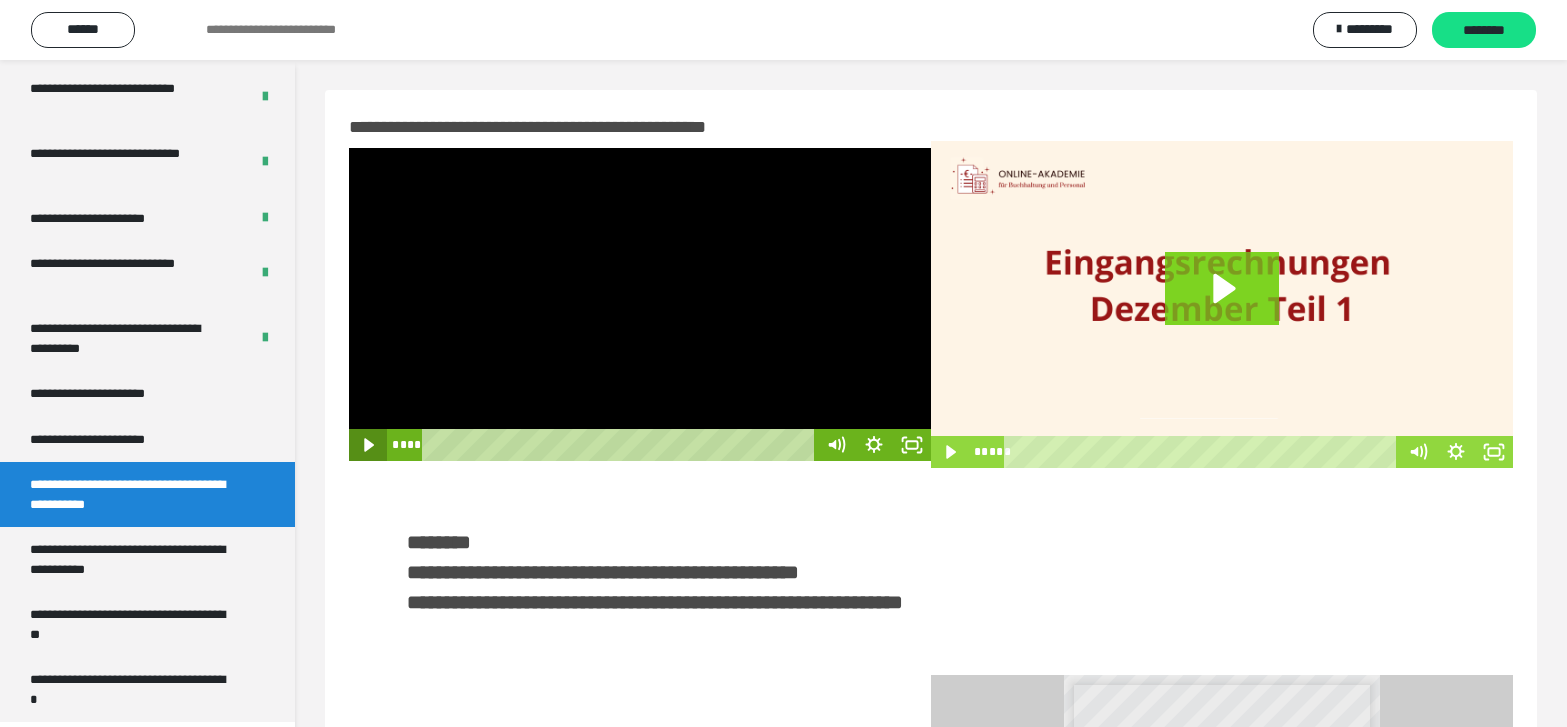 click 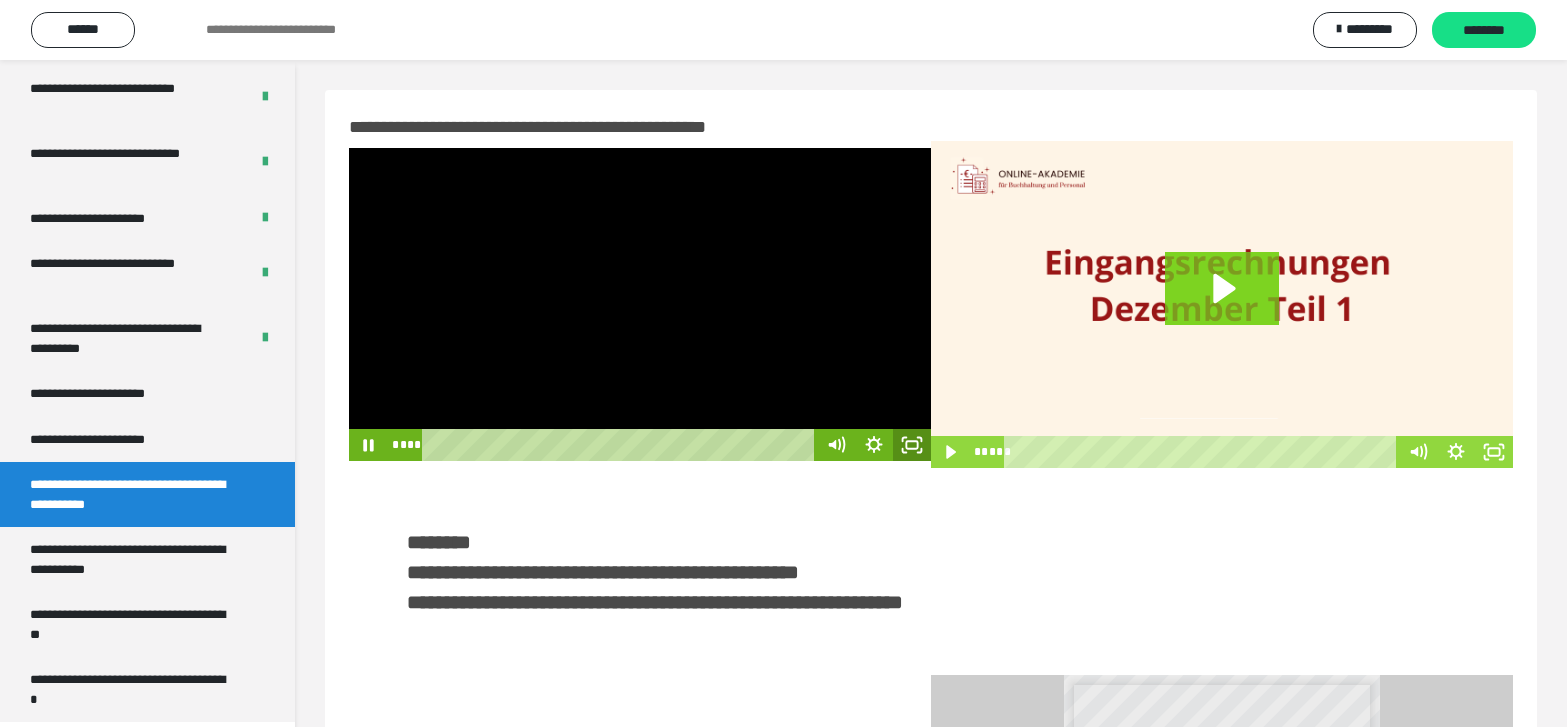 click 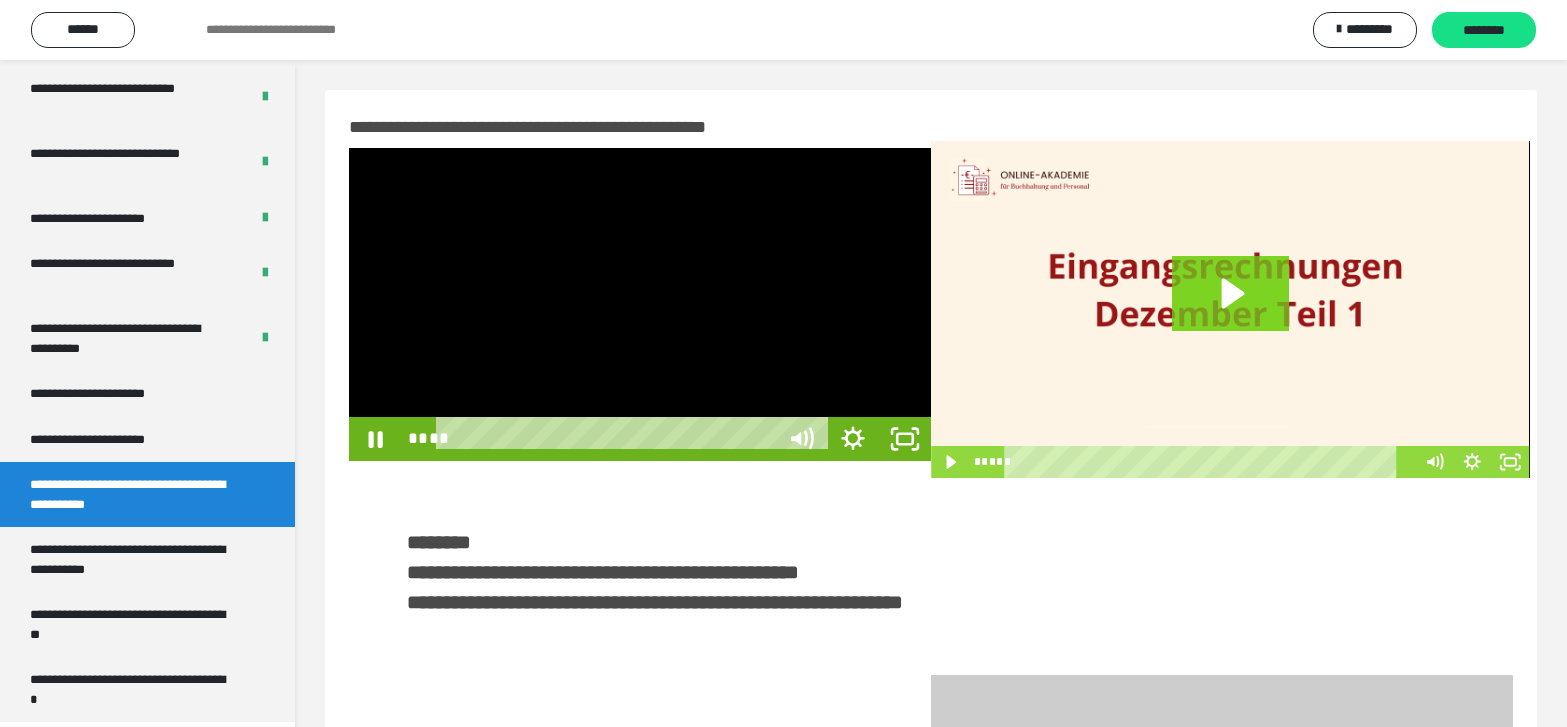 scroll, scrollTop: 3790, scrollLeft: 0, axis: vertical 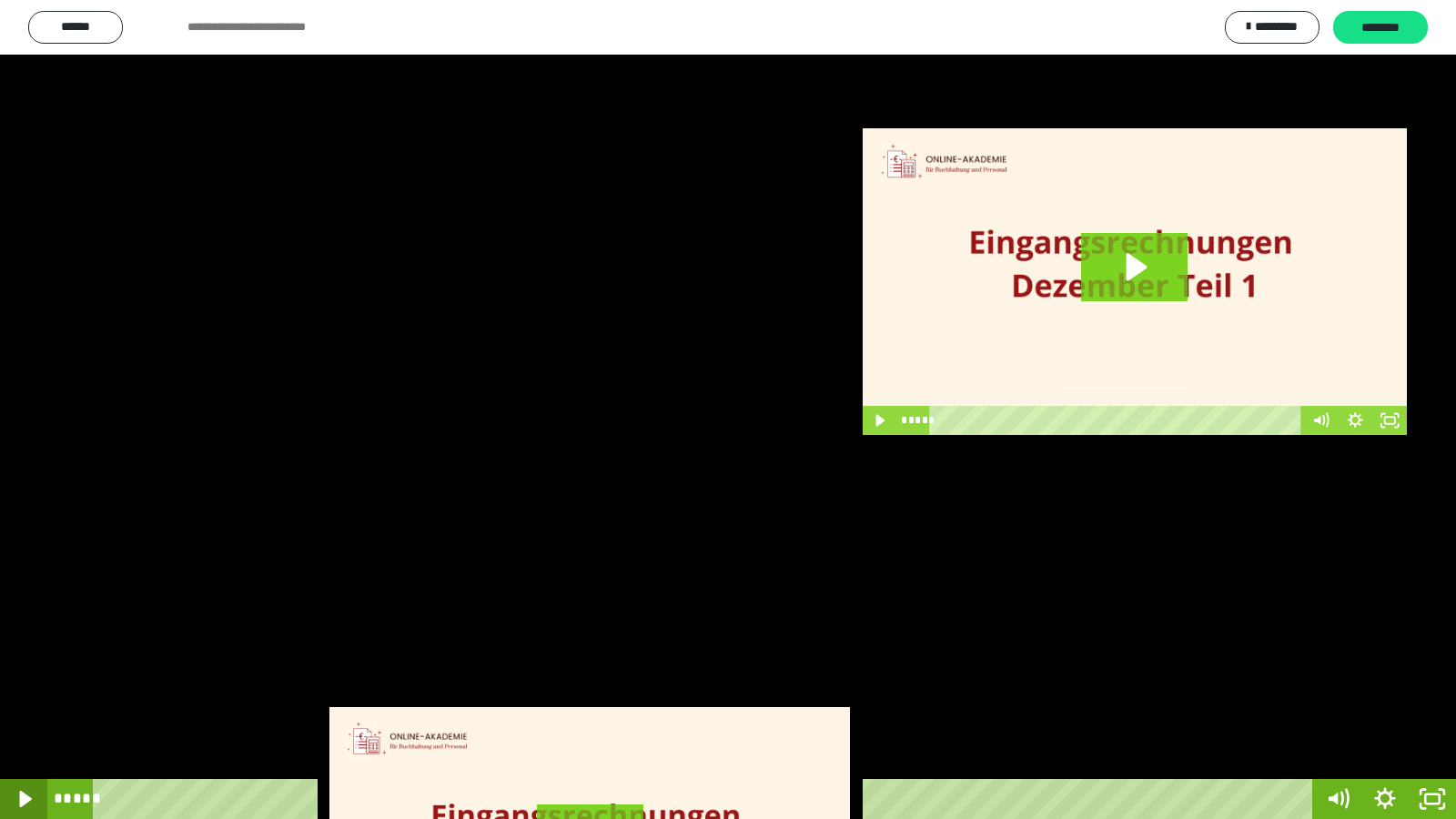 click 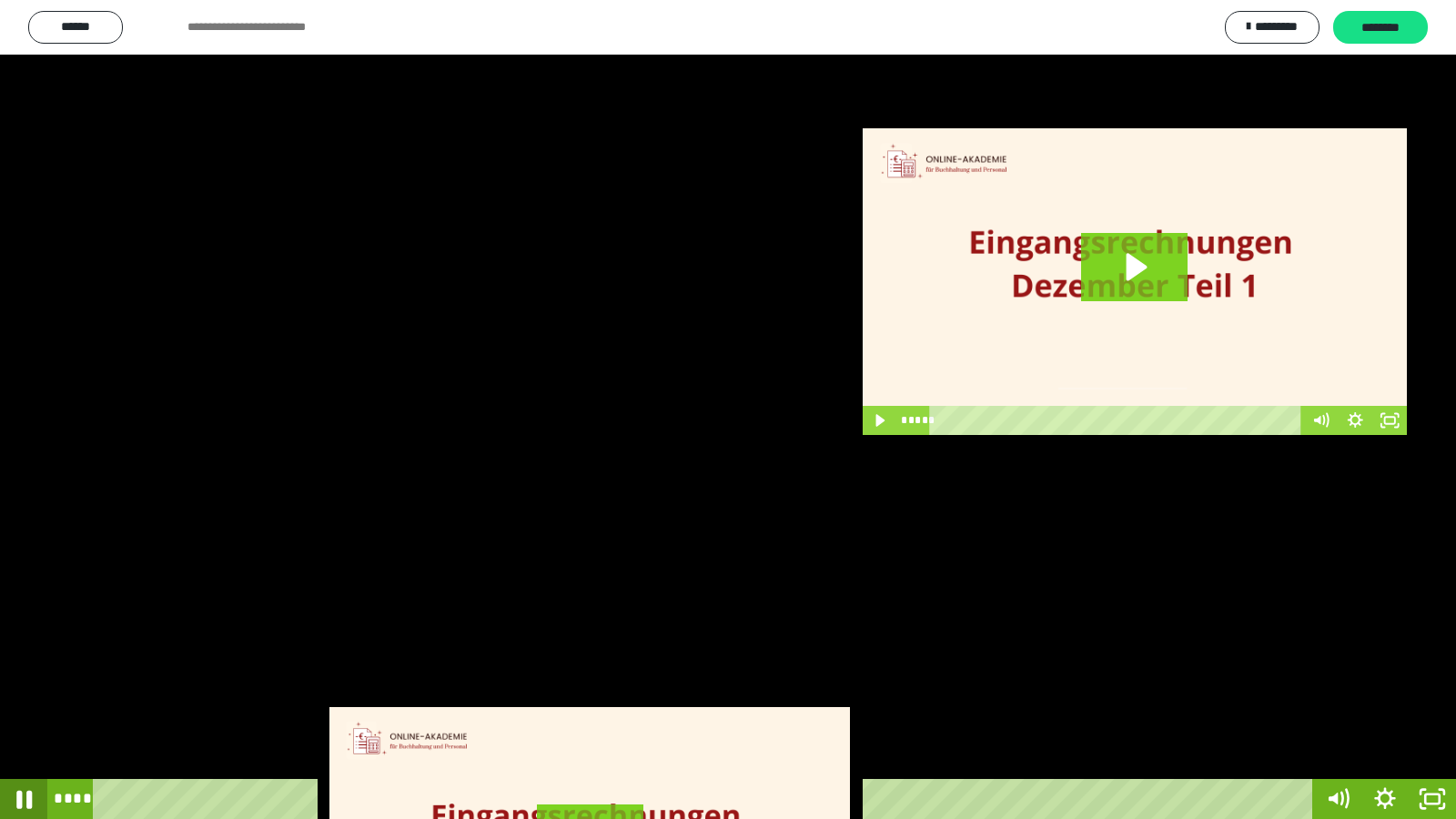 click 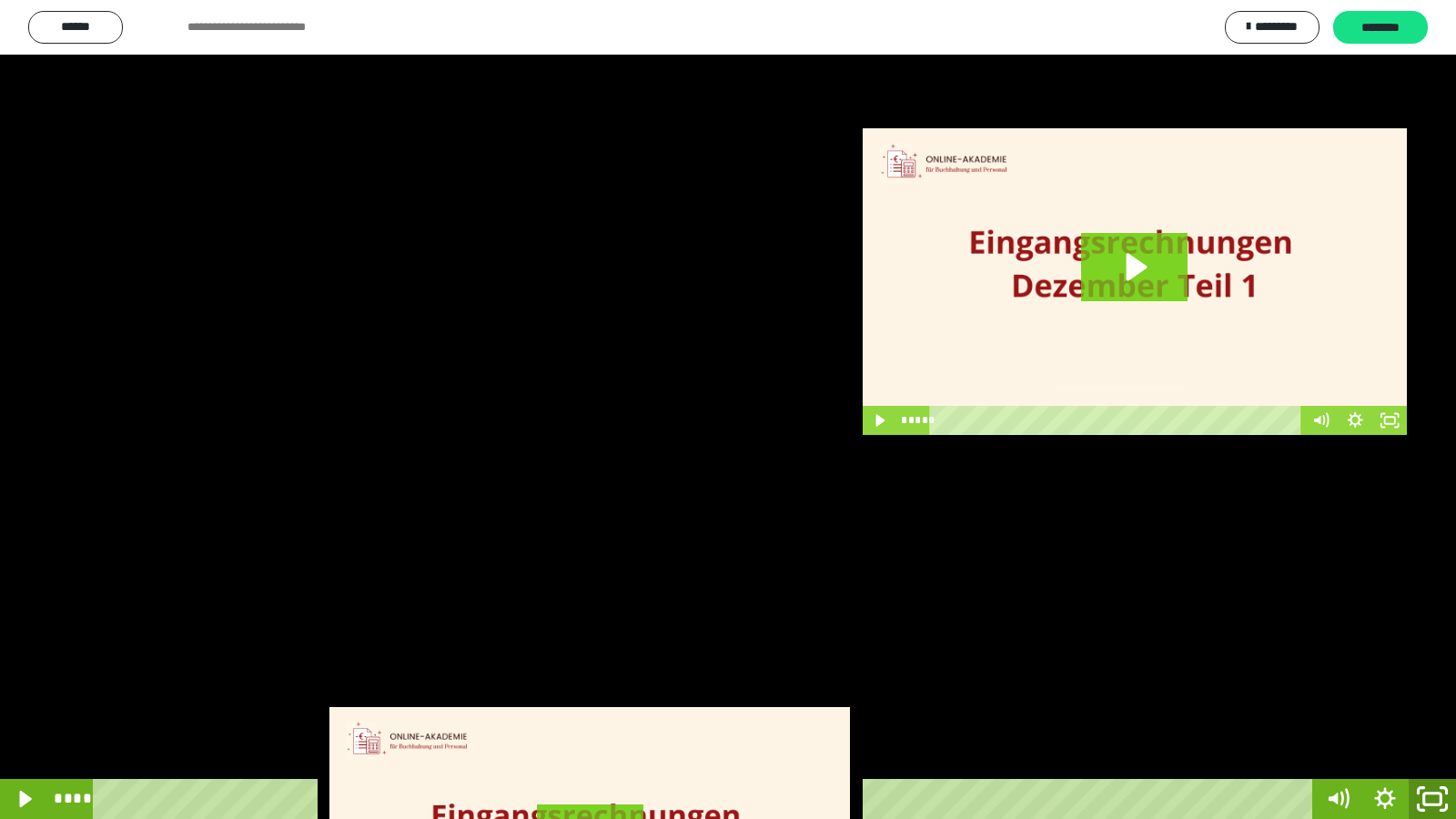 click 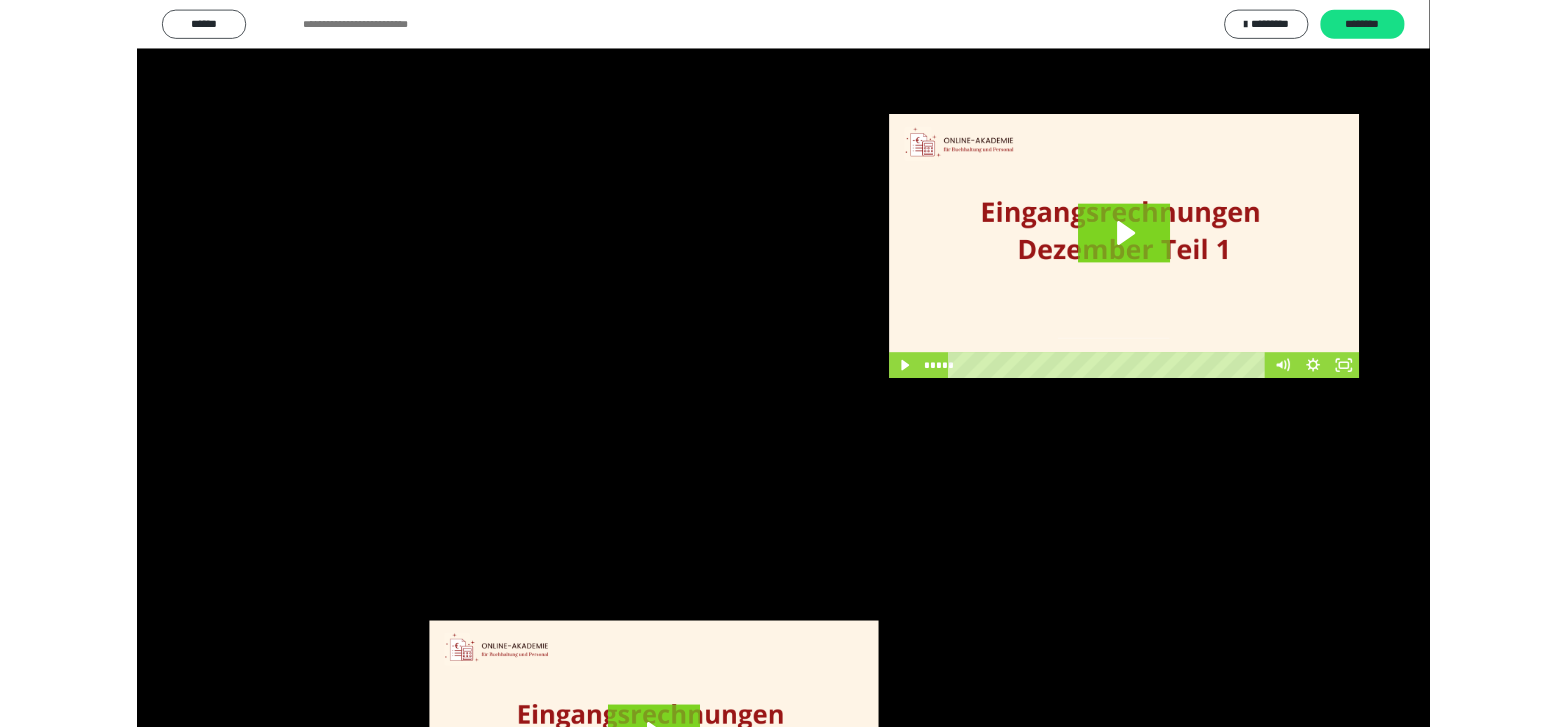 scroll, scrollTop: 3962, scrollLeft: 0, axis: vertical 